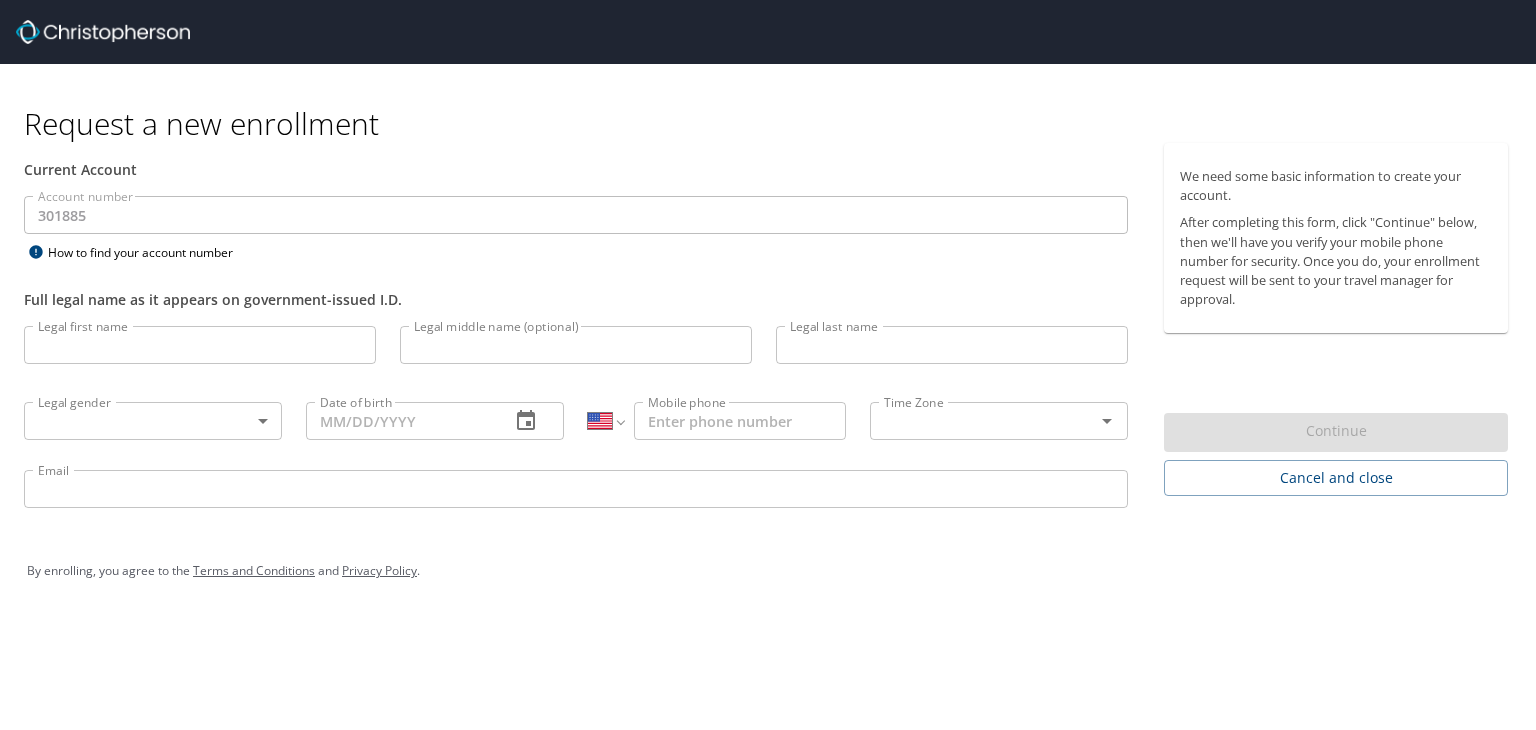 select on "US" 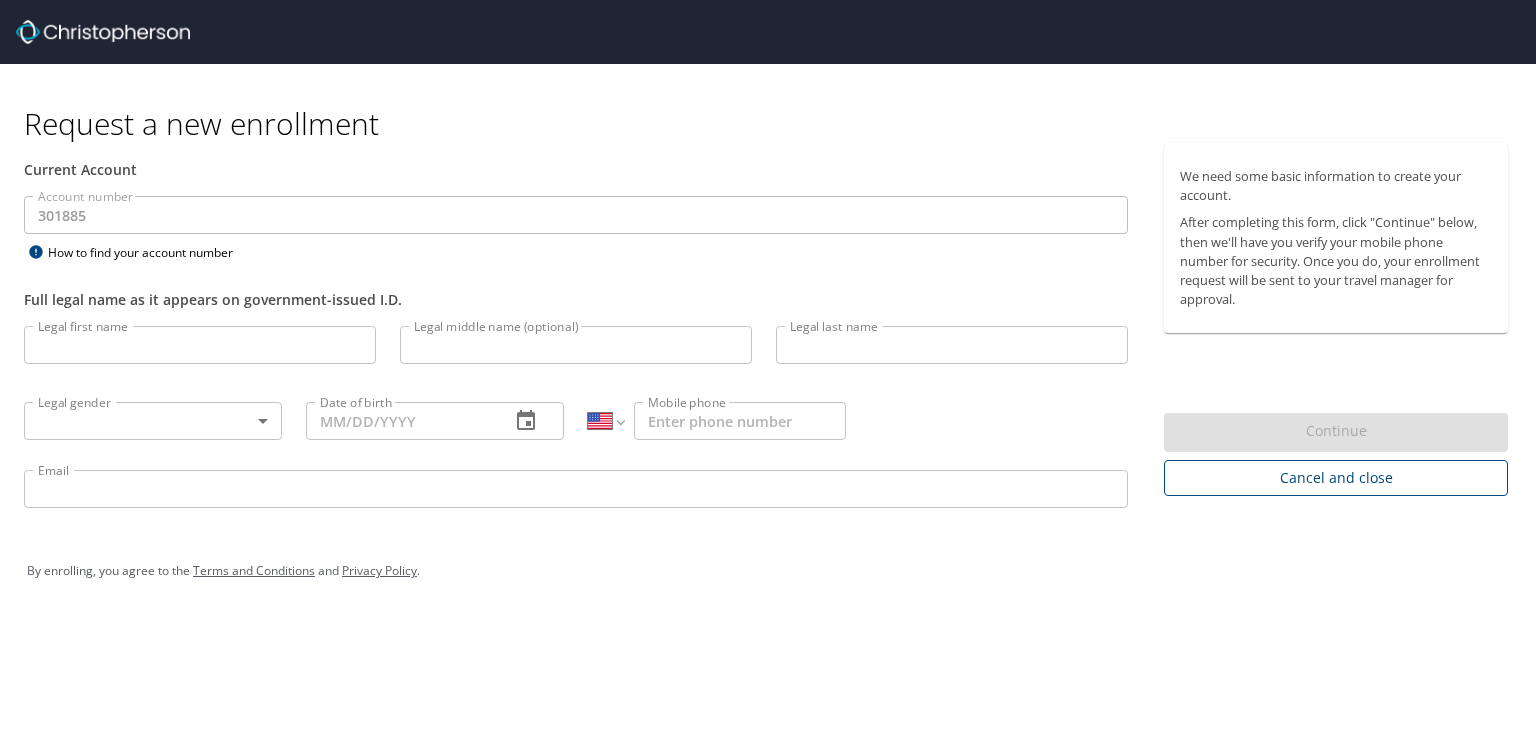 click on "Cancel and close" at bounding box center (1336, 478) 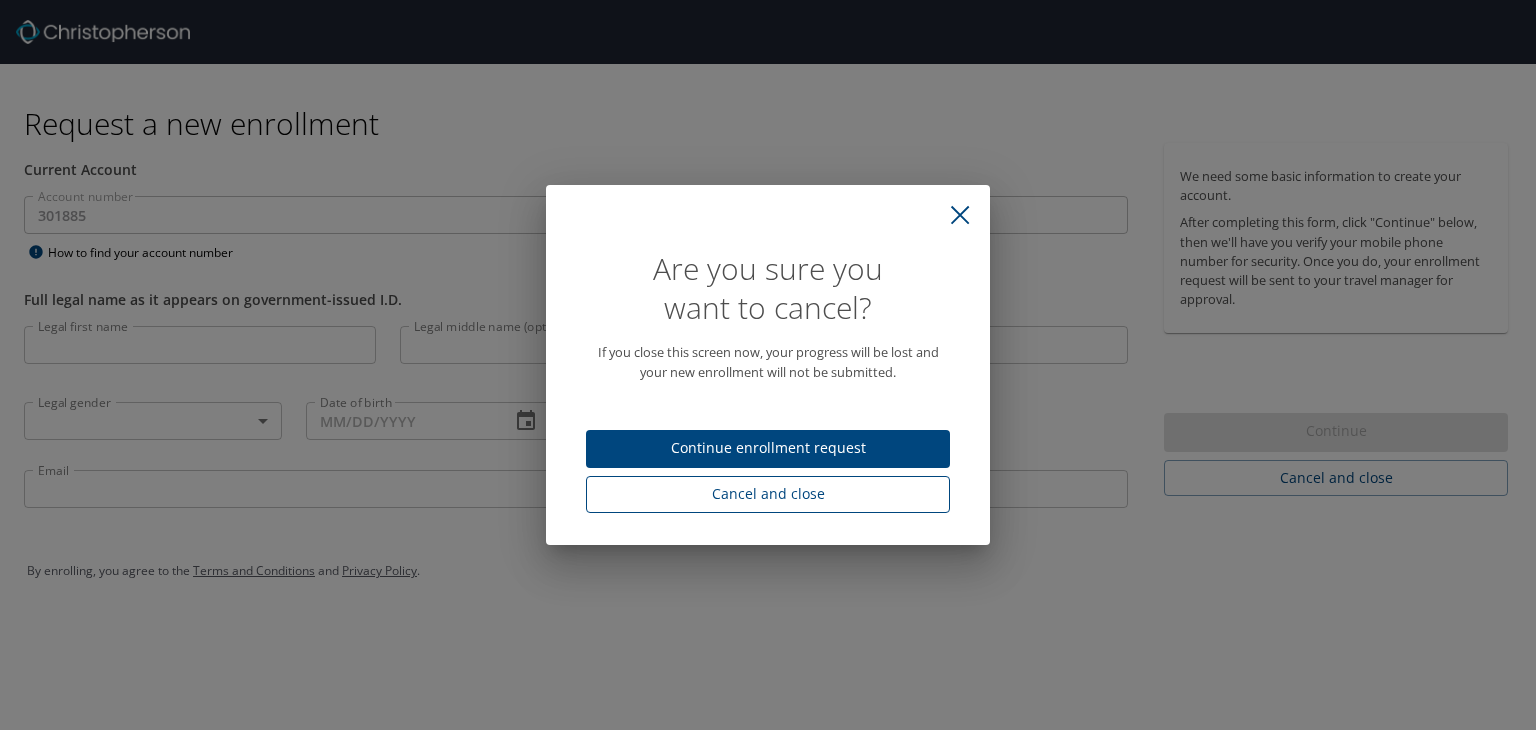 click on "Cancel and close" at bounding box center [768, 494] 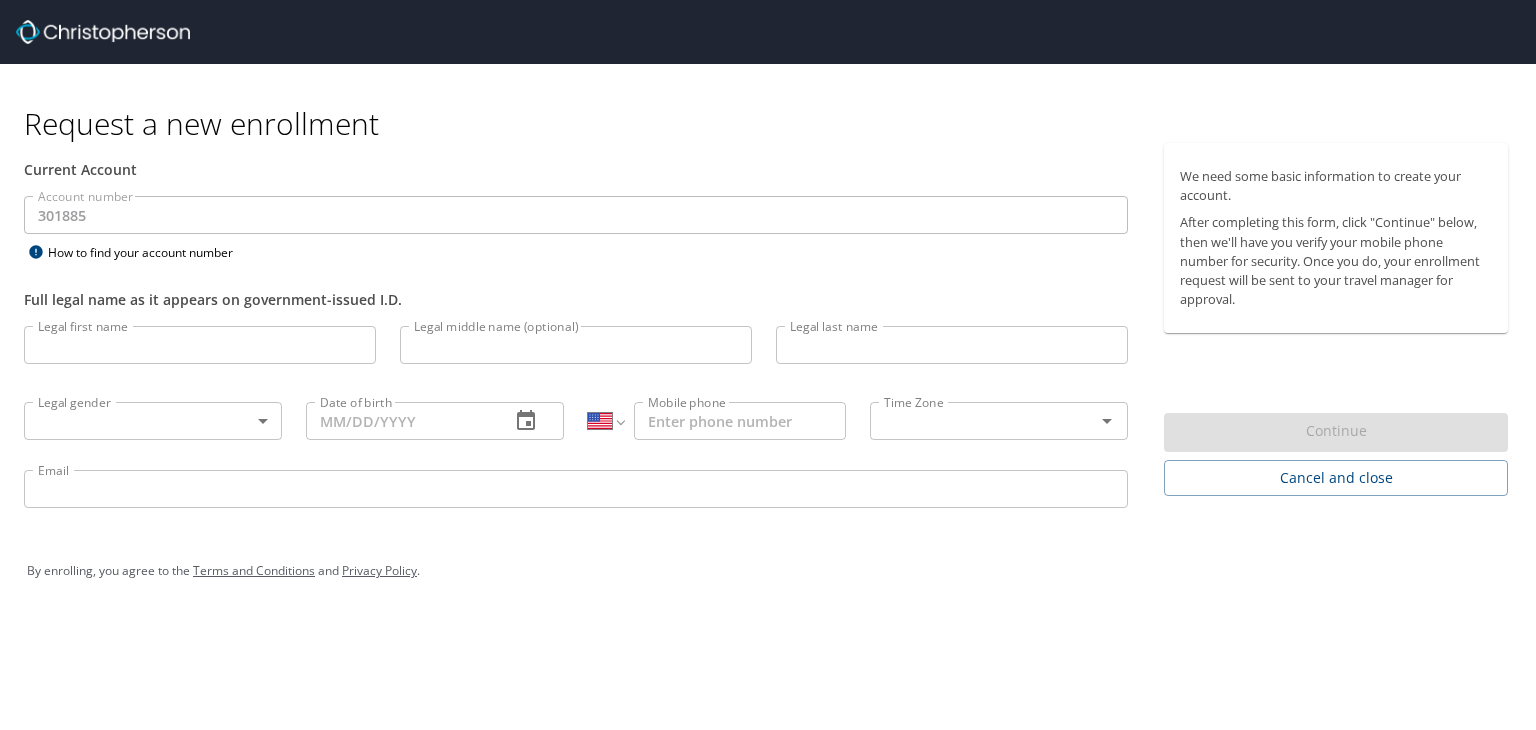select on "US" 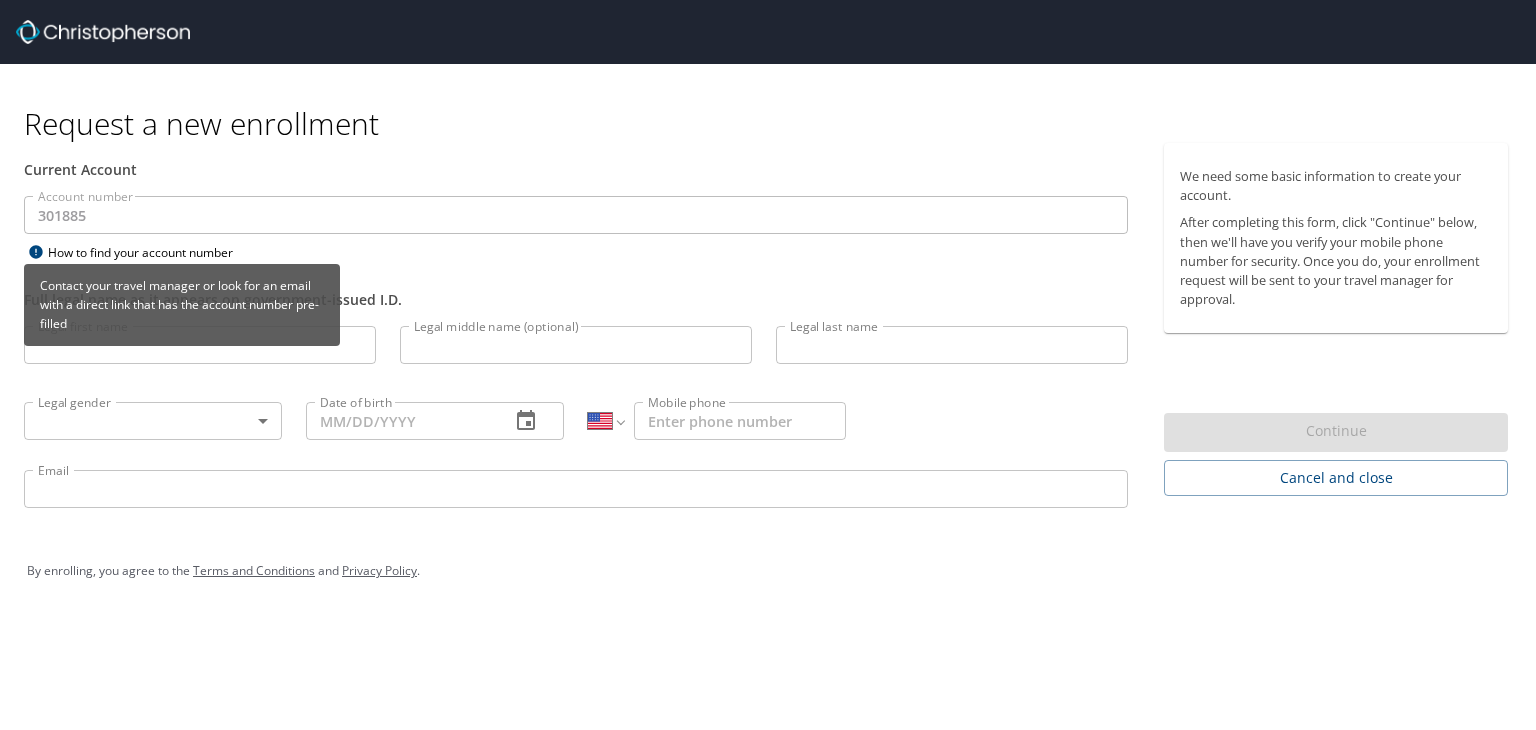 click on "Contact your travel manager or look for an email with a direct link that has the account number pre-filled" at bounding box center [182, 312] 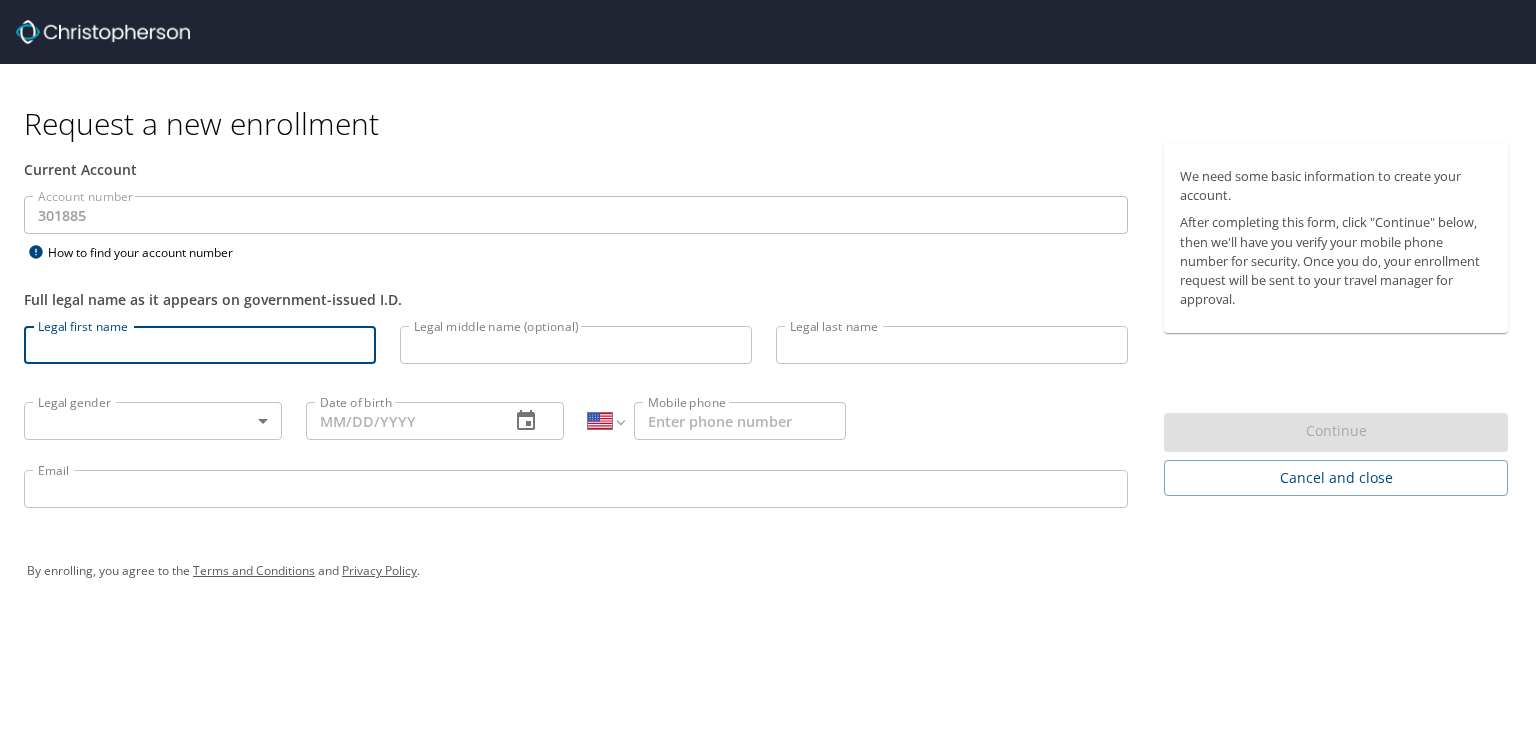 click on "Legal first name" at bounding box center [200, 345] 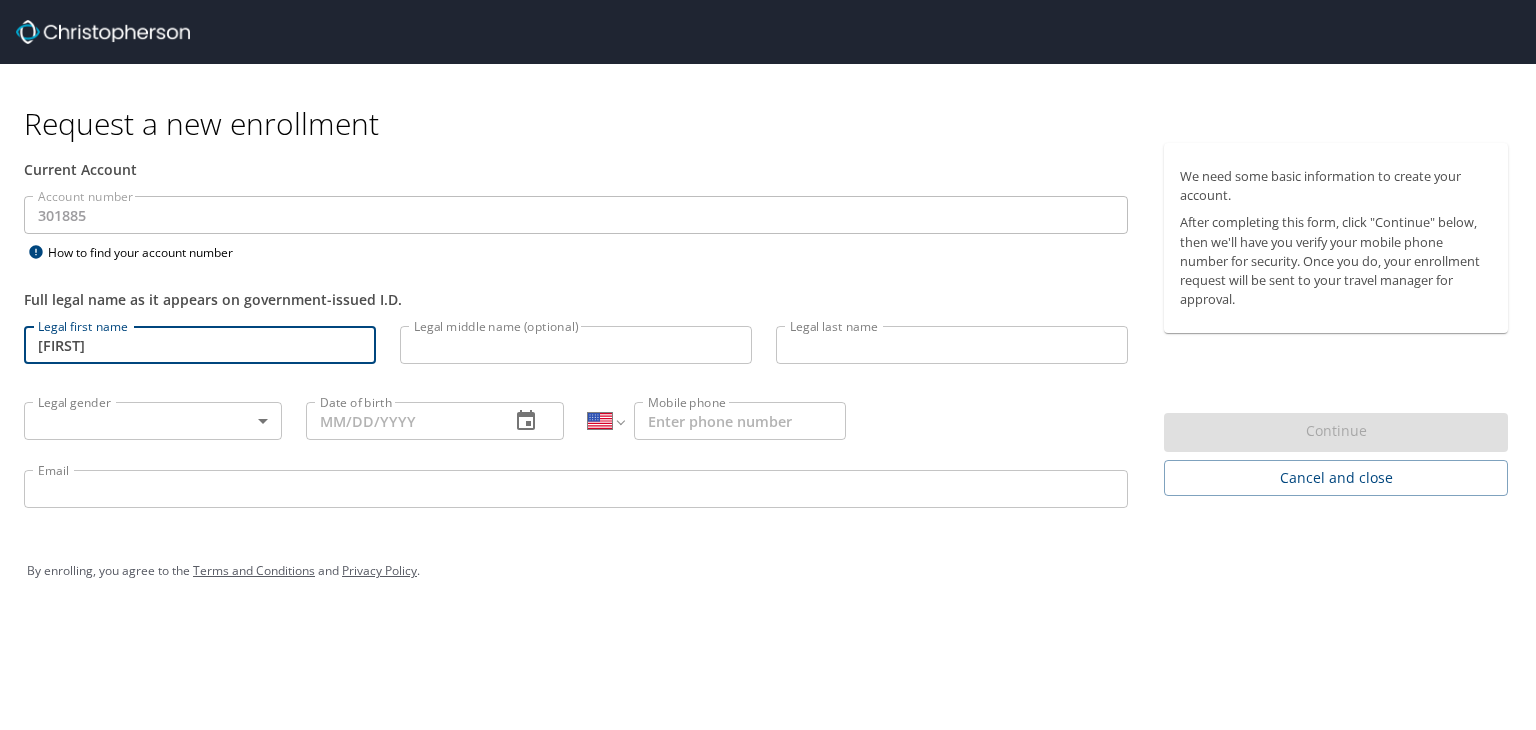 type on "[FIRST]" 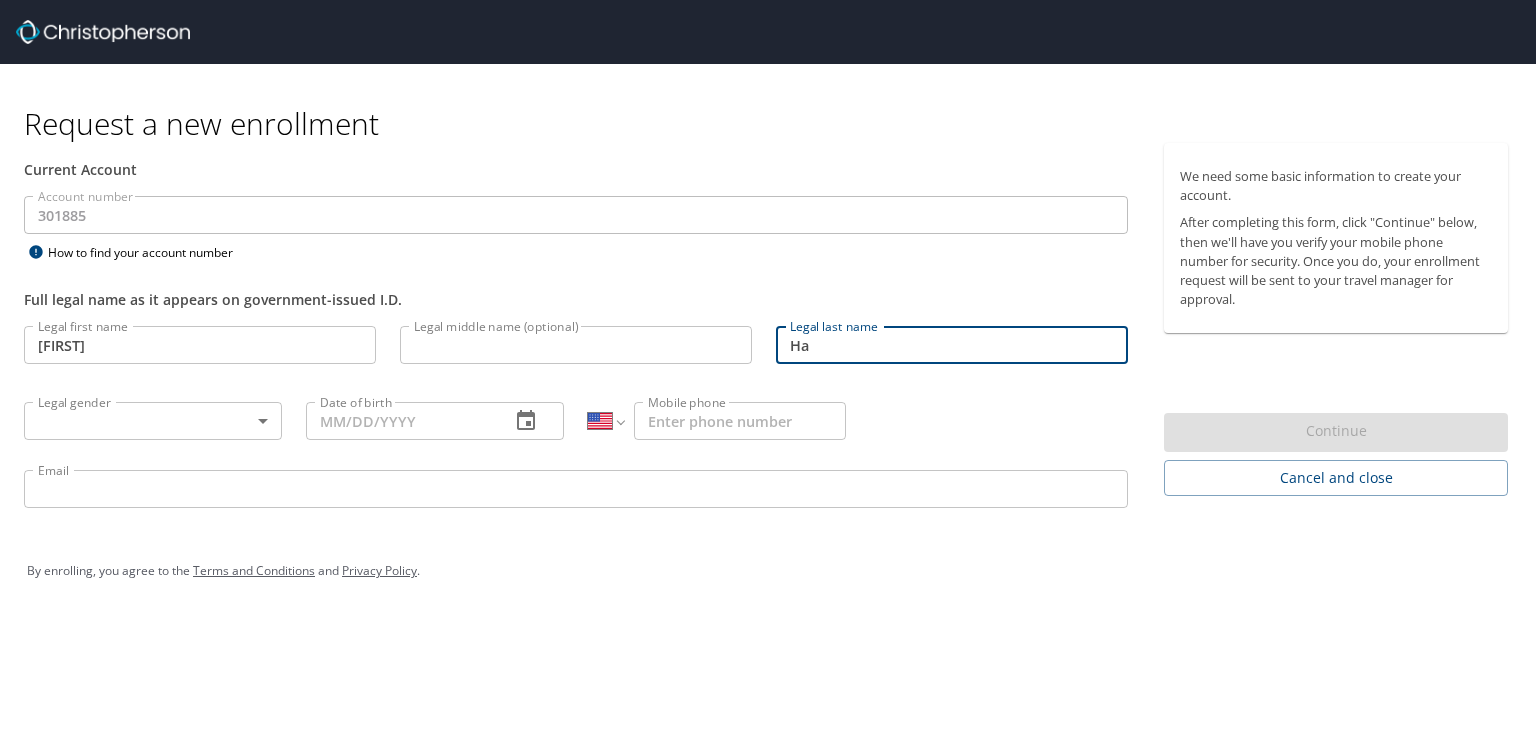 type on "[LAST]" 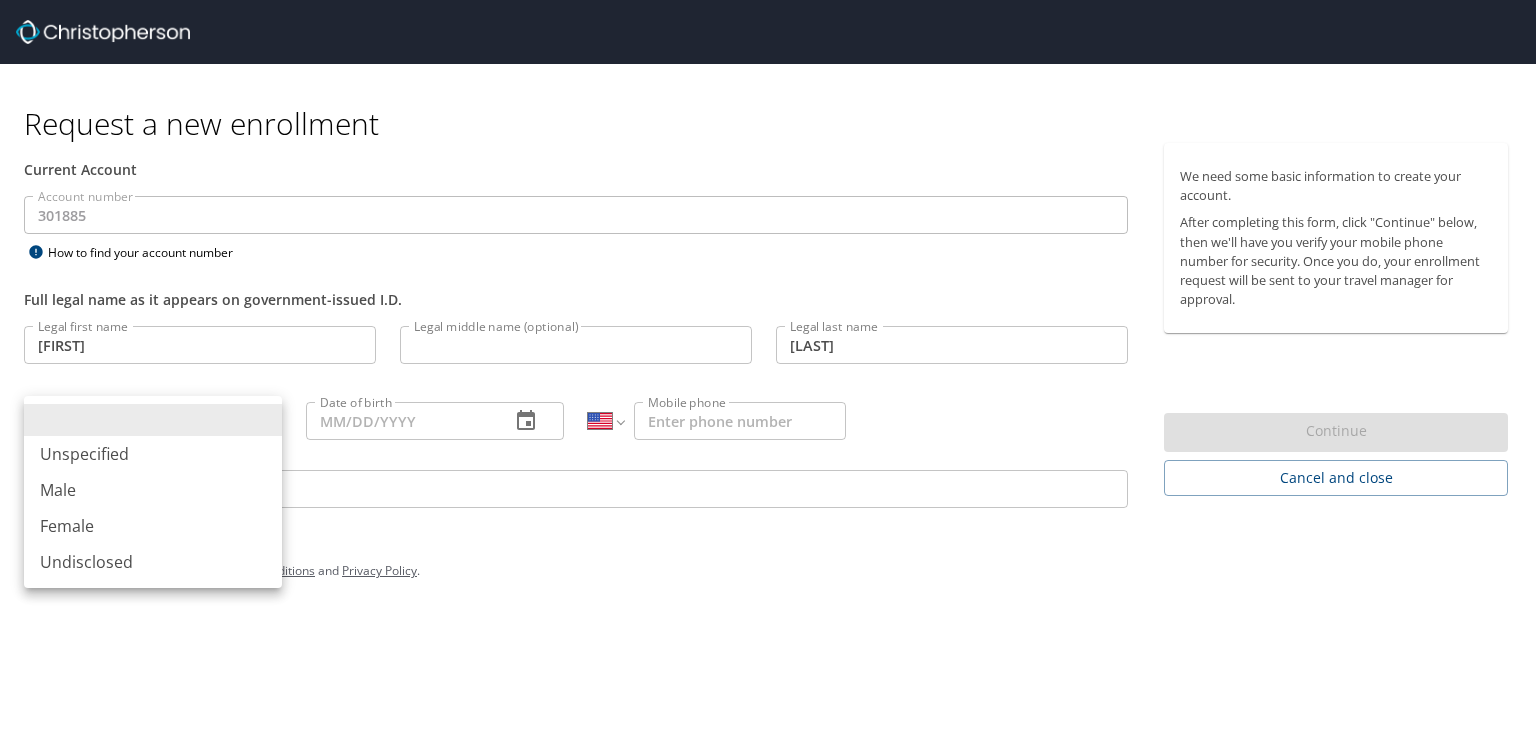 click on "Request a new enrollment Current Account Account number 301885 Account number  How to find your account number Full legal name as it appears on government-issued I.D. Legal first name Brenda Legal first name Legal middle name (optional) Legal middle name (optional) Legal last name Hasseltine Legal last name Legal gender ​ Legal gender Date of birth Date of birth International Afghanistan Åland Islands Albania Algeria American Samoa Andorra Angola Anguilla Antigua and Barbuda Argentina Armenia Aruba Ascension Island Australia Austria Azerbaijan Bahamas Bahrain Bangladesh Barbados Belarus Belgium Belize Benin Bermuda Bhutan Bolivia Bonaire, Sint Eustatius and Saba Bosnia and Herzegovina Botswana Brazil British Indian Ocean Territory Brunei Darussalam Bulgaria Burkina Faso Burma Burundi Cambodia Cameroon Canada Cape Verde Cayman Islands Central African Republic Chad Chile China Christmas Island Cocos (Keeling) Islands Colombia Comoros Congo Congo, Democratic Republic of the Cook Islands Costa Rica Croatia" at bounding box center (768, 365) 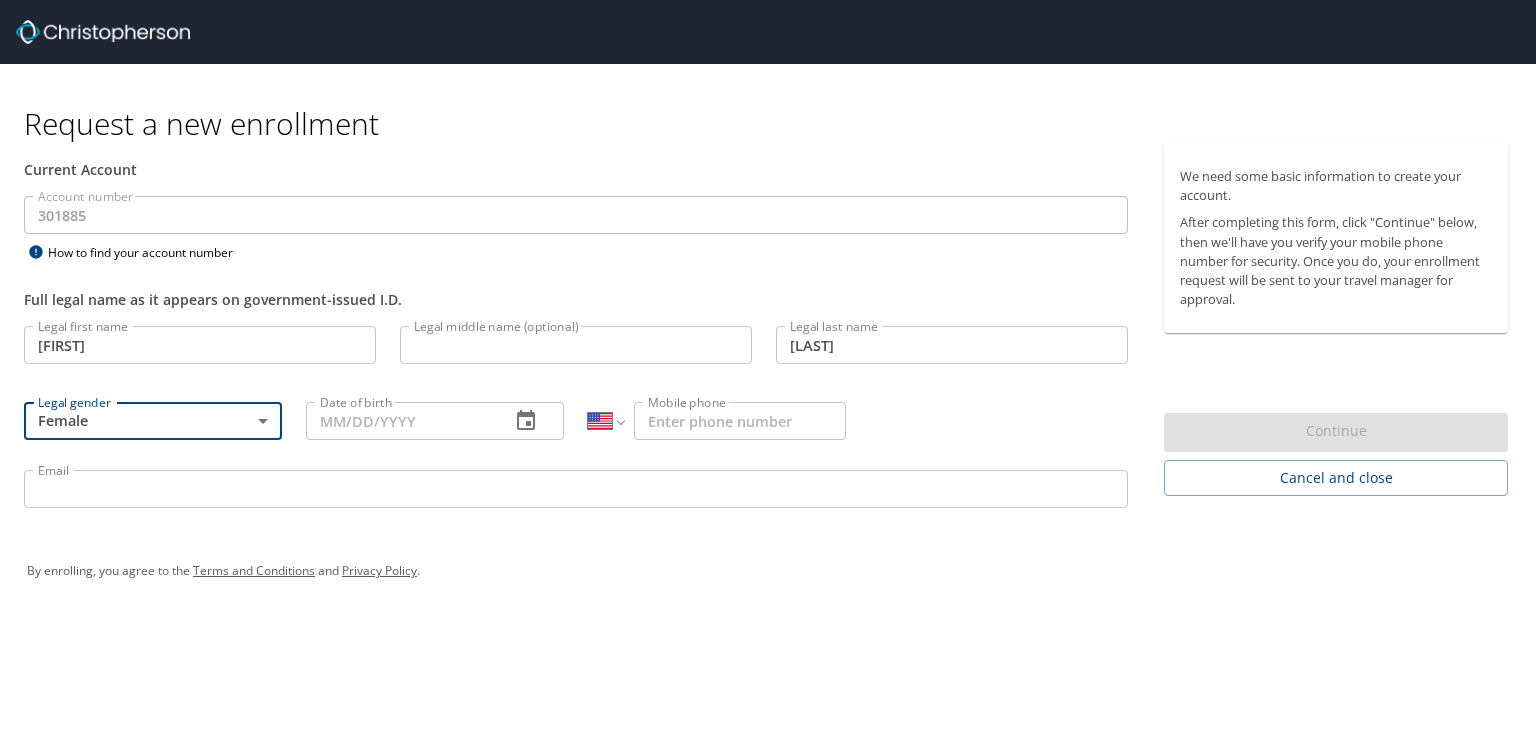 click on "Date of birth" at bounding box center (400, 421) 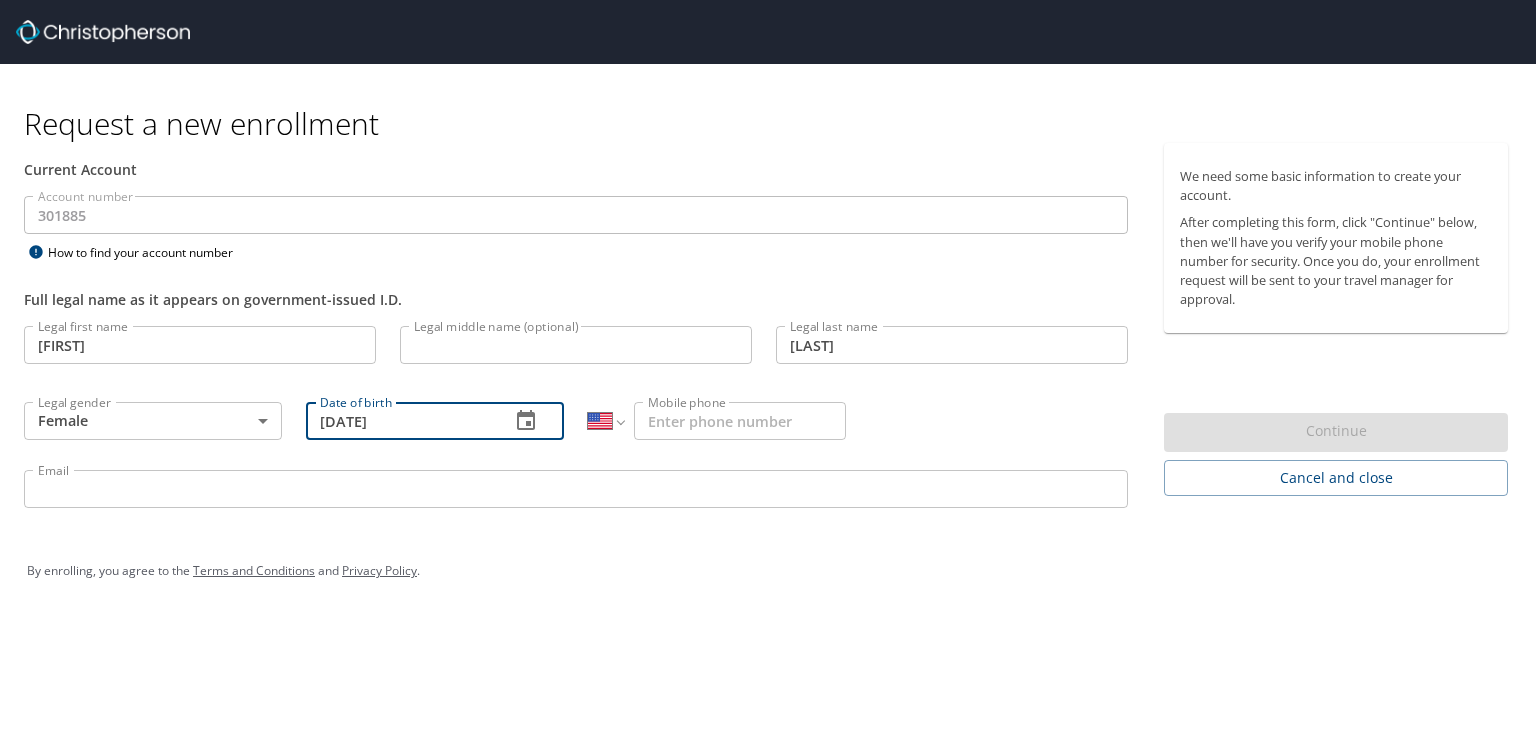 type on "10/26/1972" 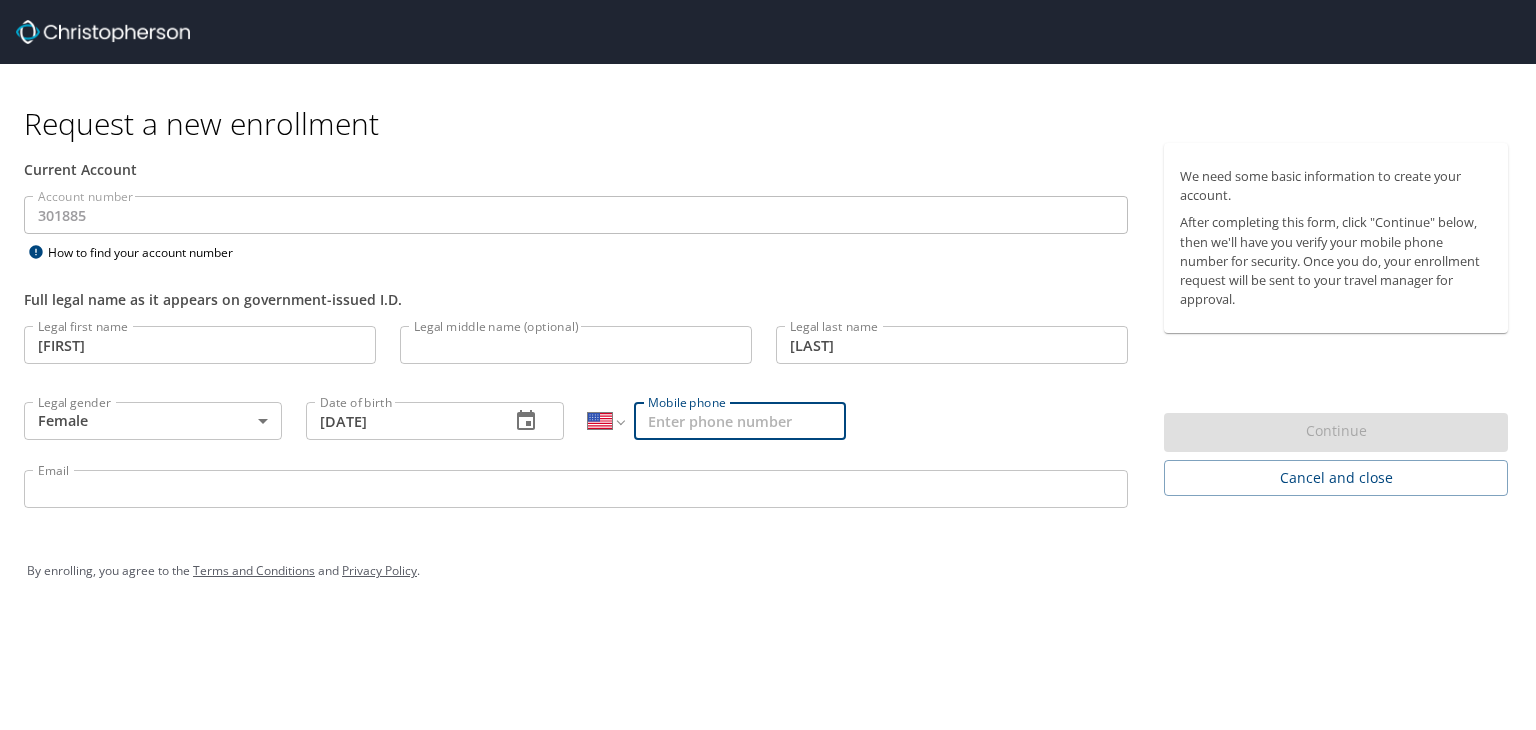 type on "(404) 429-4774" 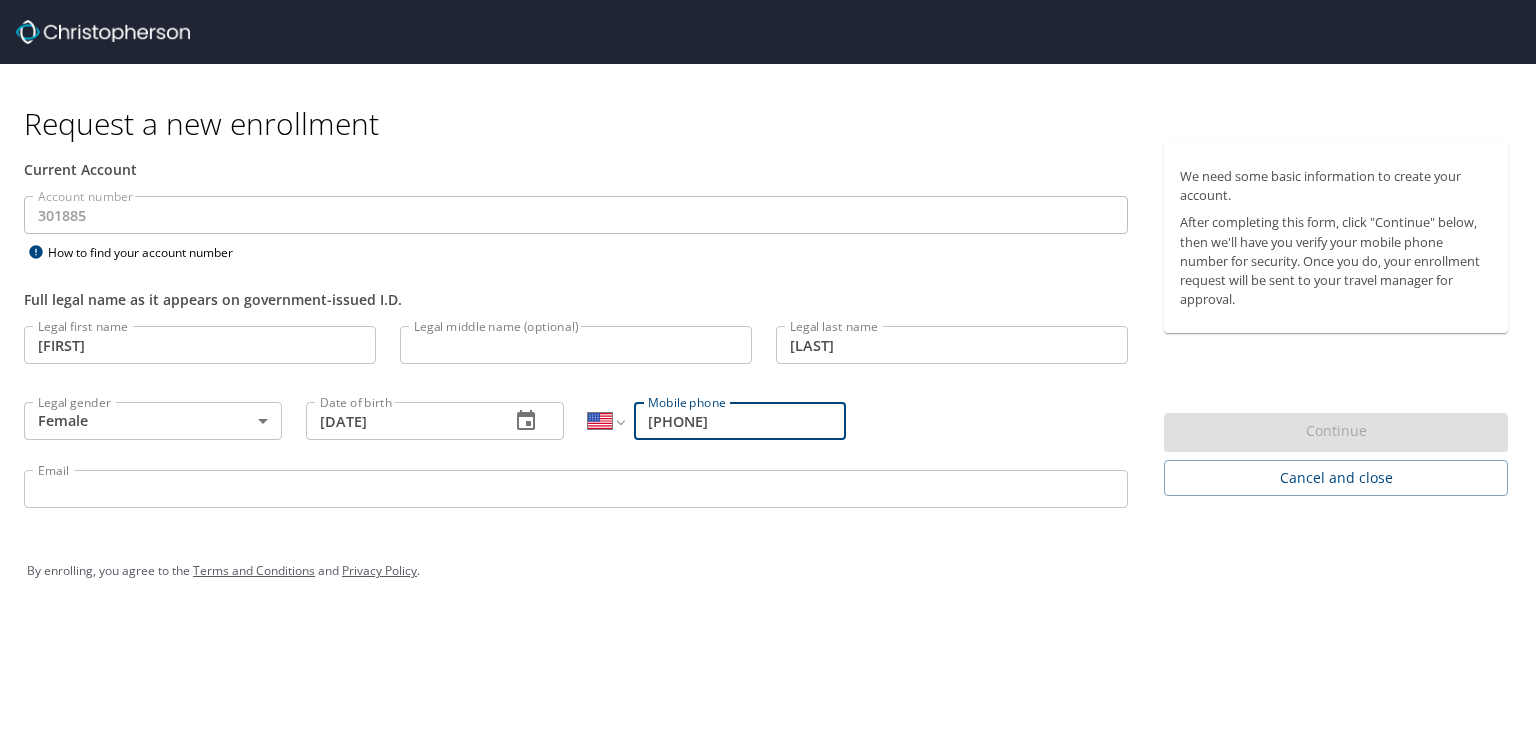 click on "Email" at bounding box center [576, 489] 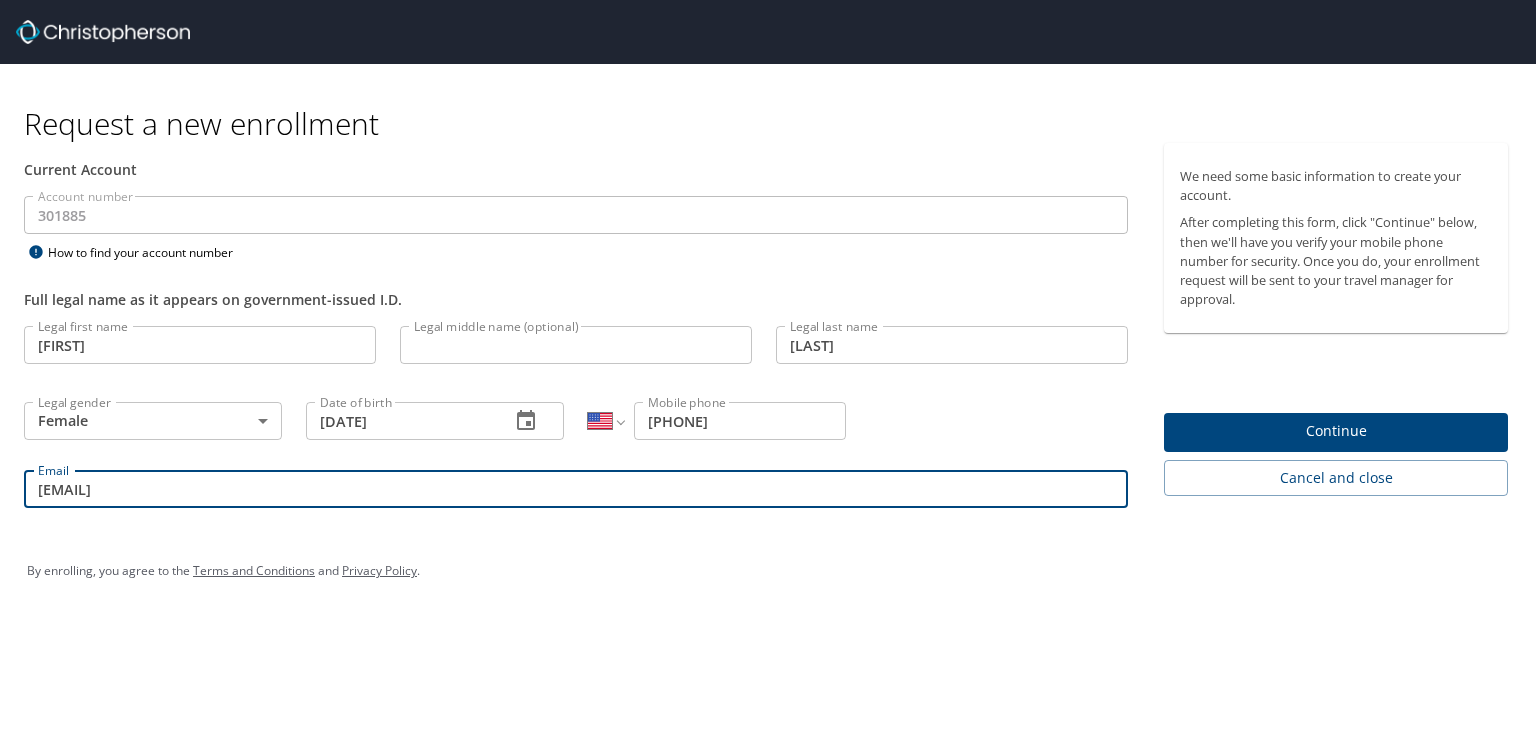 click on "brenda.hasseltine@shipmonk.om" at bounding box center (576, 489) 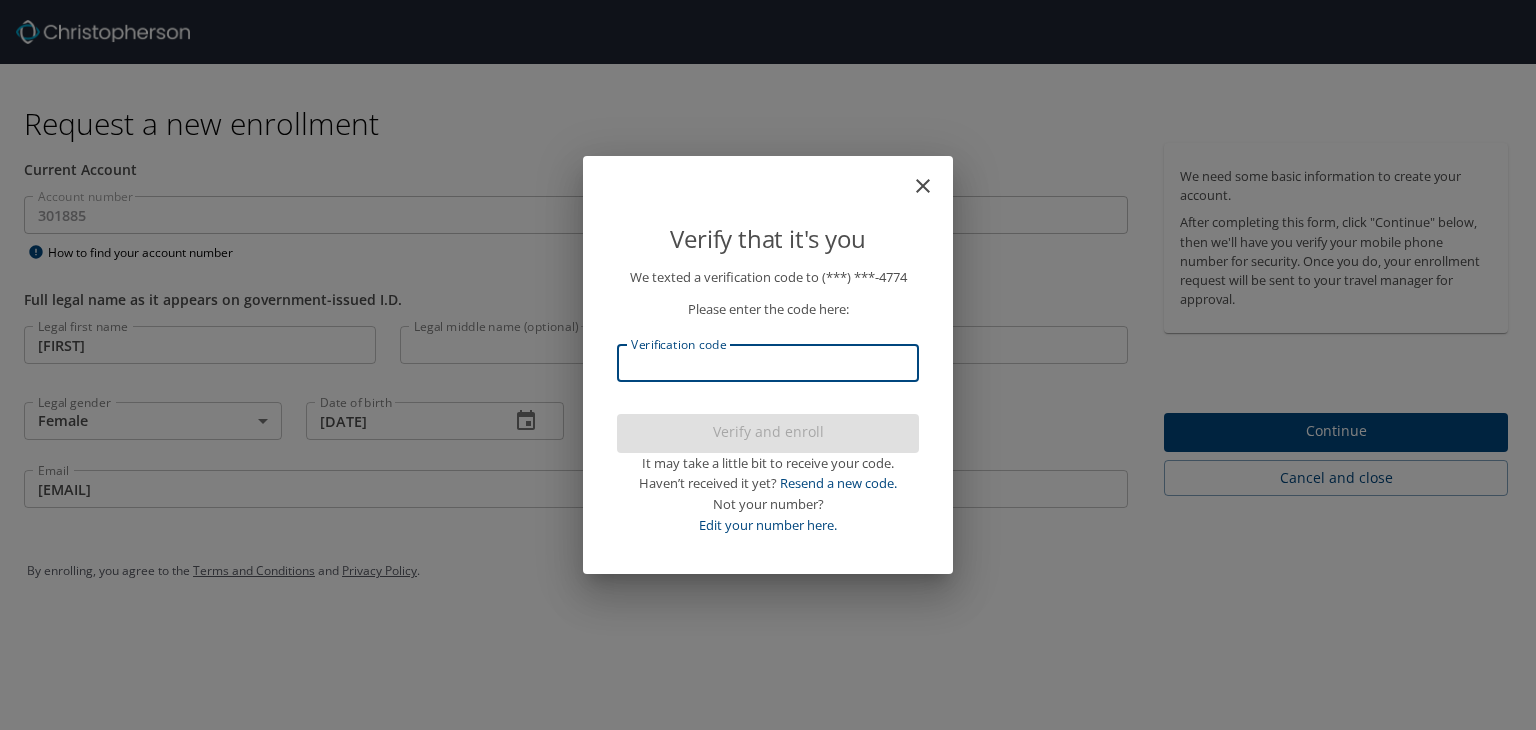 click on "Verification code" at bounding box center [768, 363] 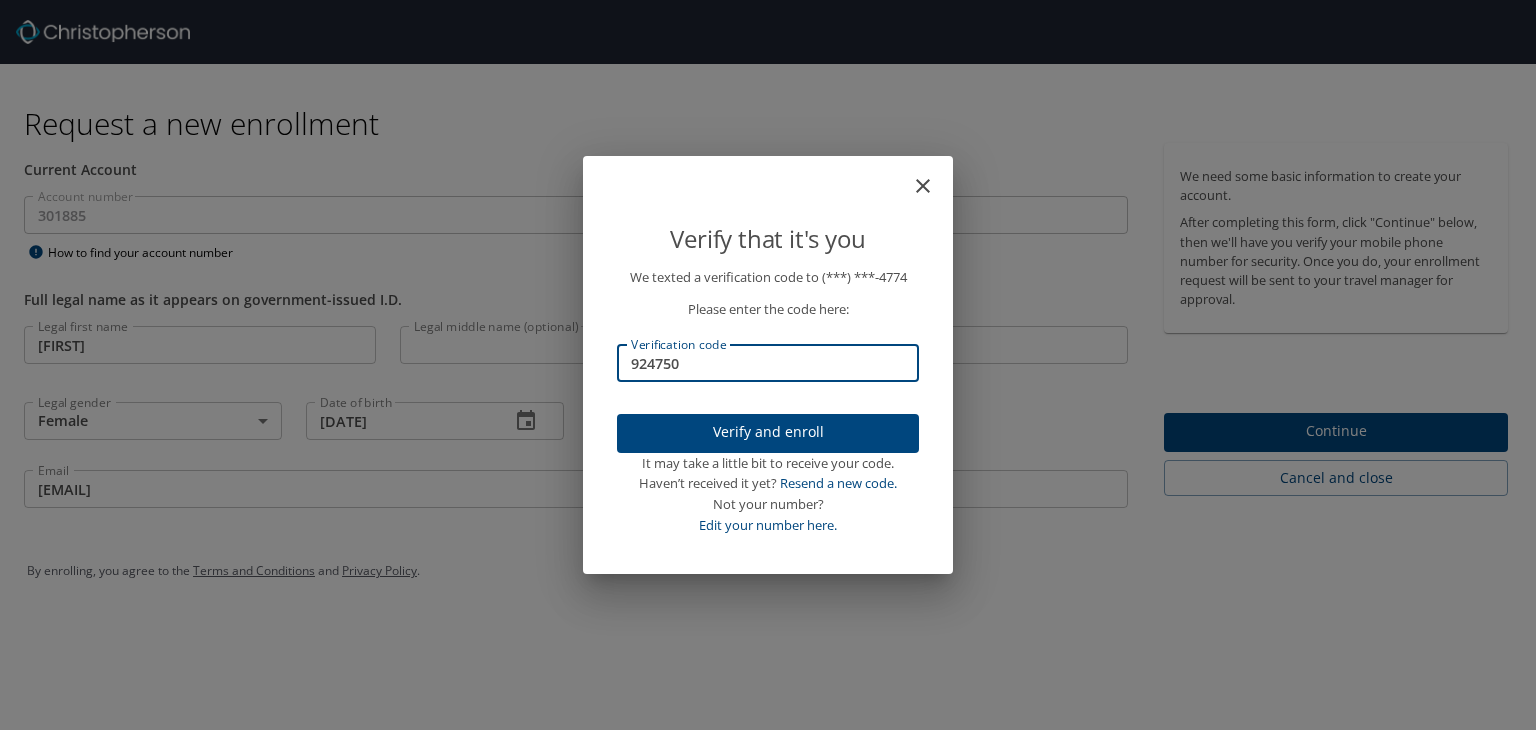 type on "924750" 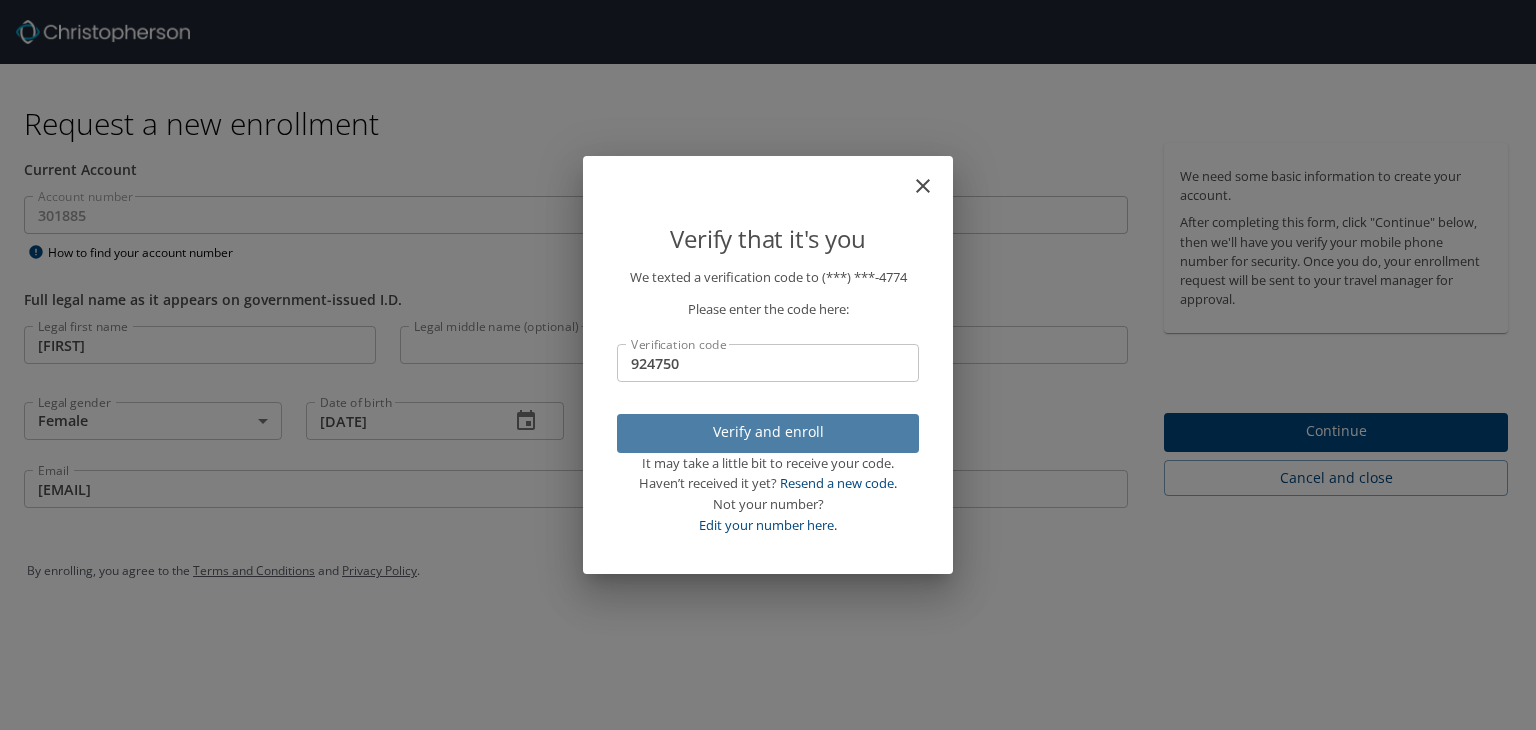 click on "Verify and enroll" at bounding box center [768, 432] 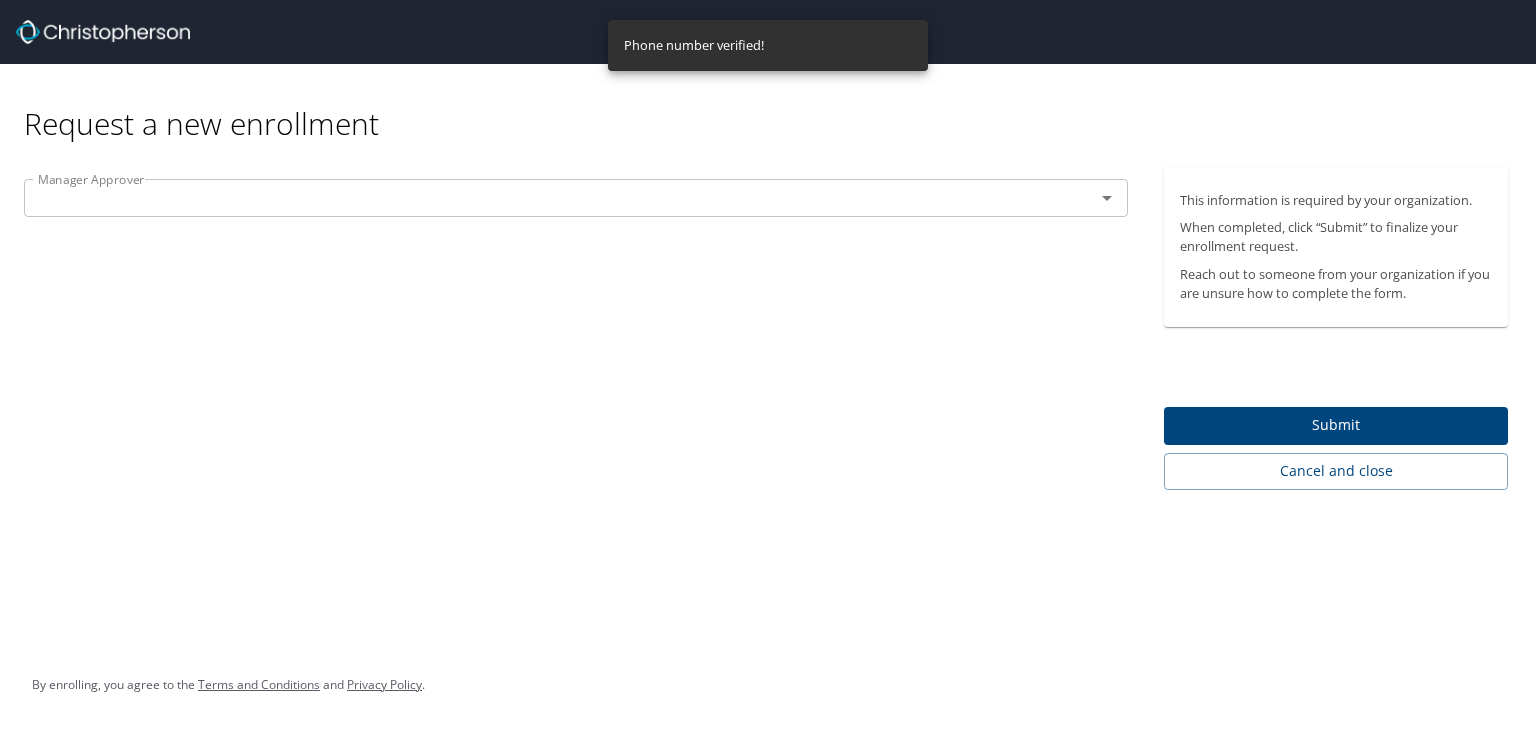 click 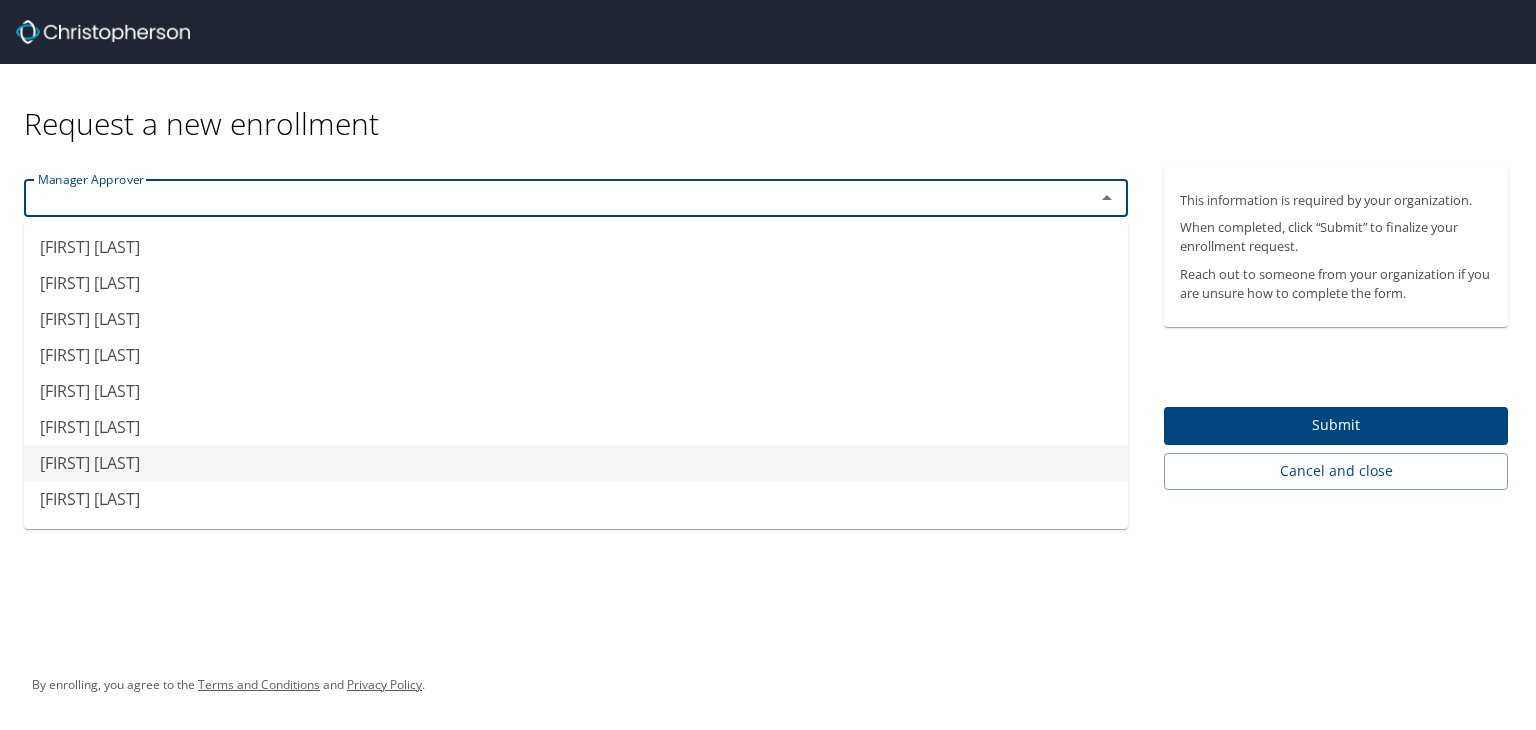 click on "Devin Knight" at bounding box center (576, 463) 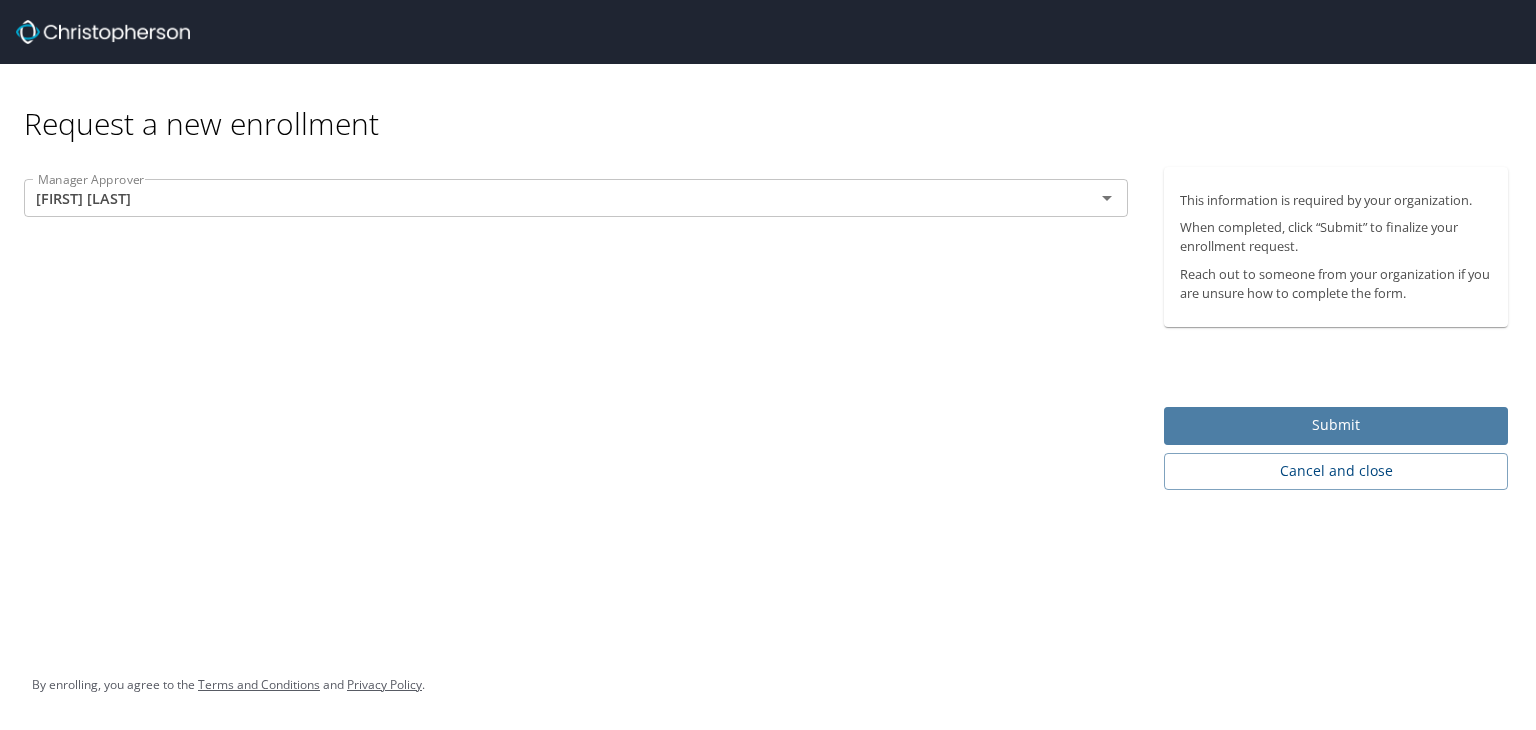 click on "Submit" at bounding box center [1336, 425] 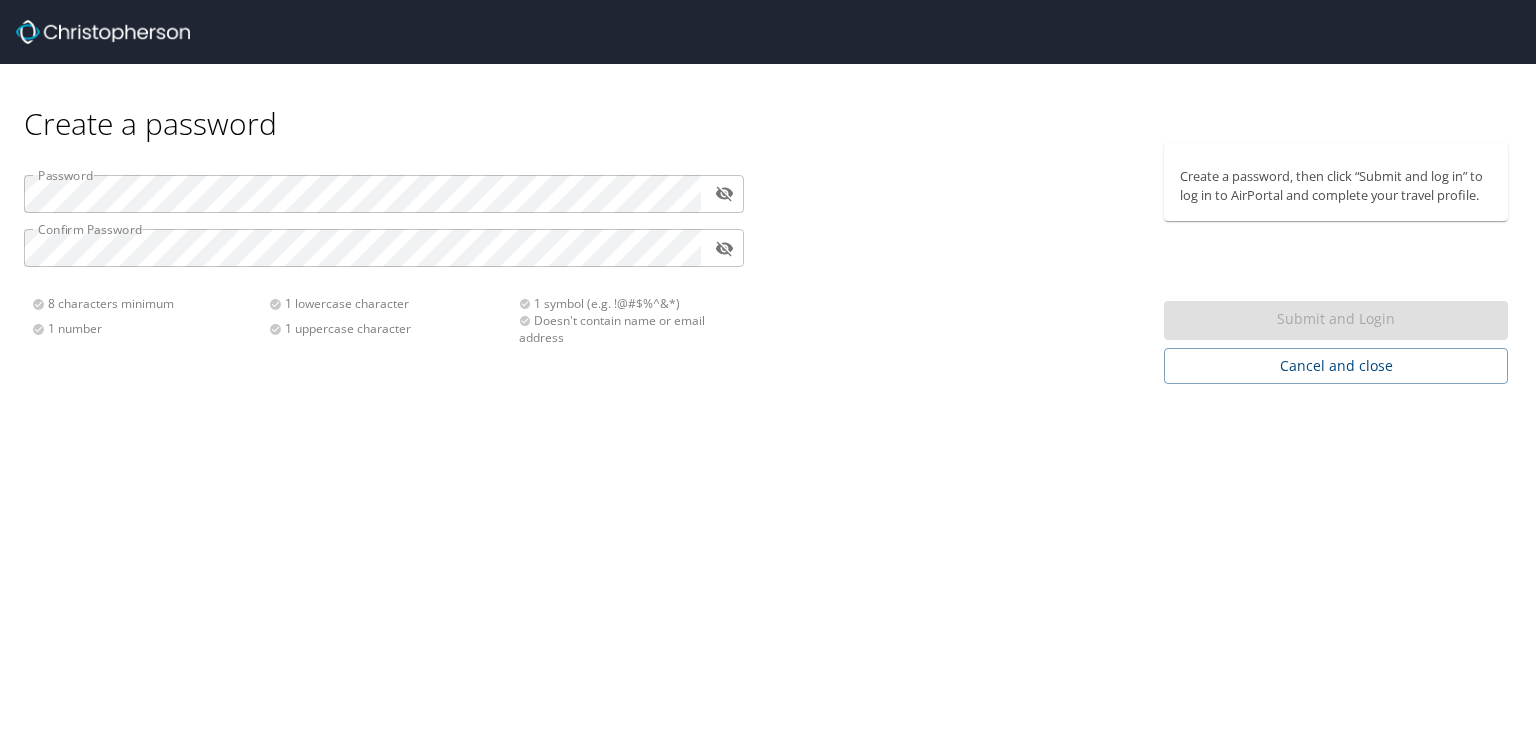 scroll, scrollTop: 0, scrollLeft: 0, axis: both 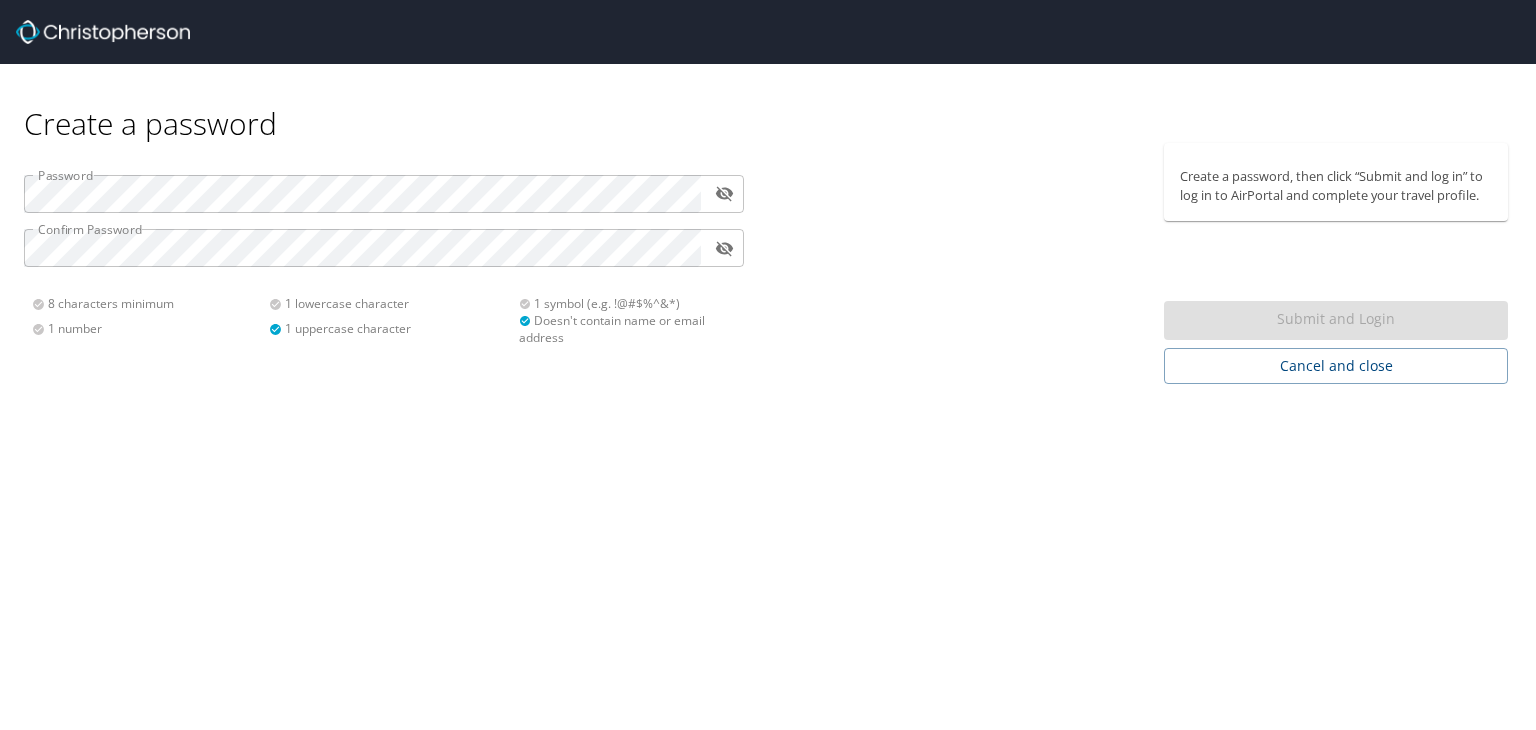click at bounding box center [0, 730] 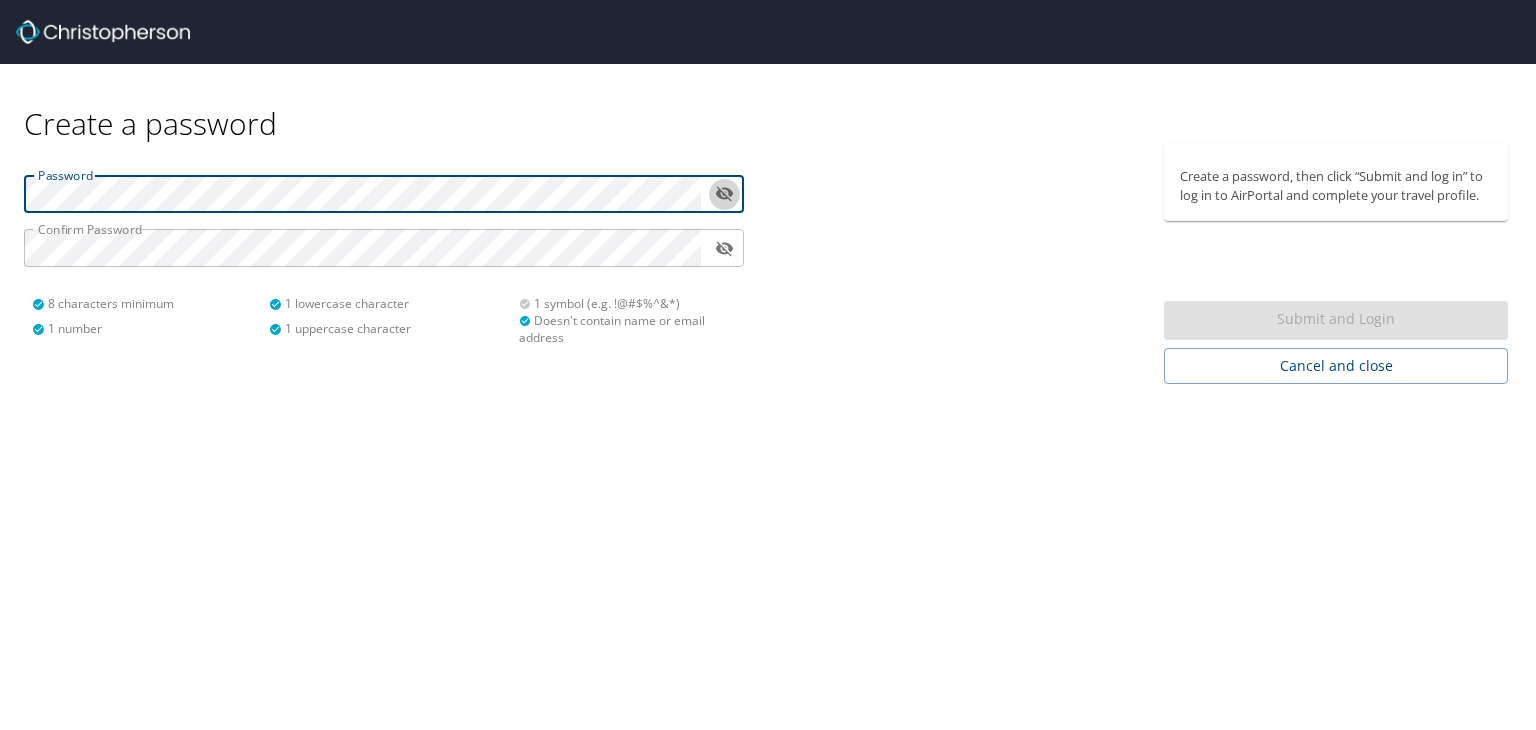 click 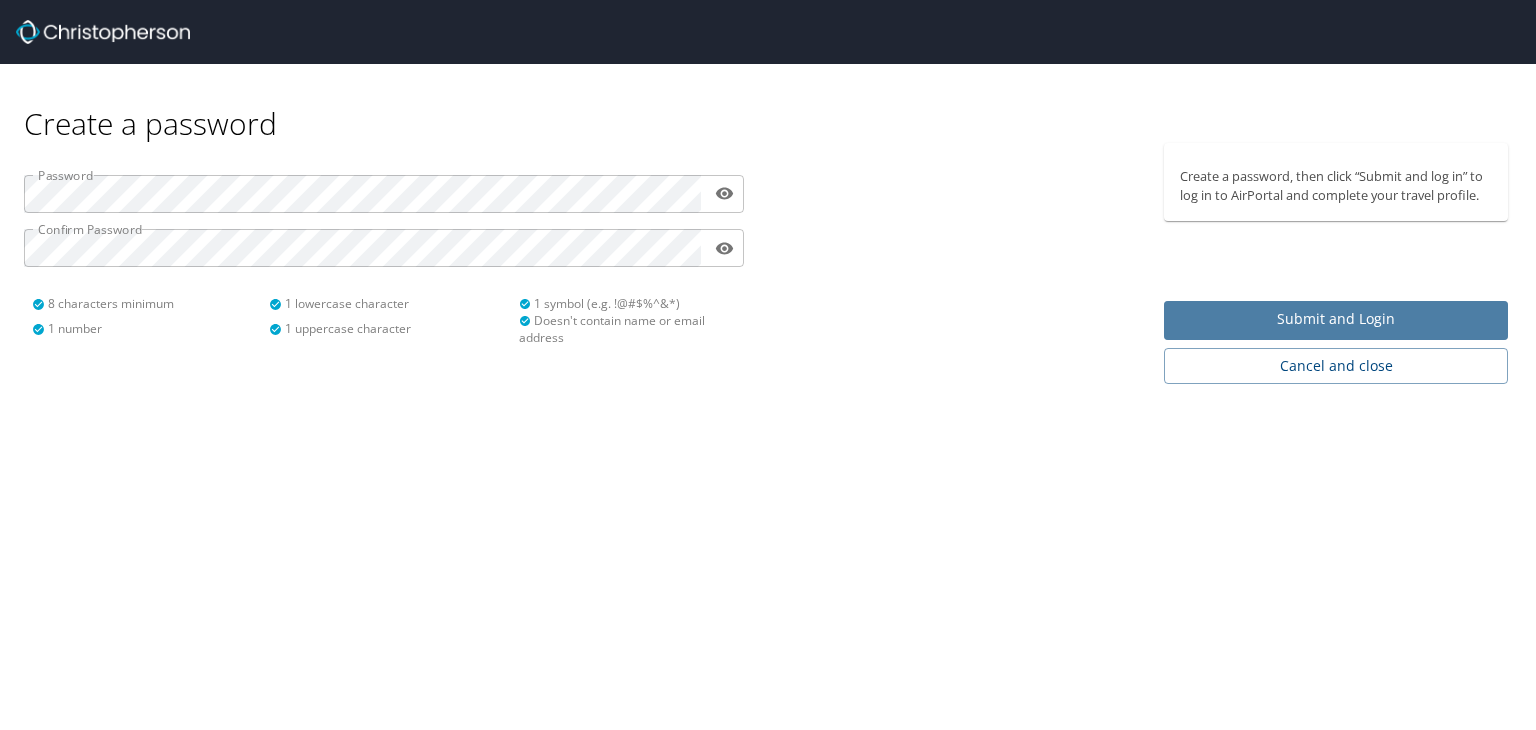 click on "Submit and Login" at bounding box center (1336, 319) 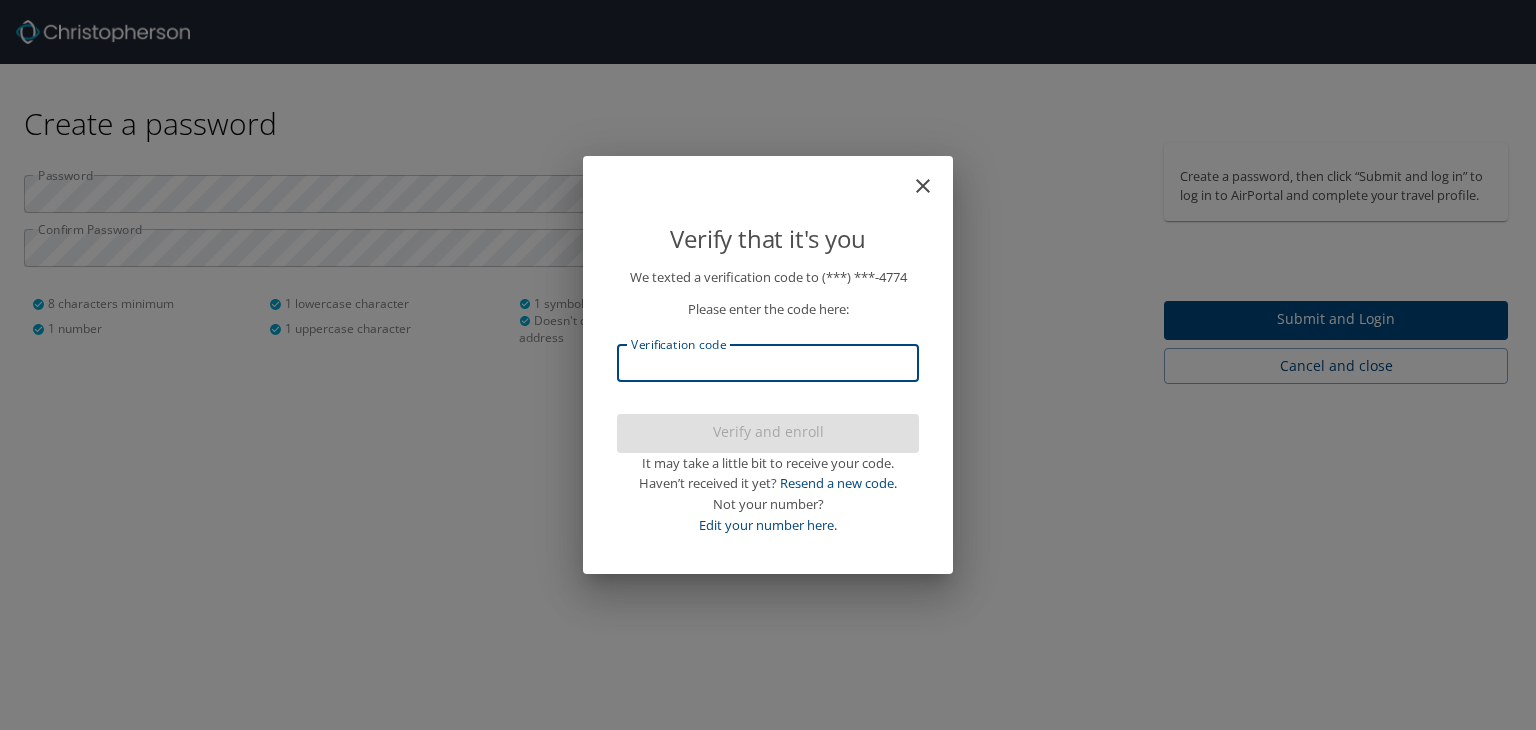 click on "Verification code" at bounding box center [768, 363] 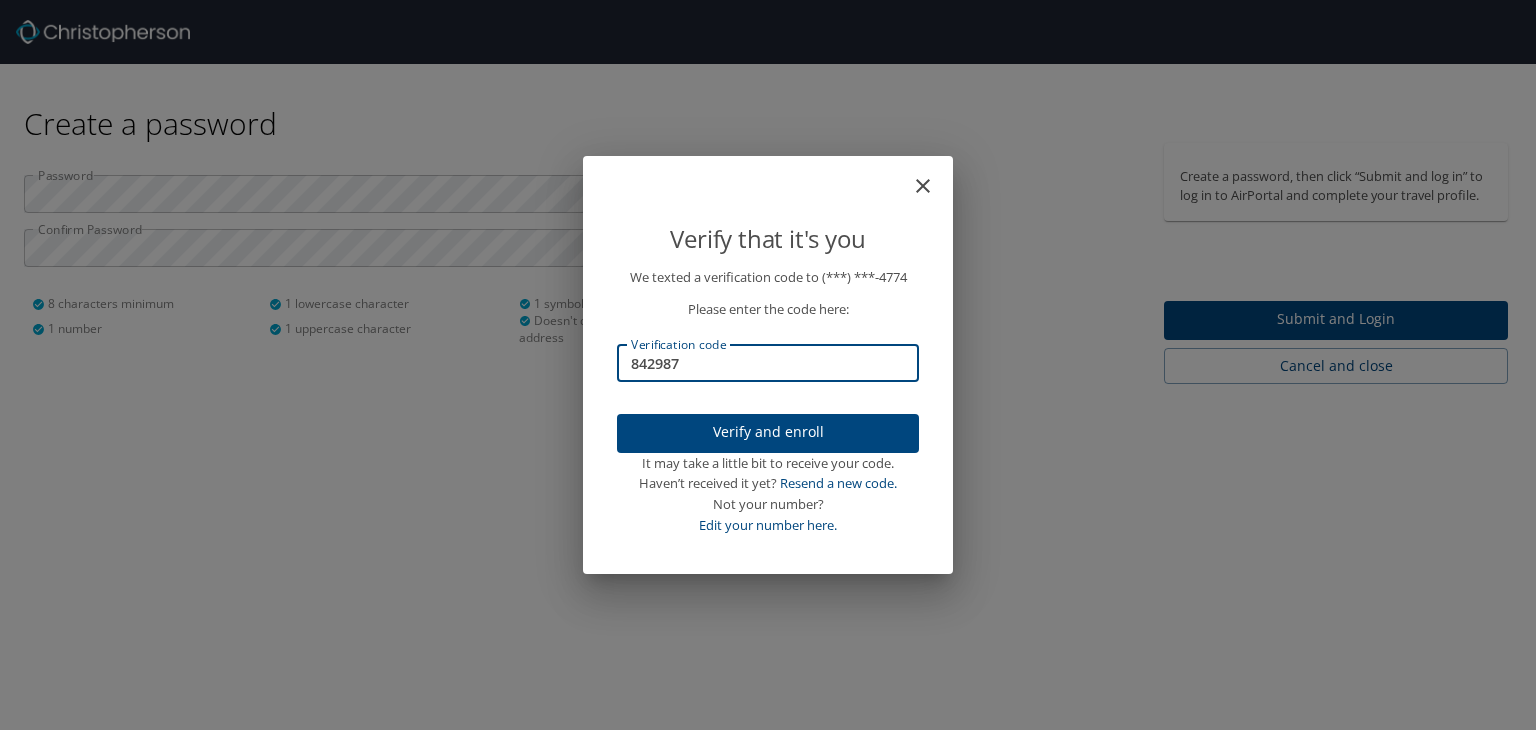 type on "842987" 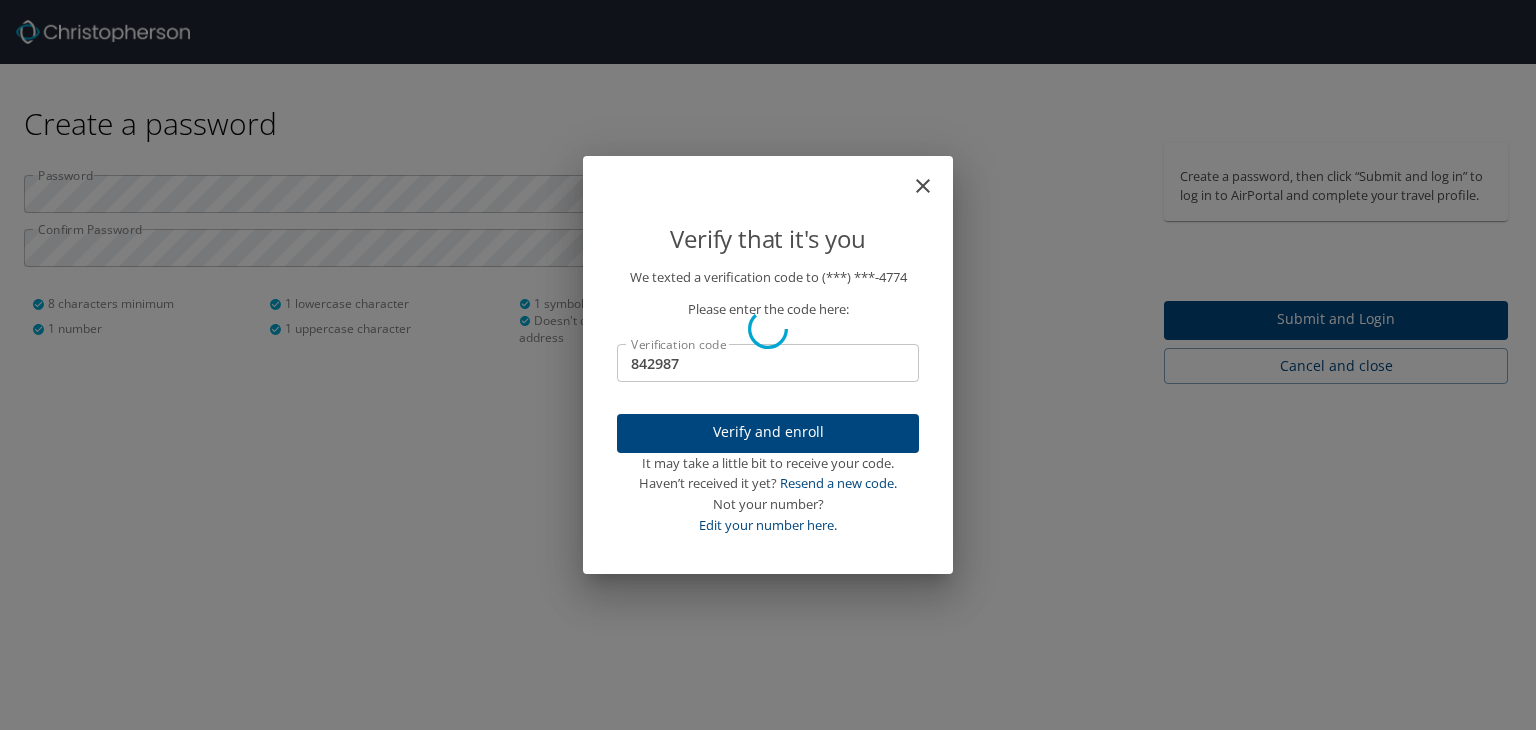 type 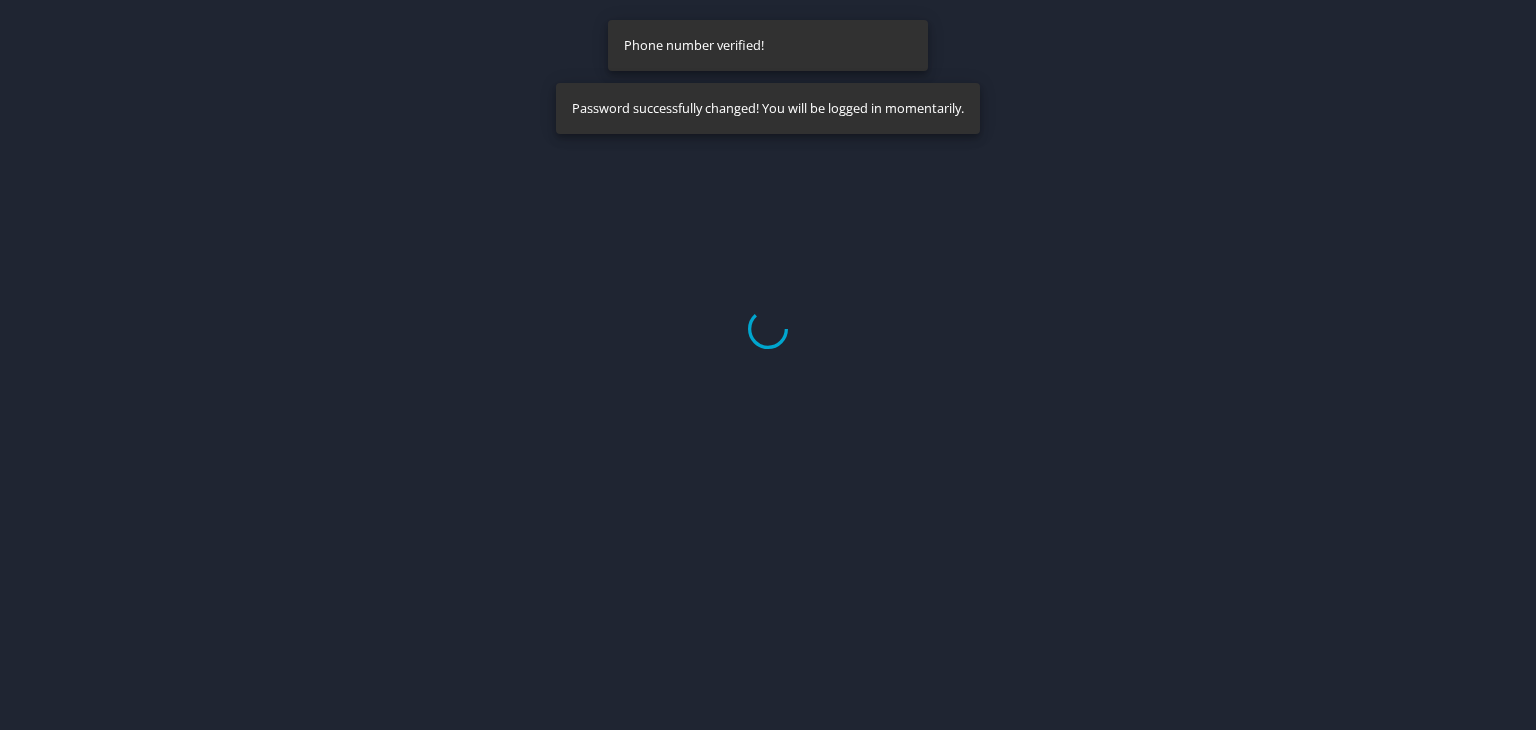 select on "US" 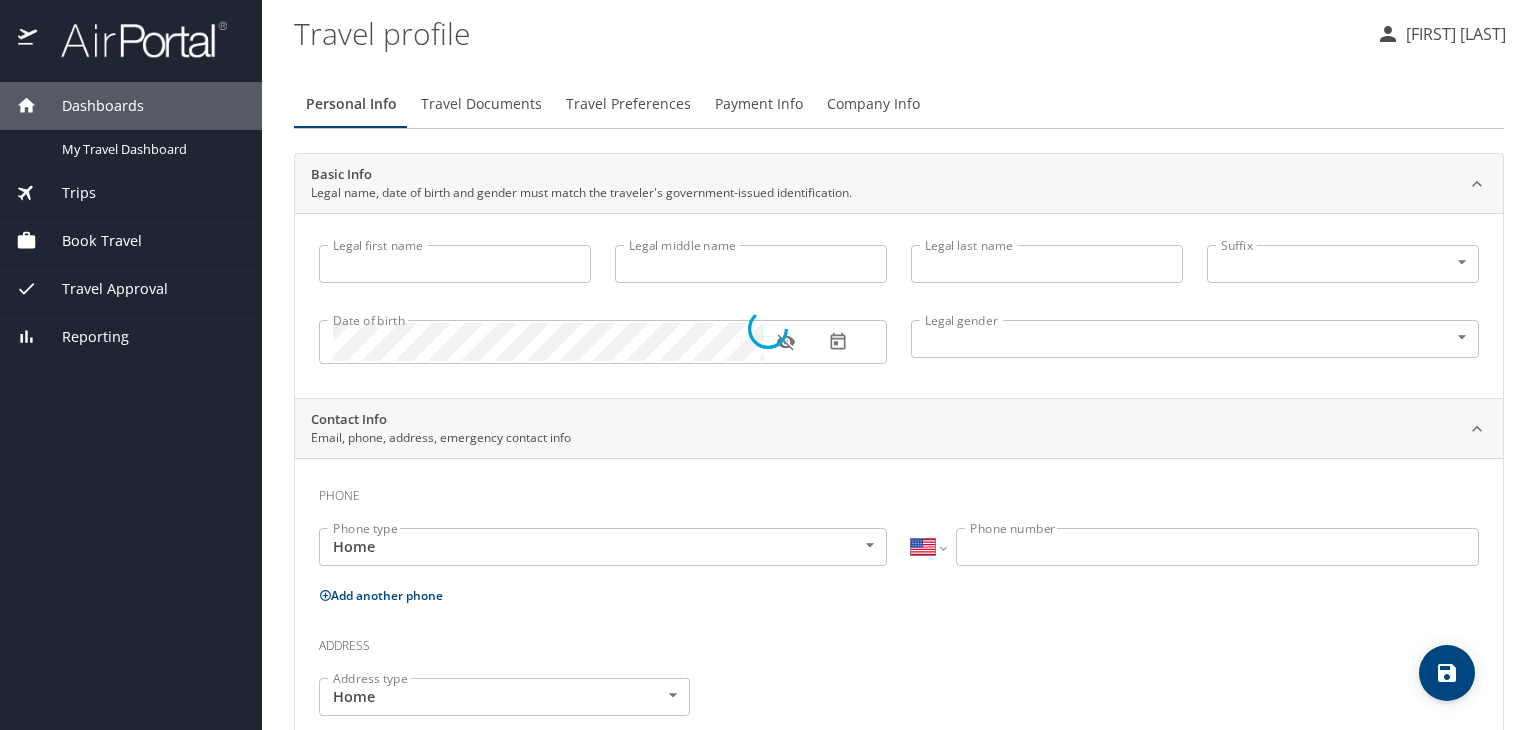 type on "Brenda" 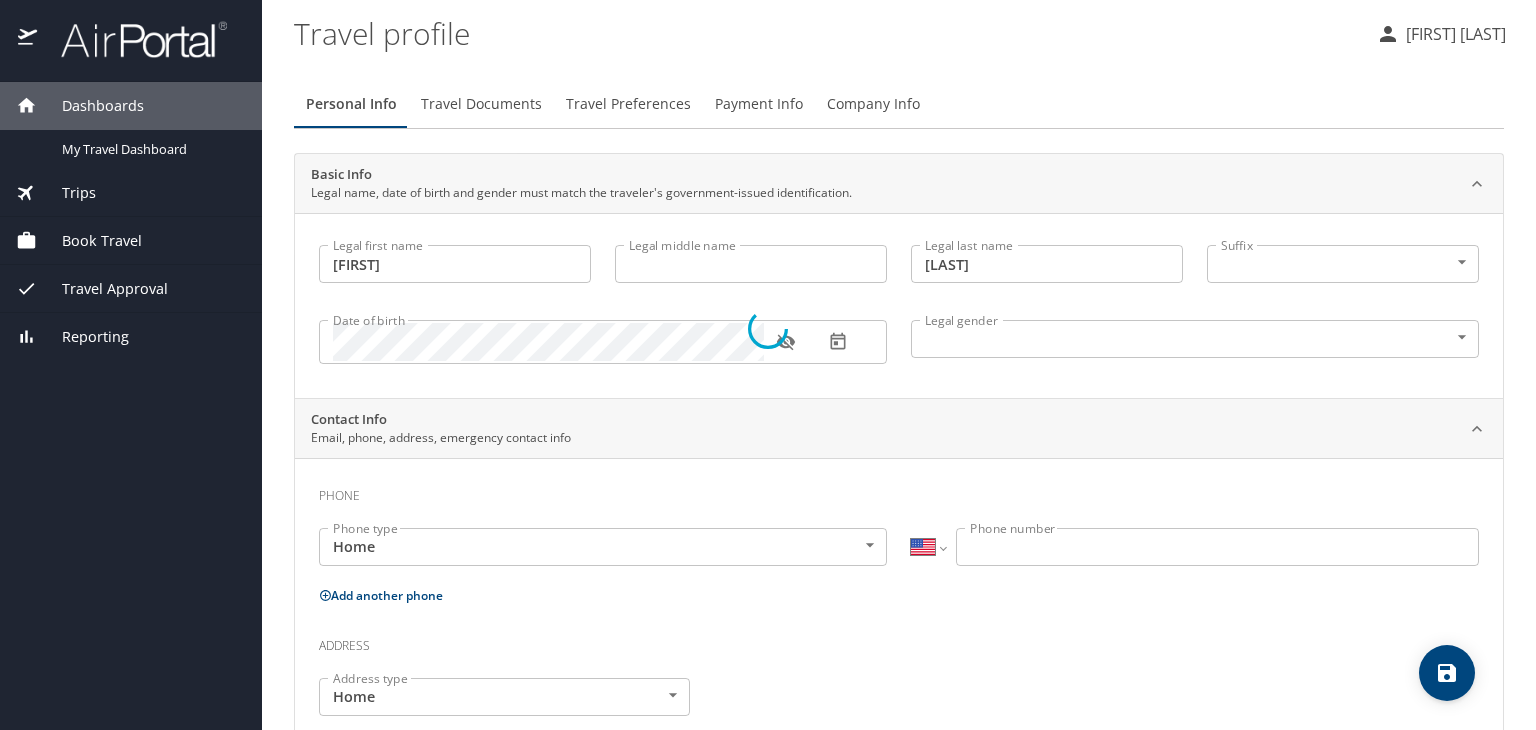 select on "US" 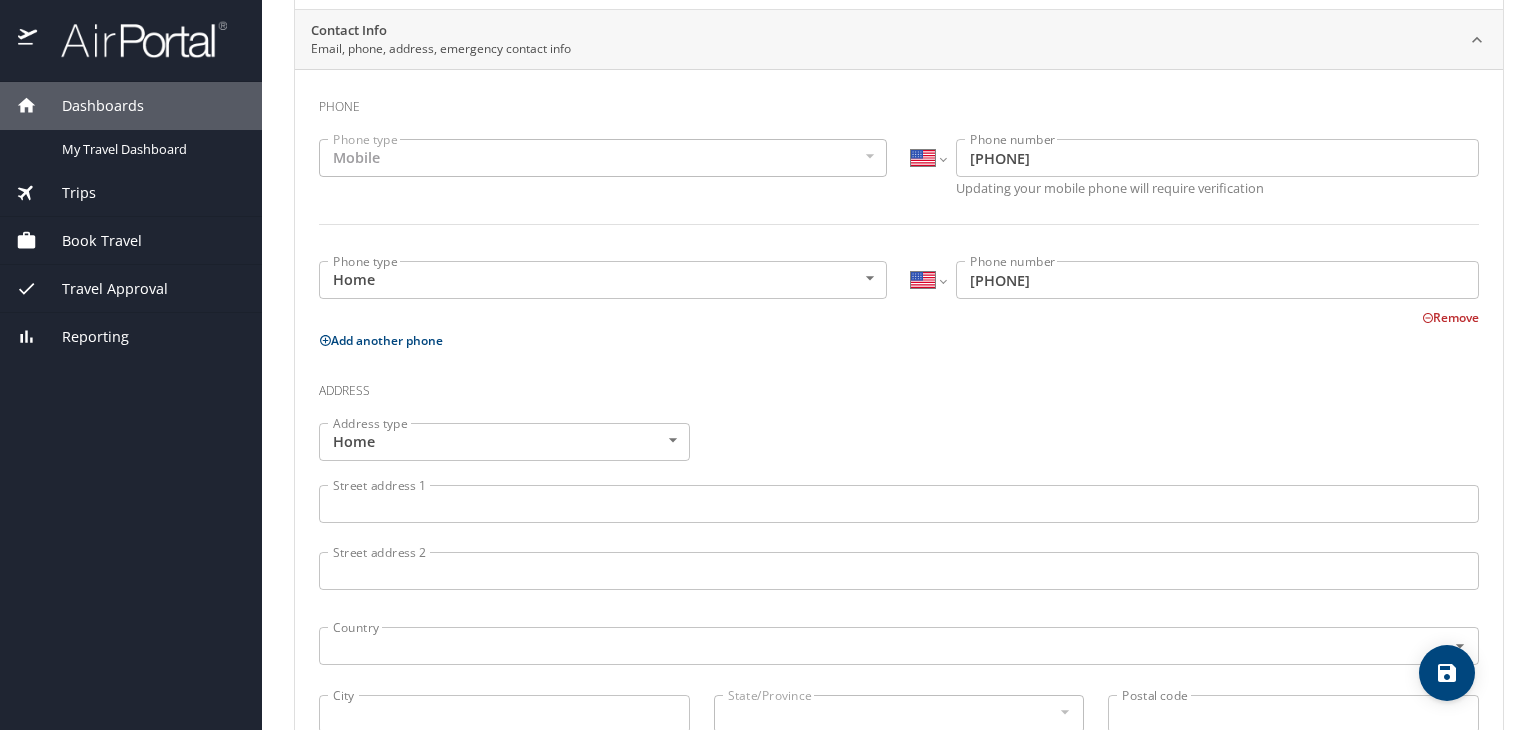 scroll, scrollTop: 500, scrollLeft: 0, axis: vertical 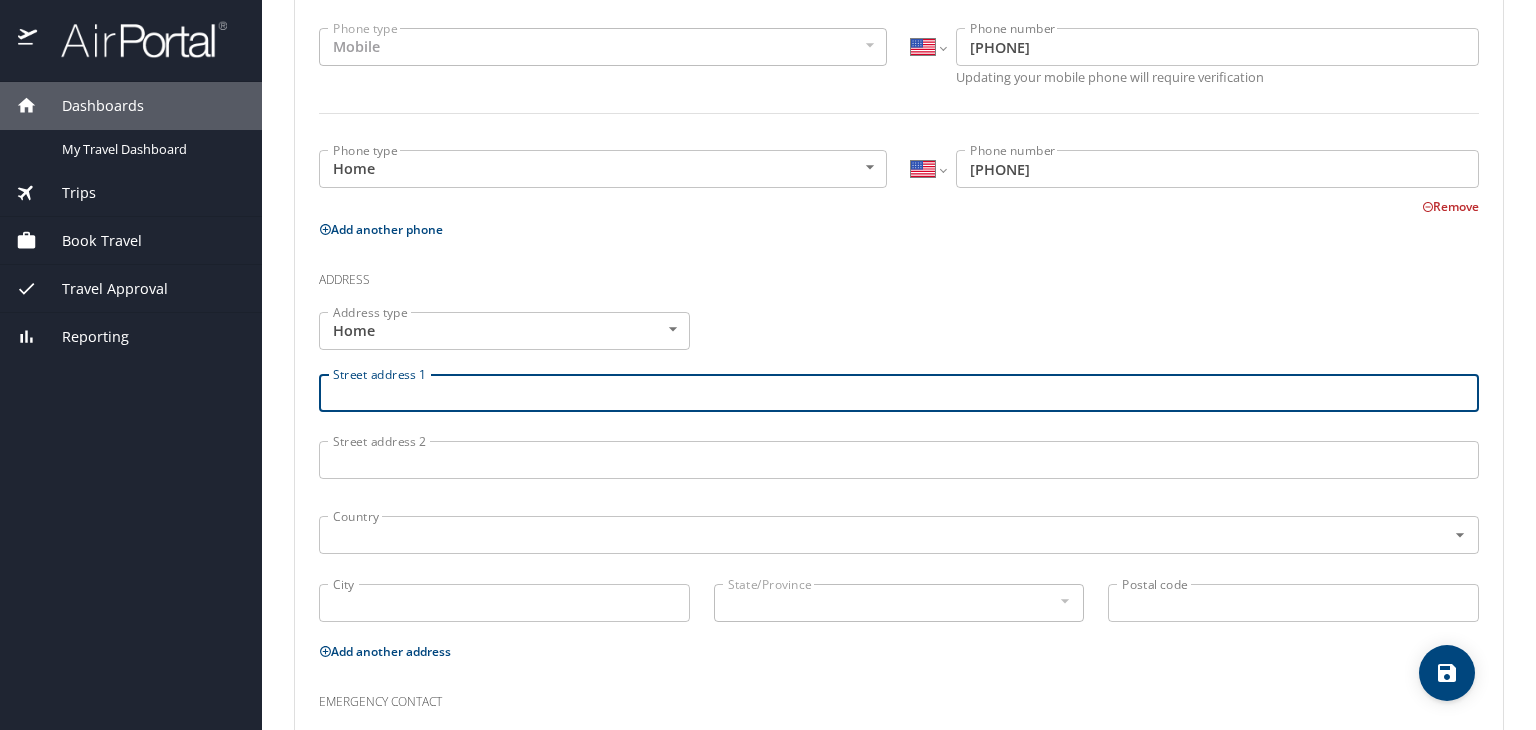 click on "Street address 1" at bounding box center [899, 393] 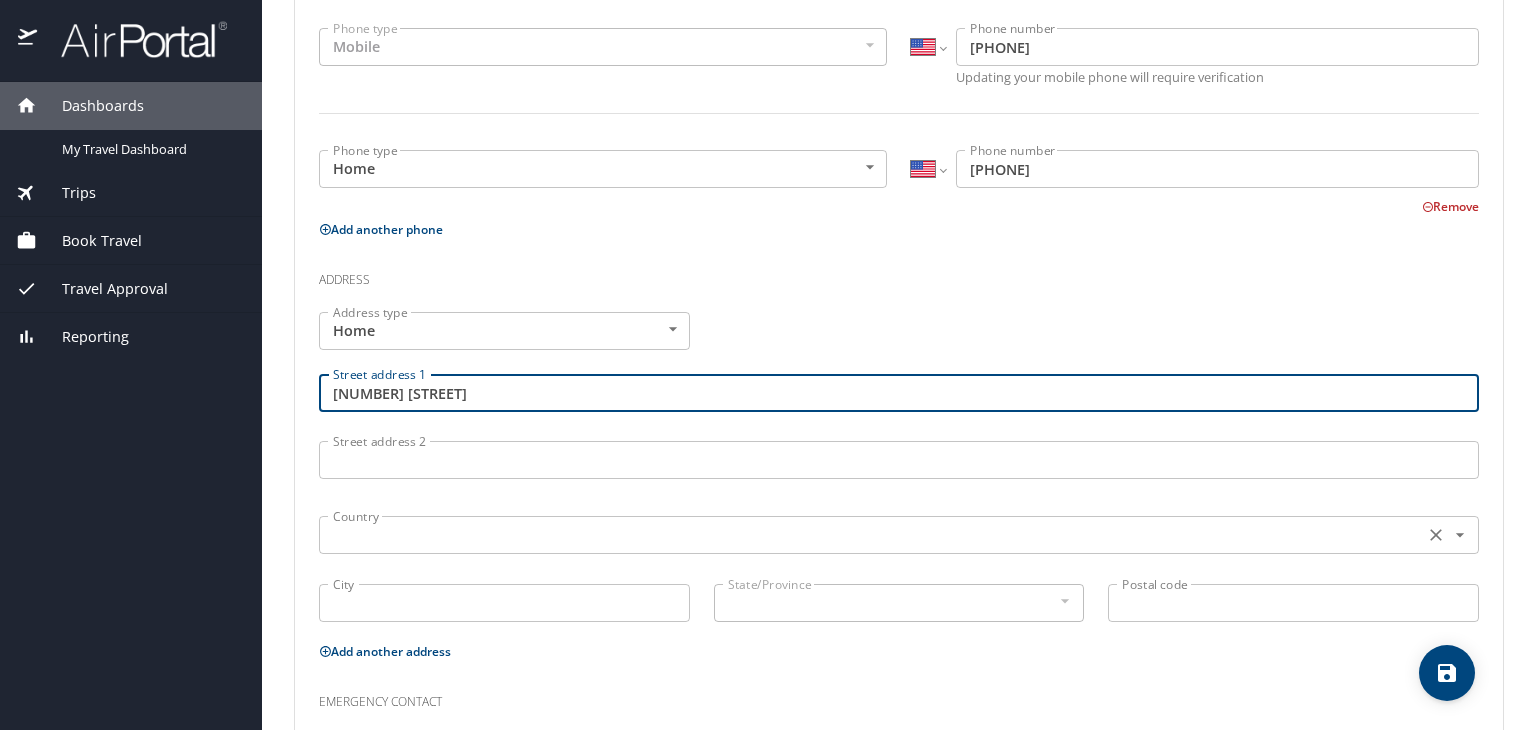 type on "8745 McDonough Street" 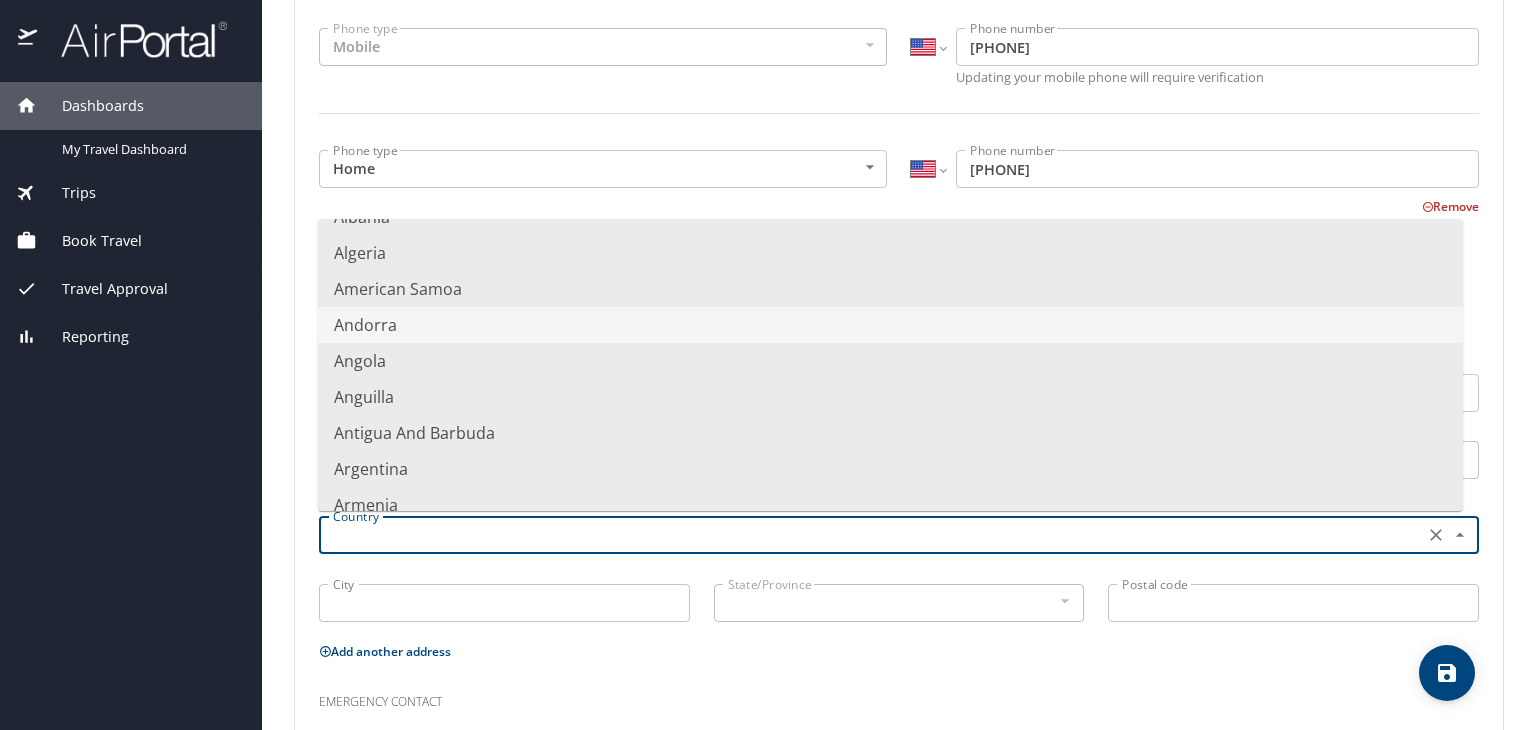 scroll, scrollTop: 0, scrollLeft: 0, axis: both 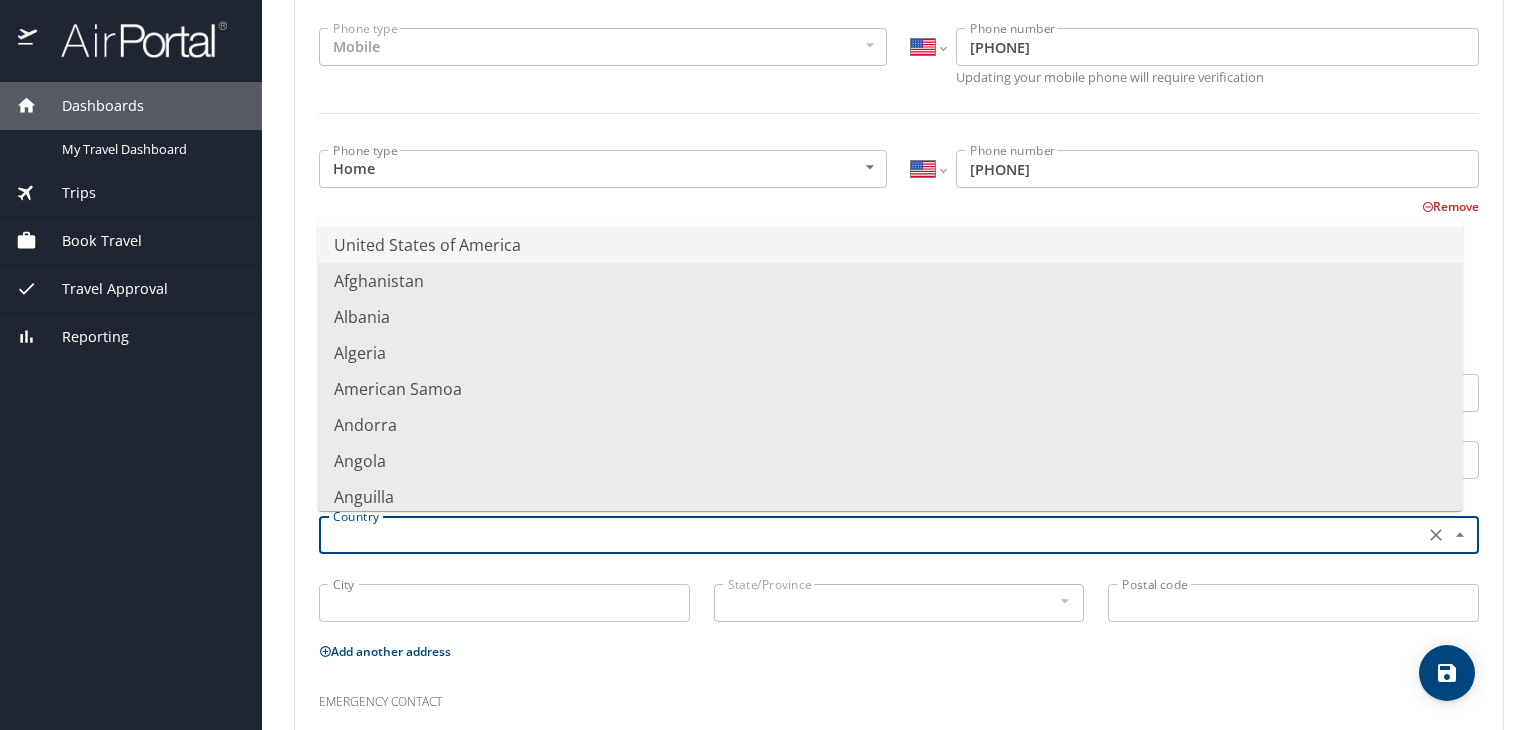 click on "United States of America" at bounding box center [890, 245] 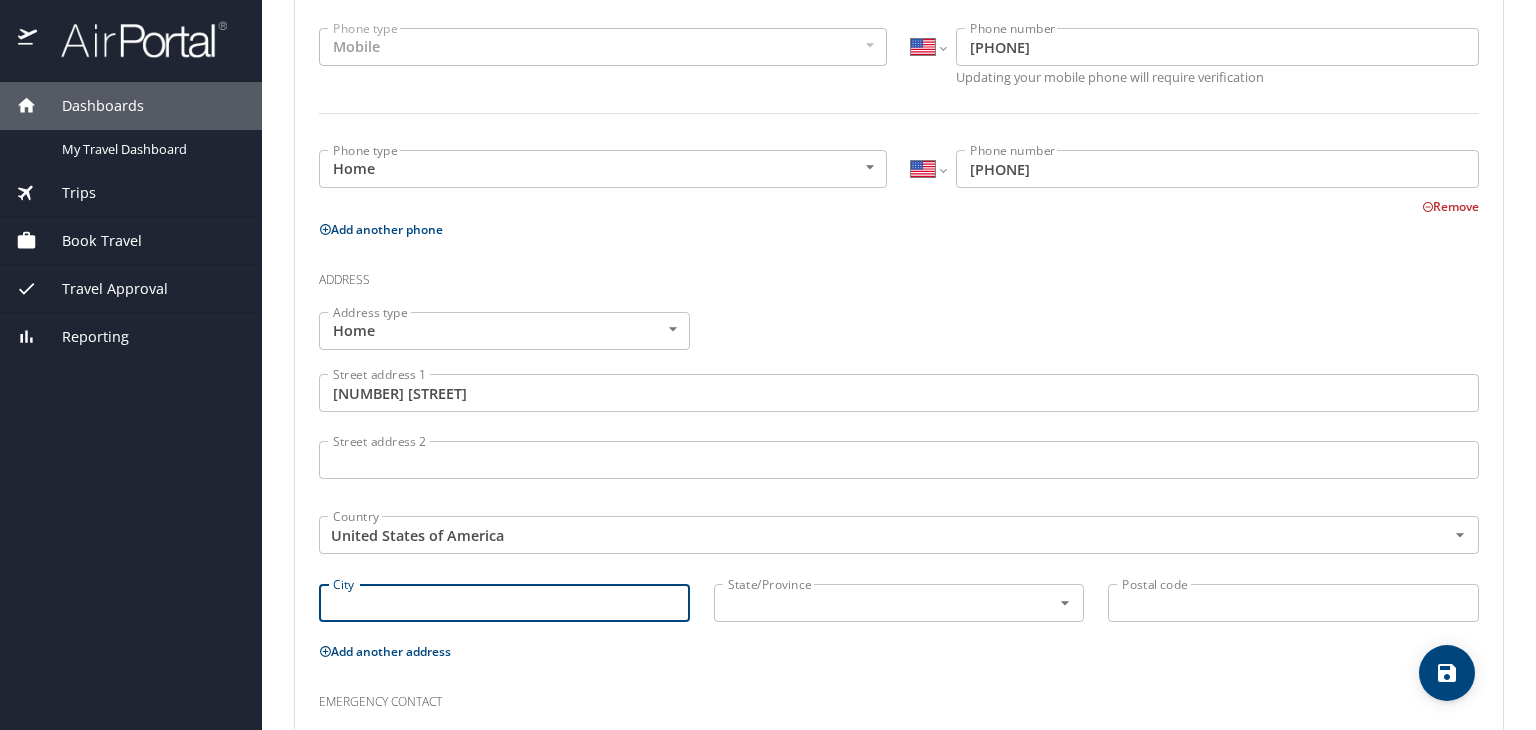 click on "City" at bounding box center (504, 603) 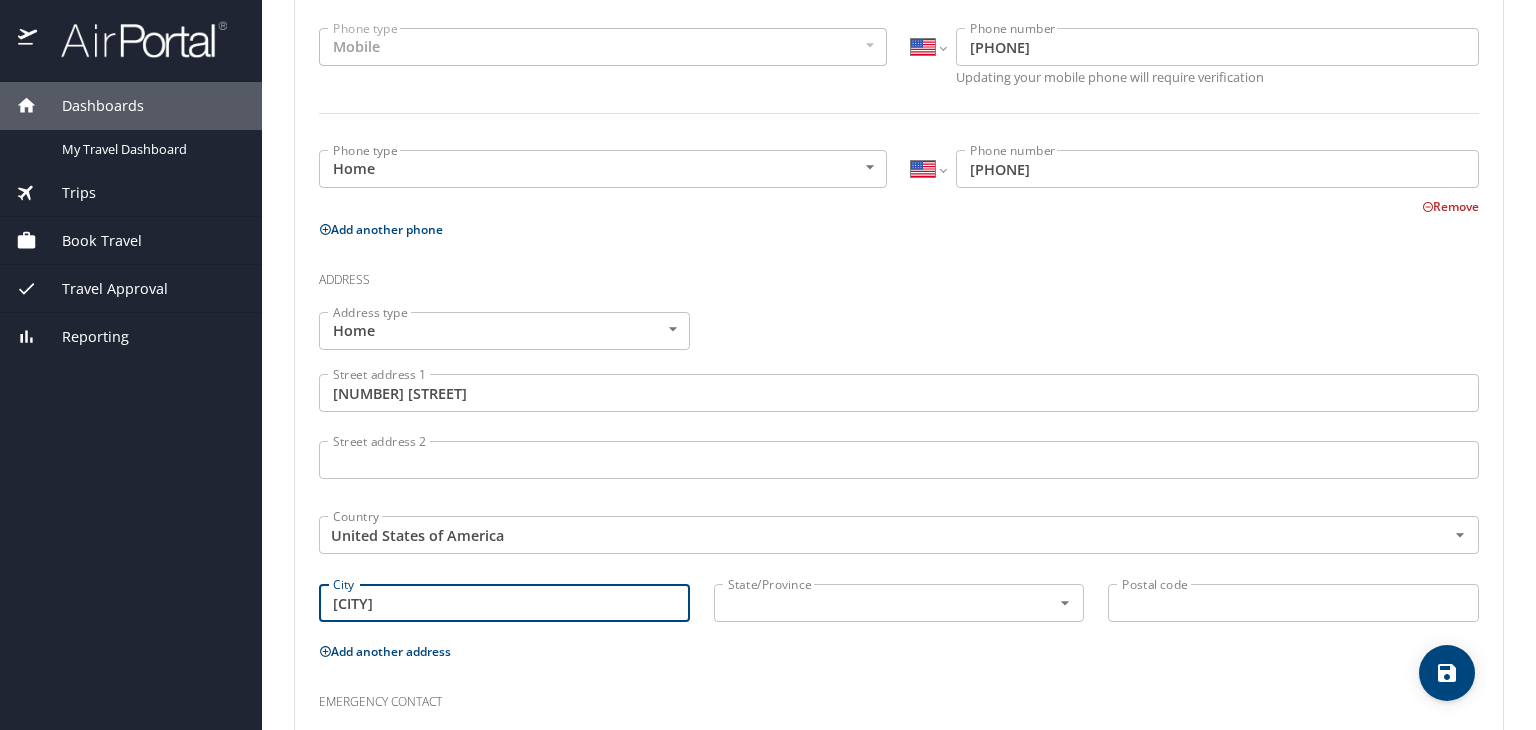 type on "North Richland Hills" 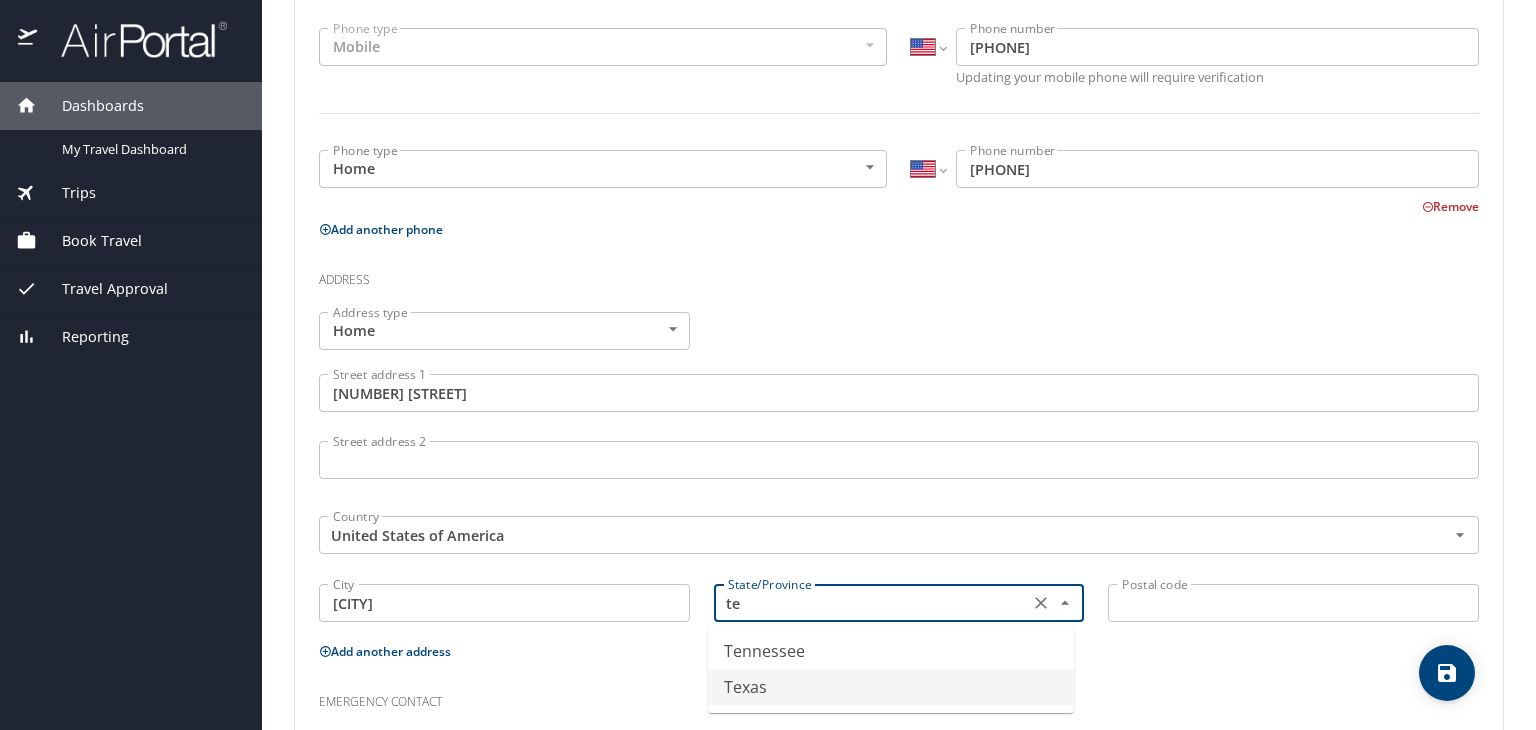 click on "Texas" at bounding box center [891, 687] 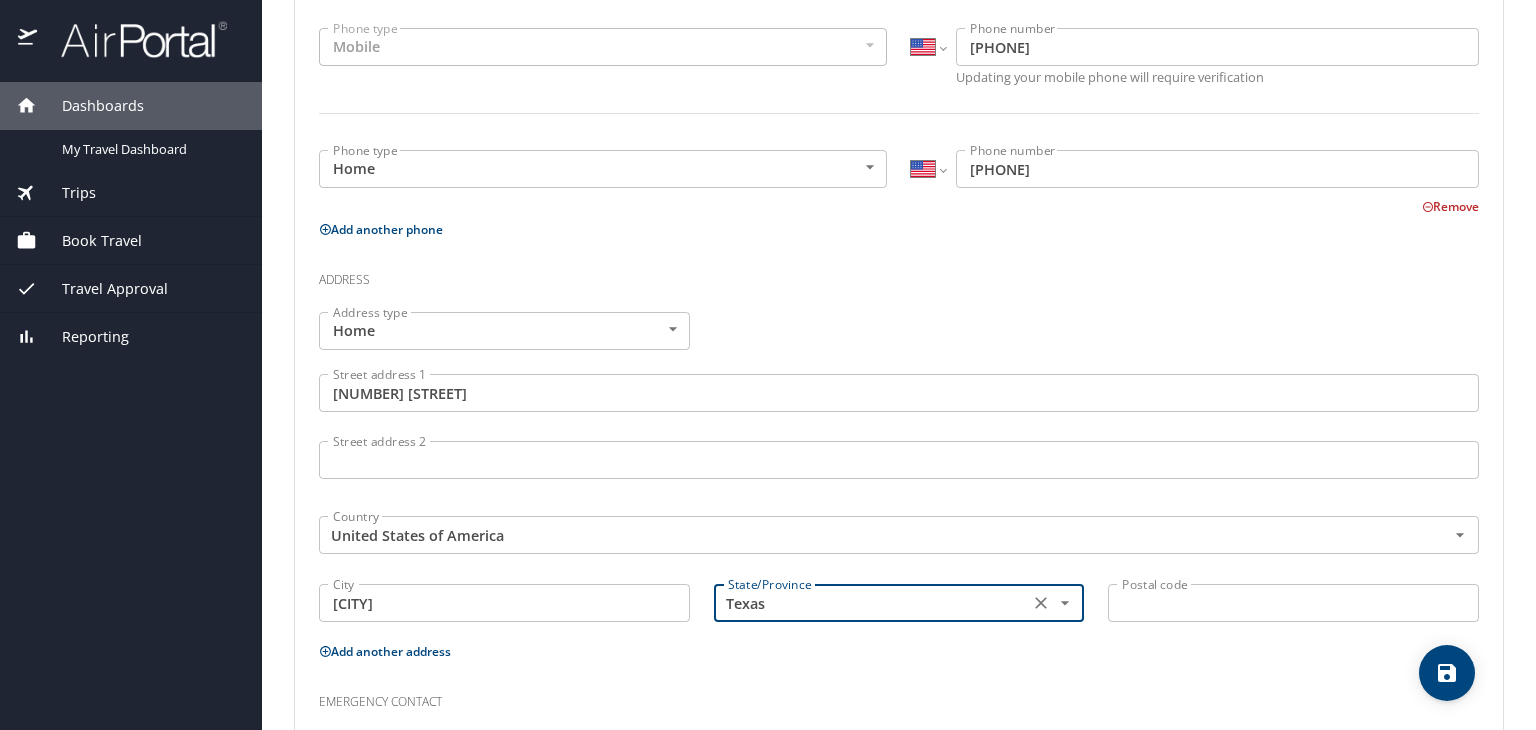 type on "Texas" 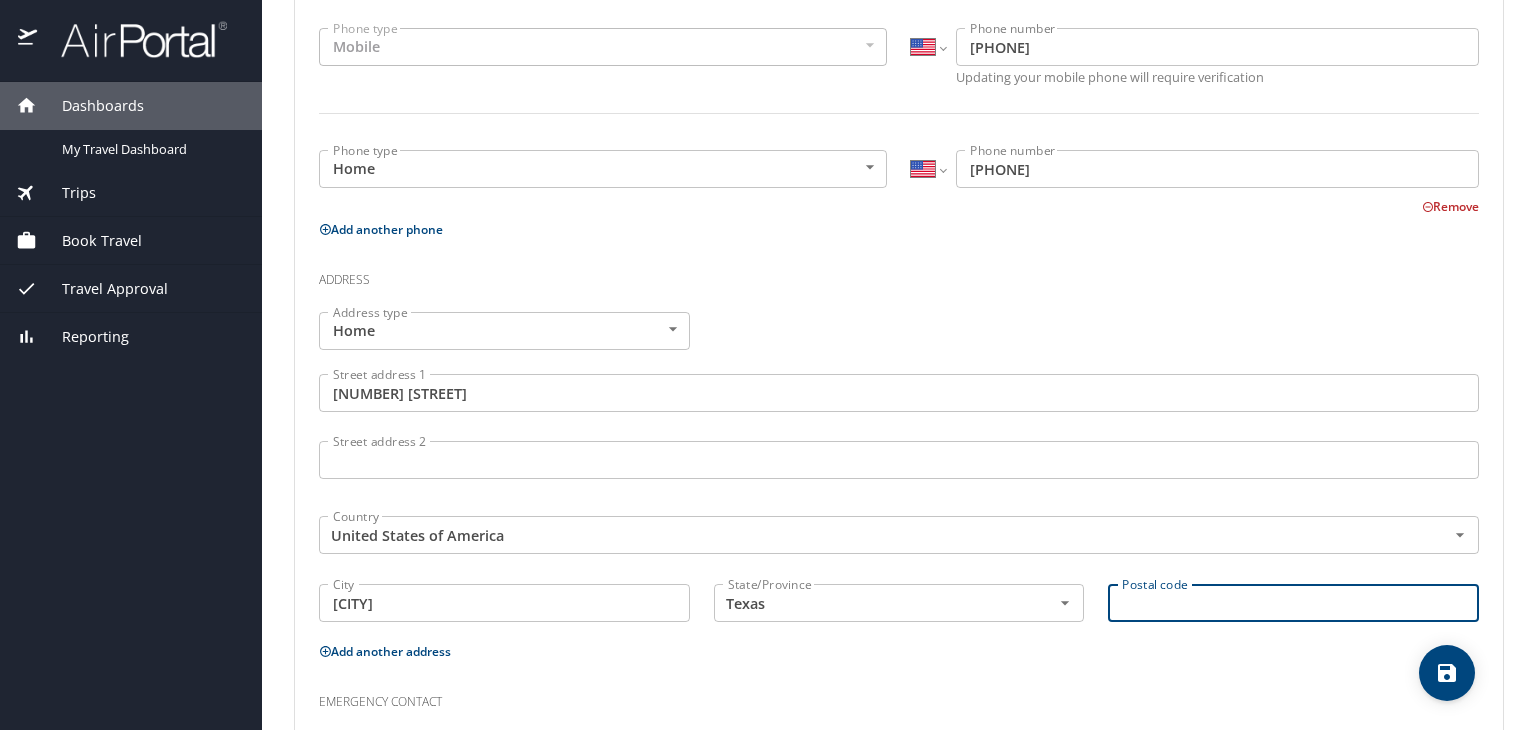 click on "Postal code" at bounding box center [1293, 603] 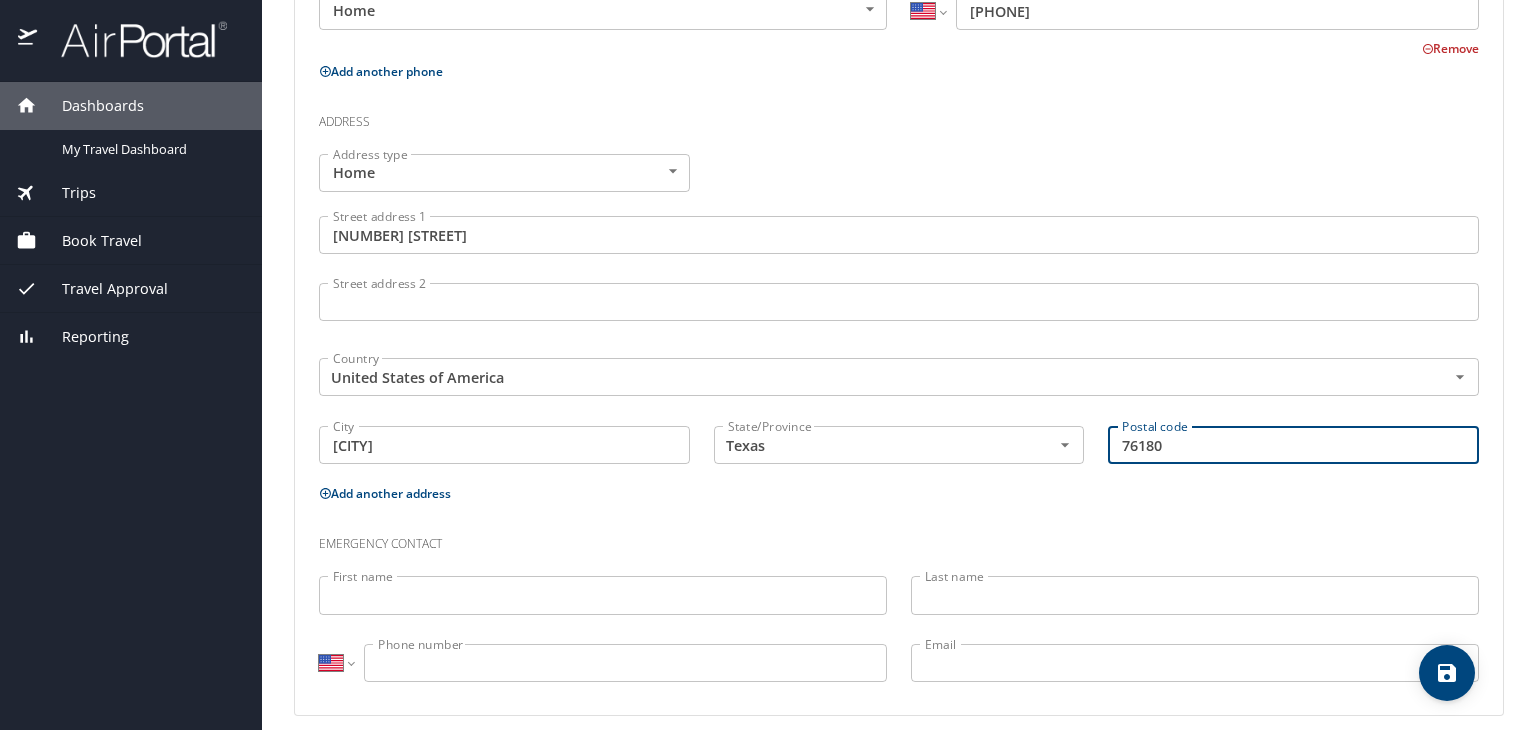 scroll, scrollTop: 673, scrollLeft: 0, axis: vertical 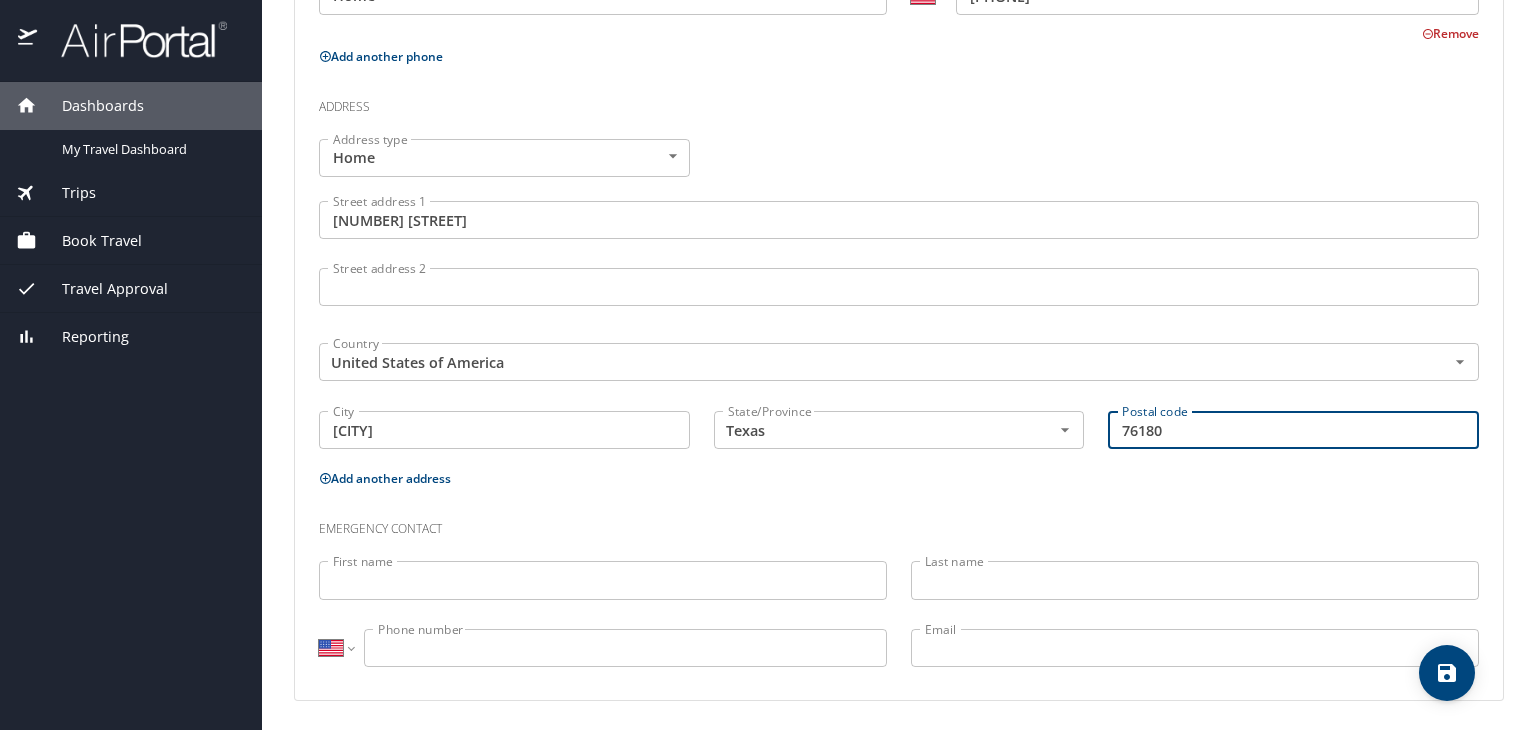 type on "76180" 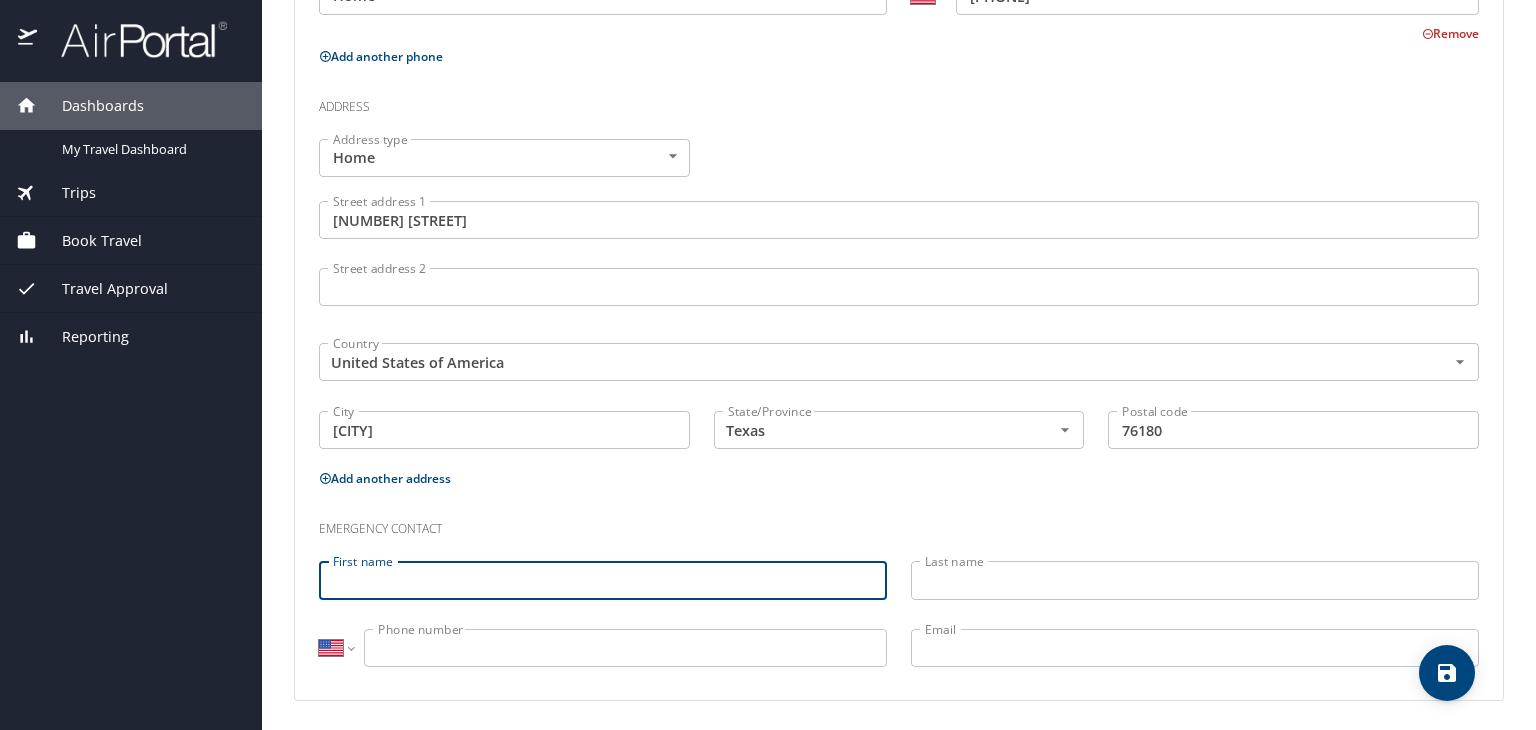 click on "First name" at bounding box center (603, 580) 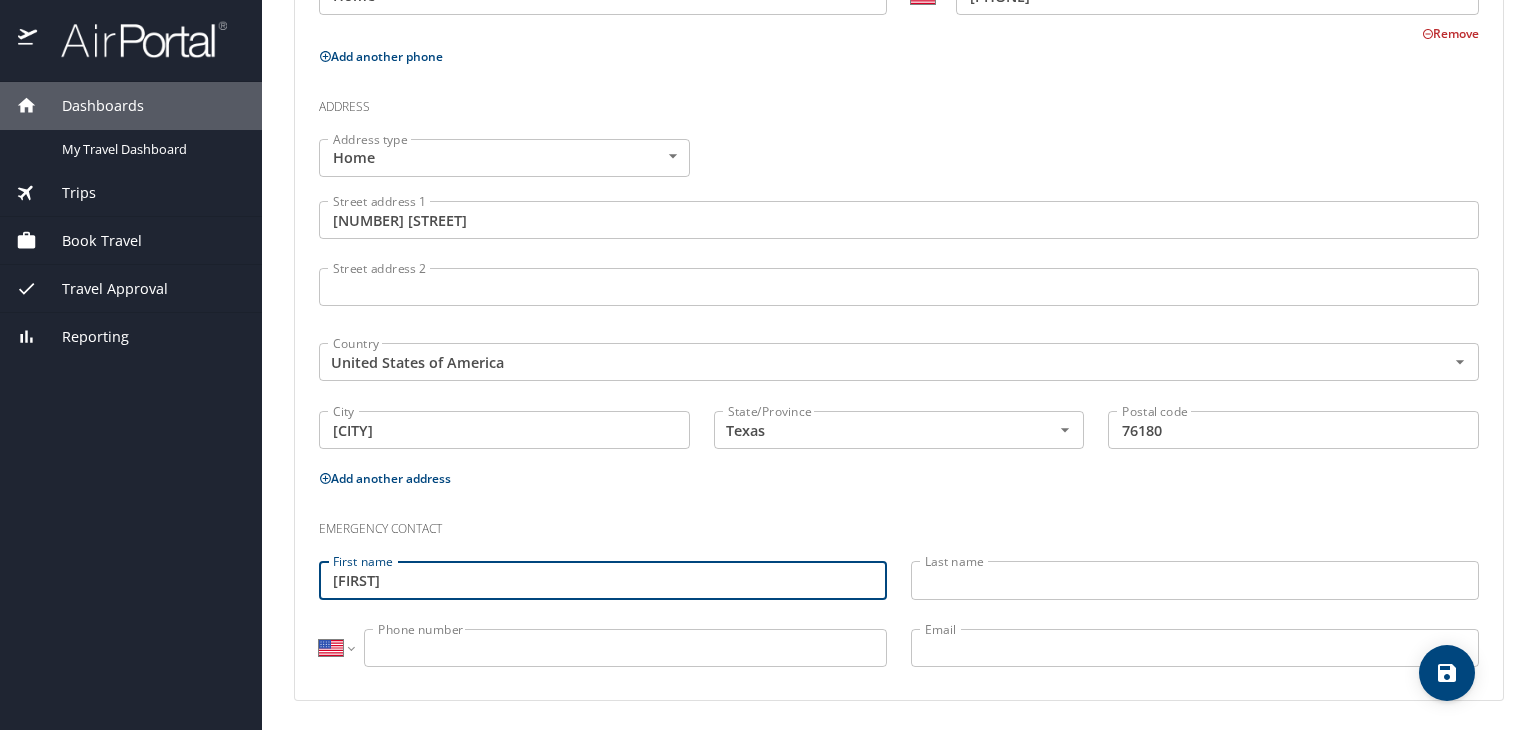 type on "Lee" 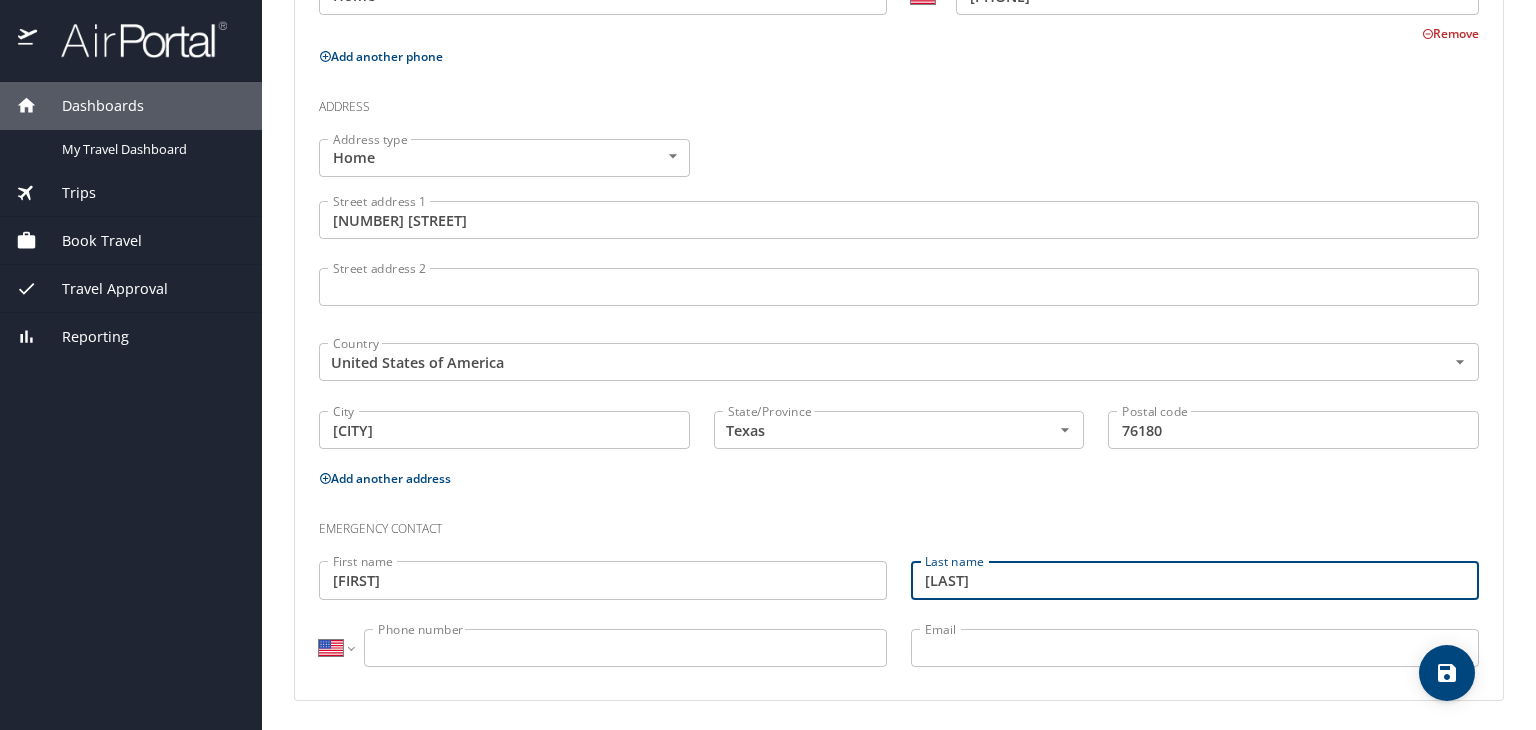 type on "Hasseltine" 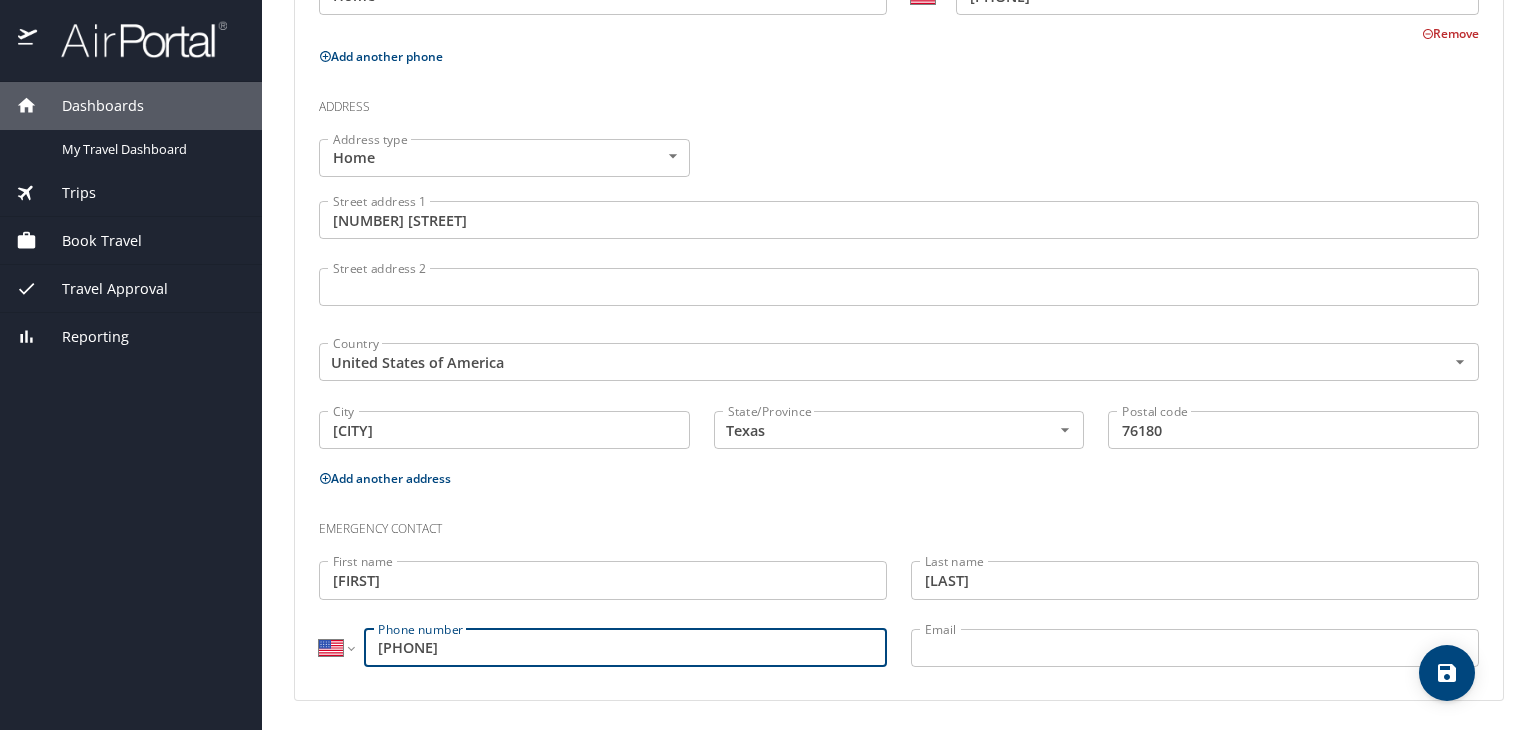 type on "(404) 983-4000" 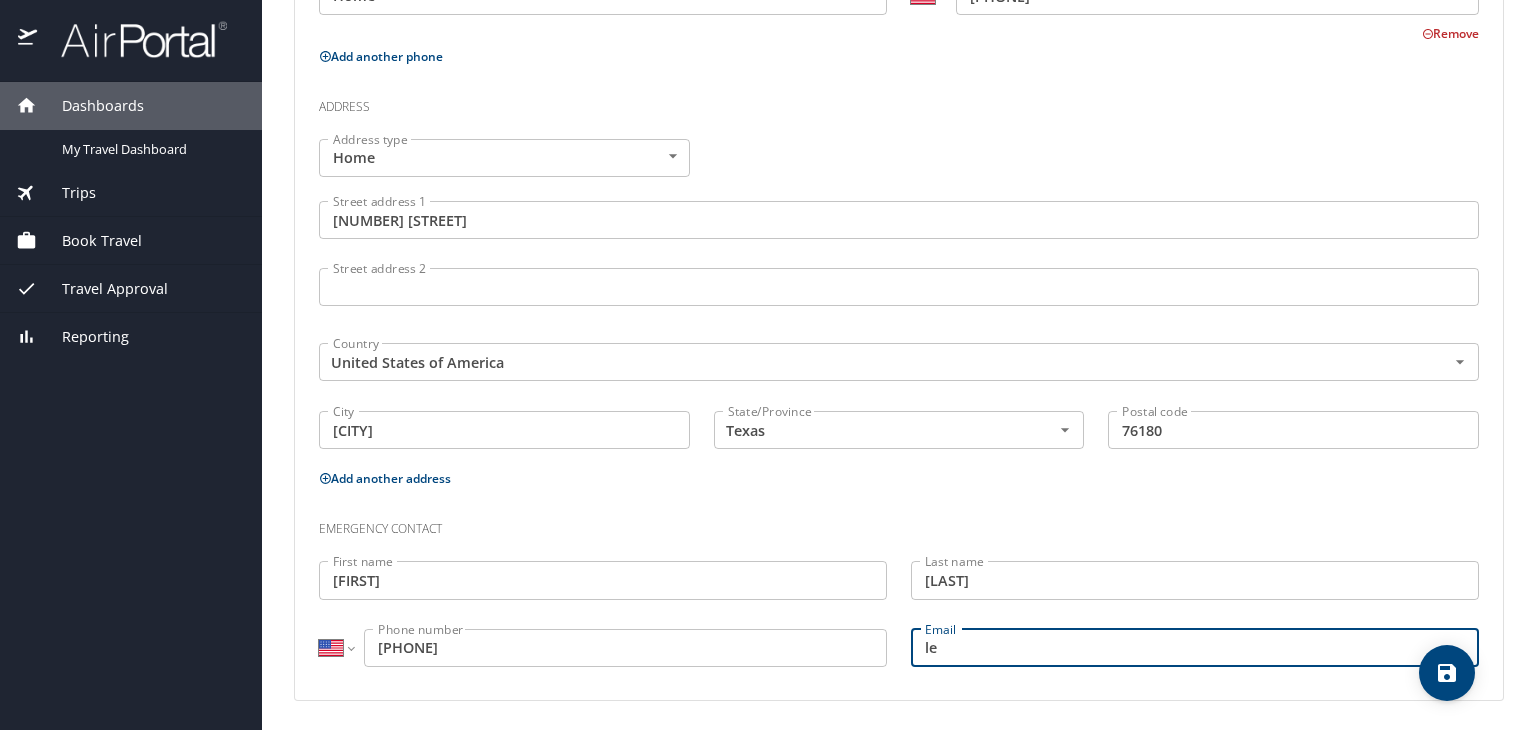 type on "l" 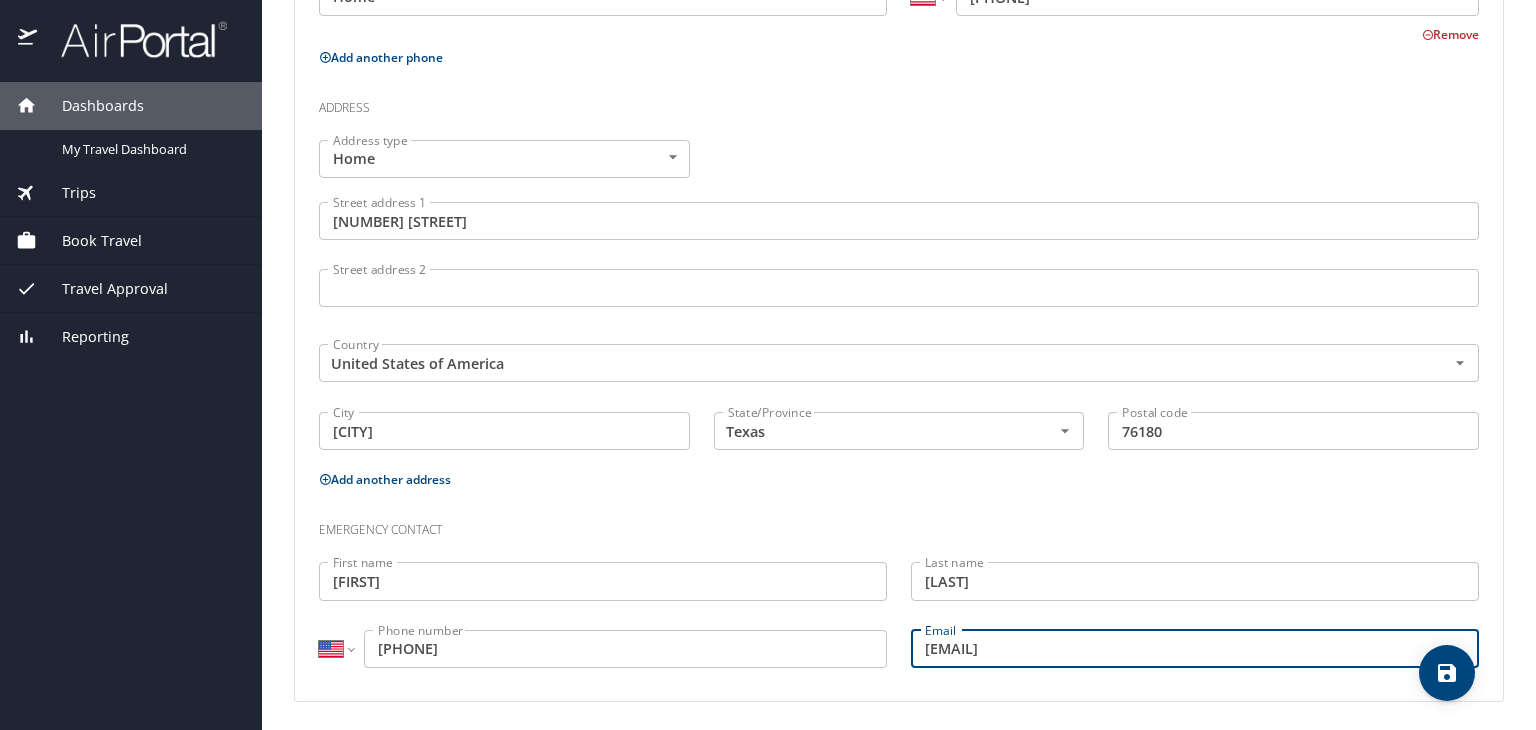 scroll, scrollTop: 673, scrollLeft: 0, axis: vertical 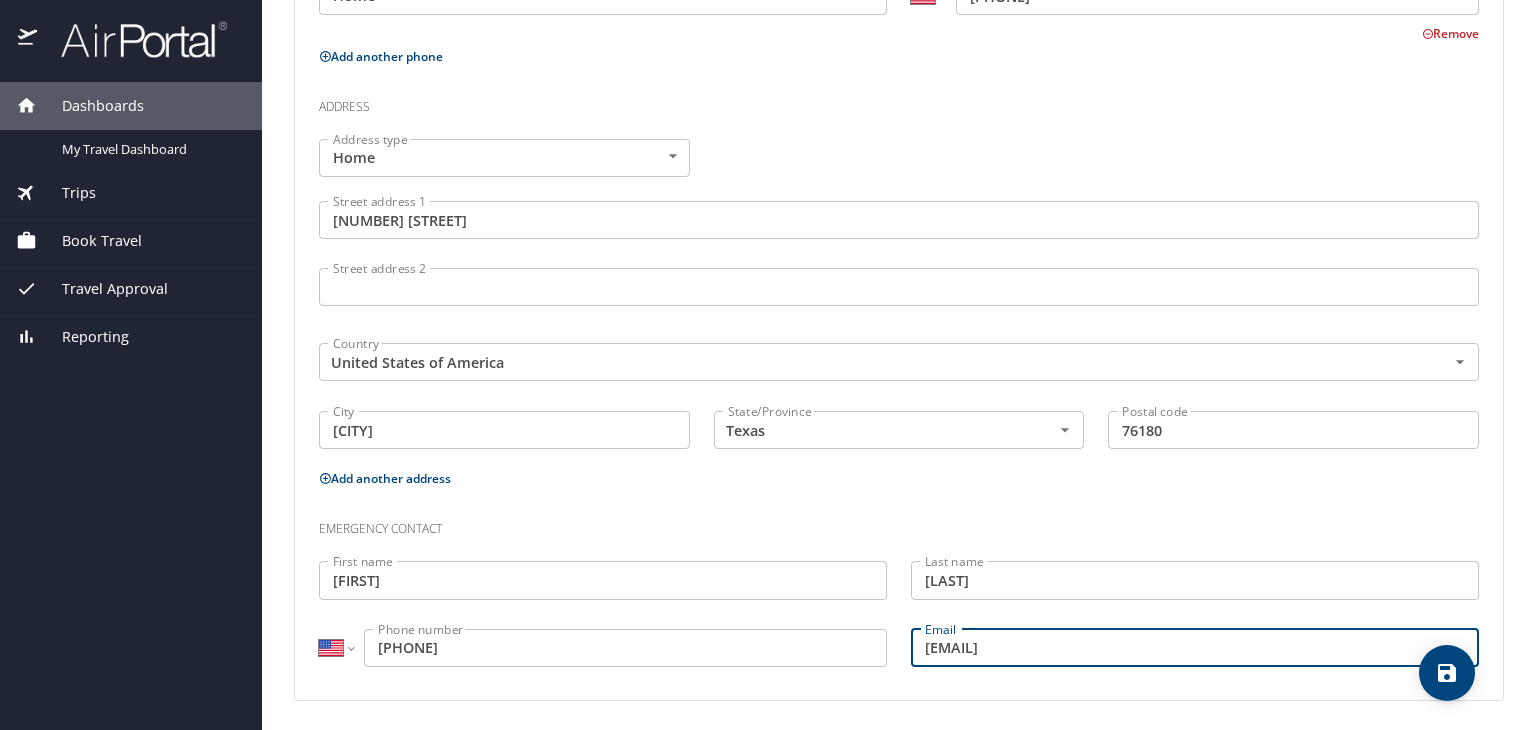 type on "lee.hasseltine@gmail.com" 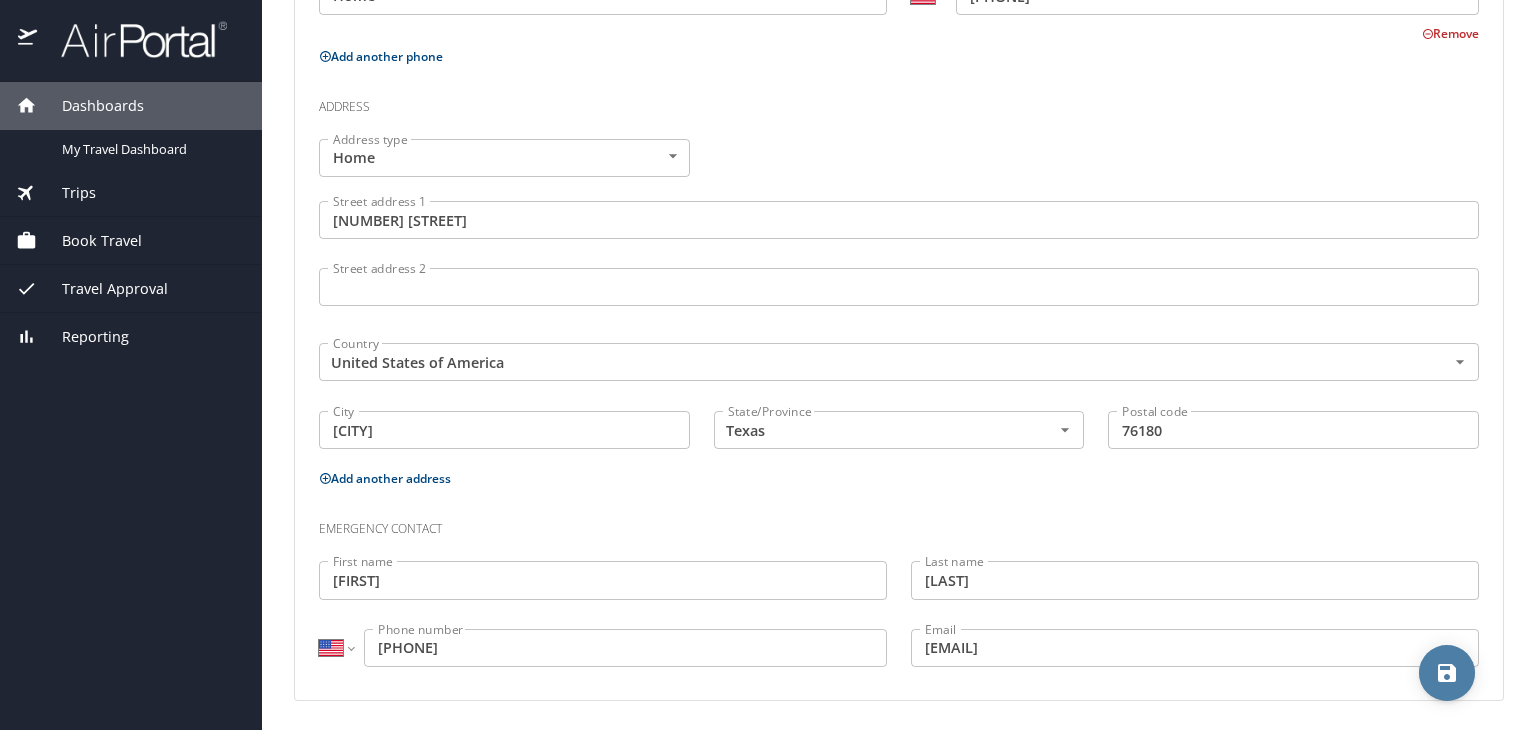 click at bounding box center (1447, 673) 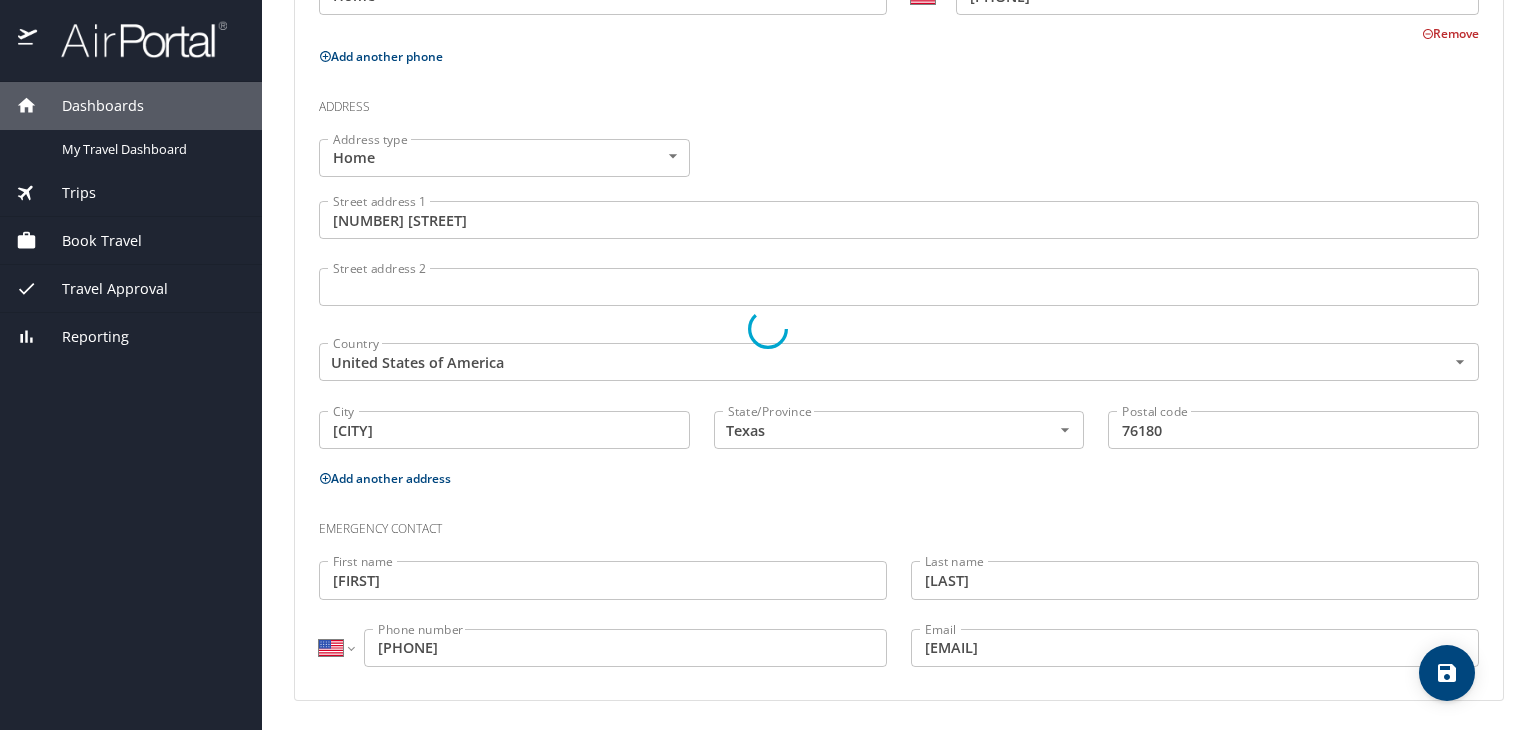 select on "US" 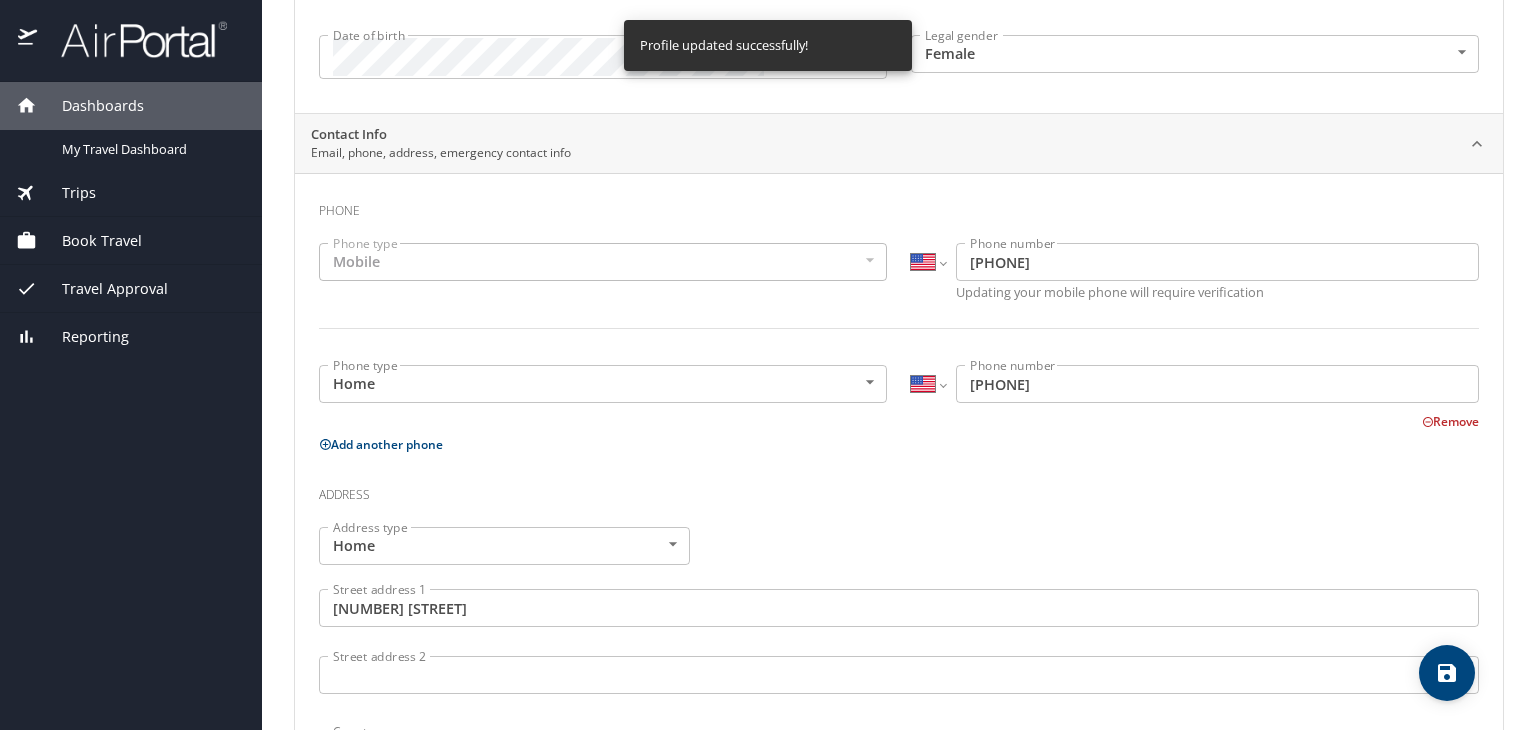 scroll, scrollTop: 273, scrollLeft: 0, axis: vertical 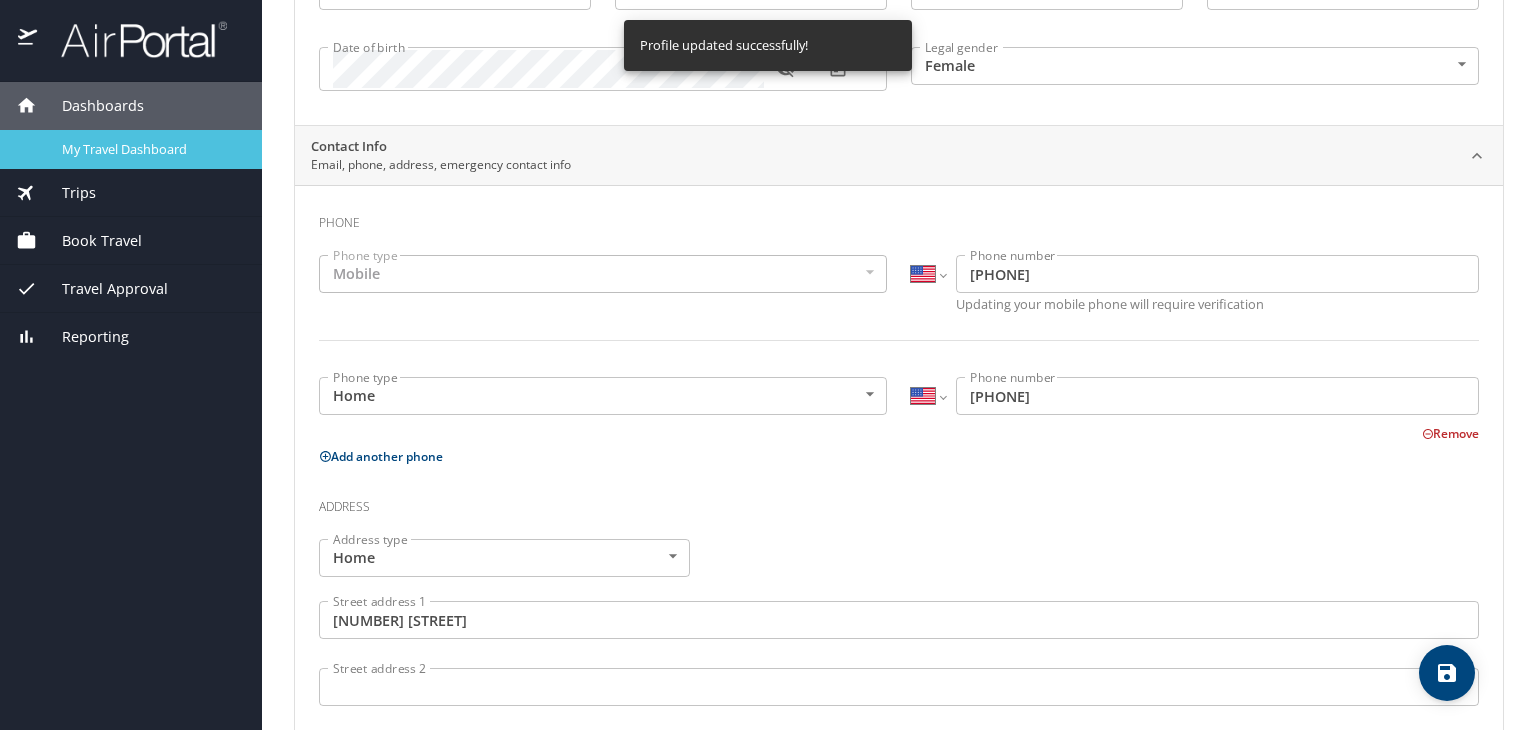 click on "My Travel Dashboard" at bounding box center (150, 149) 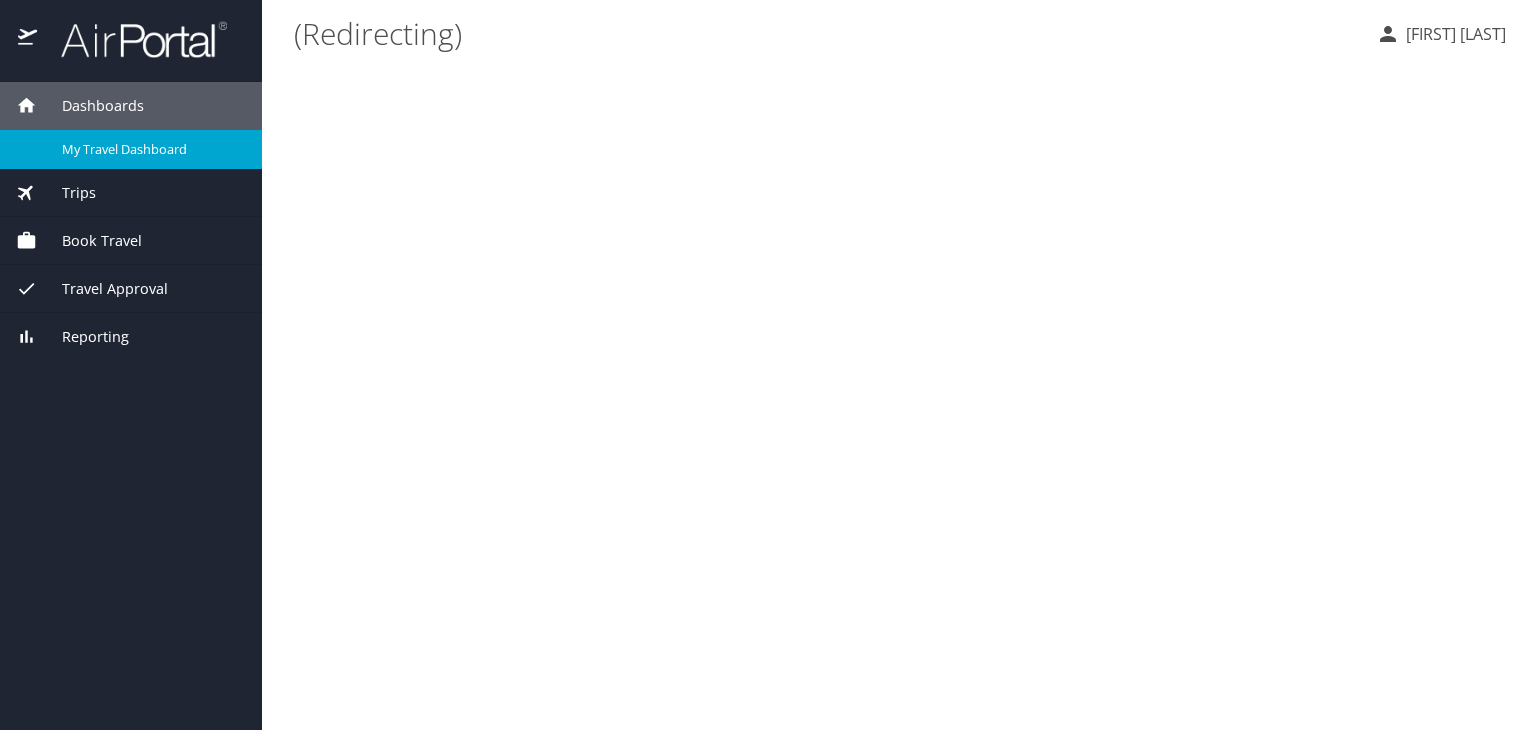 scroll, scrollTop: 0, scrollLeft: 0, axis: both 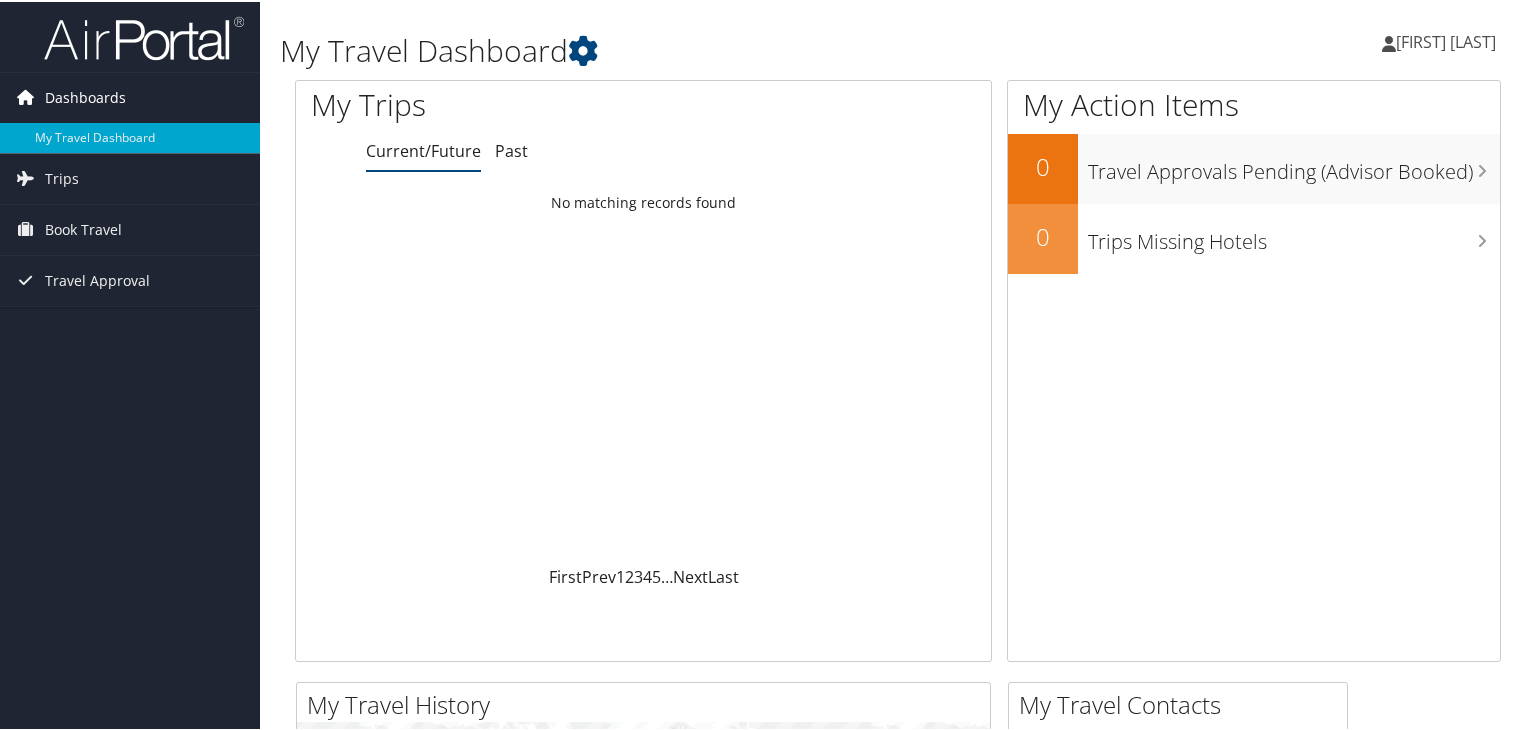 click on "Dashboards" at bounding box center [85, 96] 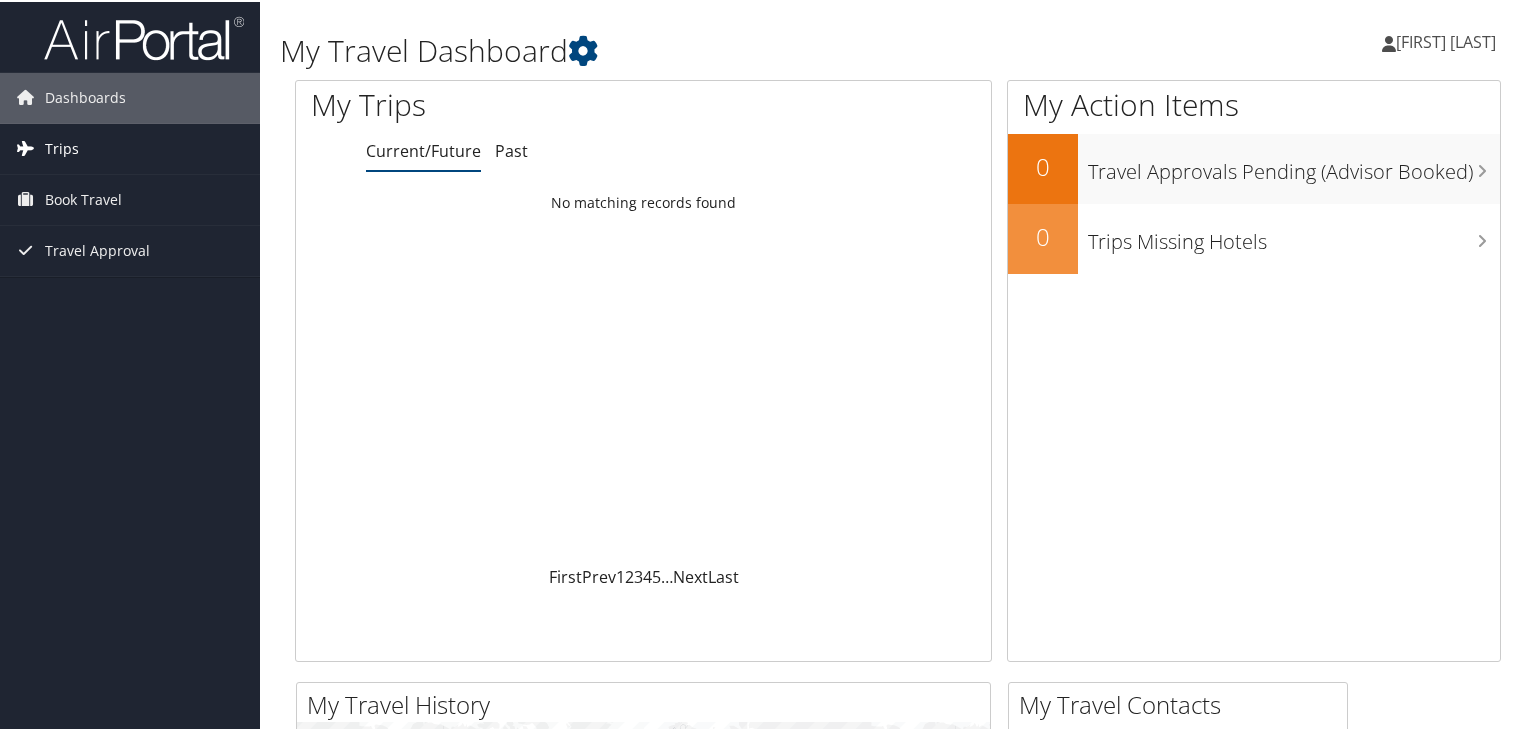 click on "Trips" at bounding box center [62, 147] 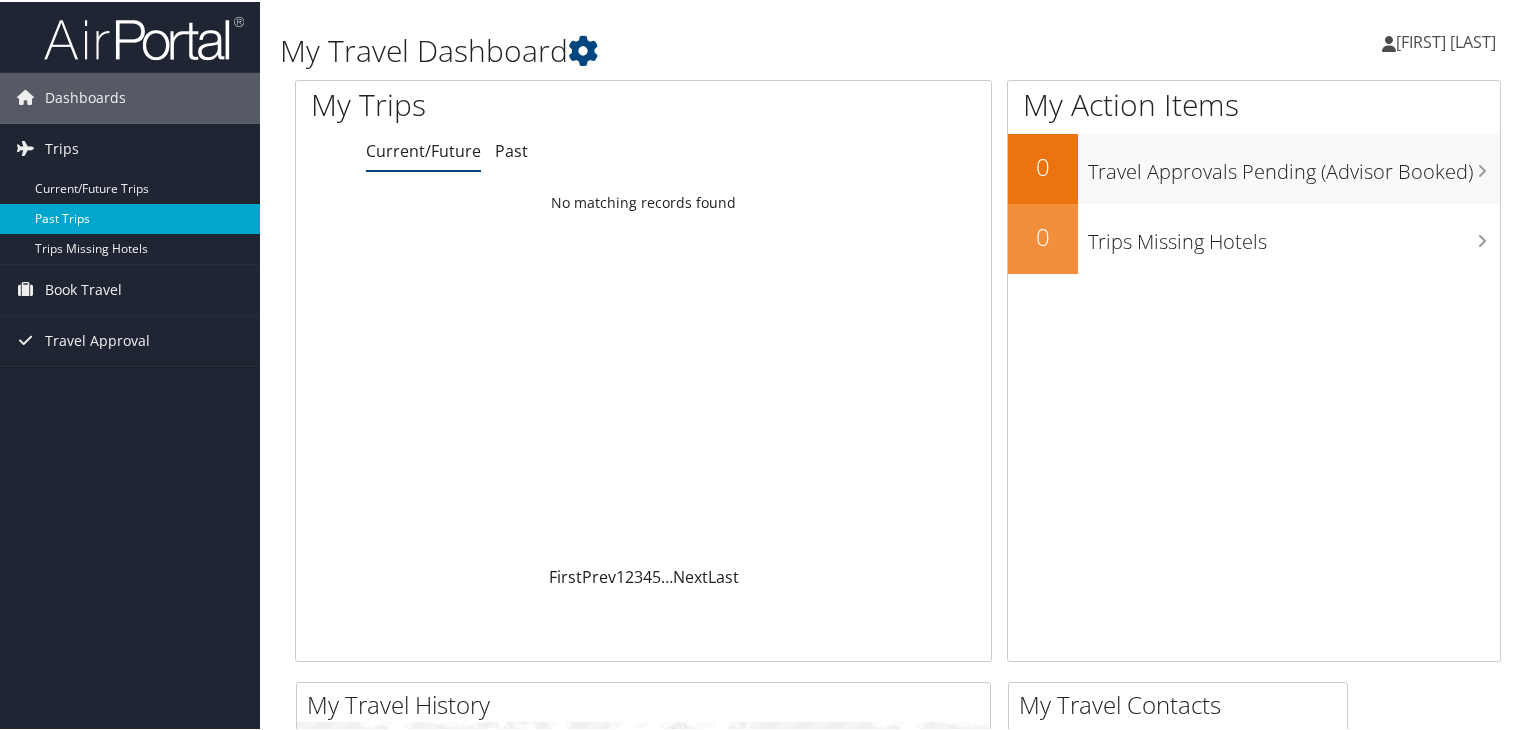click on "Past Trips" at bounding box center (130, 217) 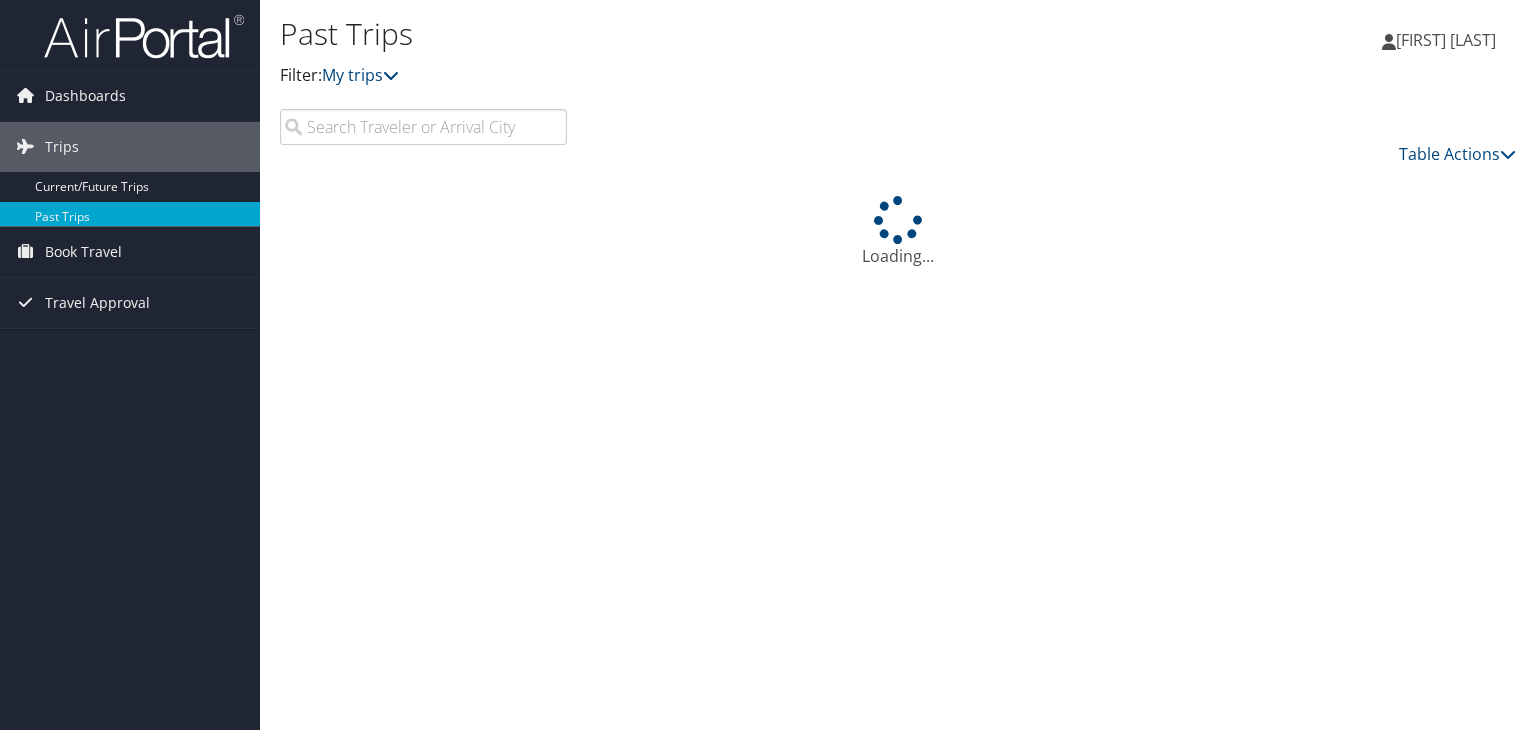 scroll, scrollTop: 0, scrollLeft: 0, axis: both 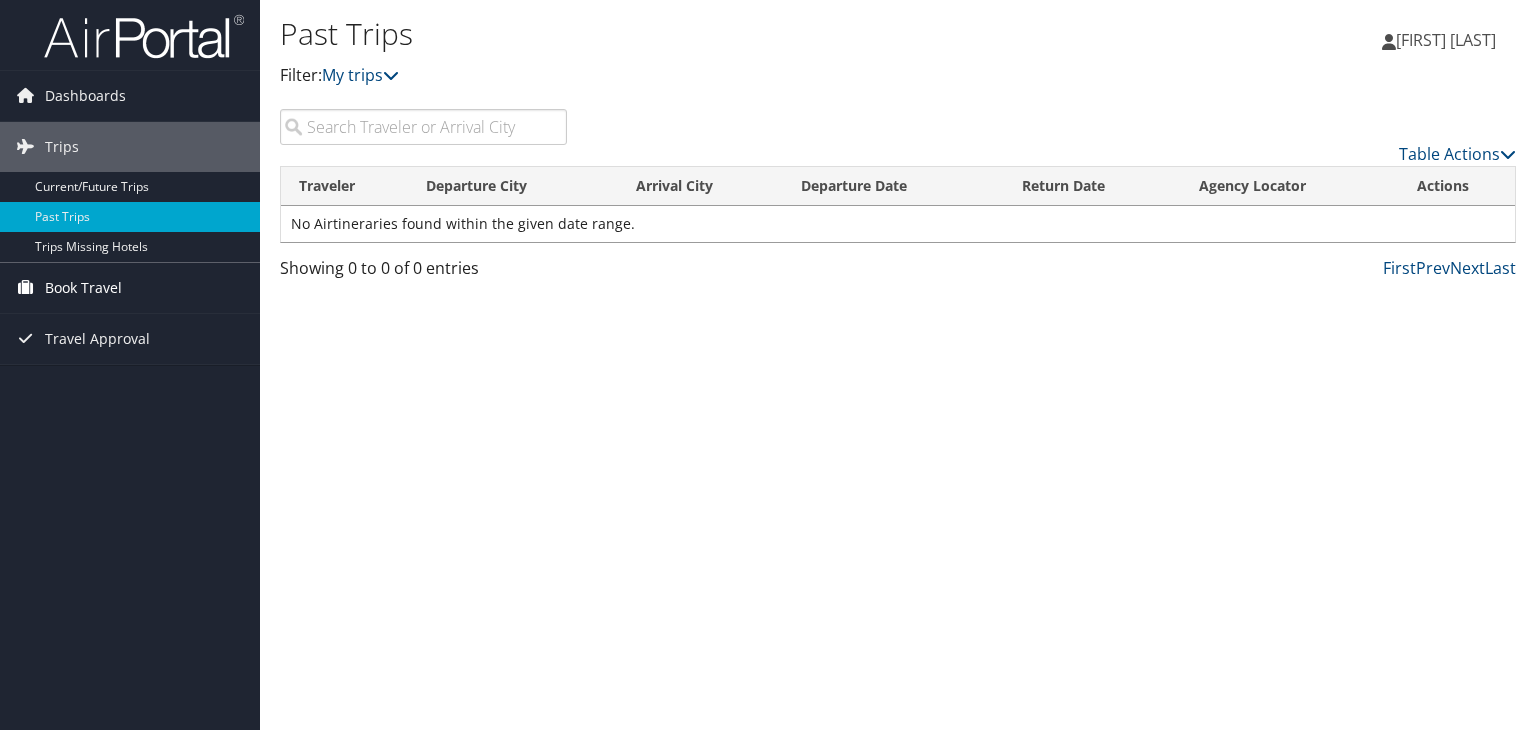 click on "Book Travel" at bounding box center (83, 288) 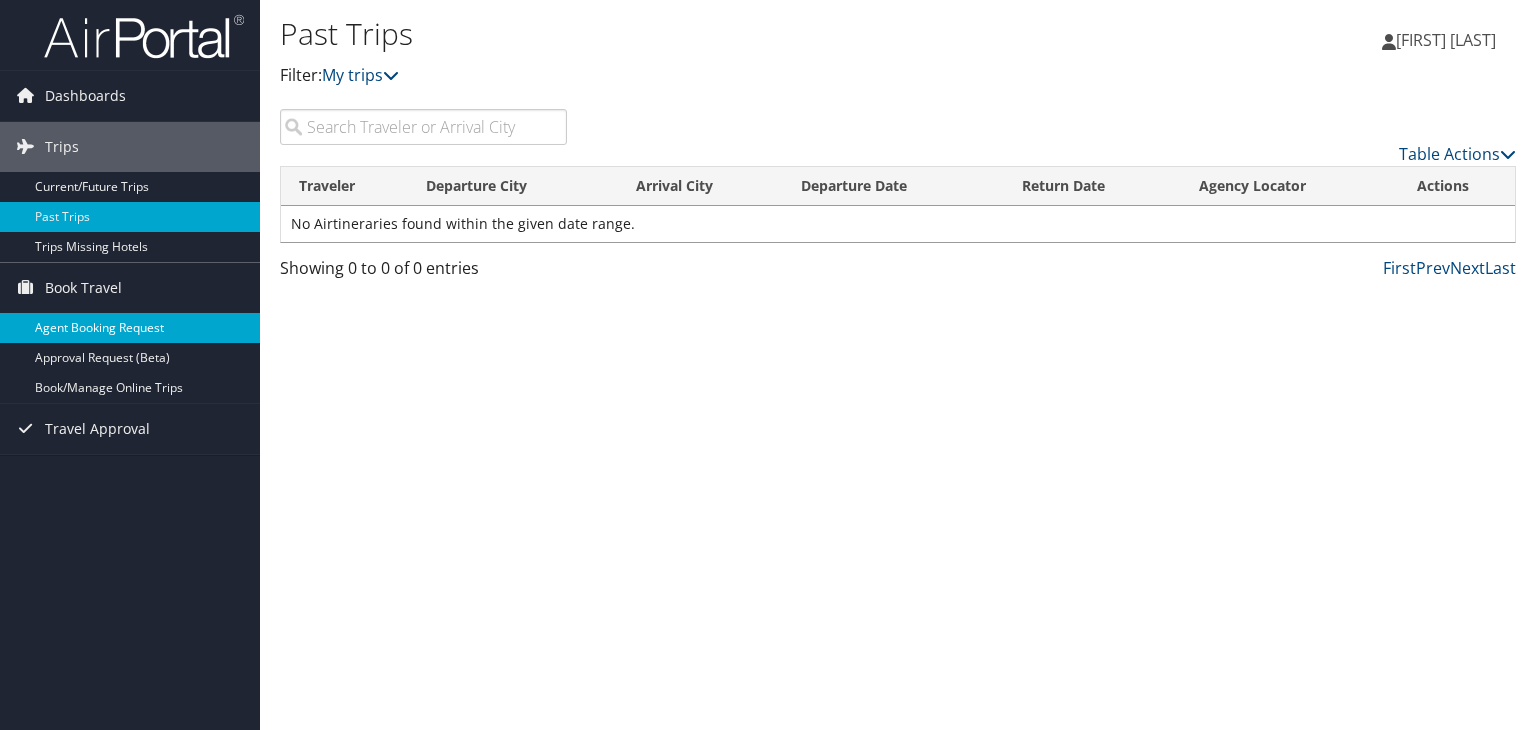 click on "Agent Booking Request" at bounding box center [130, 328] 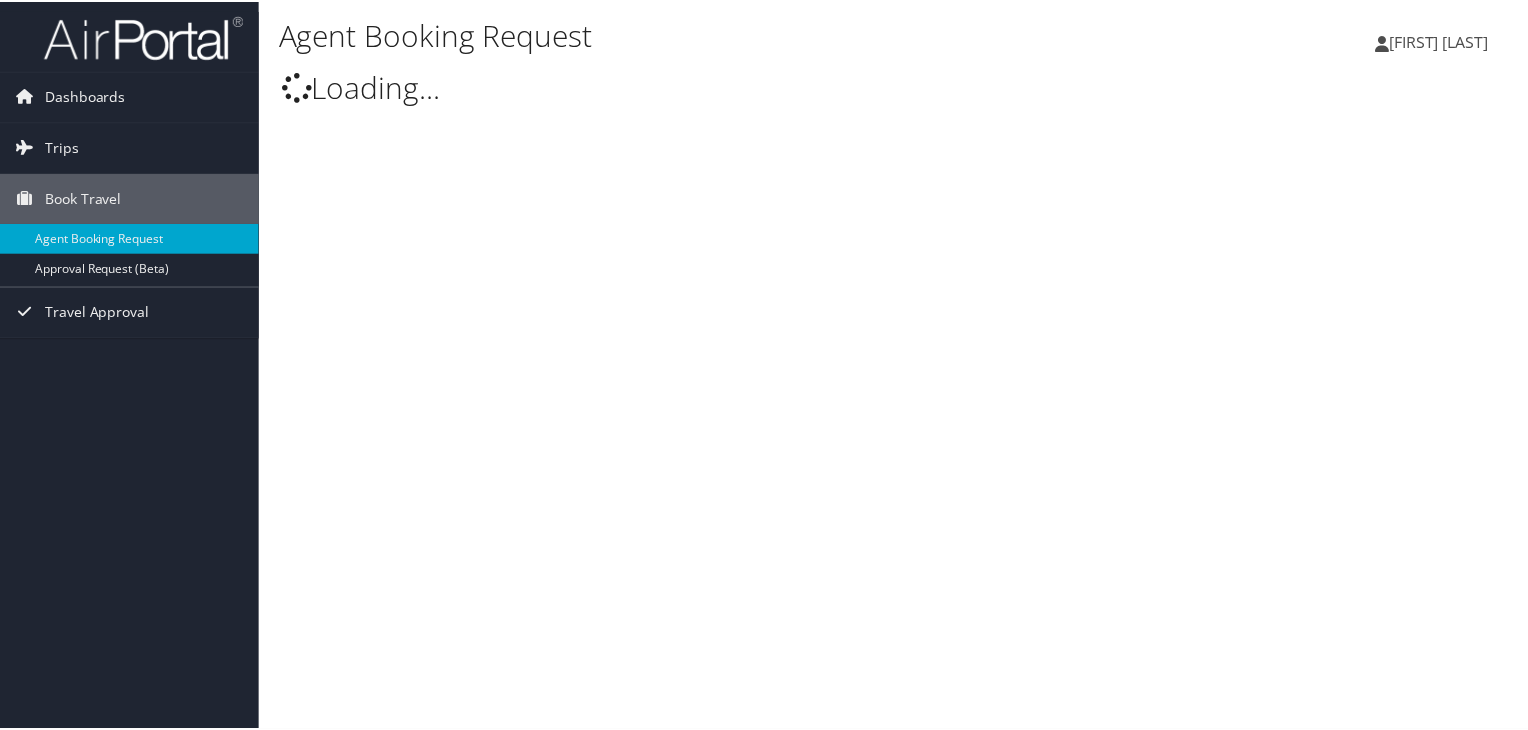 scroll, scrollTop: 0, scrollLeft: 0, axis: both 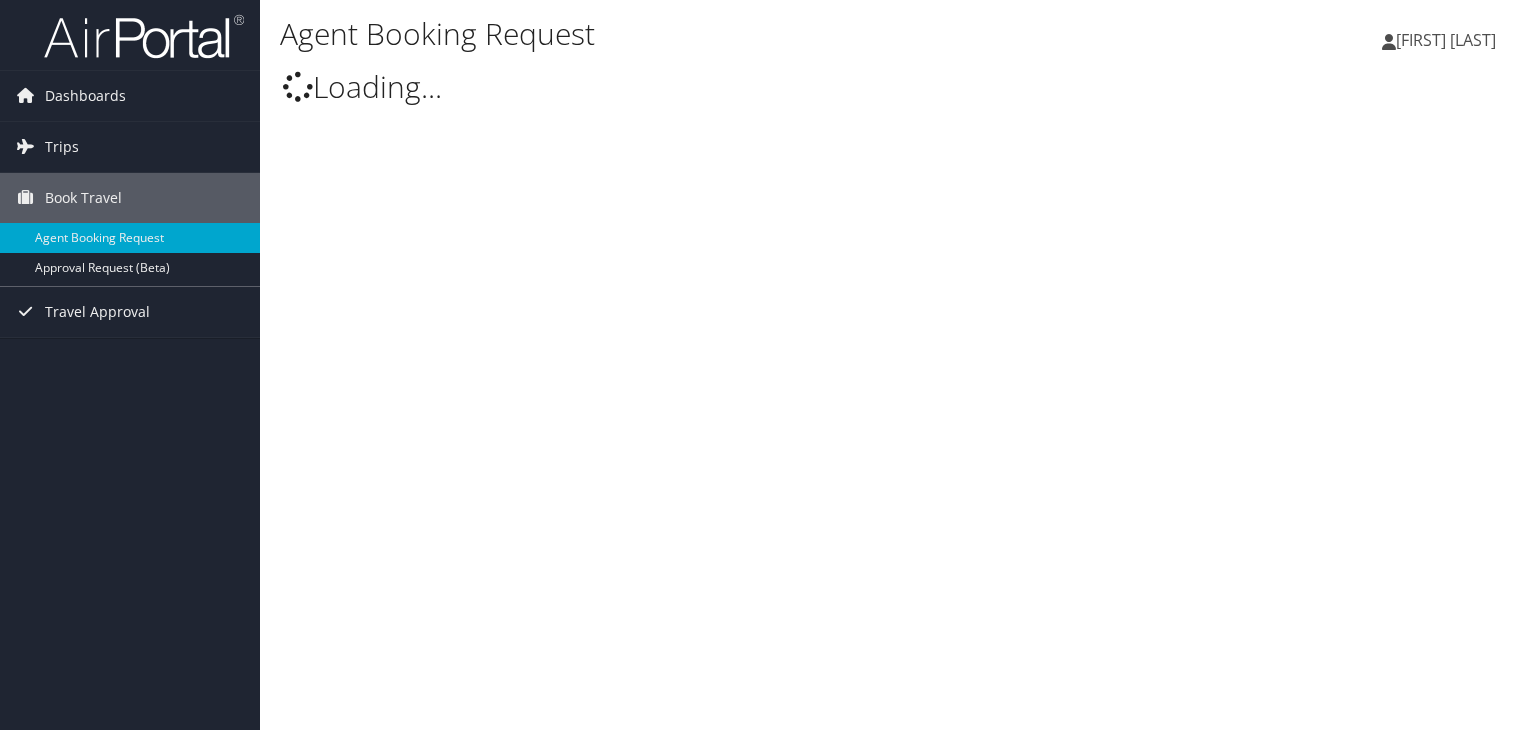 select on "trips@cbtravel.com" 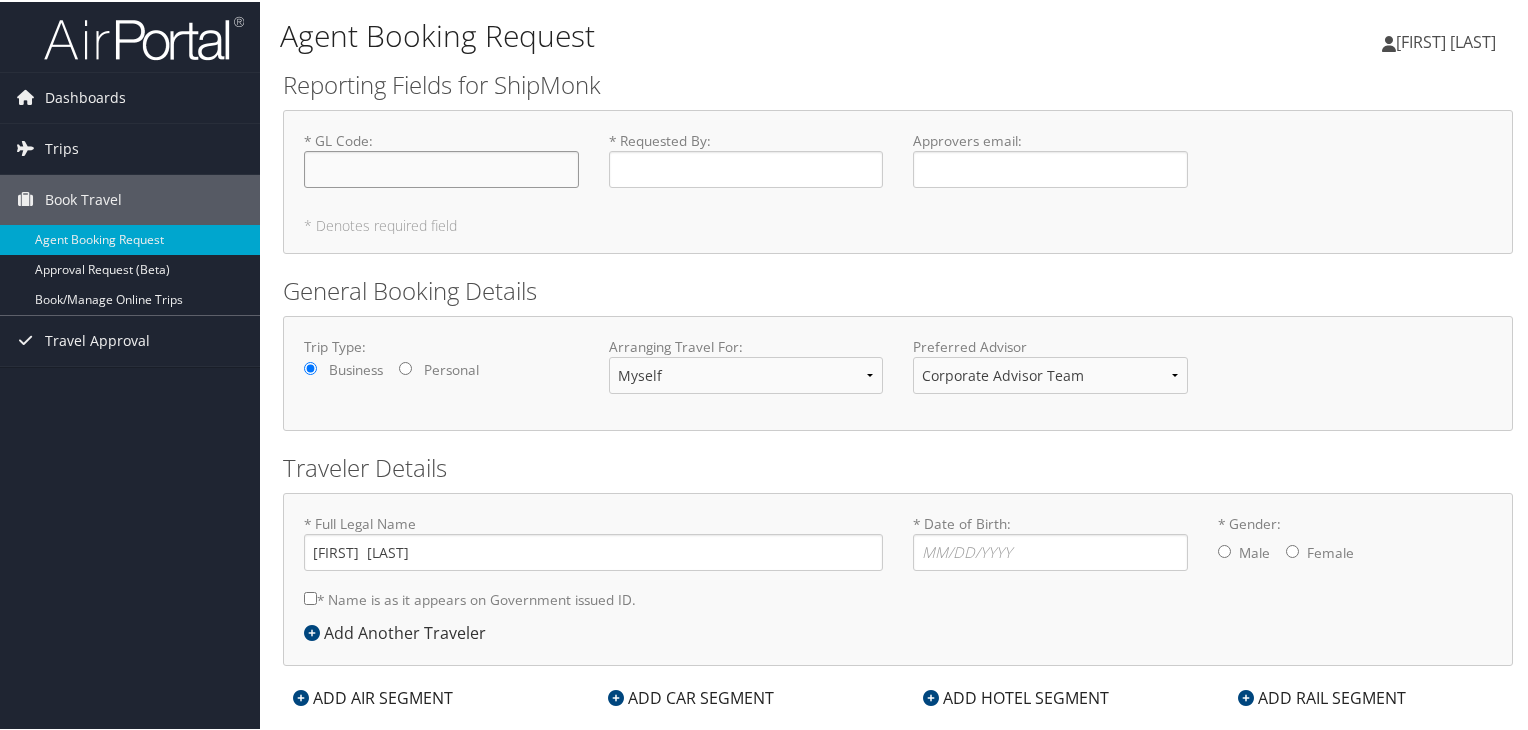 click on "*   GL Code : Required" at bounding box center [441, 167] 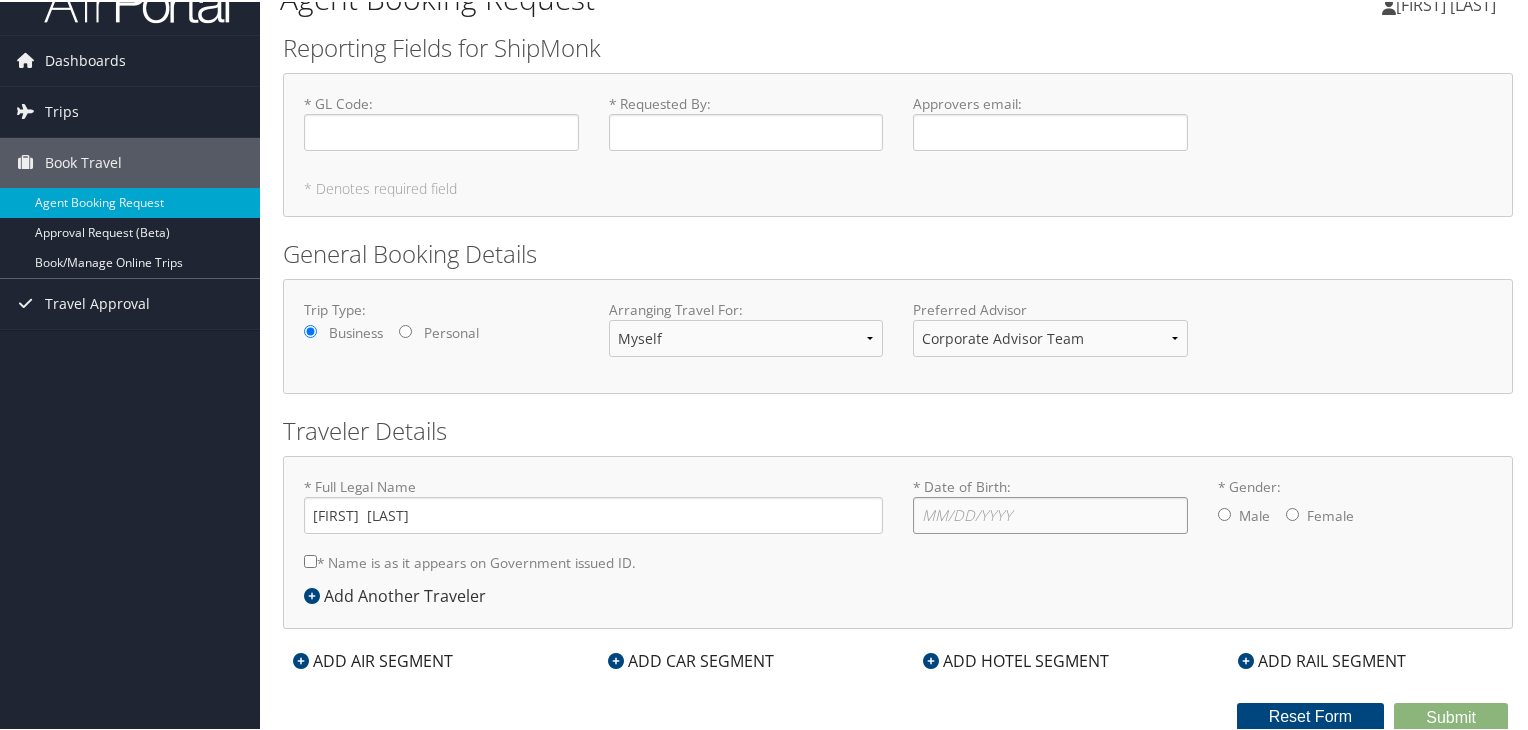 click on "* Date of Birth: Invalid Date" at bounding box center (1050, 513) 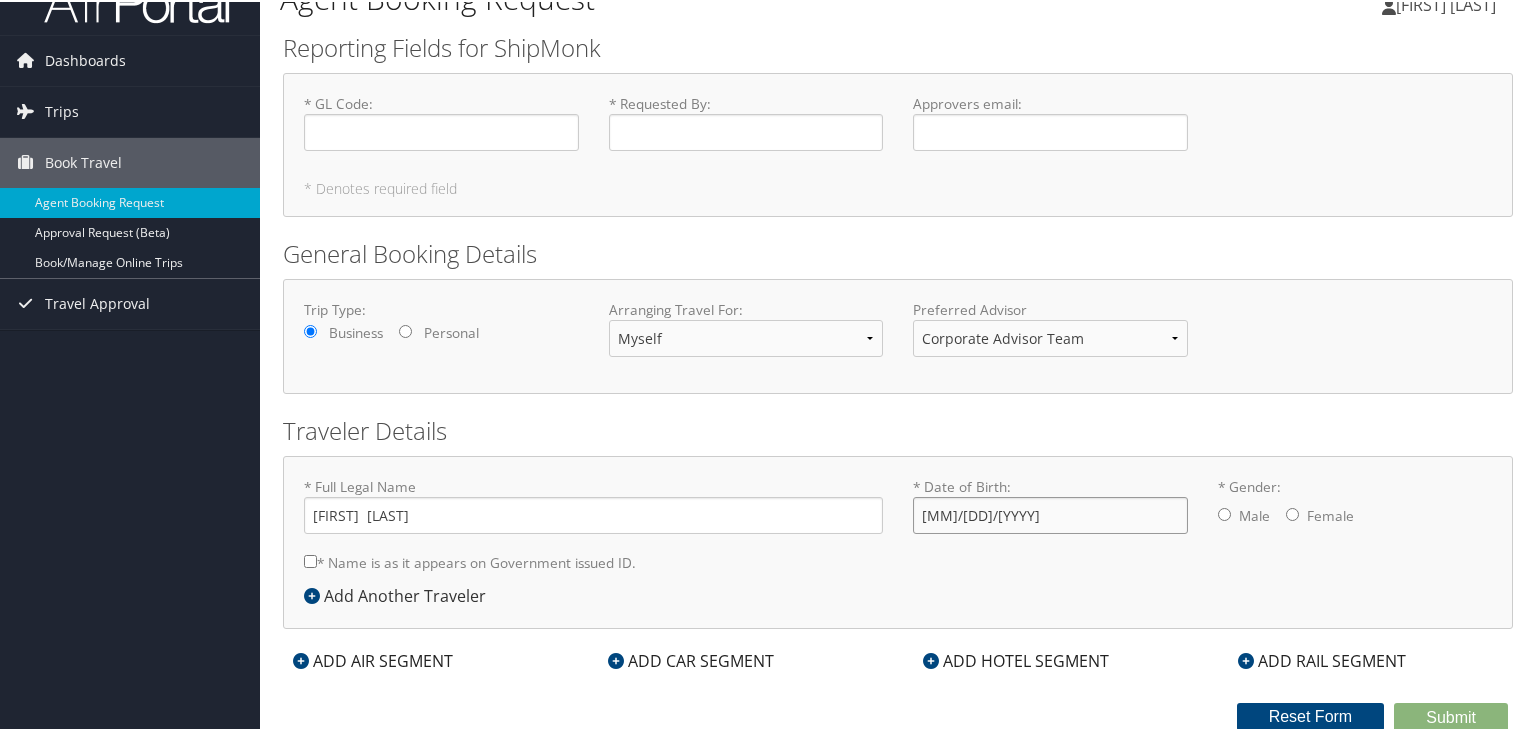 type on "10/26/1972" 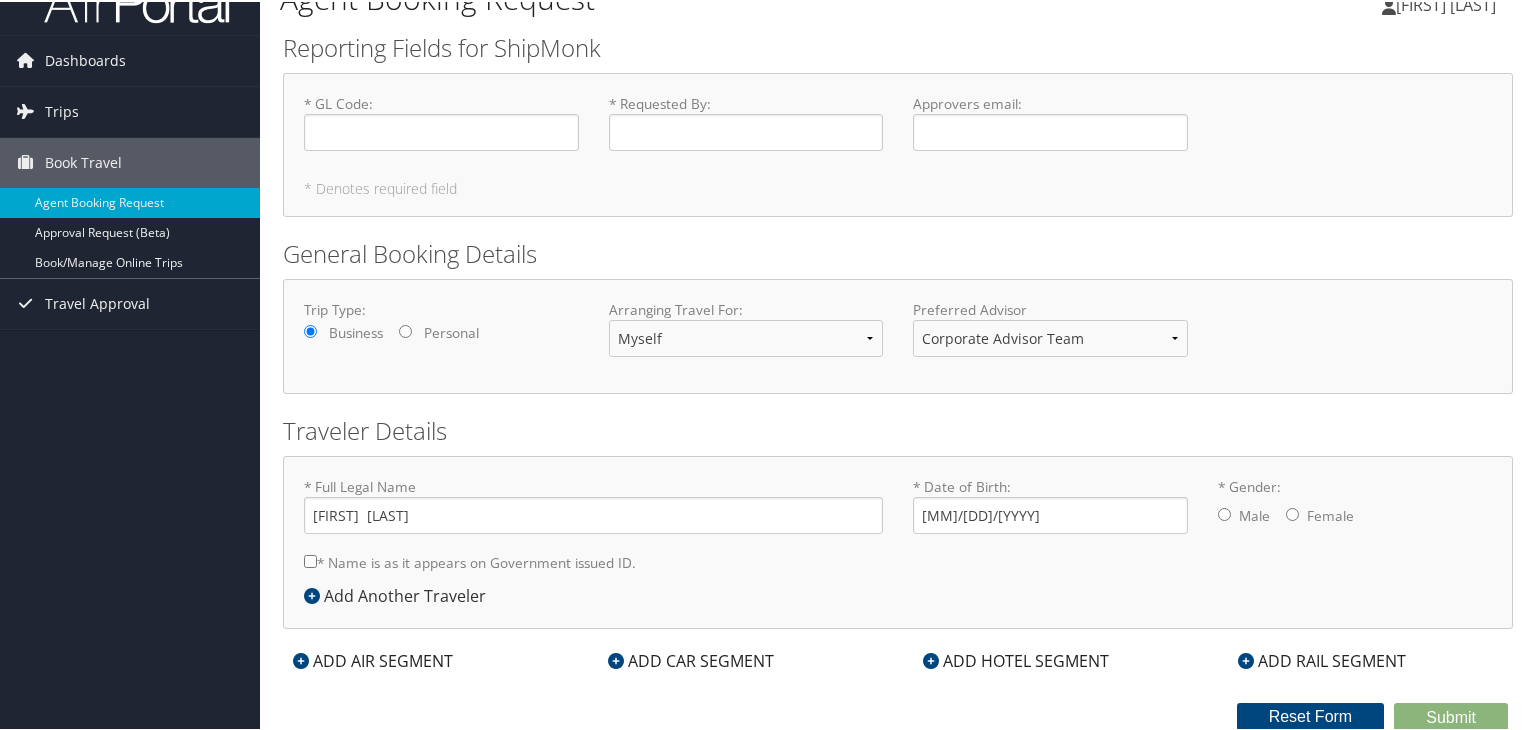 click on "* Gender:  Male Female" at bounding box center [1292, 512] 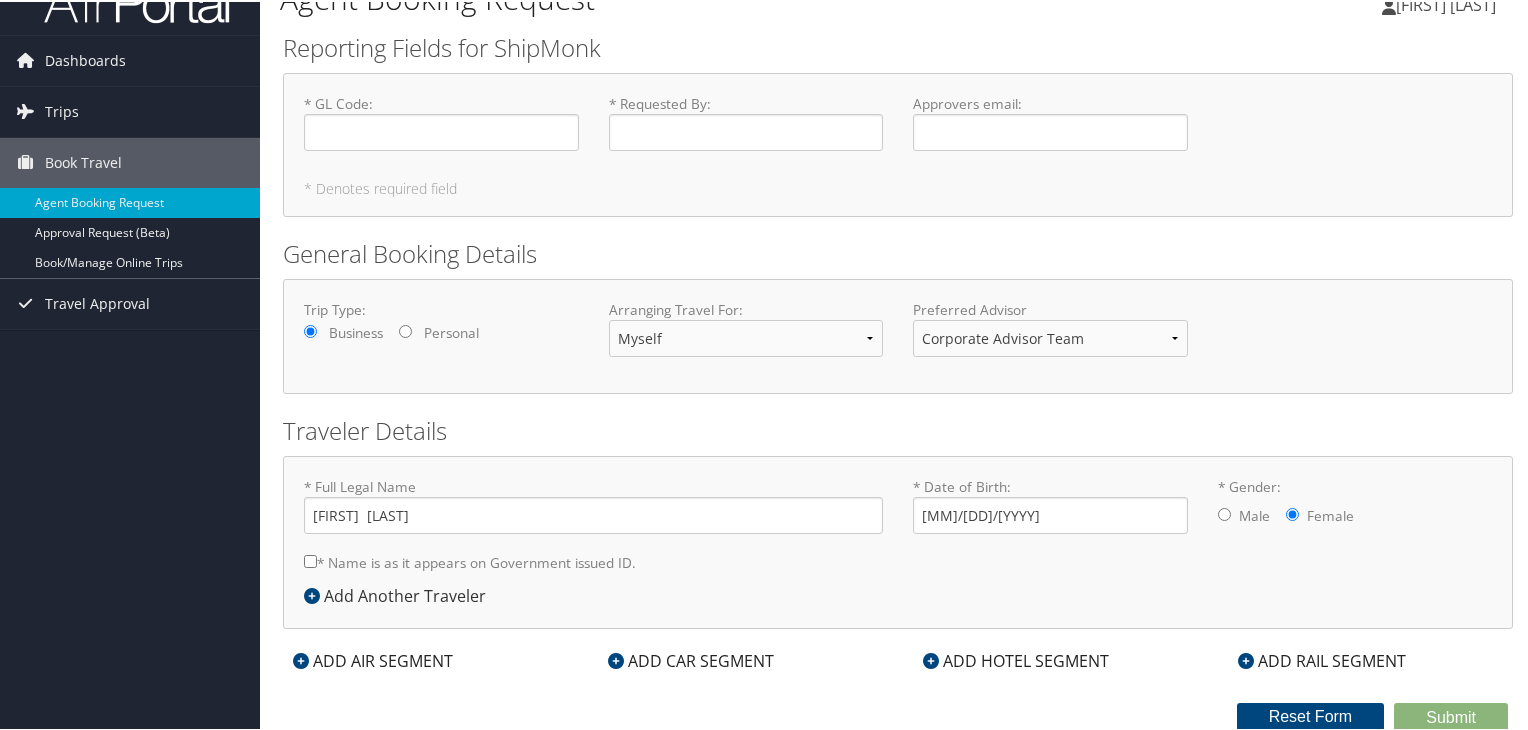 click on "* Name is as it appears on Government issued ID." at bounding box center (310, 559) 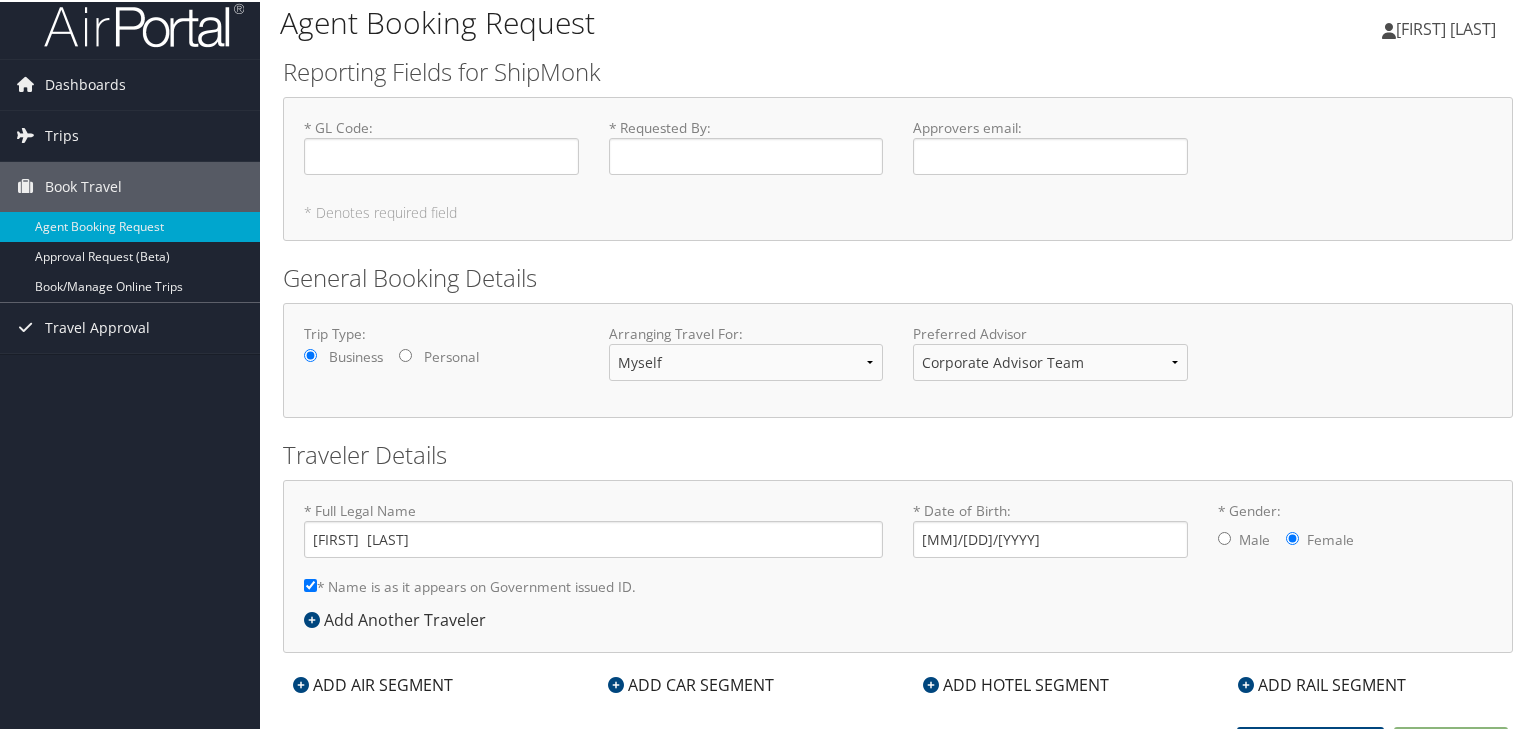 scroll, scrollTop: 0, scrollLeft: 0, axis: both 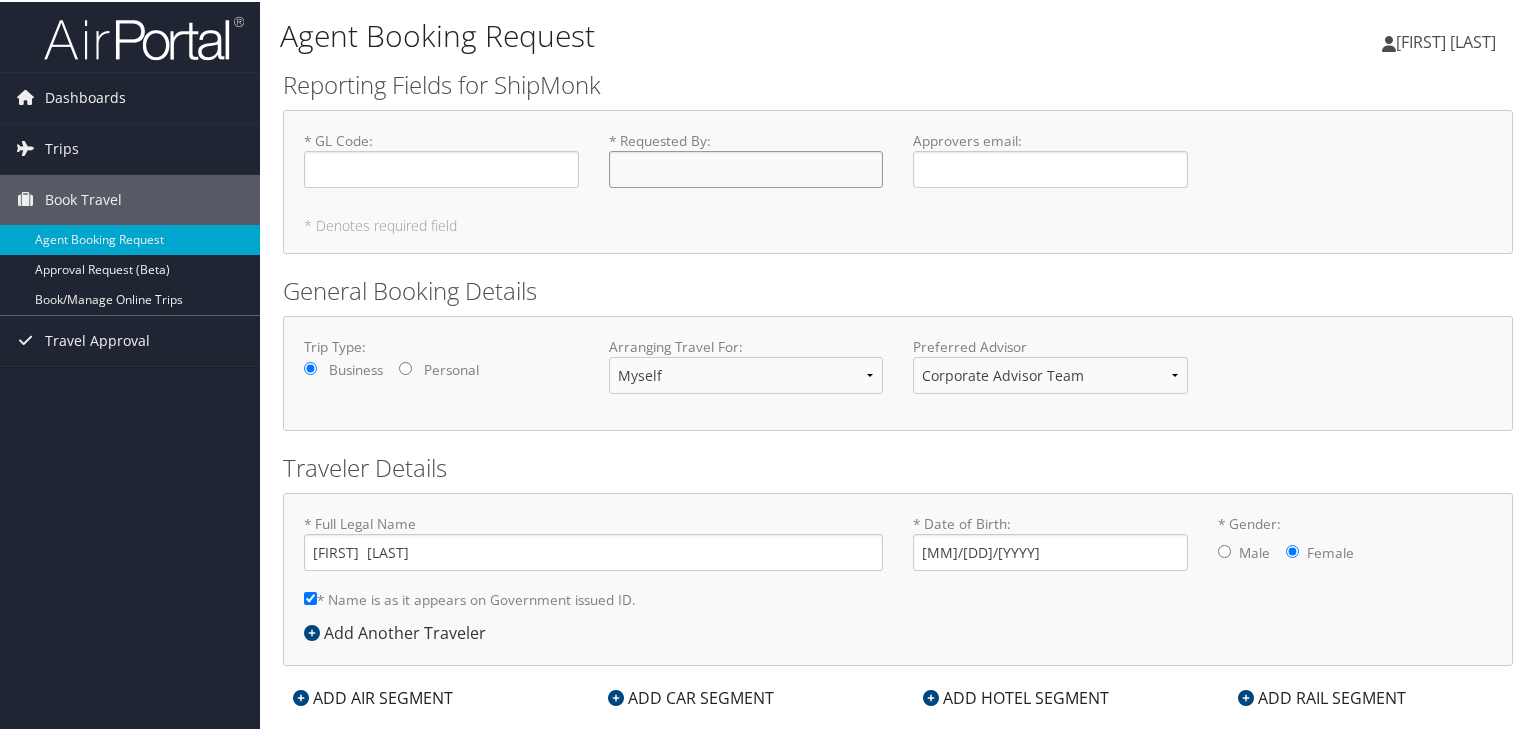 click on "*   Requested By : Required" at bounding box center (746, 167) 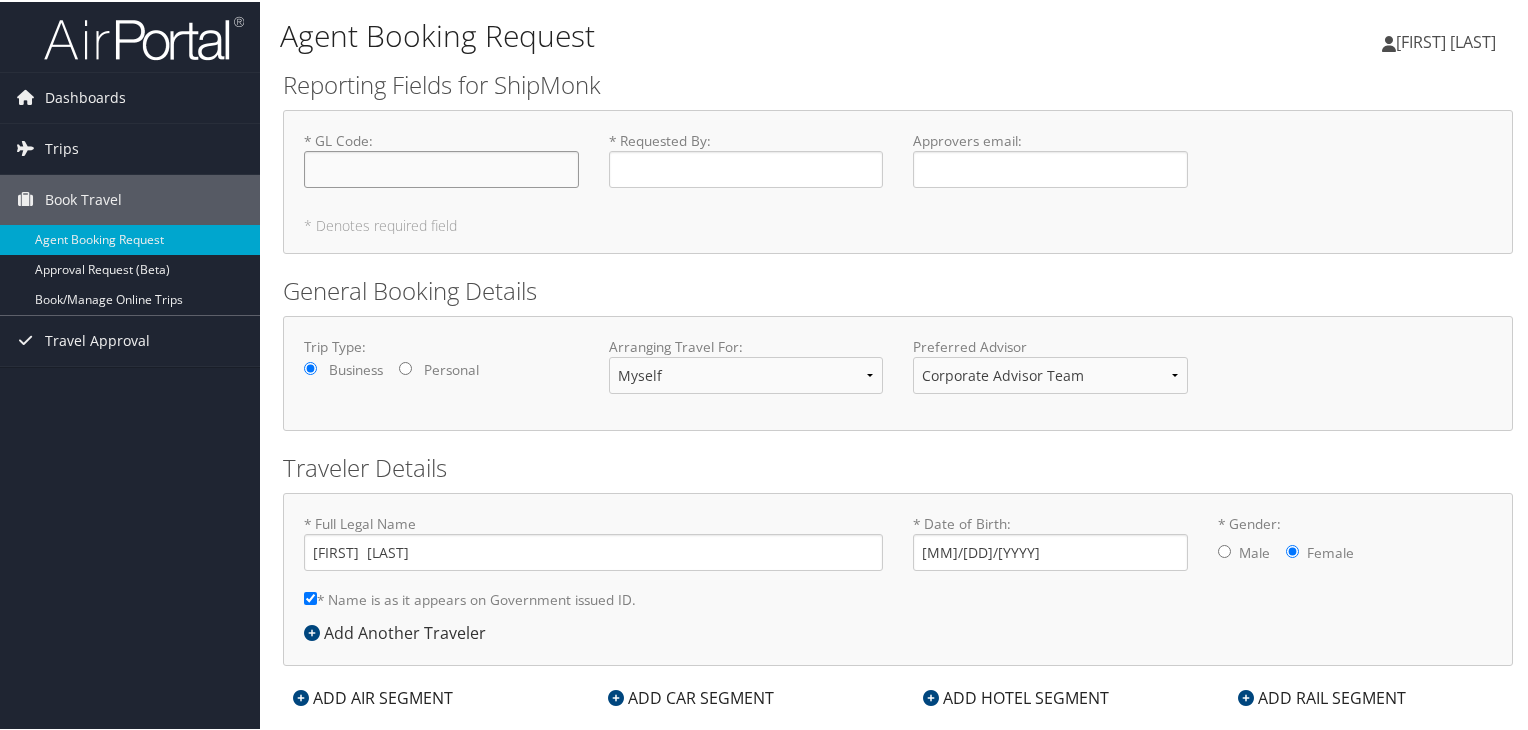 click on "*   GL Code : Required" at bounding box center (441, 167) 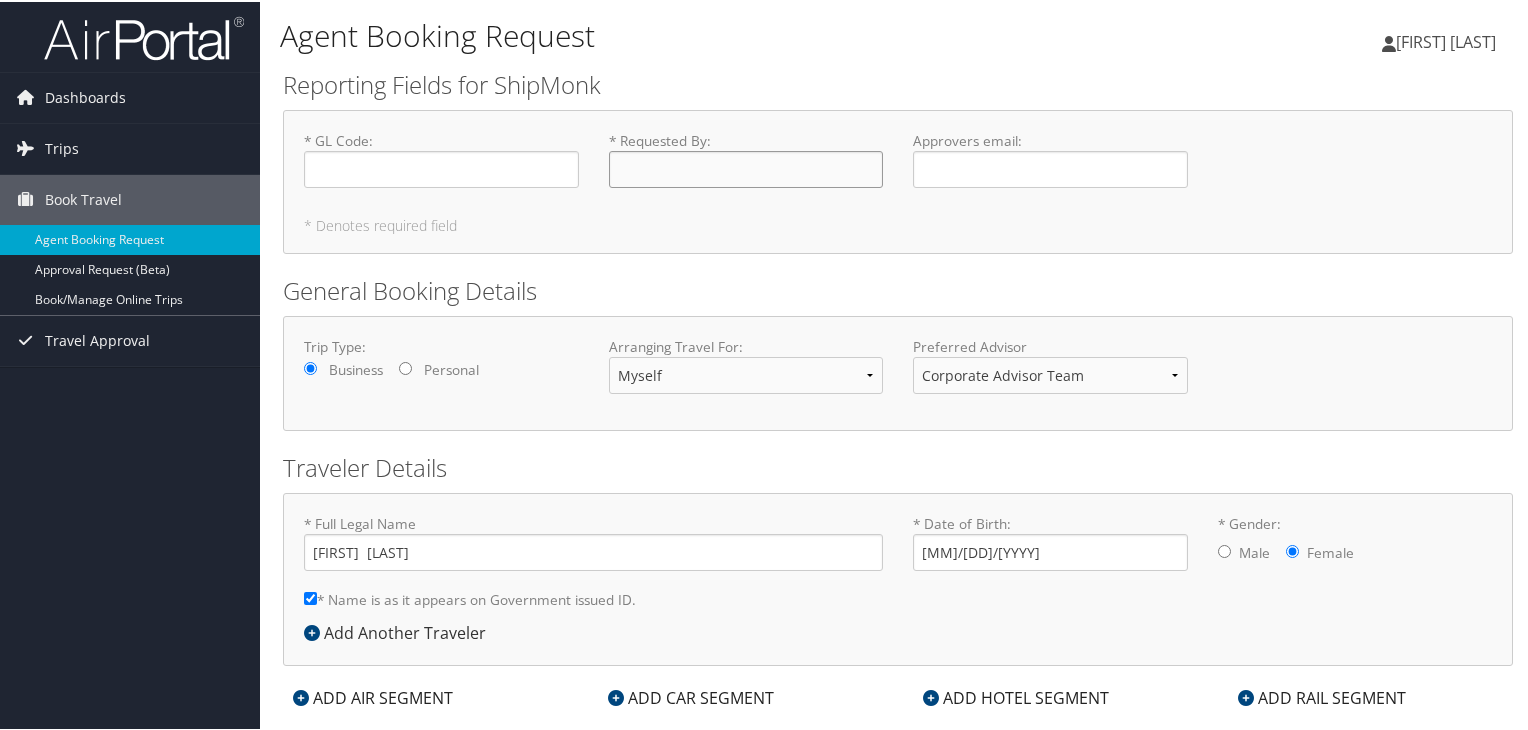click on "*   Requested By : Required" at bounding box center [746, 167] 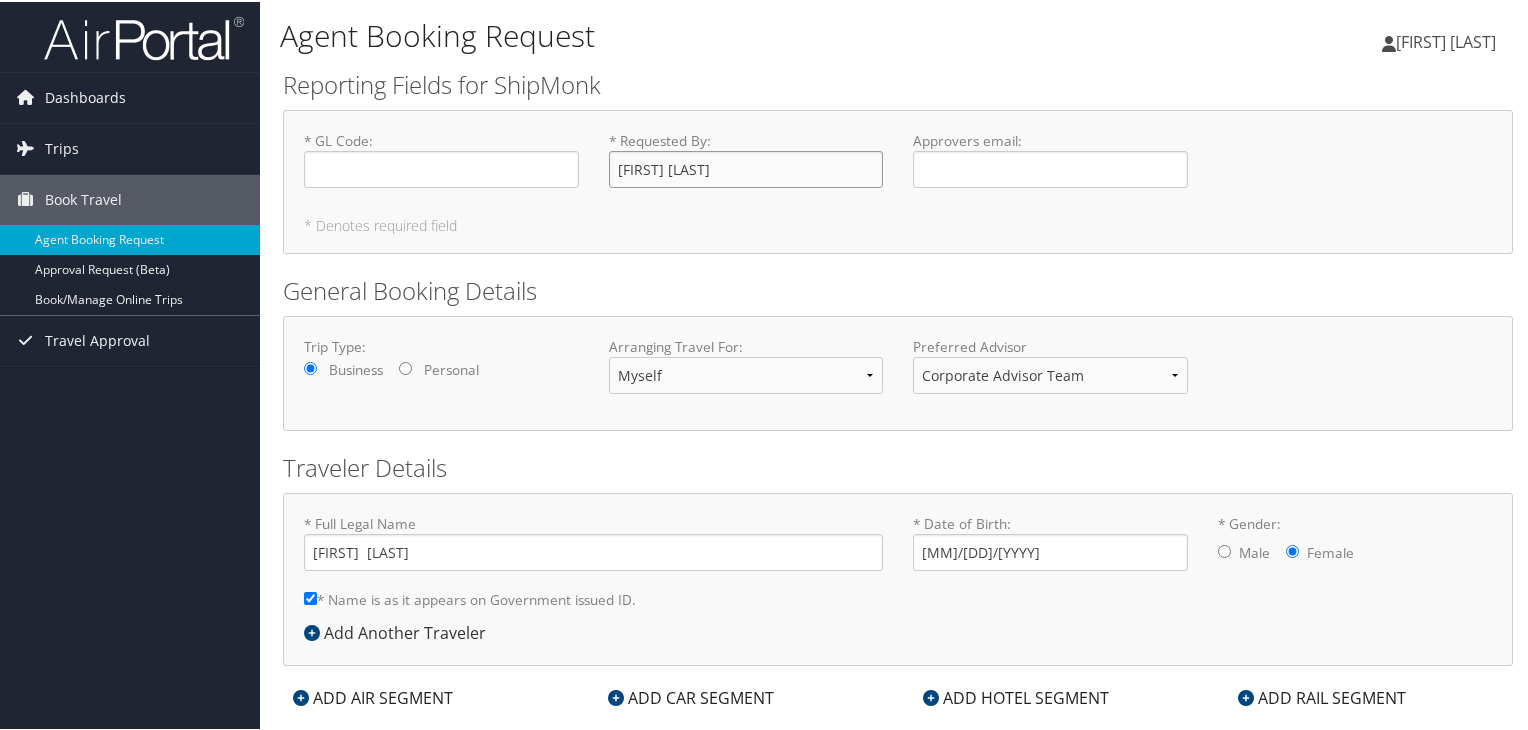 drag, startPoint x: 746, startPoint y: 168, endPoint x: 599, endPoint y: 175, distance: 147.16656 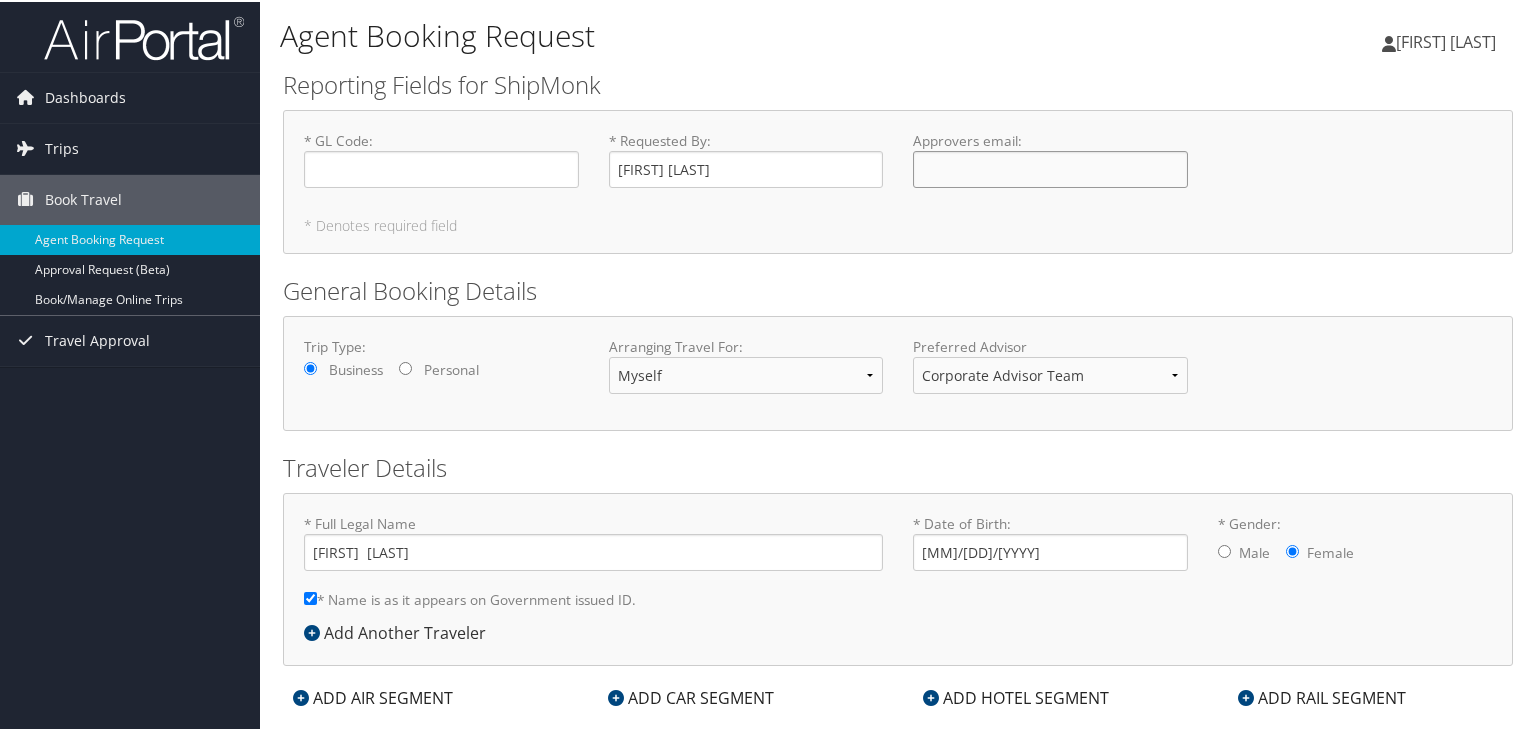 click on "Approvers email : Required" 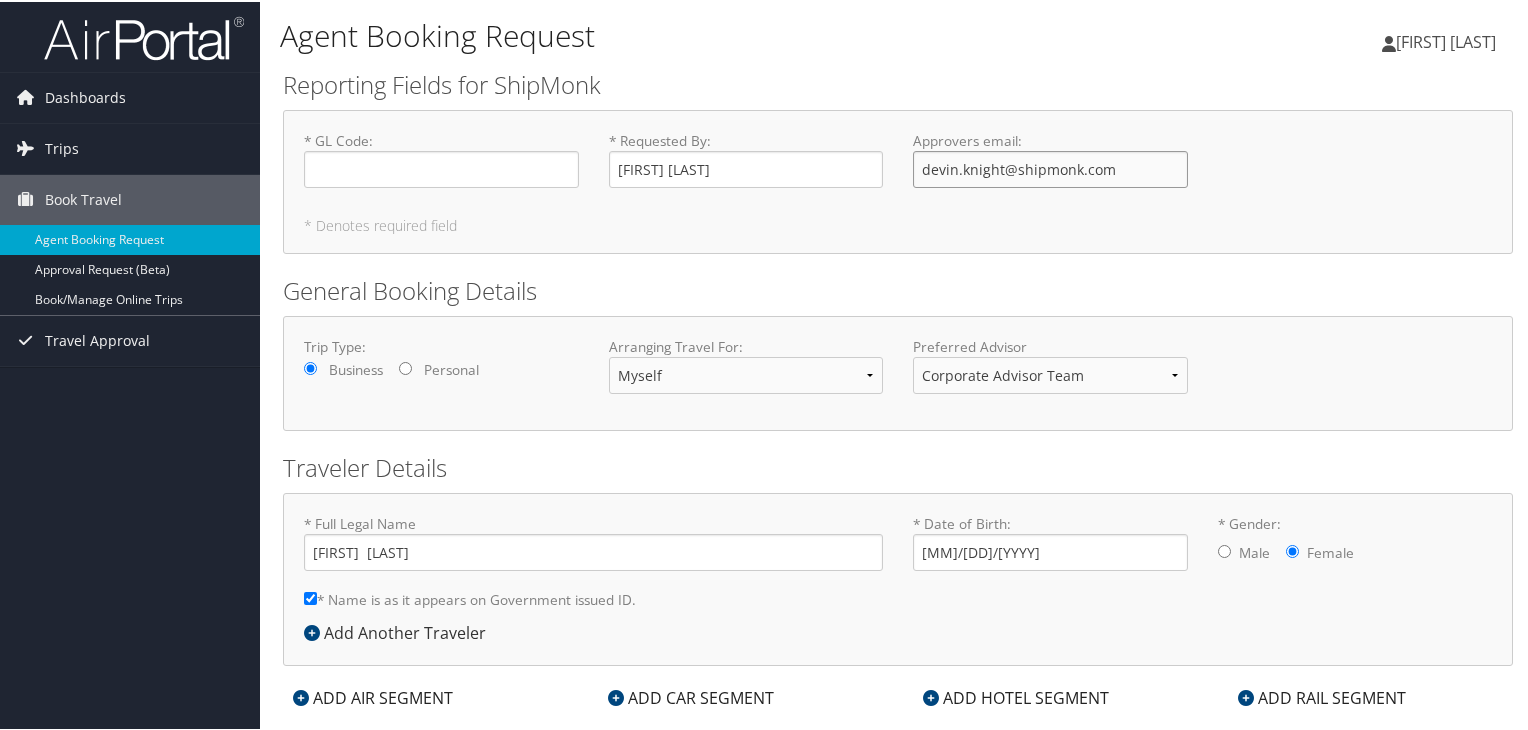 type on "devin.knight@shipmonk.com" 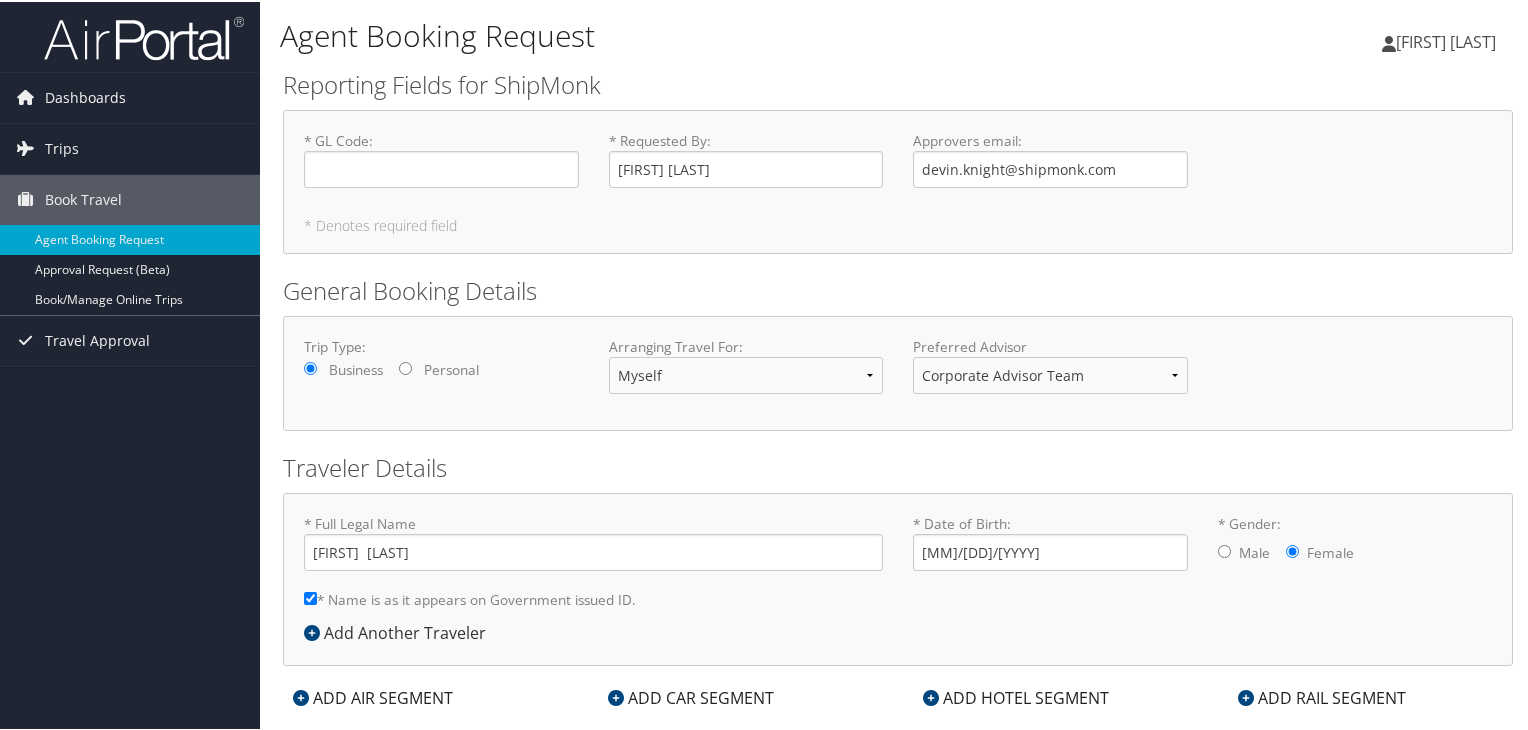 click on "* Denotes required field" at bounding box center (898, 224) 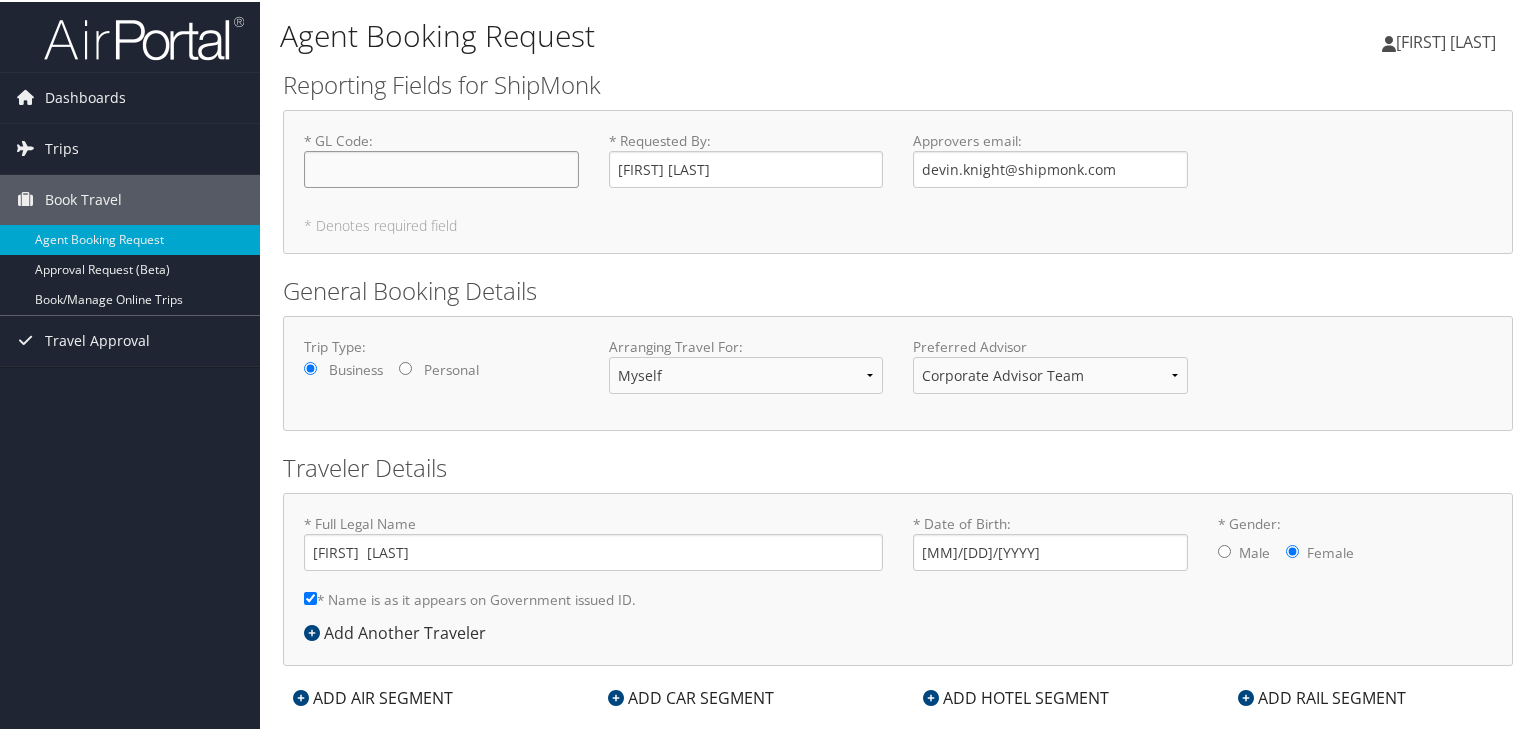 click on "*   GL Code : Required" at bounding box center [441, 167] 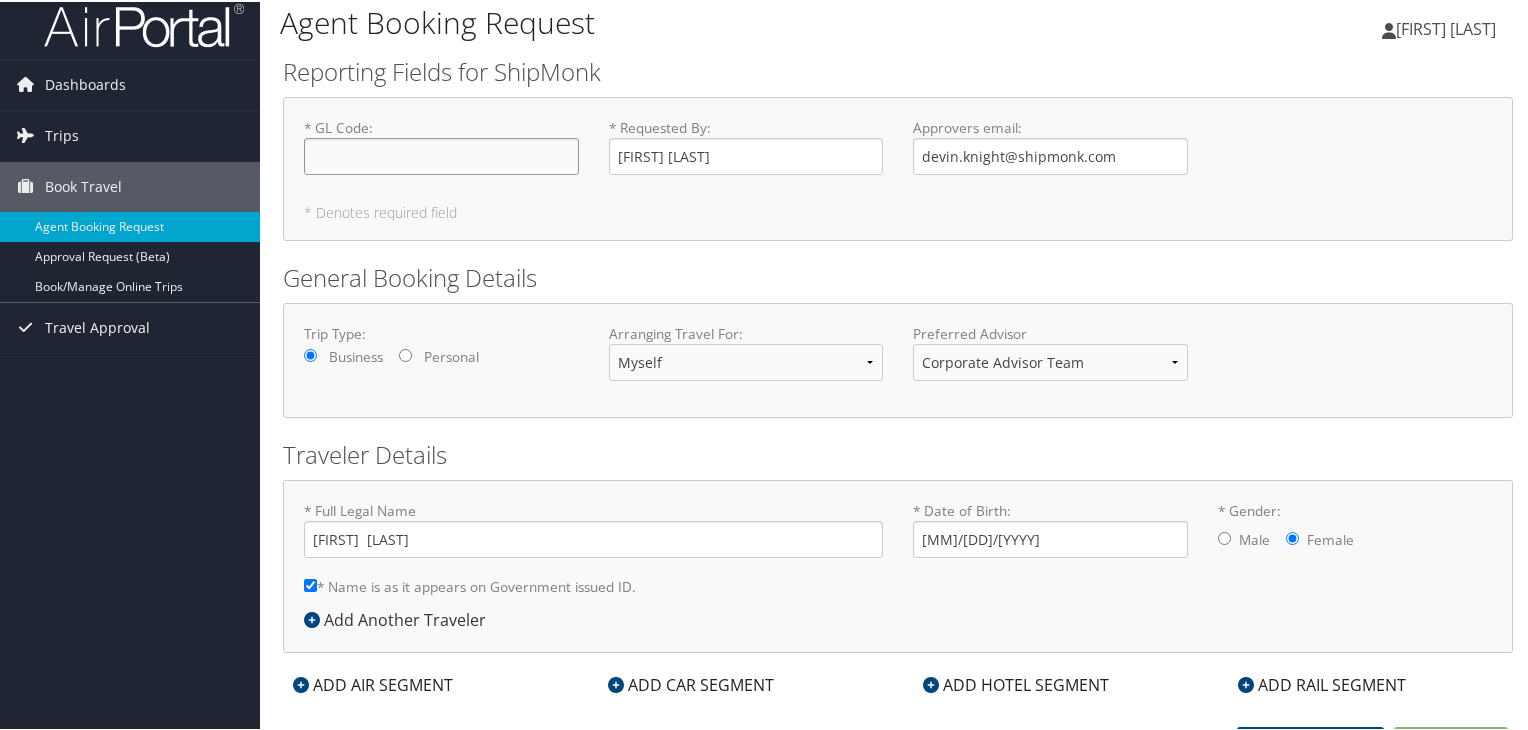 scroll, scrollTop: 0, scrollLeft: 0, axis: both 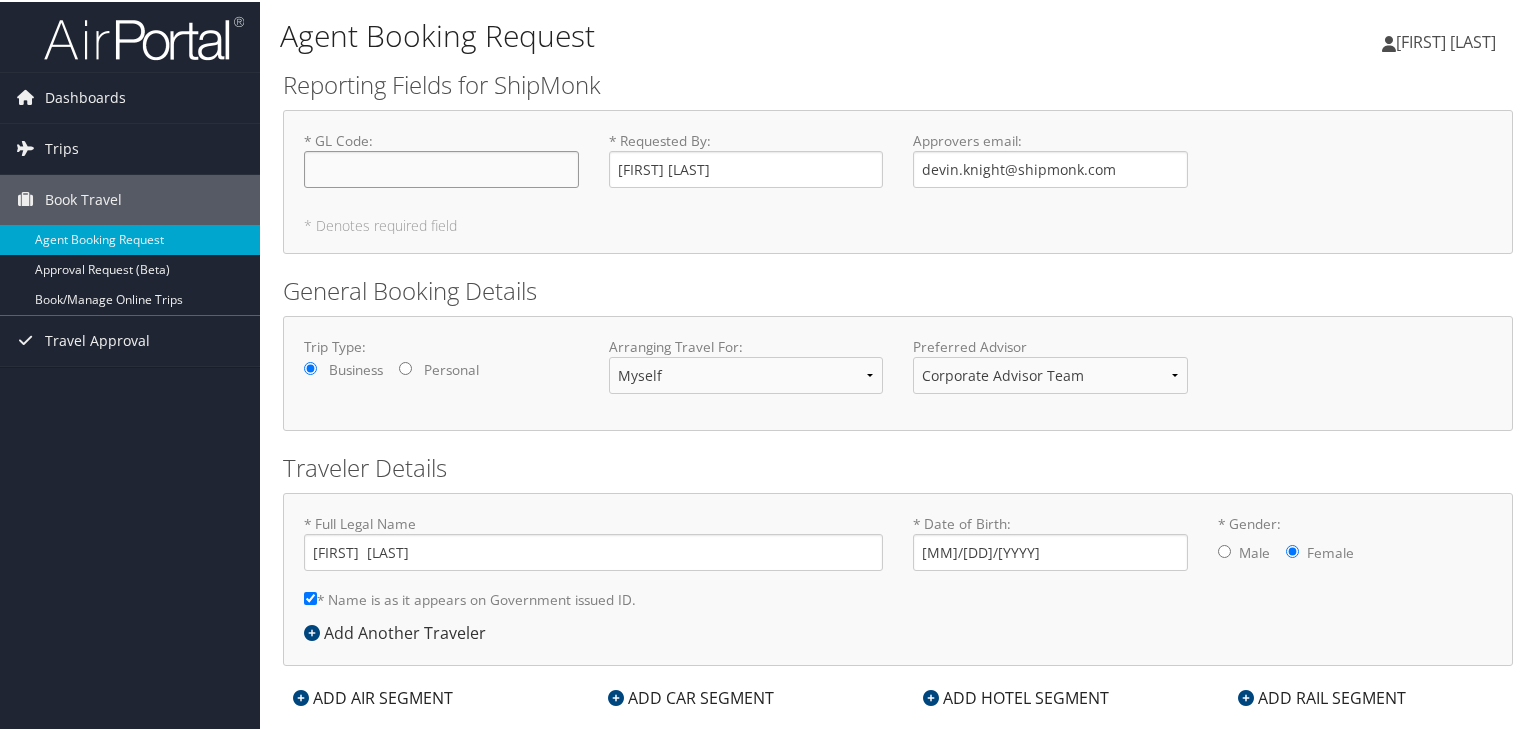 click on "*   GL Code : Required" at bounding box center [441, 167] 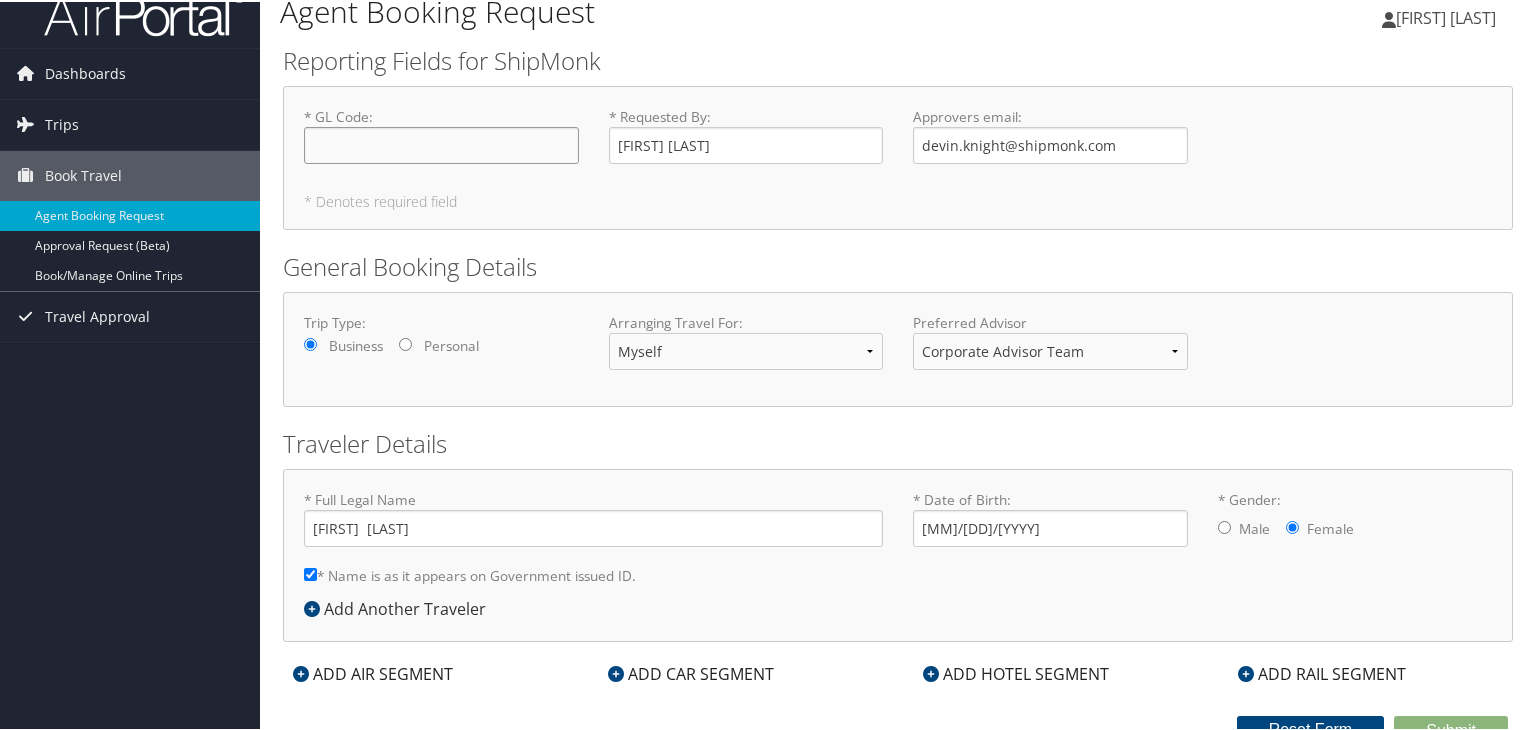 scroll, scrollTop: 37, scrollLeft: 0, axis: vertical 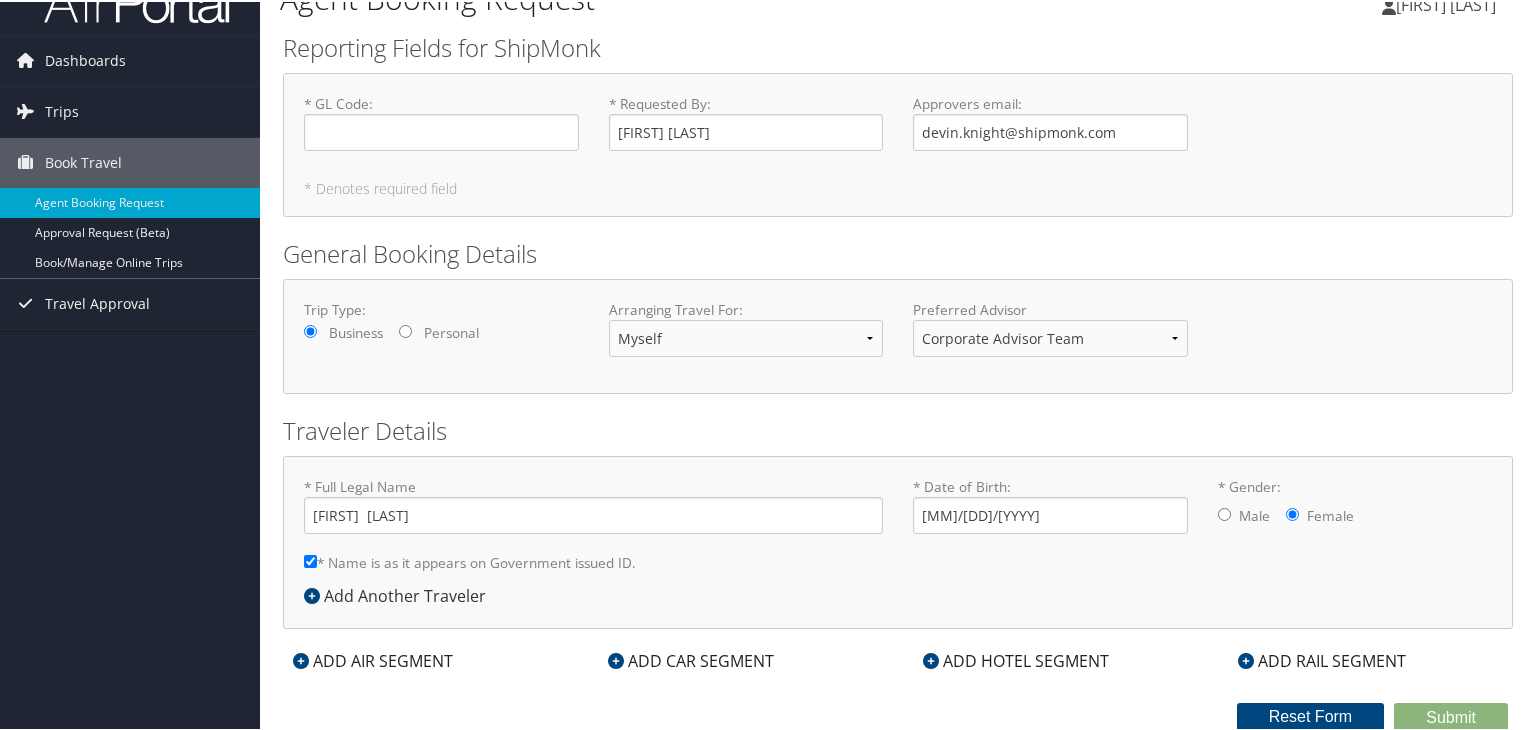click on "ADD HOTEL SEGMENT" at bounding box center [1016, 659] 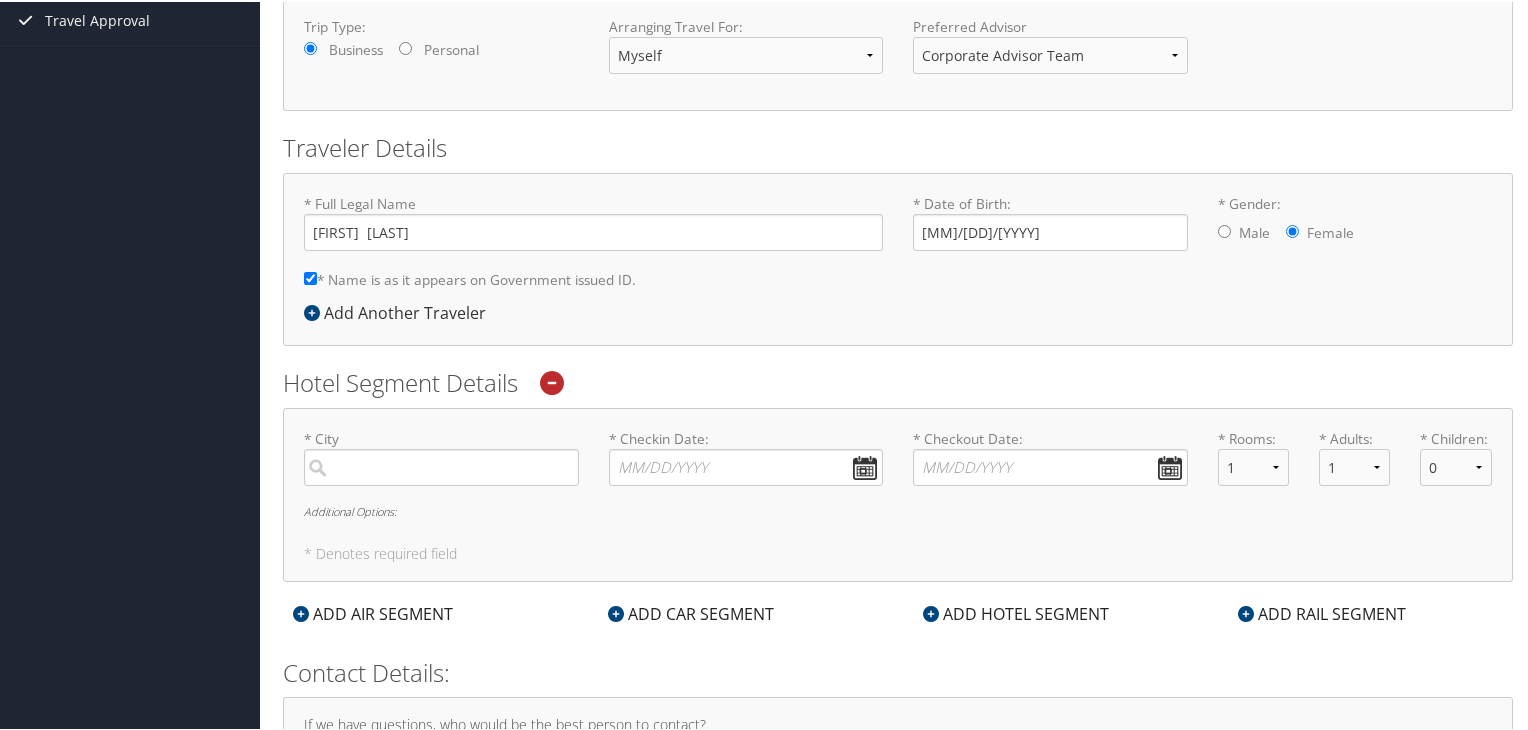 scroll, scrollTop: 437, scrollLeft: 0, axis: vertical 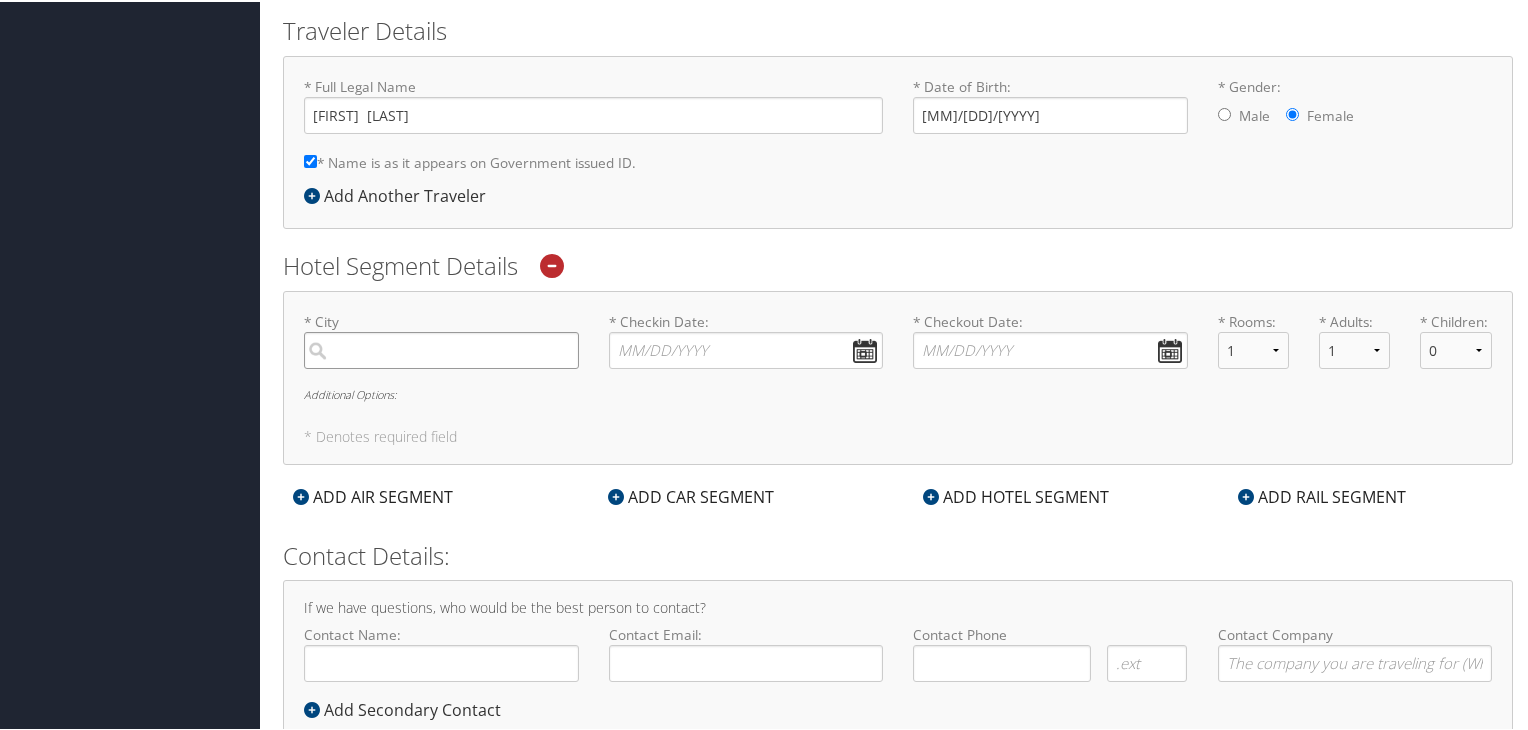 click at bounding box center [441, 348] 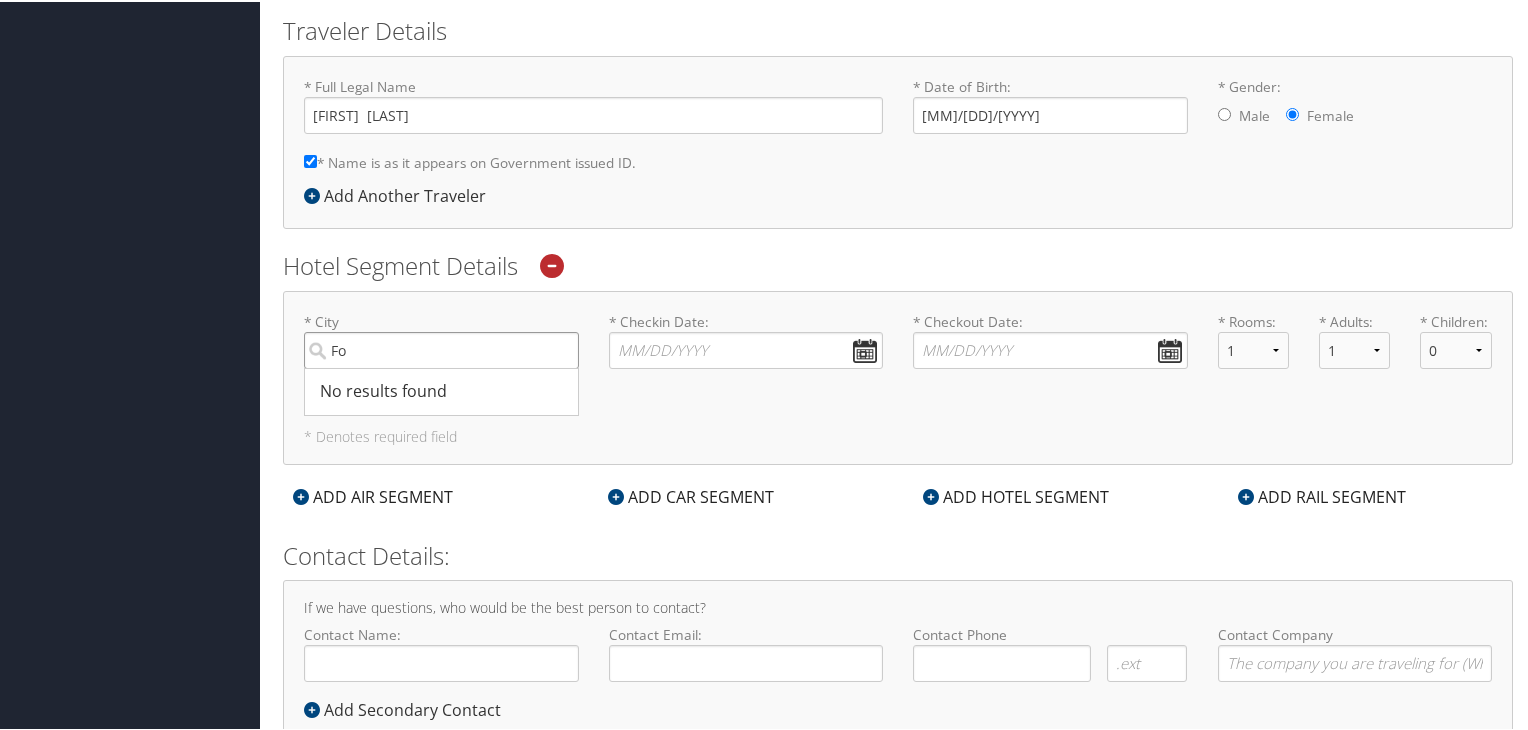 type on "F" 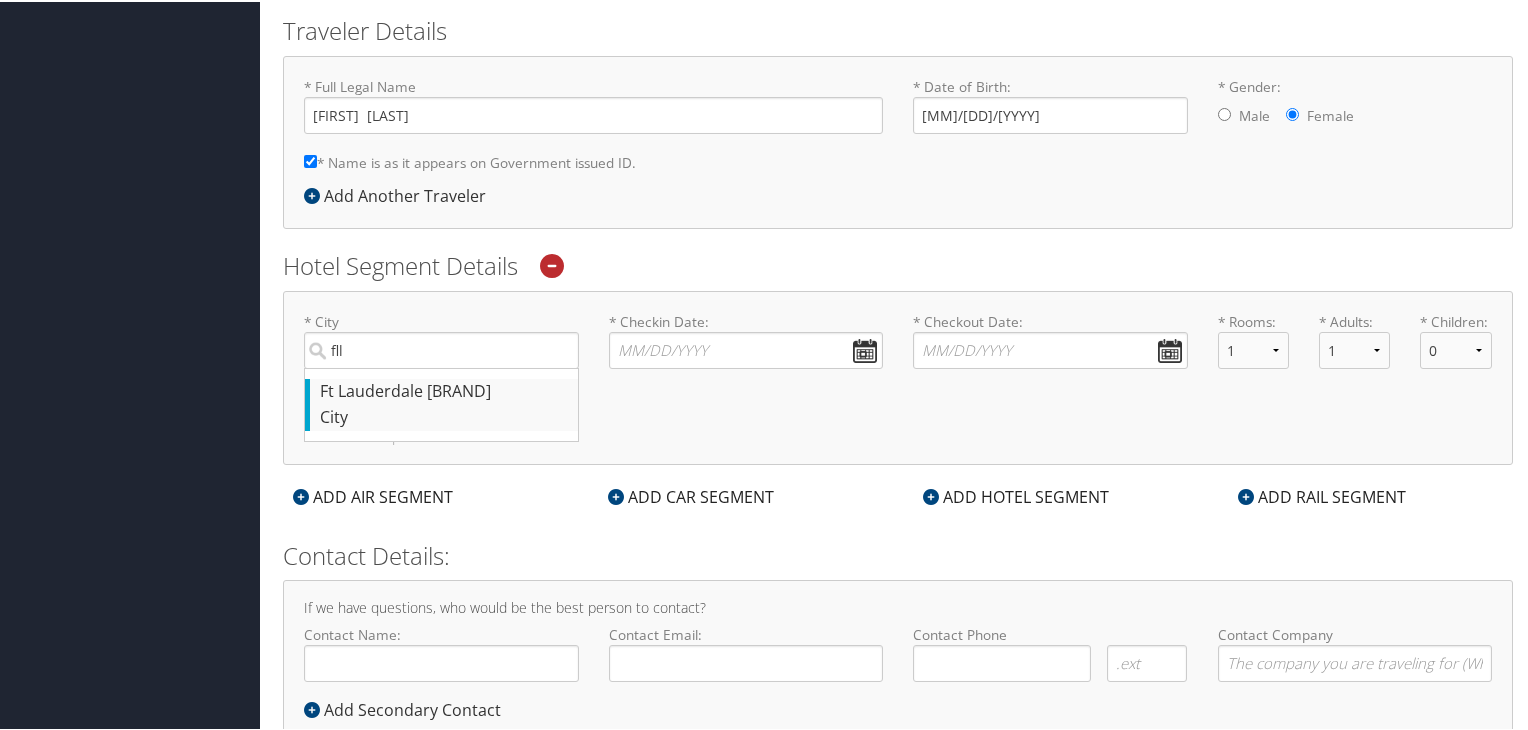 click on "Ft Lauderdale   (FLL FL)" at bounding box center (444, 390) 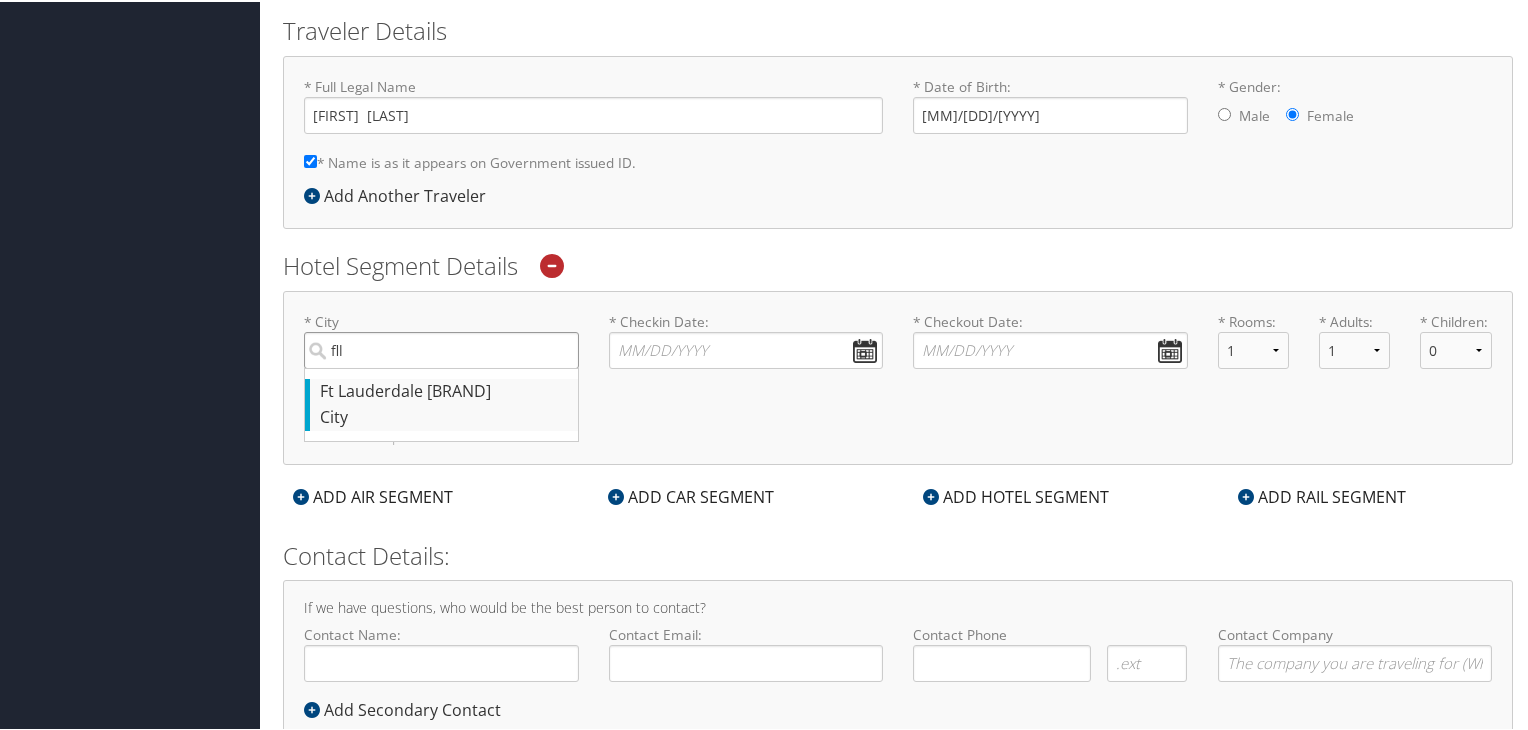 click on "fll" at bounding box center [441, 348] 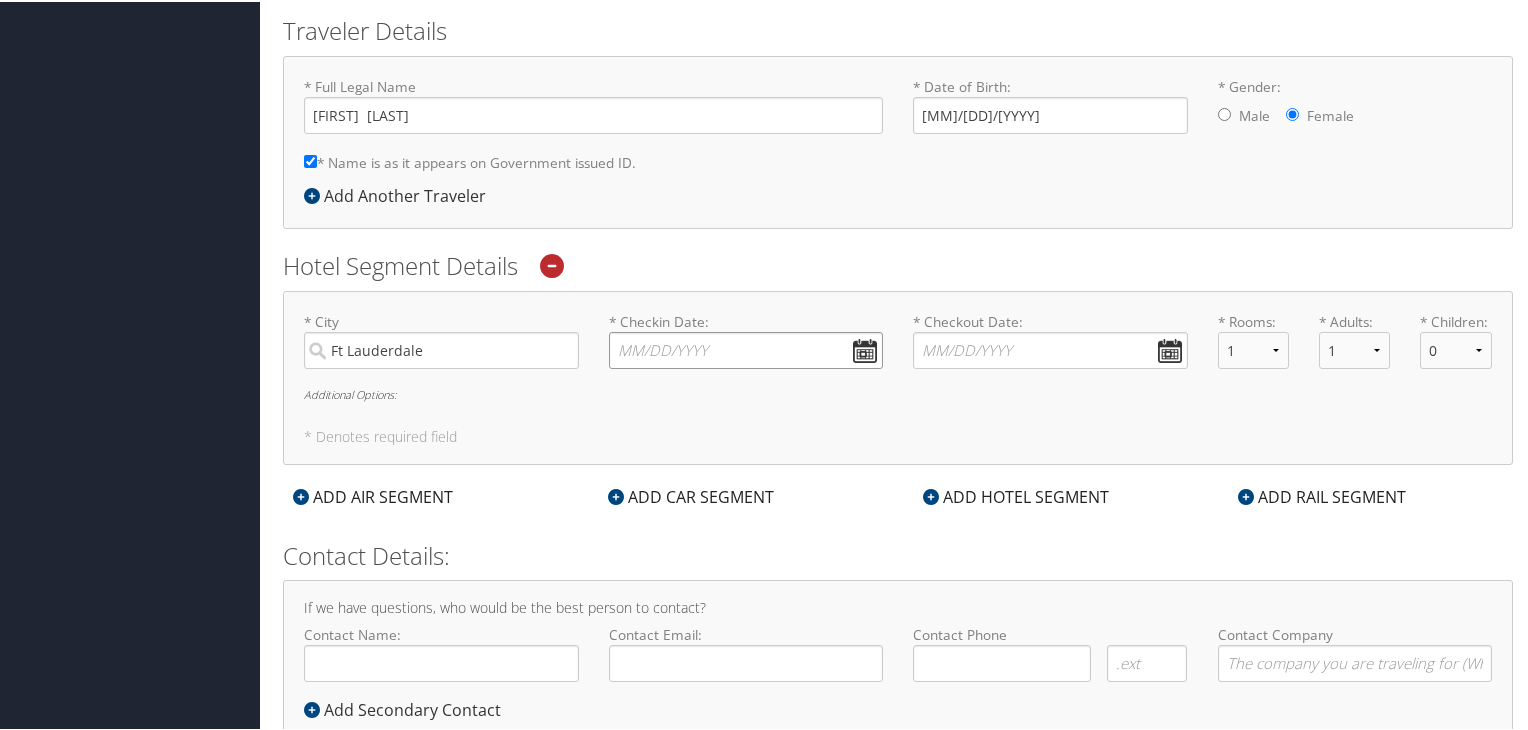 click on "* Checkin Date: Dates must be valid" at bounding box center (746, 348) 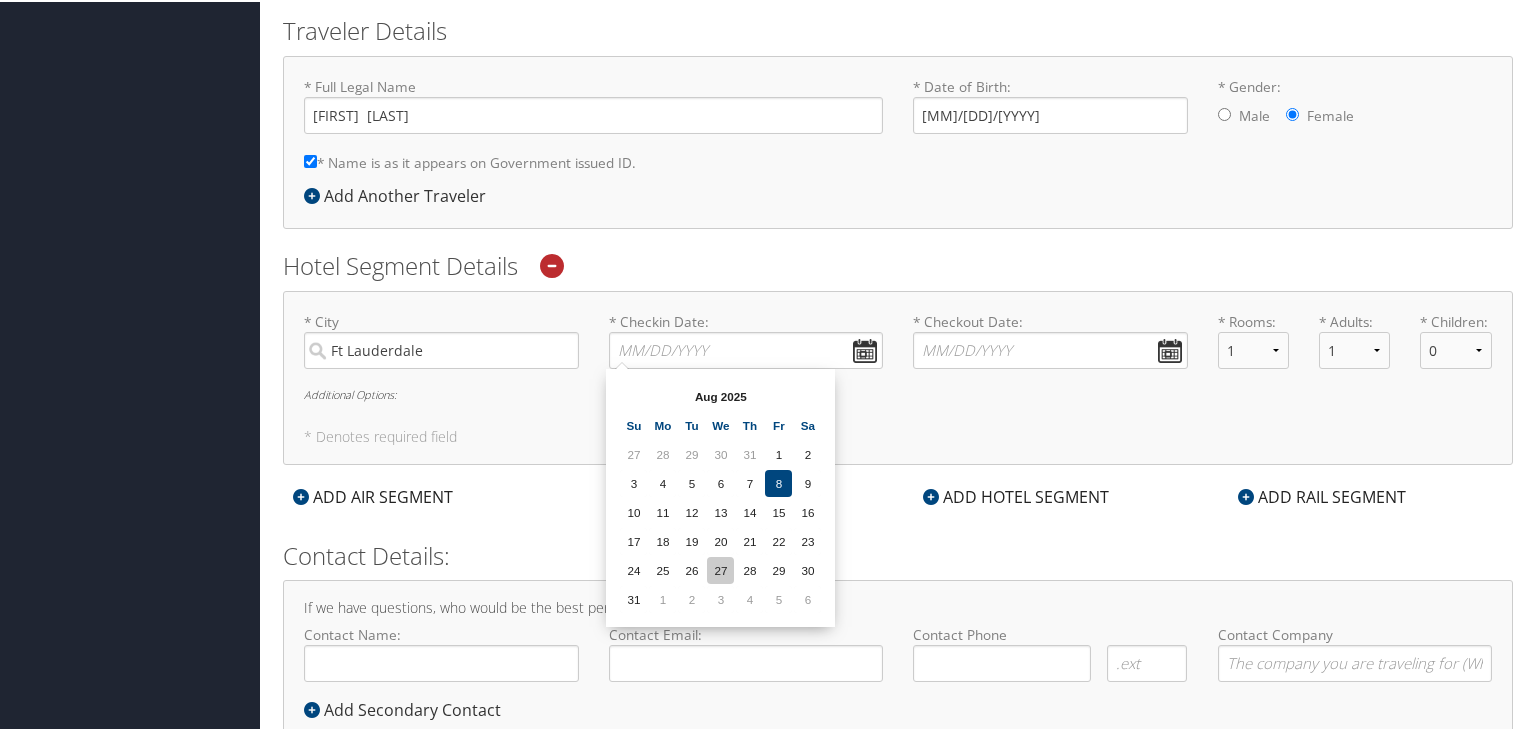 click on "27" at bounding box center [720, 568] 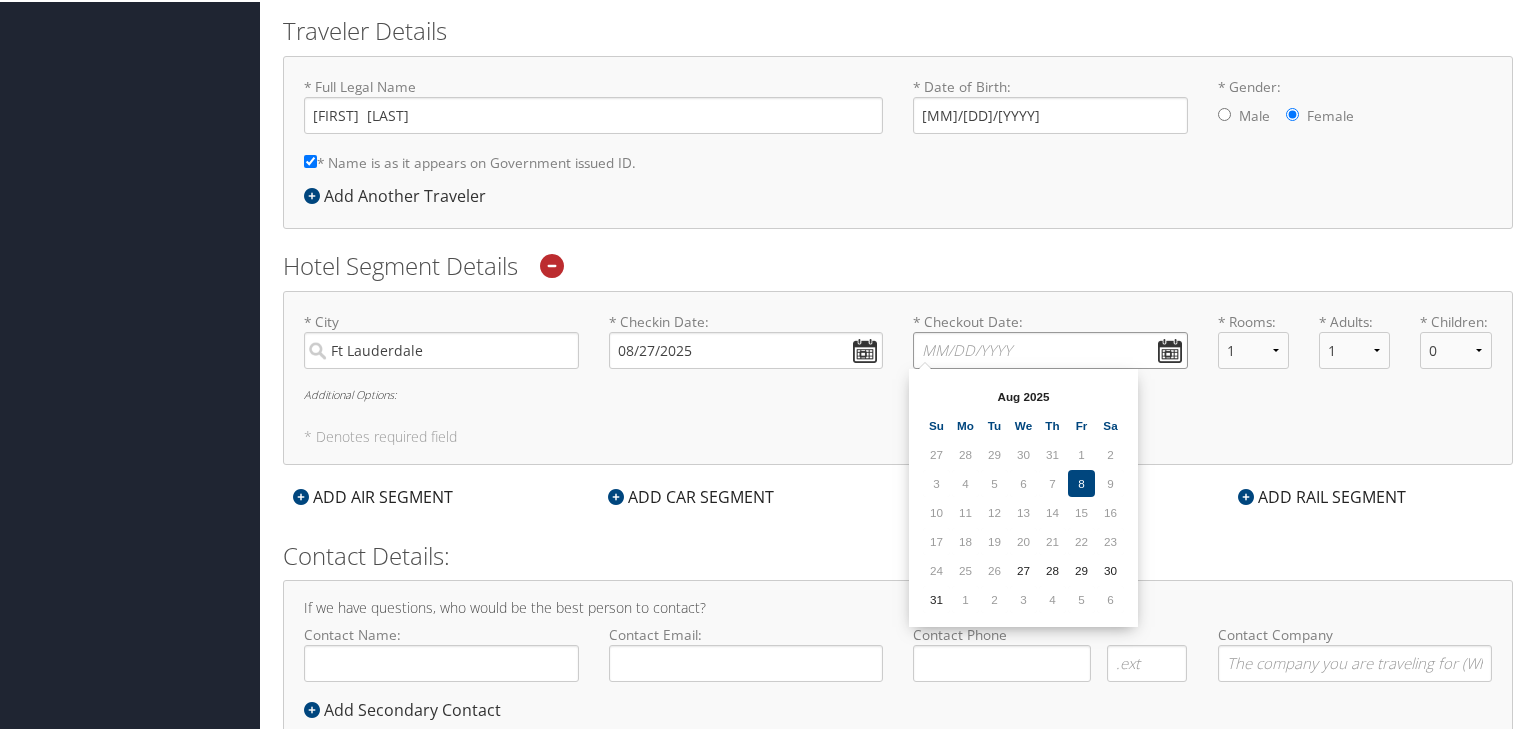 click on "* Checkout Date: Dates must be valid" at bounding box center (1050, 348) 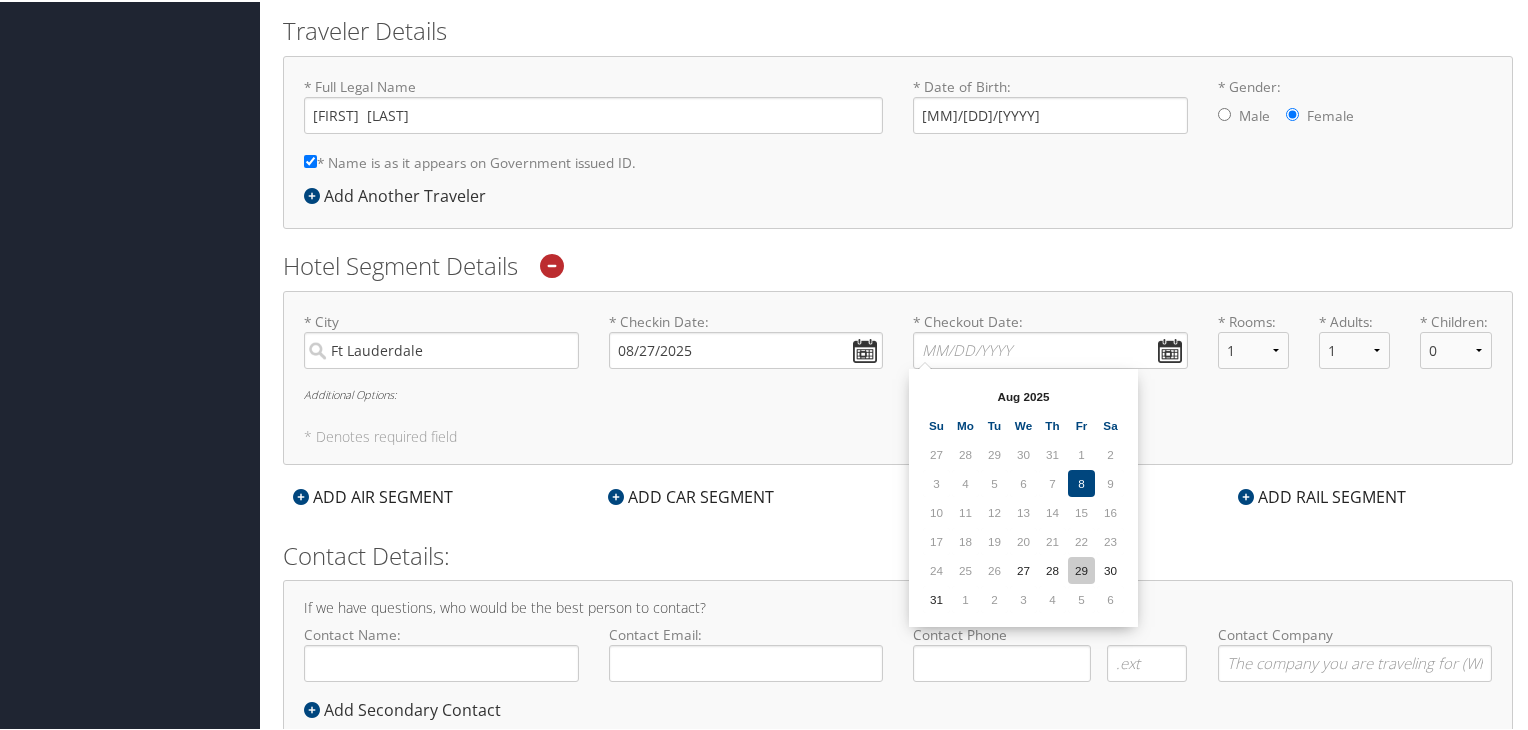 click on "29" at bounding box center (1081, 568) 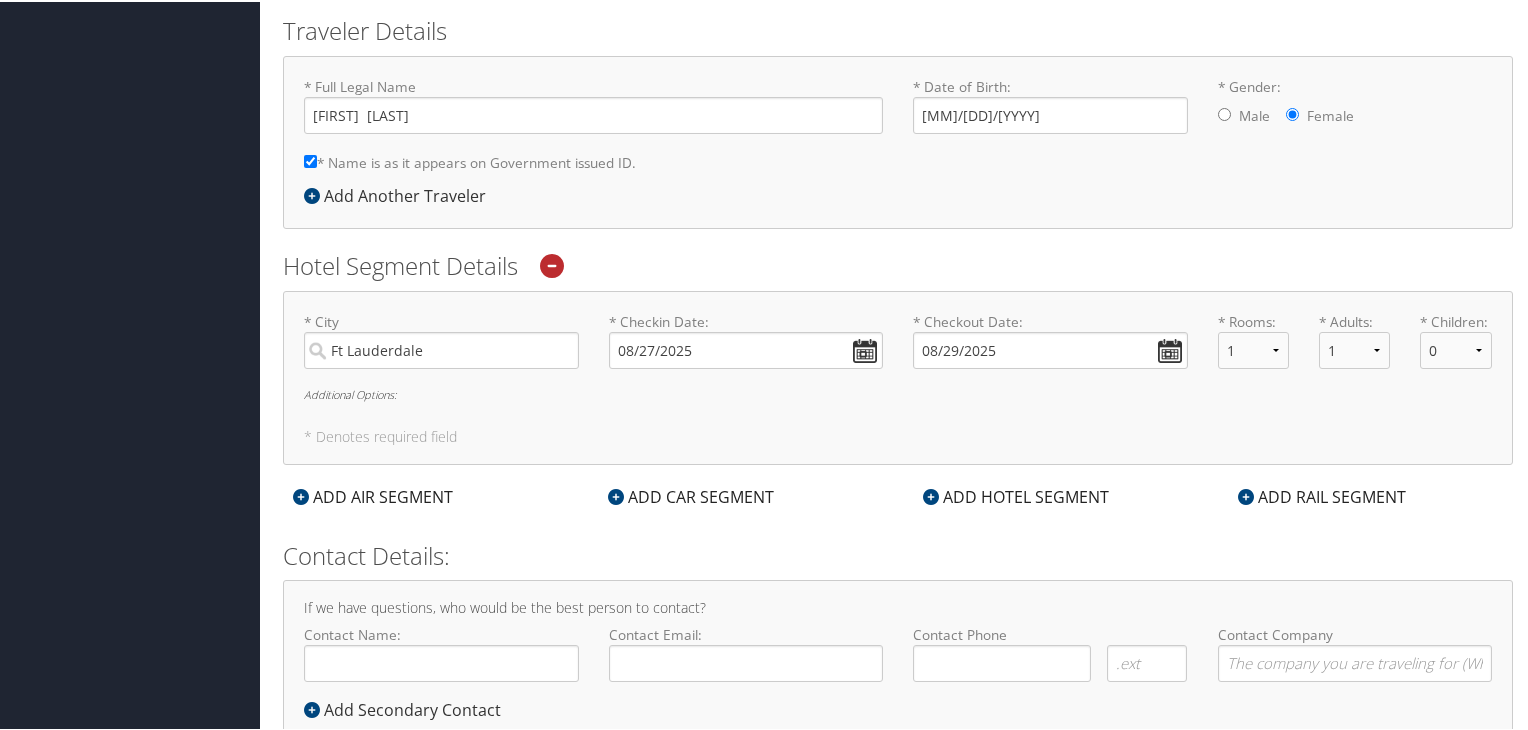 scroll, scrollTop: 496, scrollLeft: 0, axis: vertical 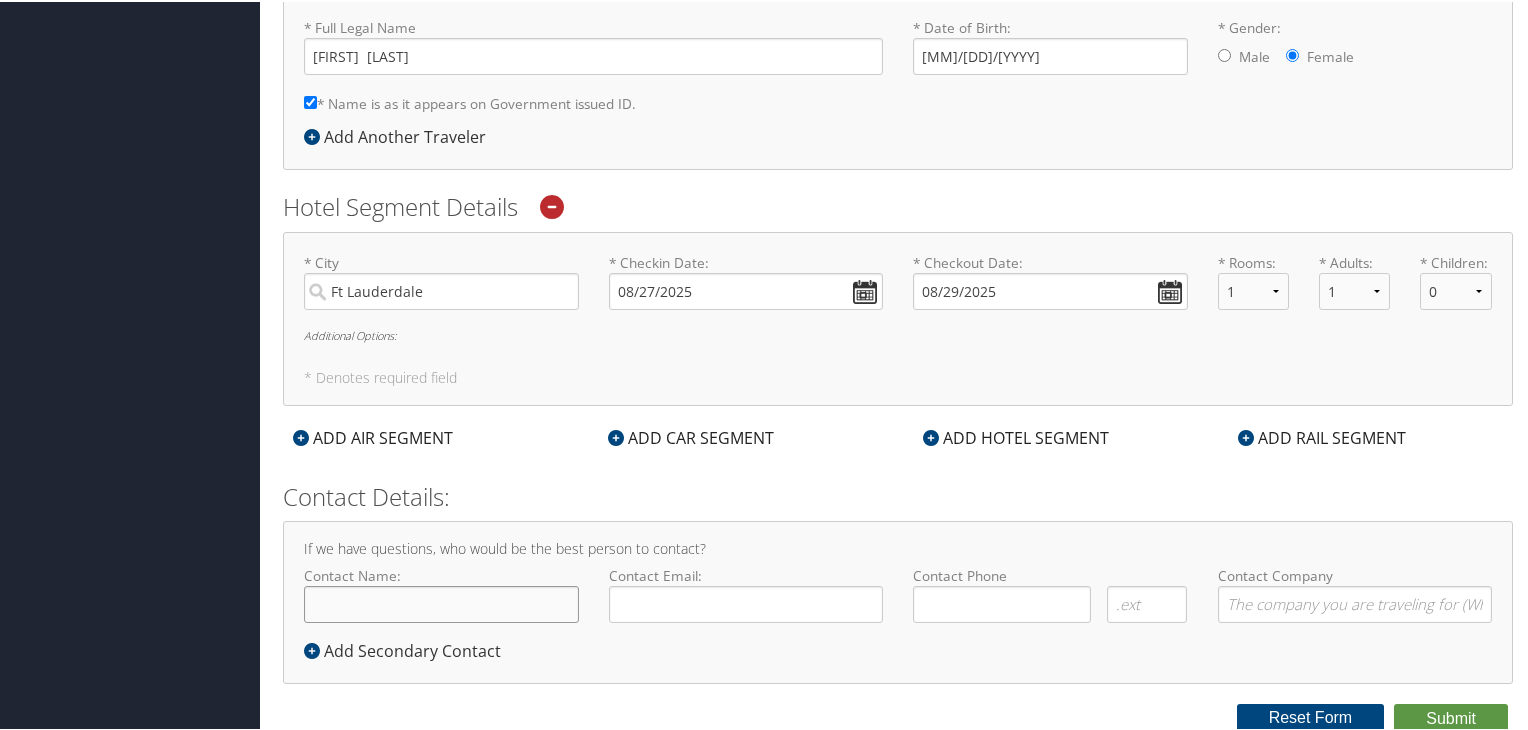 click on "Contact Name:" 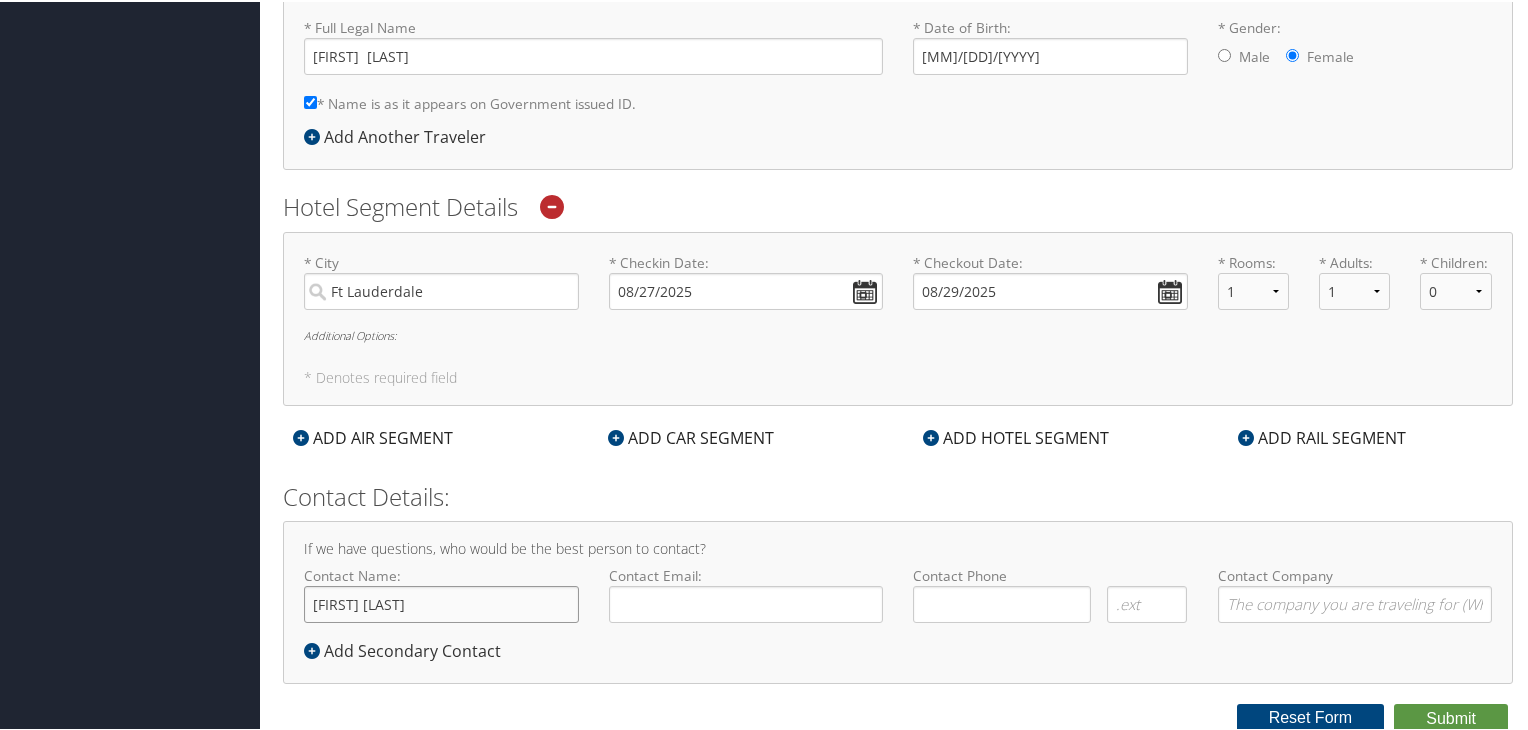 type on "[FIRST] [LAST]" 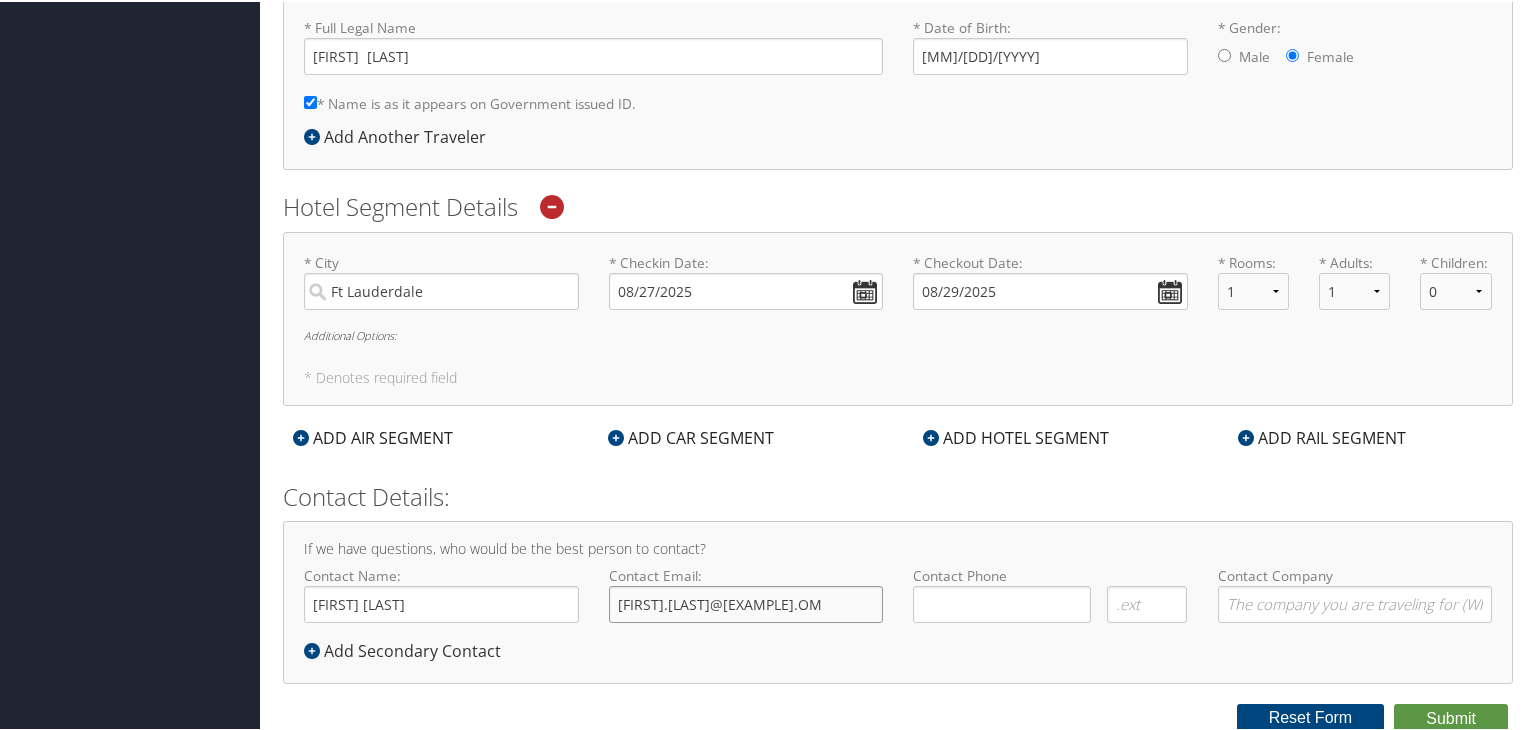 click on "brenda.hasseltine@shipmonk.om" 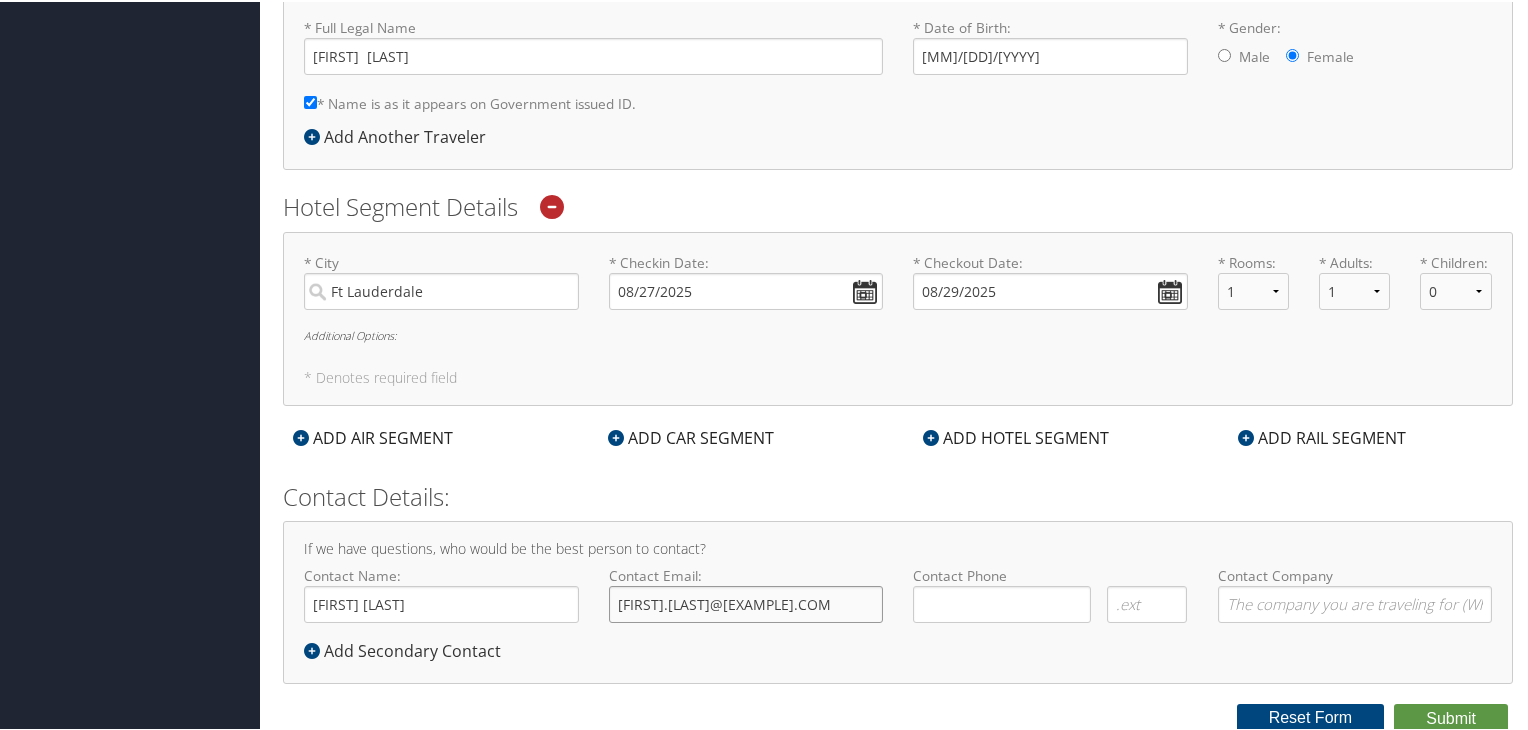 type on "brenda.hasseltine@shipmonk.com" 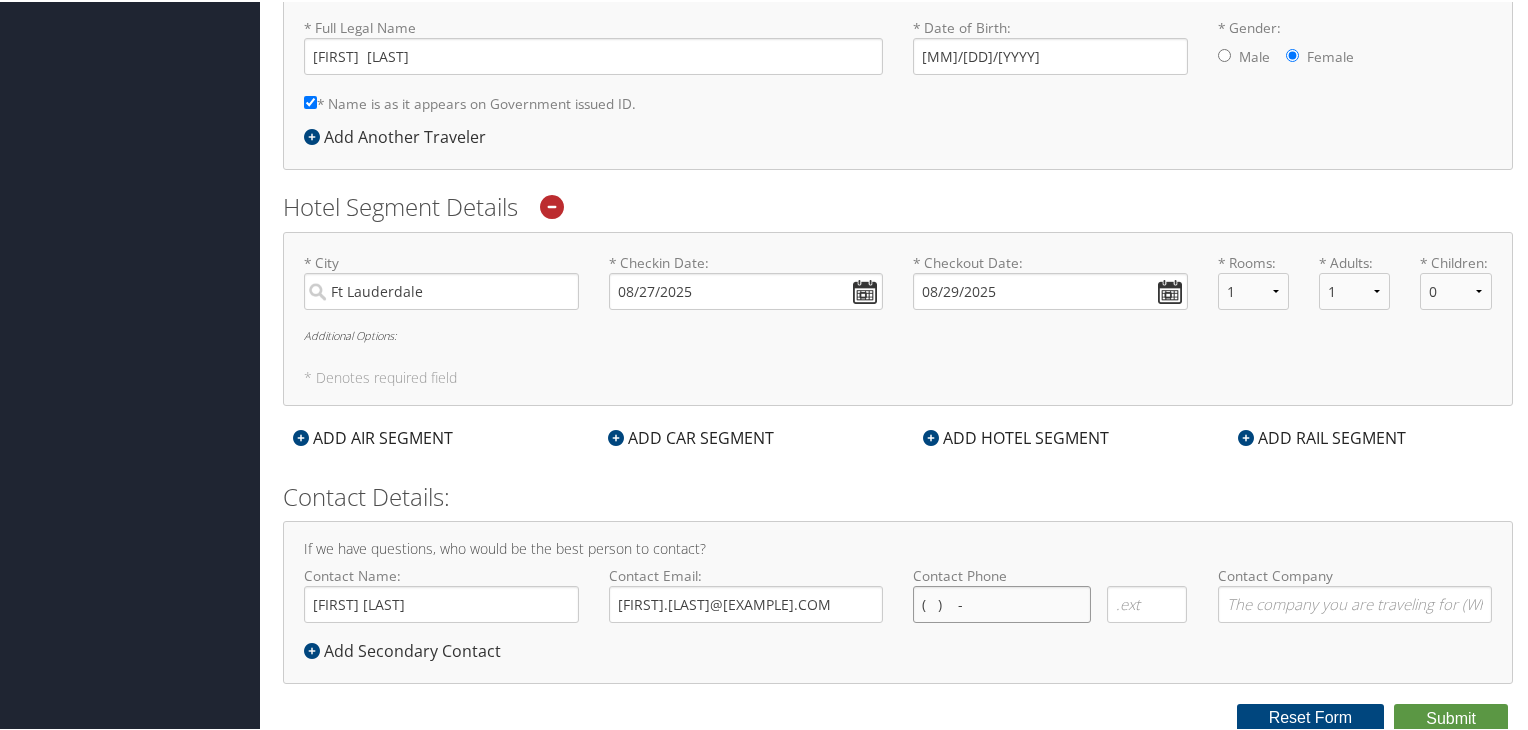 click on "(   )    -" at bounding box center [1002, 602] 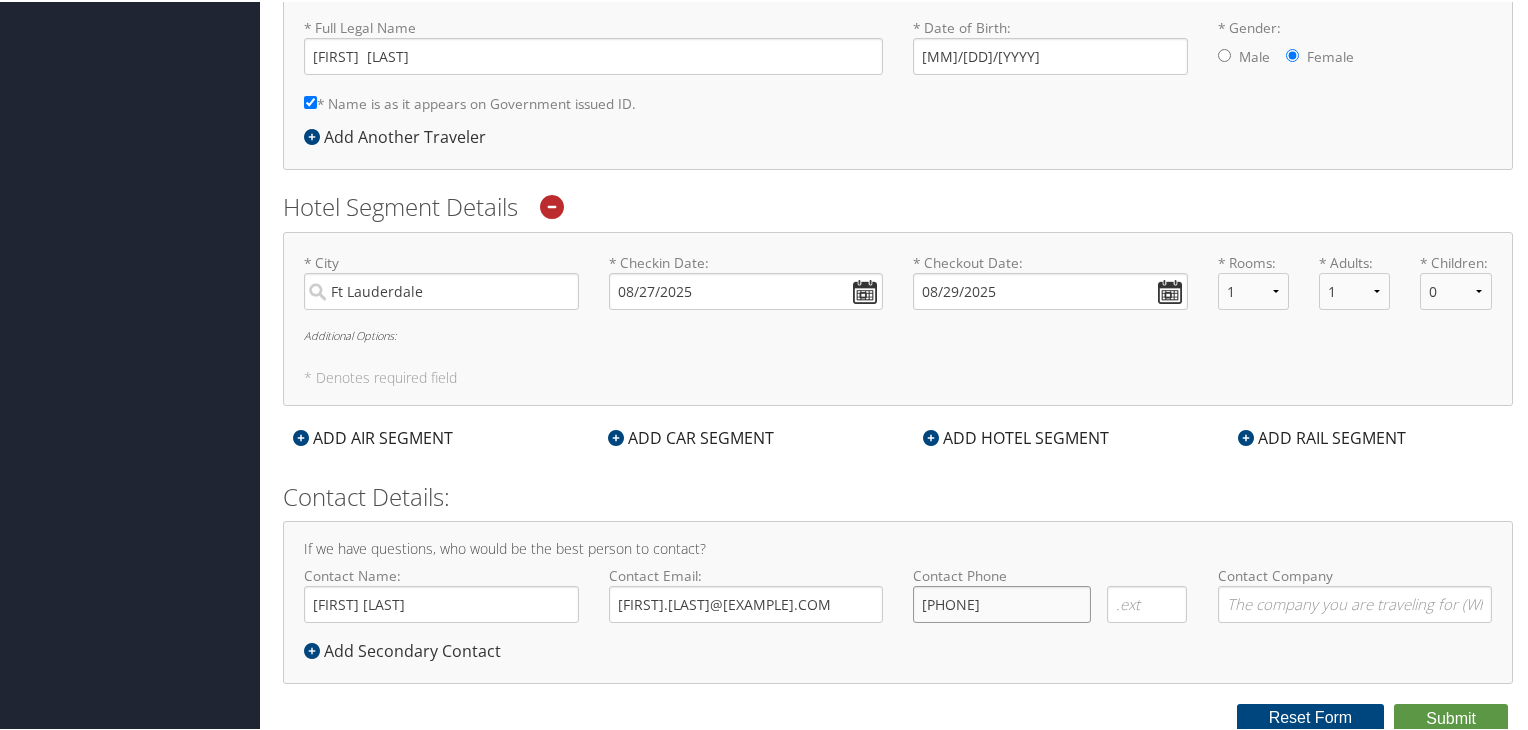 type on "(404) 429-4774" 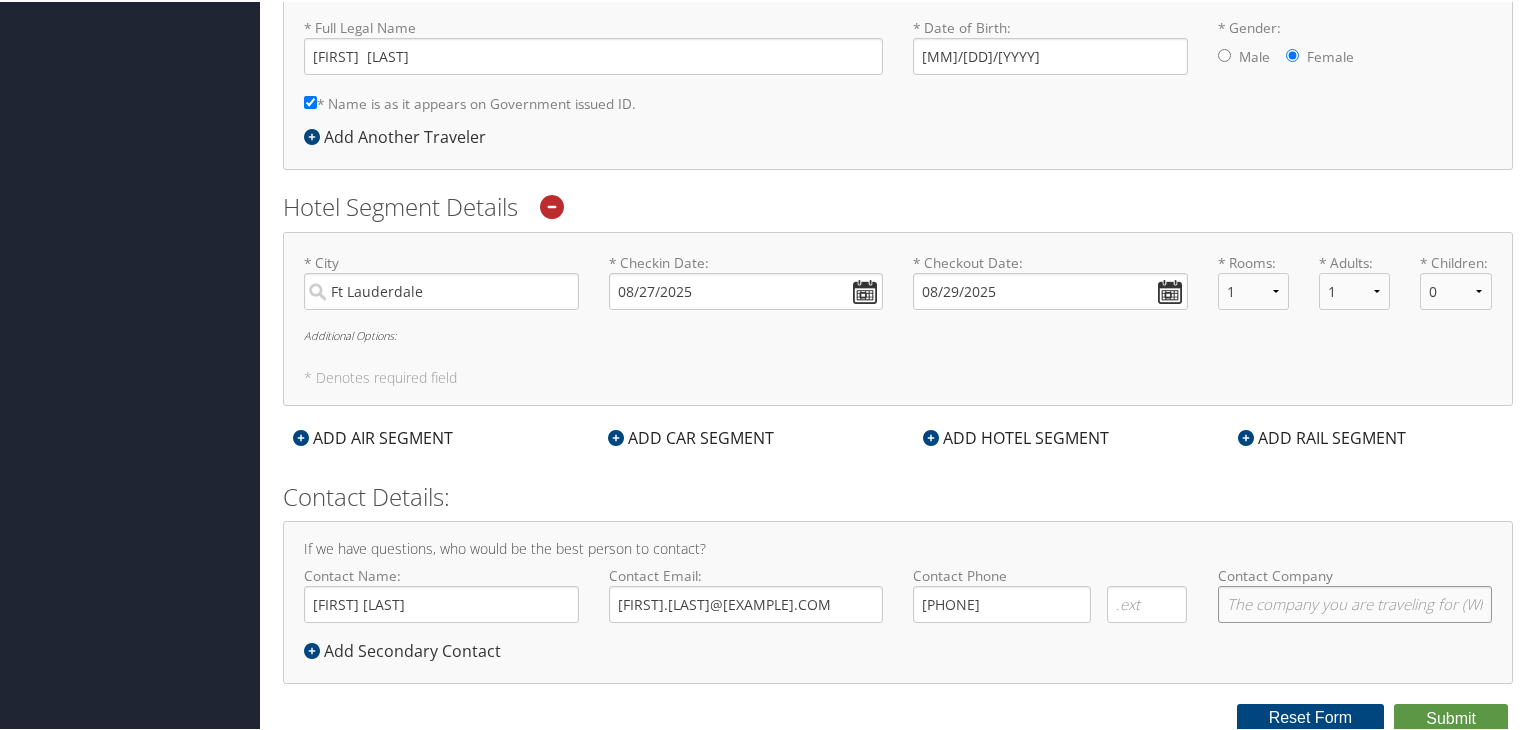 click on "Contact Company" 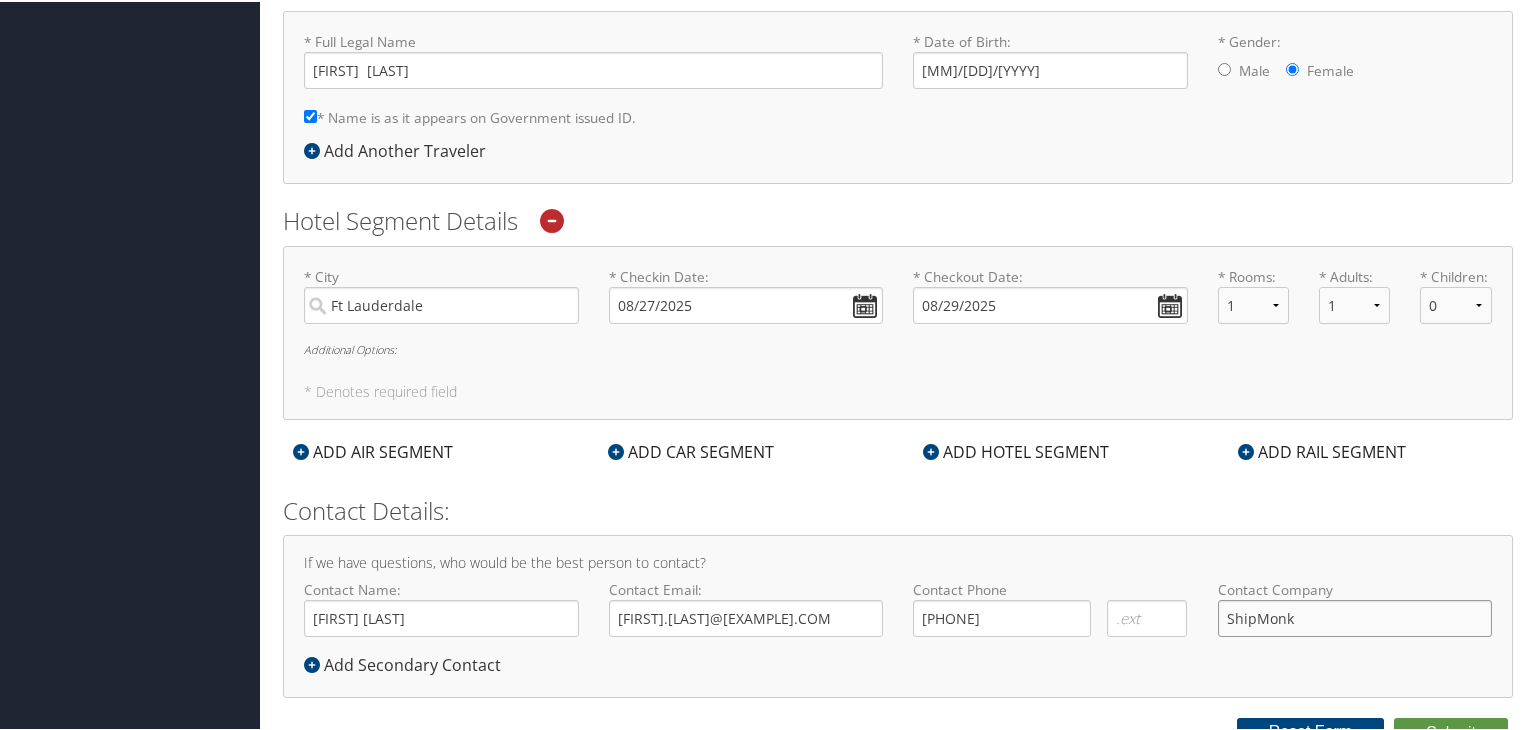 scroll, scrollTop: 496, scrollLeft: 0, axis: vertical 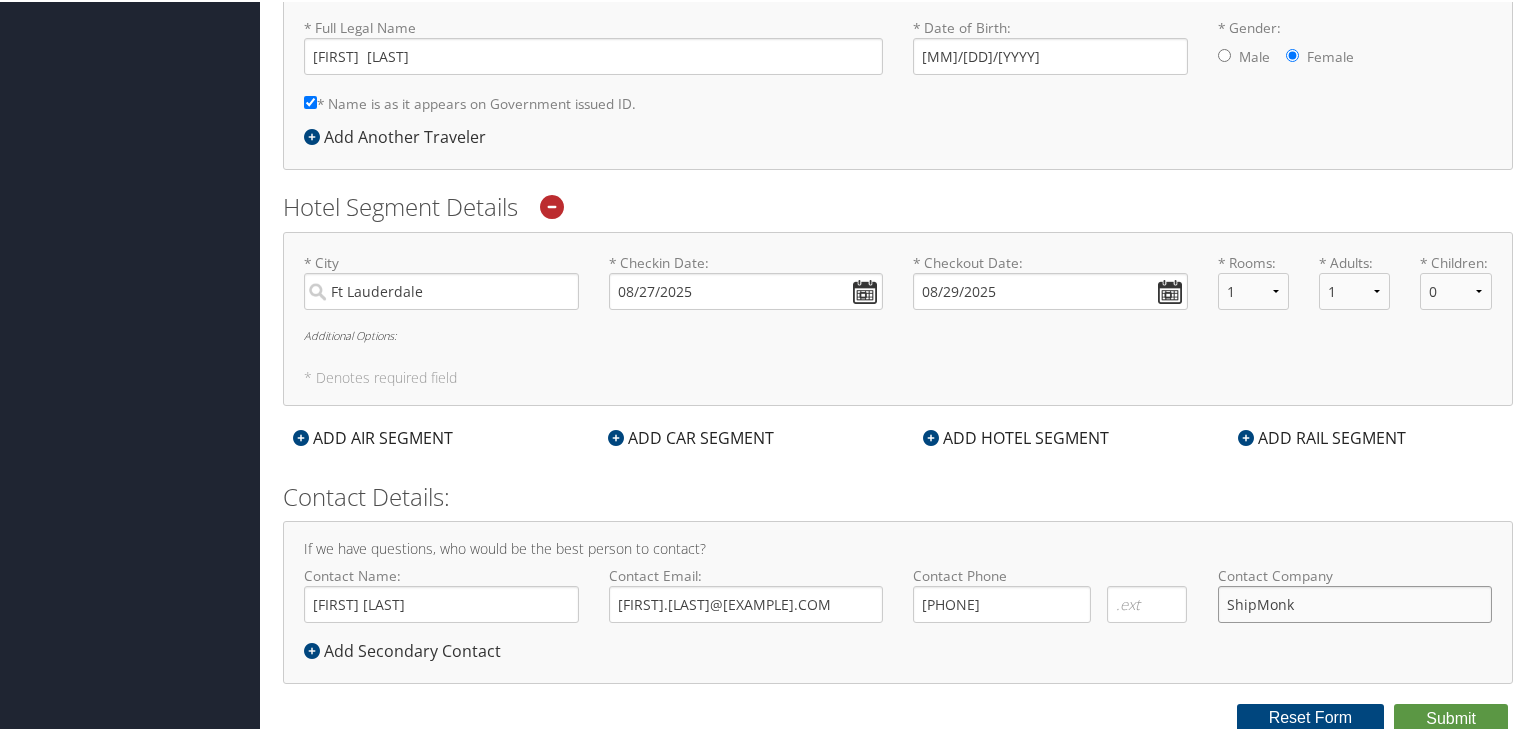 type on "ShipMonk" 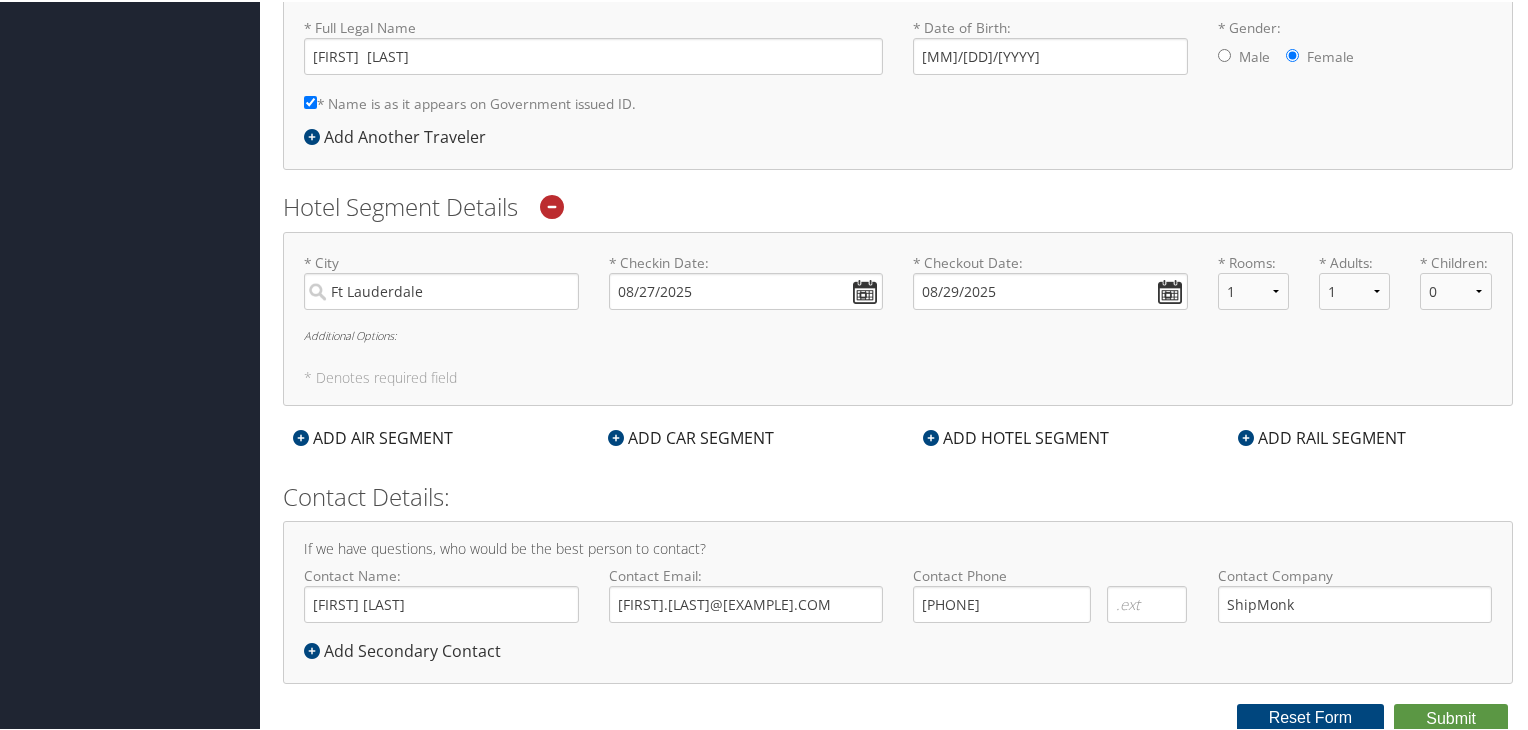 click at bounding box center [301, 436] 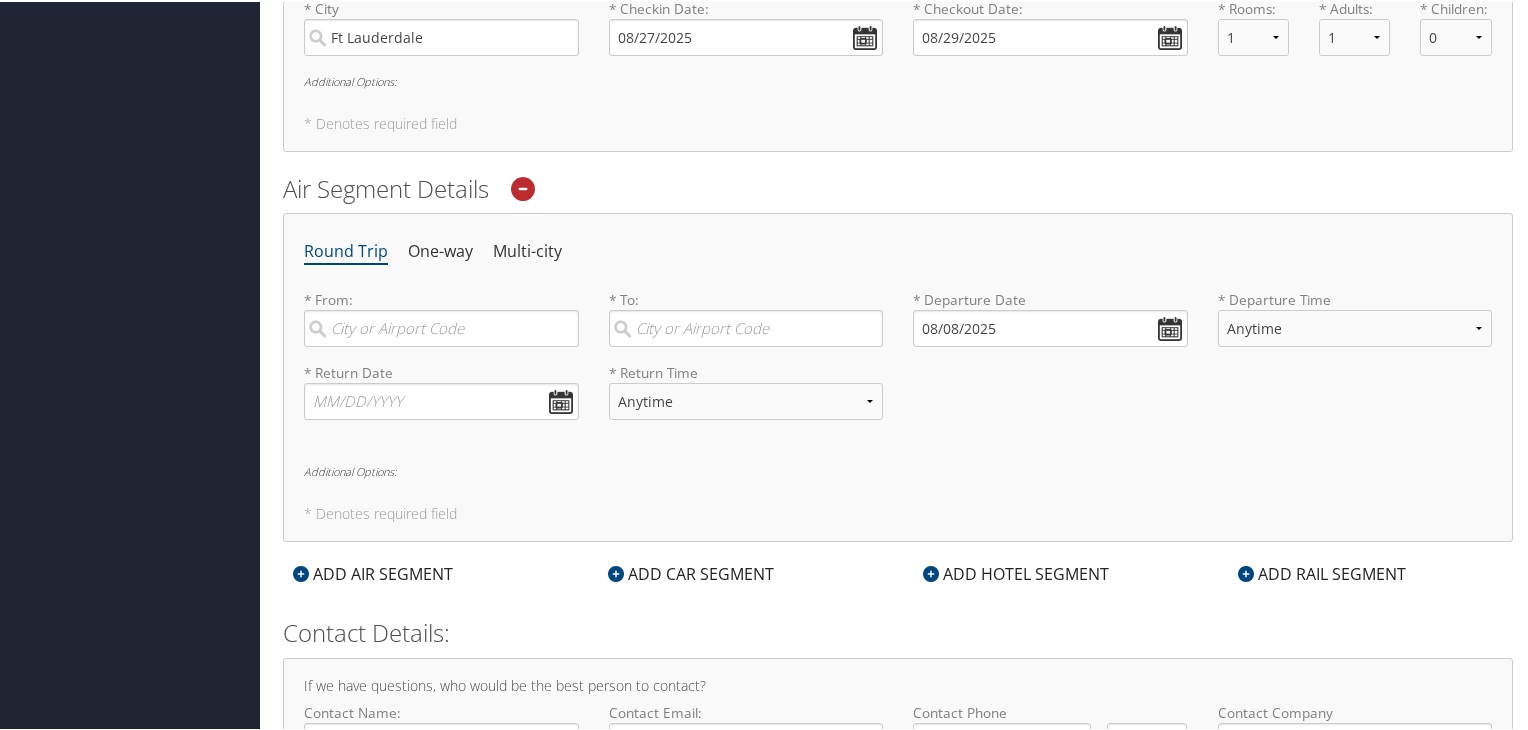scroll, scrollTop: 796, scrollLeft: 0, axis: vertical 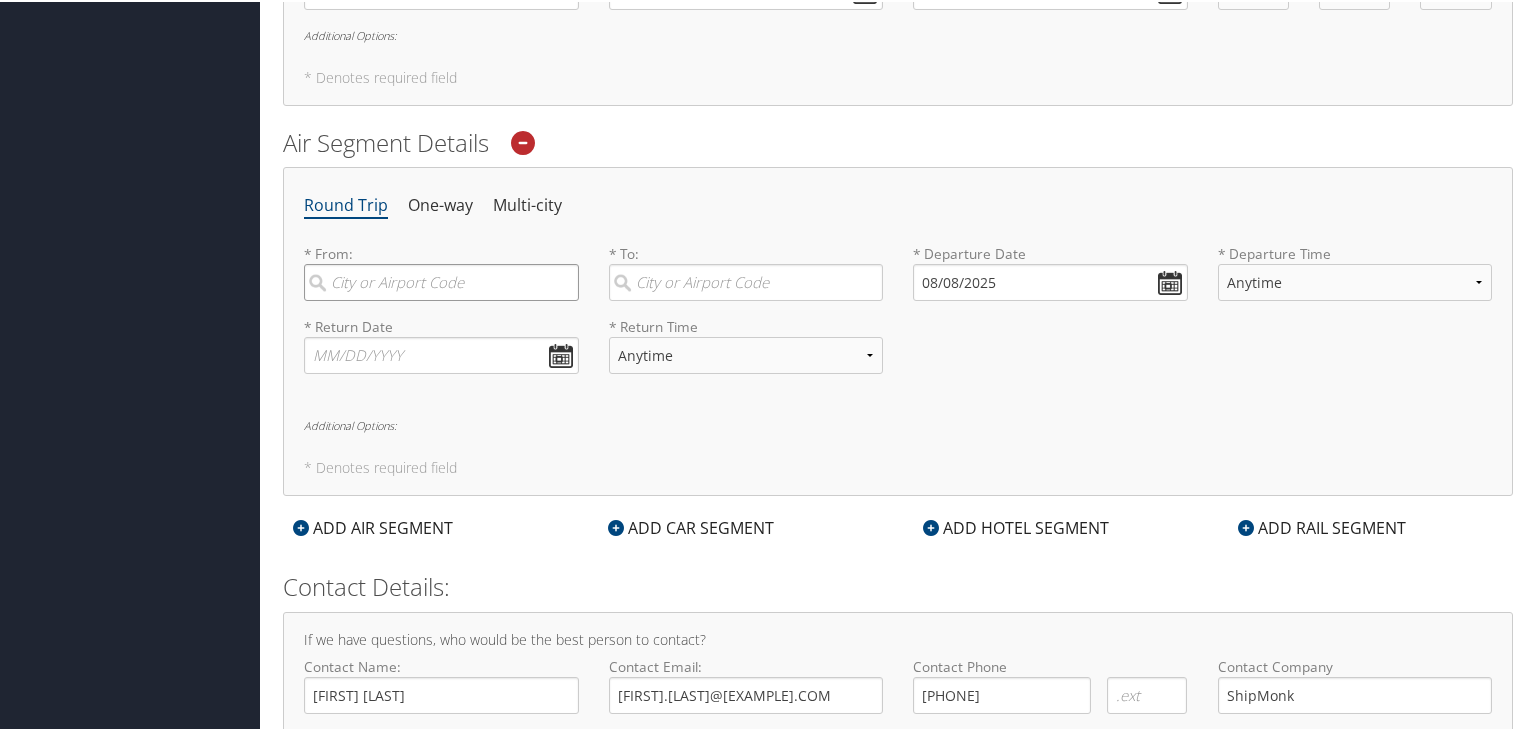 click at bounding box center (441, 280) 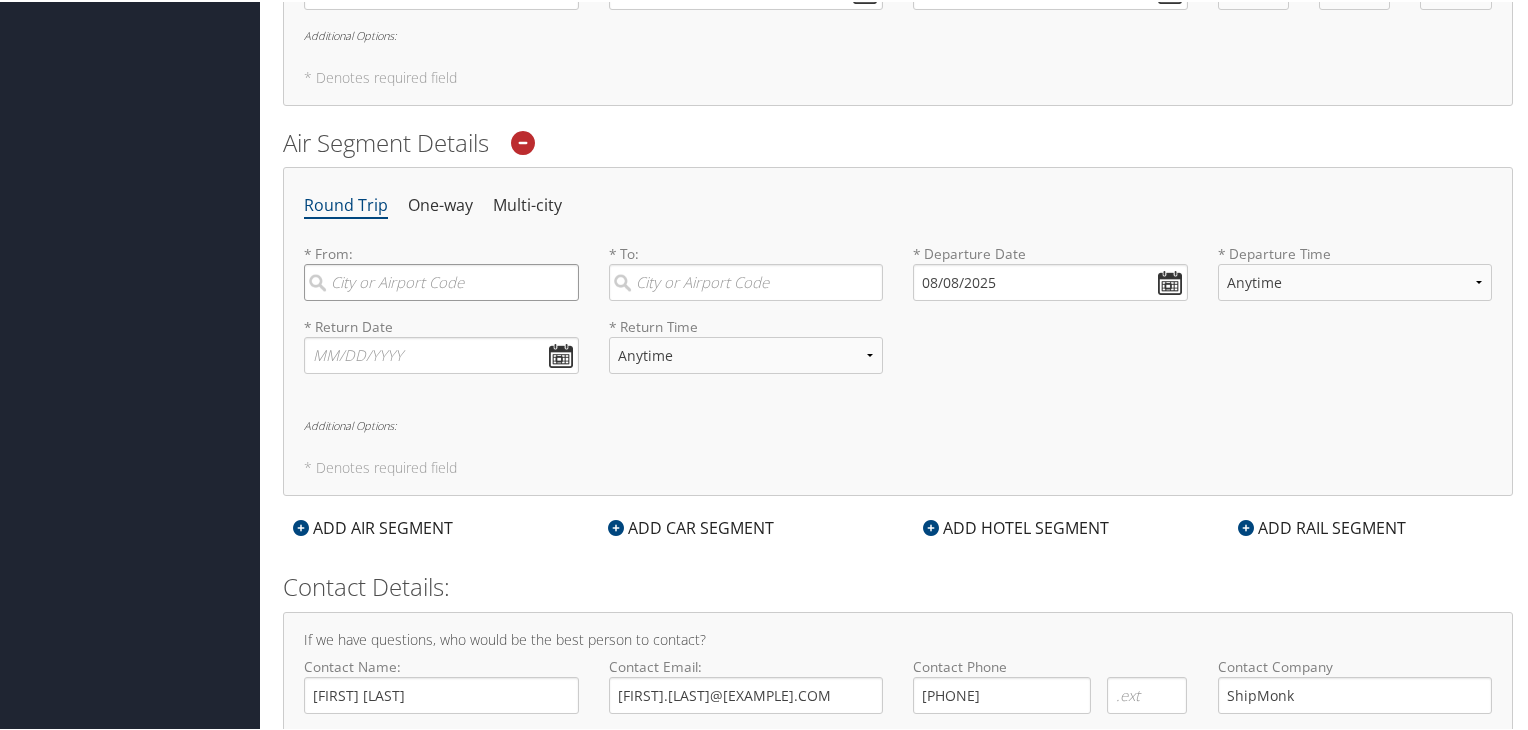 type on "f" 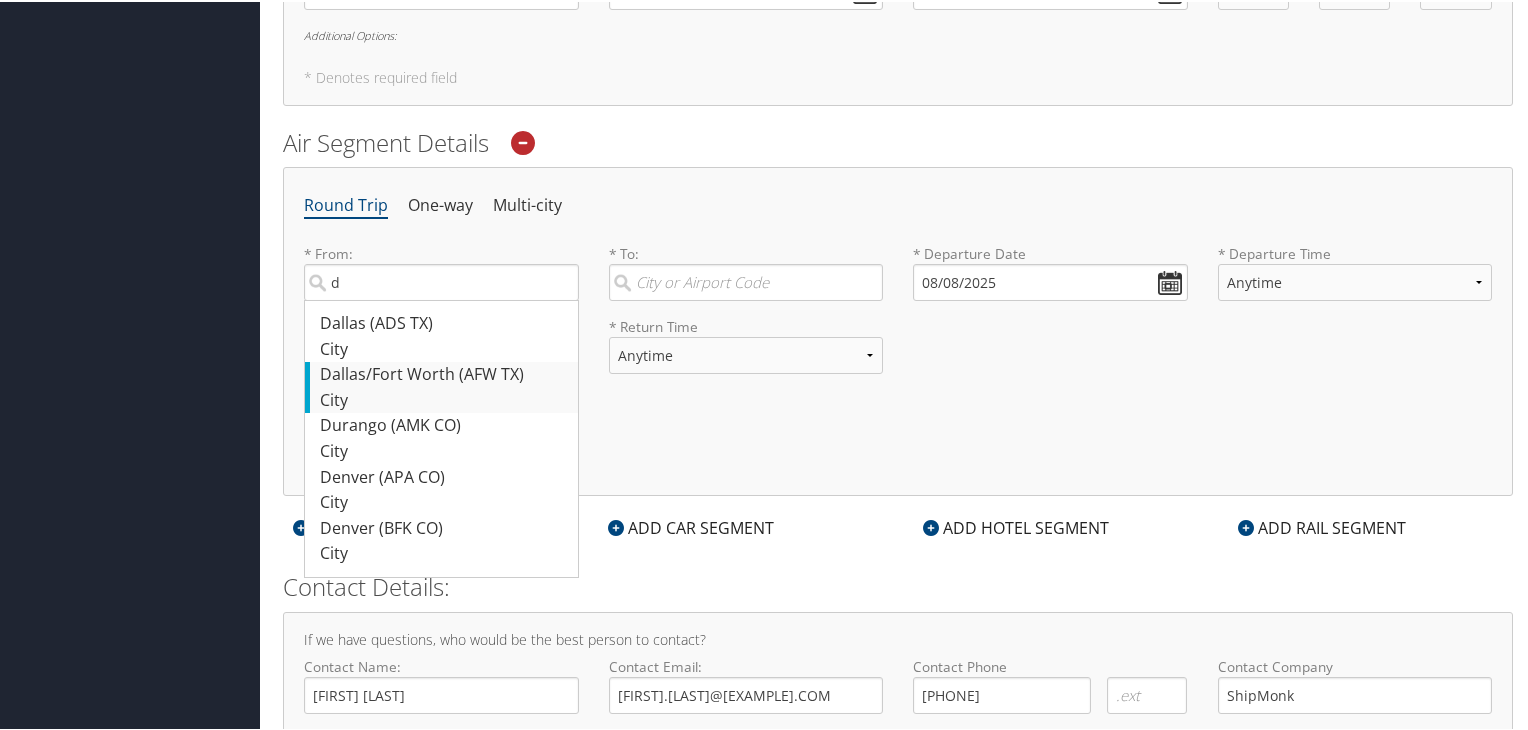 click on "Dallas/Fort Worth   (AFW TX)" at bounding box center (444, 373) 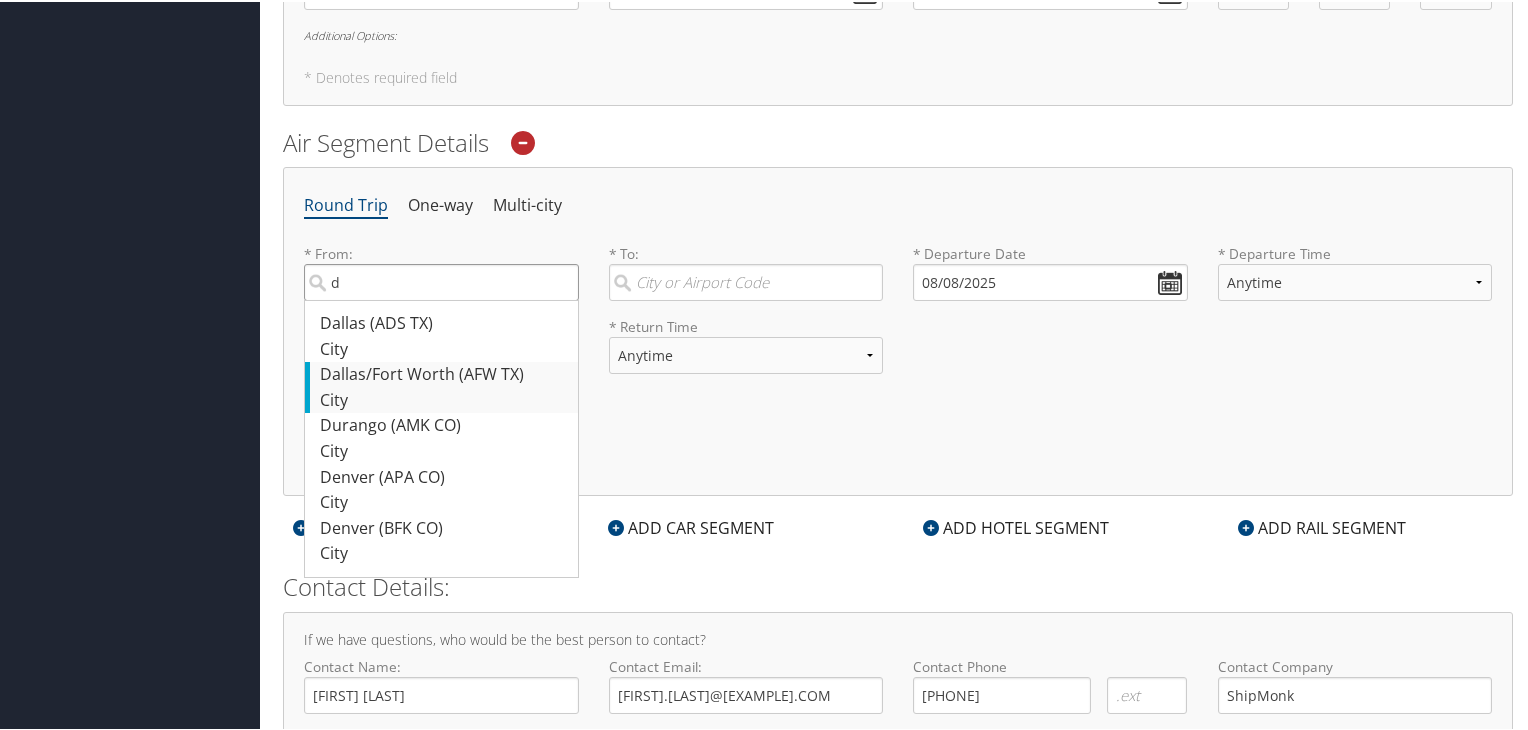 click on "d" at bounding box center [441, 280] 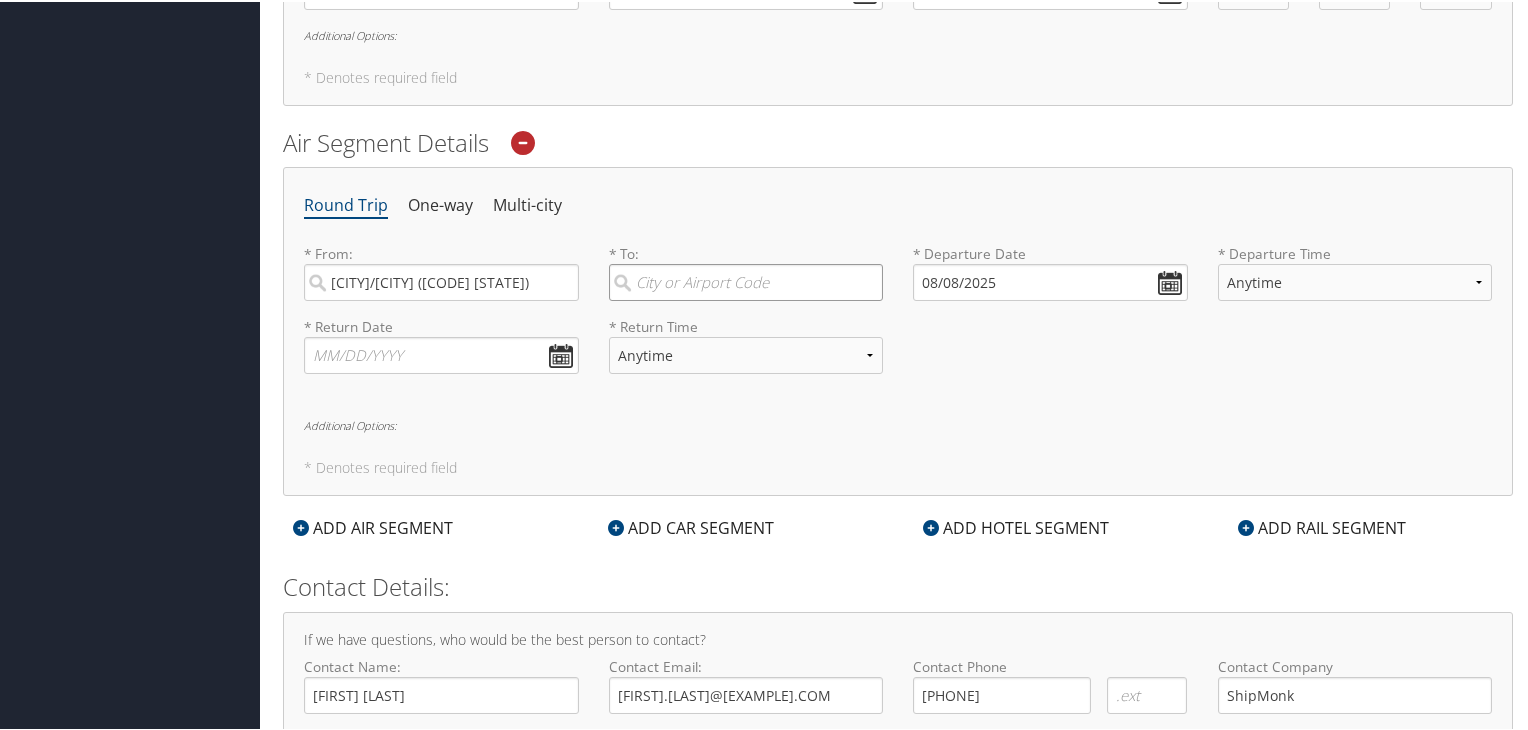 click at bounding box center (746, 280) 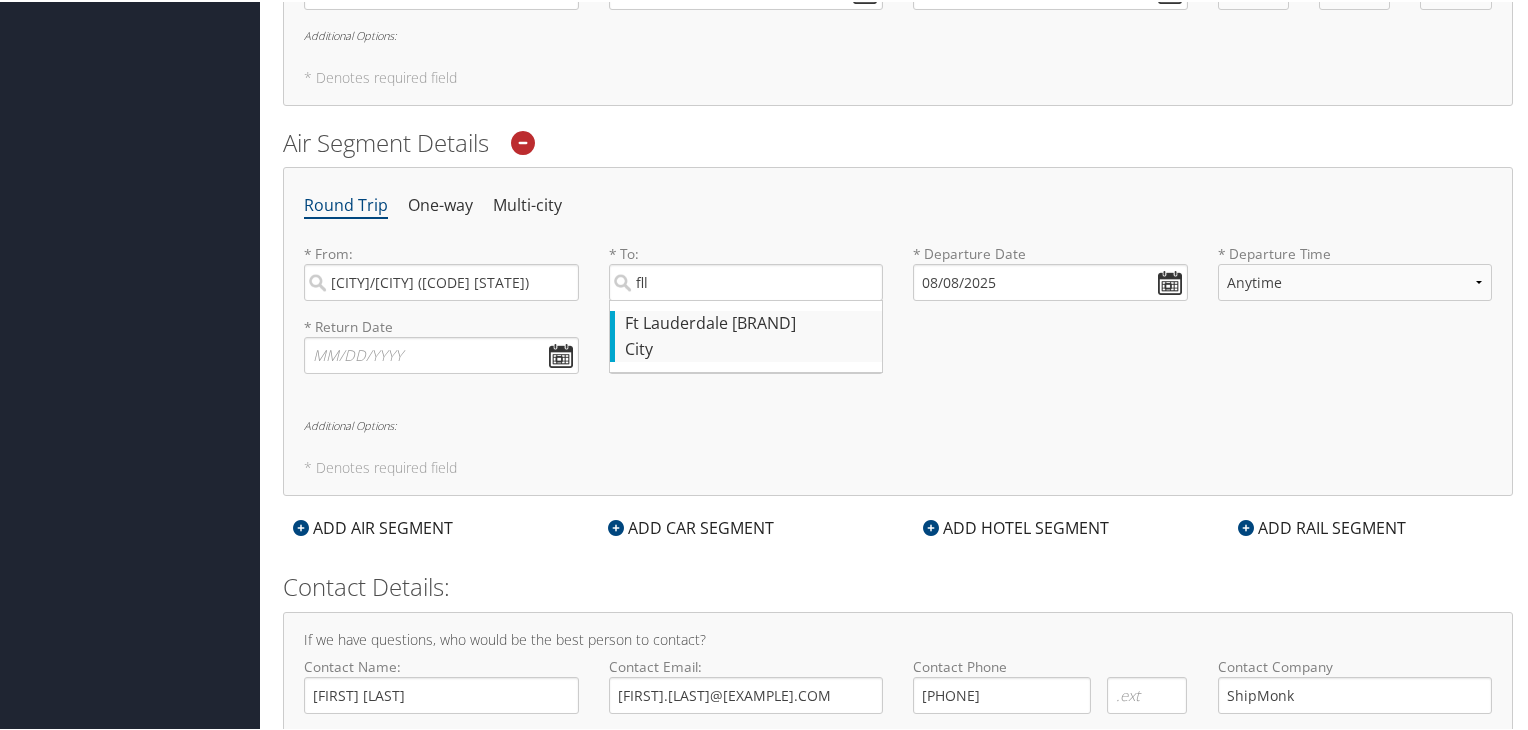 click on "Ft Lauderdale   (FLL FL)" at bounding box center (749, 322) 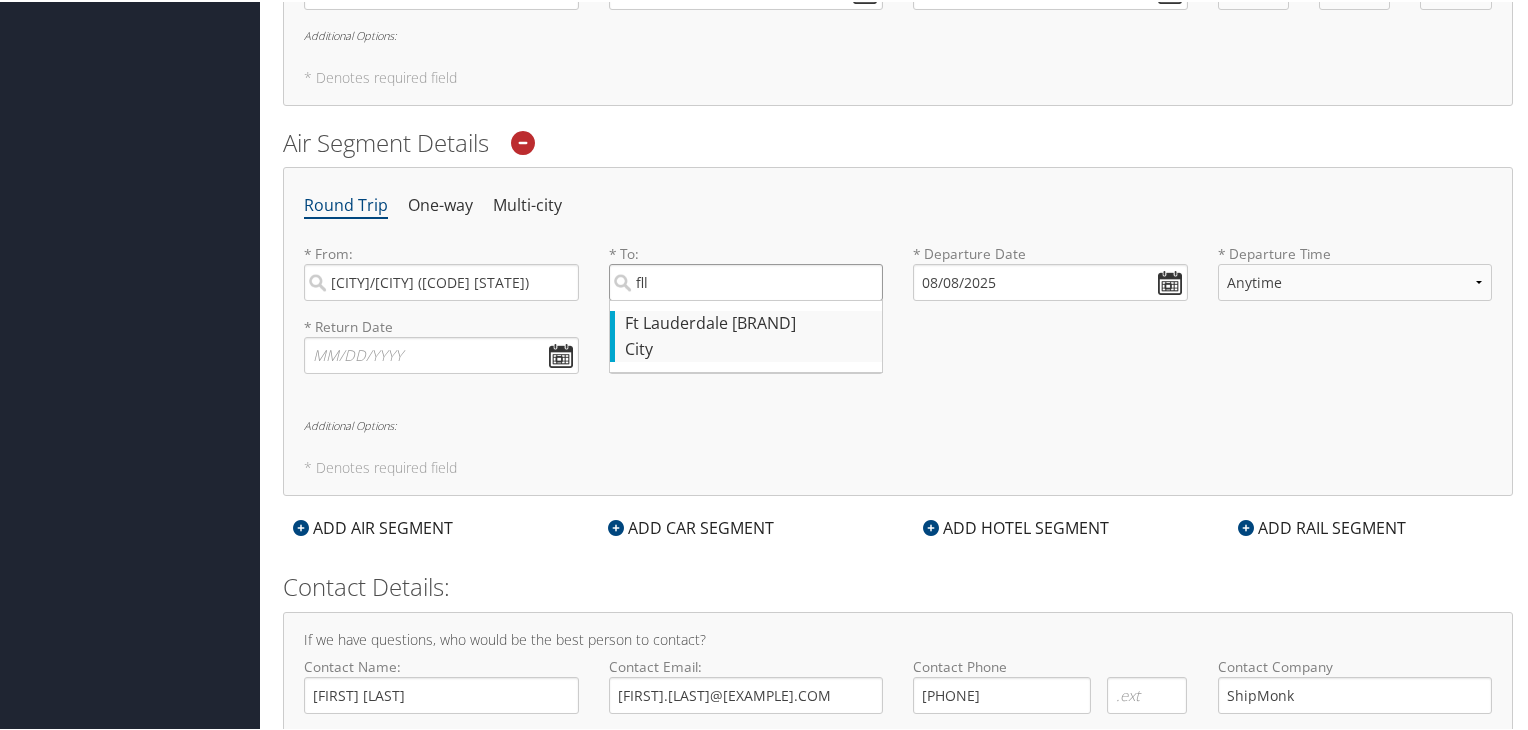 click on "fll" at bounding box center (746, 280) 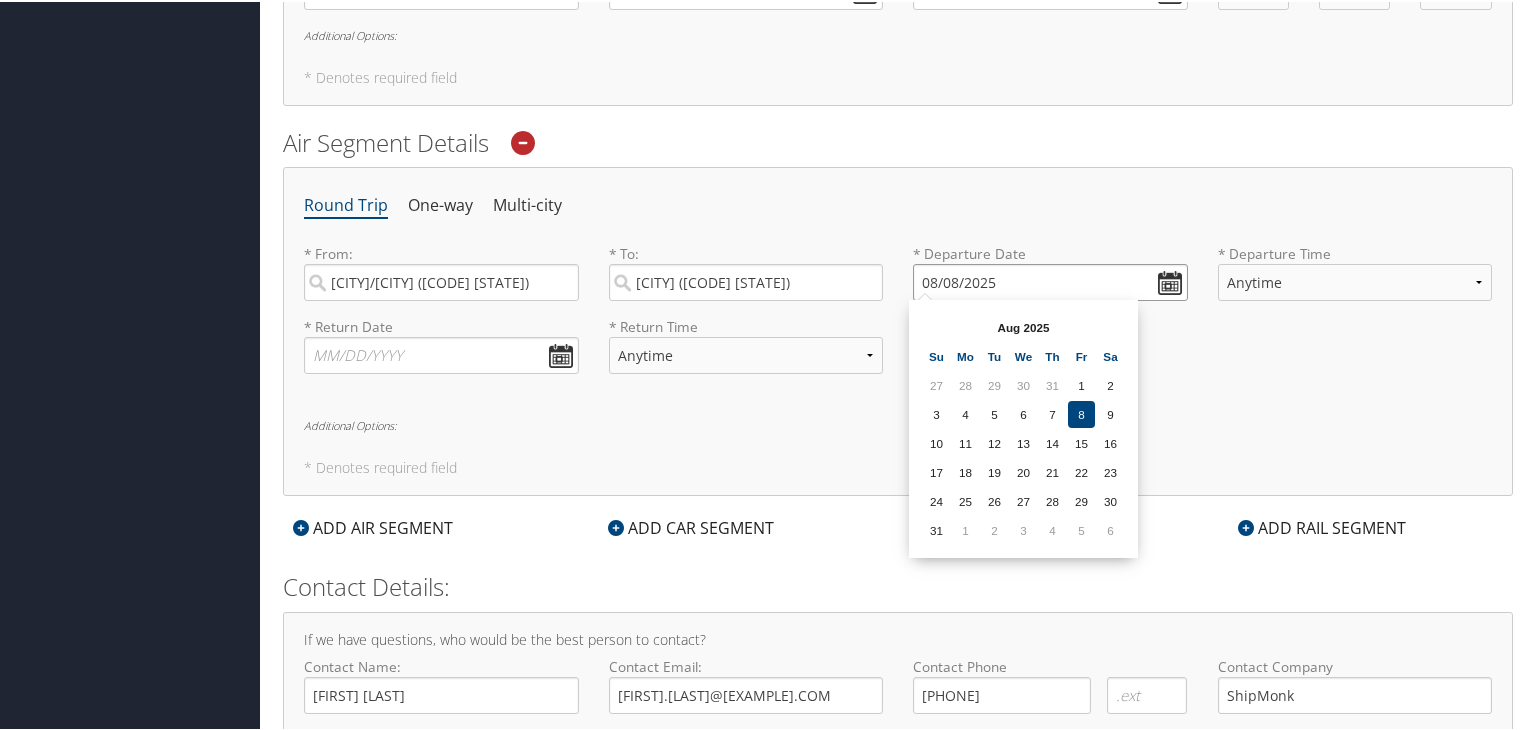 click on "08/08/2025" at bounding box center [1050, 280] 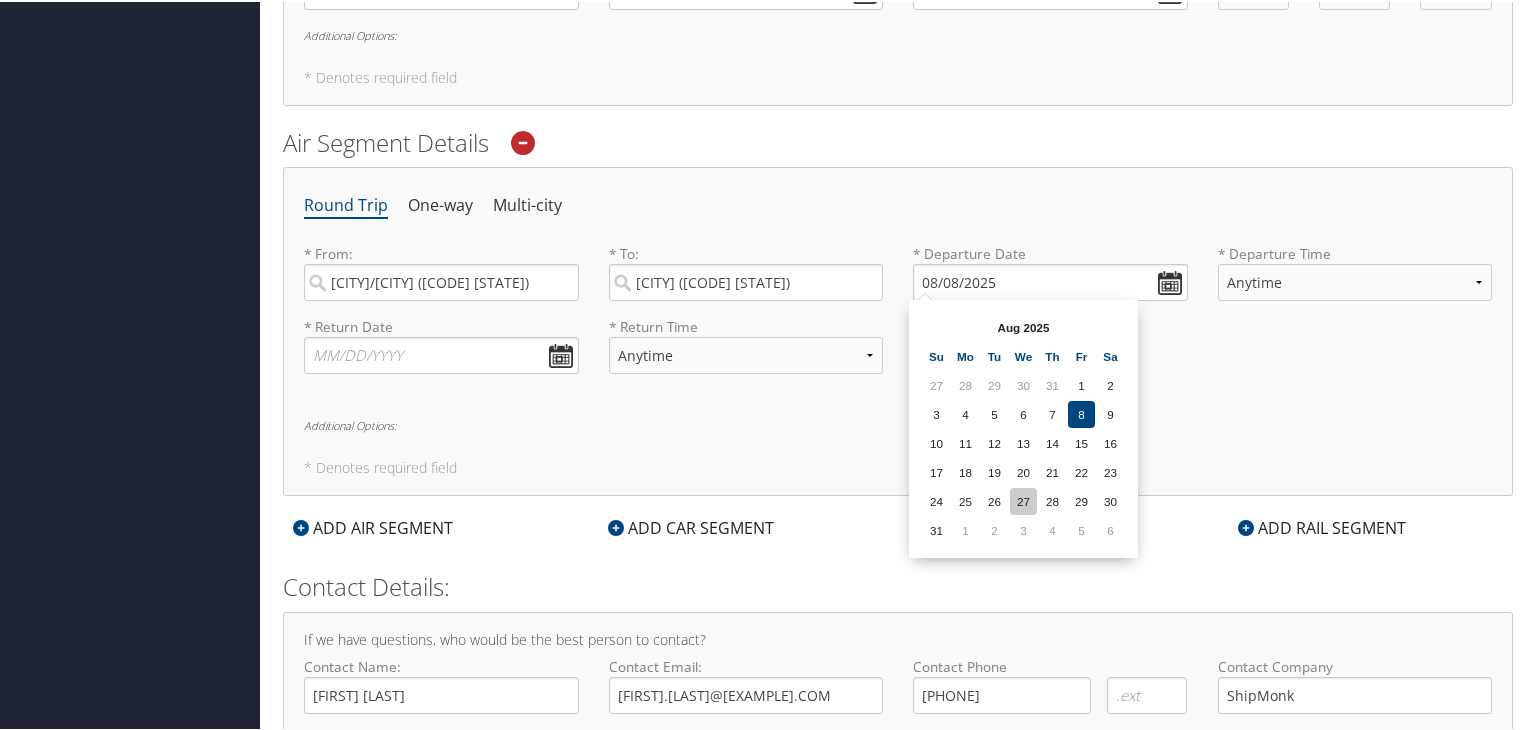 click on "27" at bounding box center [1023, 499] 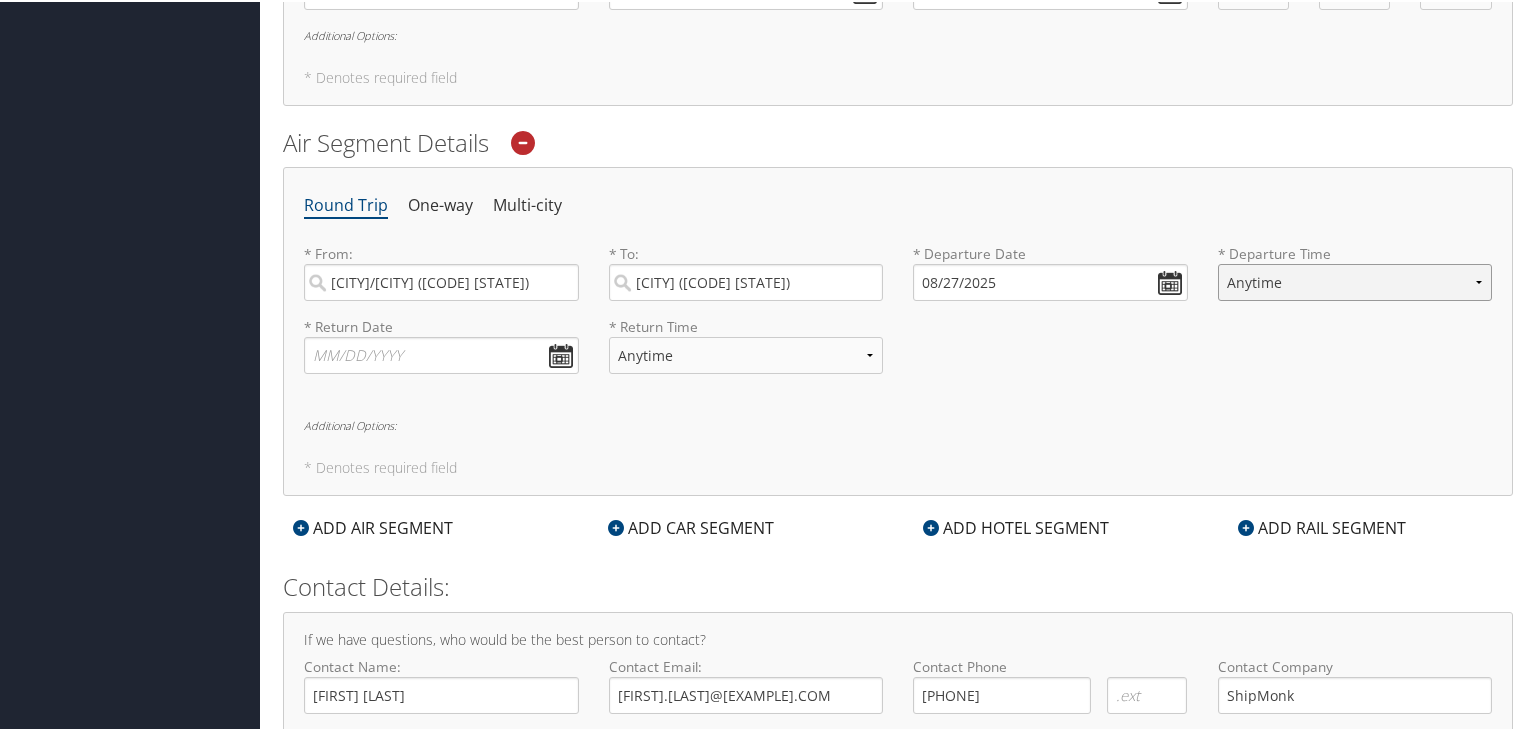 click on "Anytime Early Morning (5AM-7AM) Morning (7AM-12PM) Afternoon (12PM-5PM) Evening (5PM-10PM) Red Eye (10PM-5AM)  12:00 AM   1:00 AM   2:00 AM   3:00 AM   4:00 AM   5:00 AM   6:00 AM   7:00 AM   8:00 AM   9:00 AM   10:00 AM   11:00 AM   12:00 PM (Noon)   1:00 PM   2:00 PM   3:00 PM   4:00 PM   5:00 PM   6:00 PM   7:00 PM   8:00 PM   9:00 PM   10:00 PM   11:00 PM" at bounding box center [1355, 280] 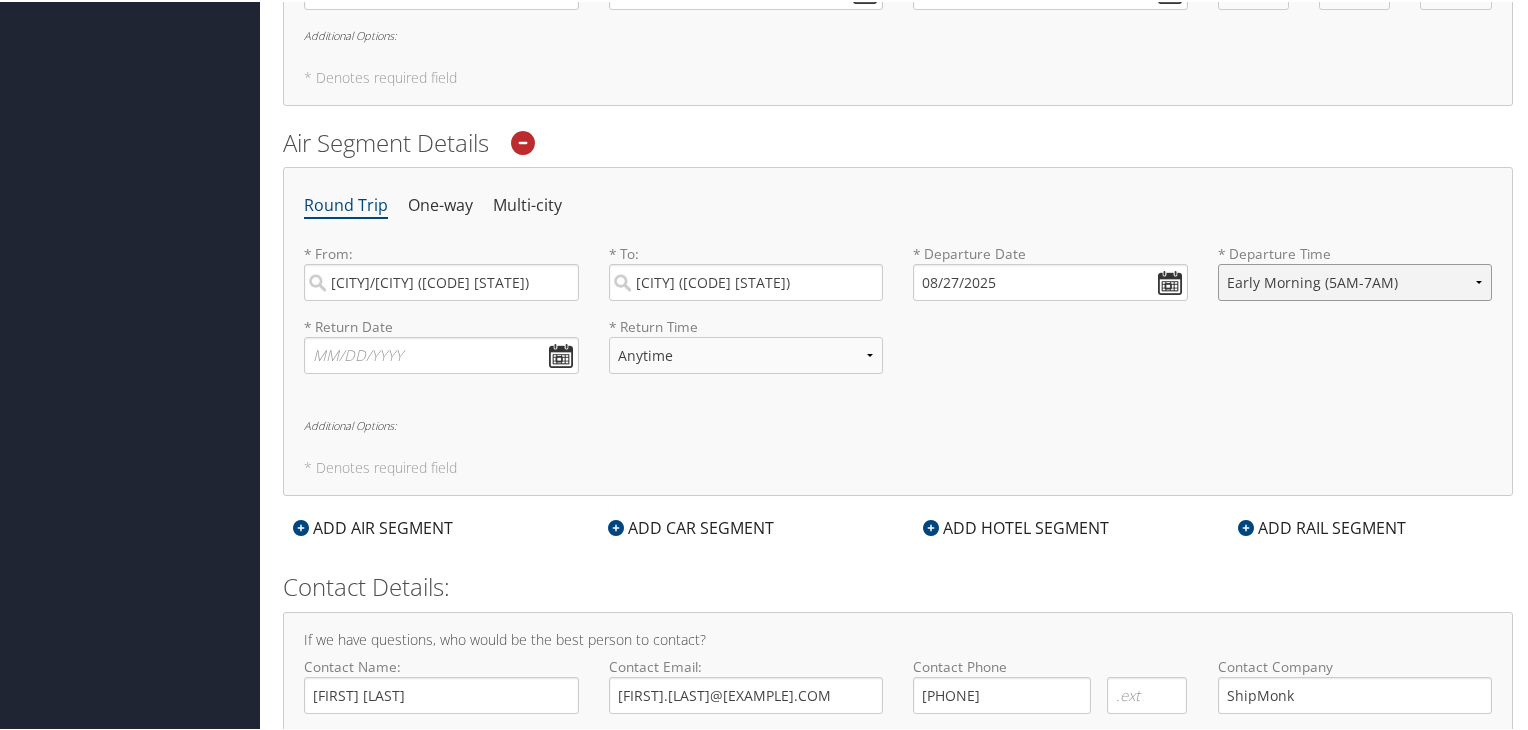 click on "Anytime Early Morning (5AM-7AM) Morning (7AM-12PM) Afternoon (12PM-5PM) Evening (5PM-10PM) Red Eye (10PM-5AM)  12:00 AM   1:00 AM   2:00 AM   3:00 AM   4:00 AM   5:00 AM   6:00 AM   7:00 AM   8:00 AM   9:00 AM   10:00 AM   11:00 AM   12:00 PM (Noon)   1:00 PM   2:00 PM   3:00 PM   4:00 PM   5:00 PM   6:00 PM   7:00 PM   8:00 PM   9:00 PM   10:00 PM   11:00 PM" at bounding box center [1355, 280] 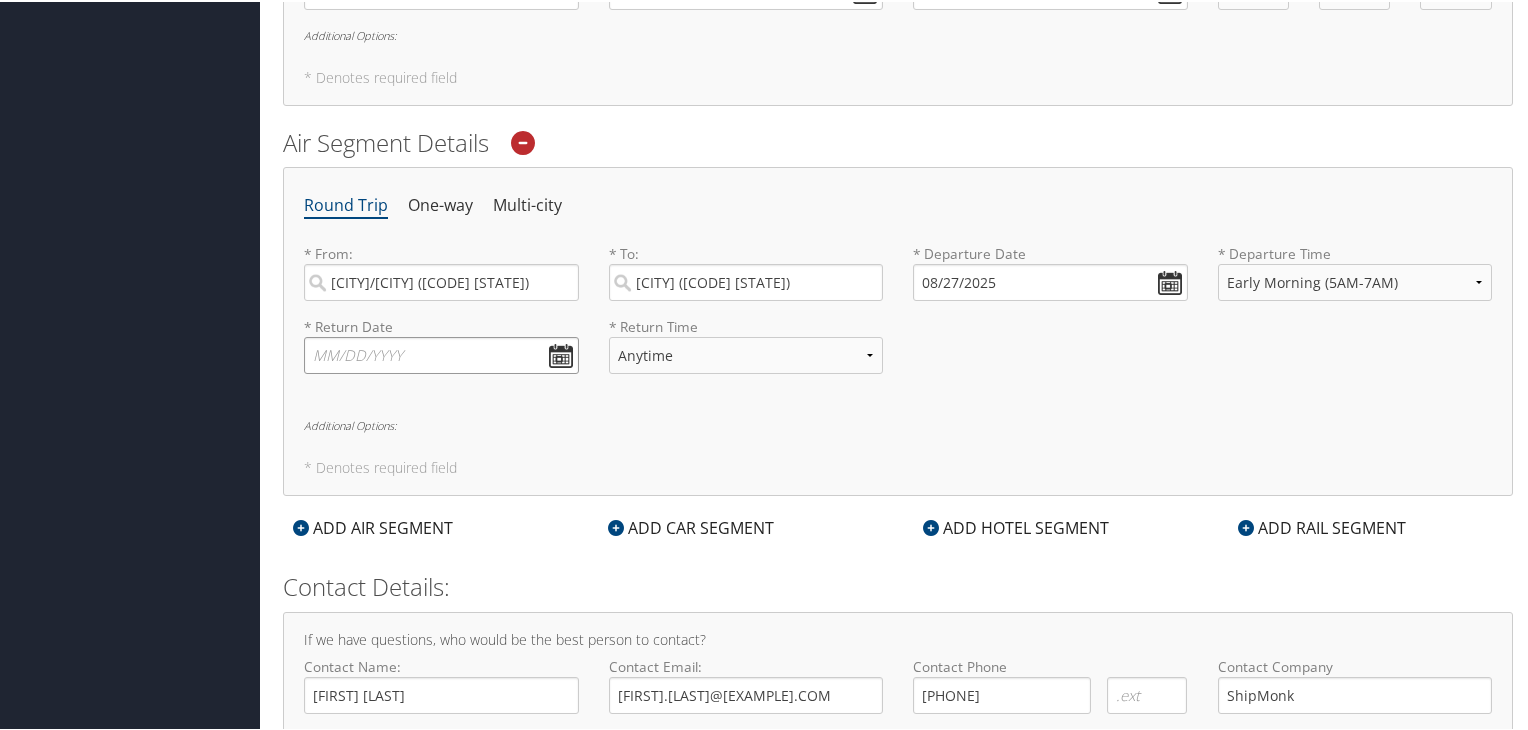 click at bounding box center (441, 353) 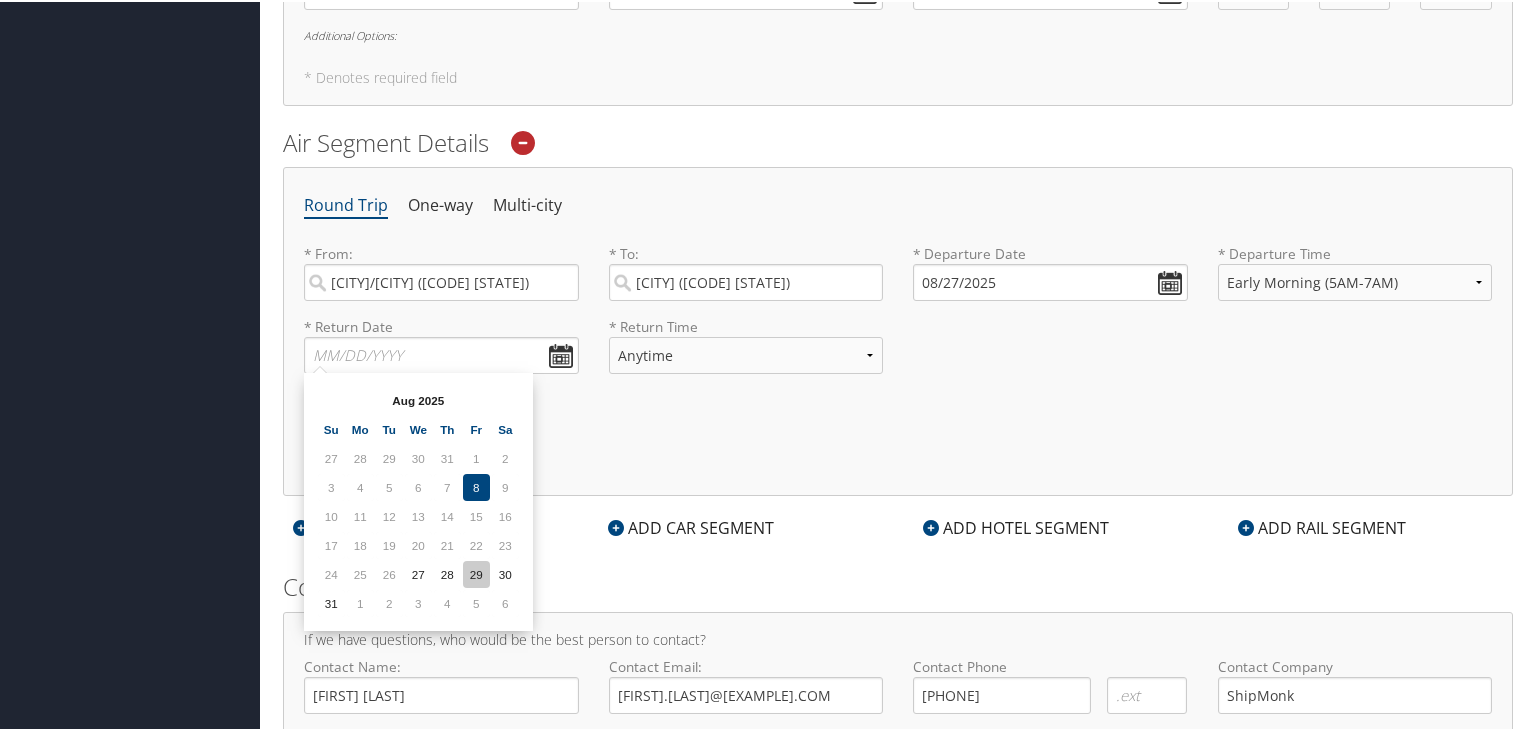 click on "29" at bounding box center (476, 572) 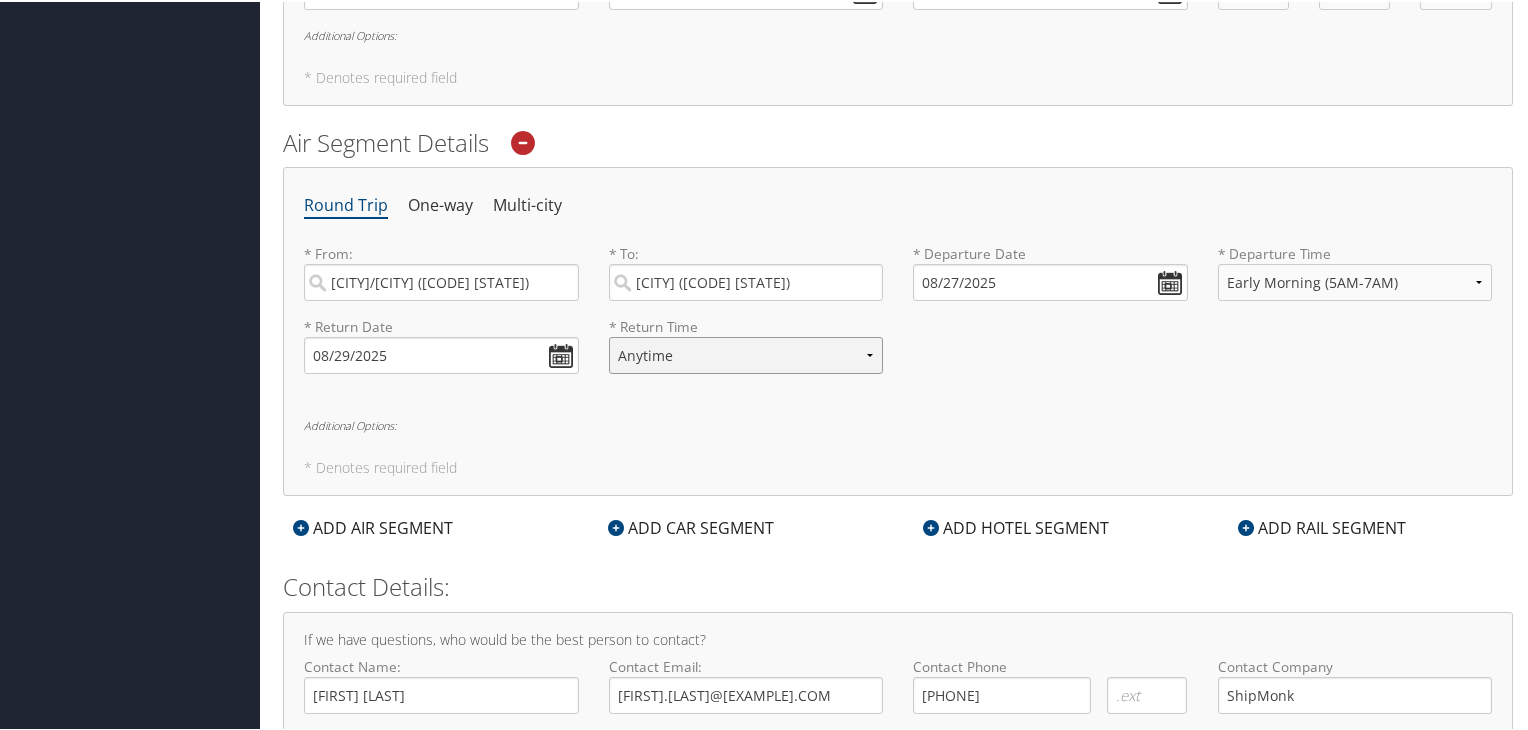 click on "Anytime Early Morning (5AM-7AM) Morning (7AM-12PM) Afternoon (12PM-5PM) Evening (5PM-10PM) Red Eye (10PM-5AM)  12:00 AM   1:00 AM   2:00 AM   3:00 AM   4:00 AM   5:00 AM   6:00 AM   7:00 AM   8:00 AM   9:00 AM   10:00 AM   11:00 AM   12:00 PM (Noon)   1:00 PM   2:00 PM   3:00 PM   4:00 PM   5:00 PM   6:00 PM   7:00 PM   8:00 PM   9:00 PM   10:00 PM   11:00 PM" at bounding box center [746, 353] 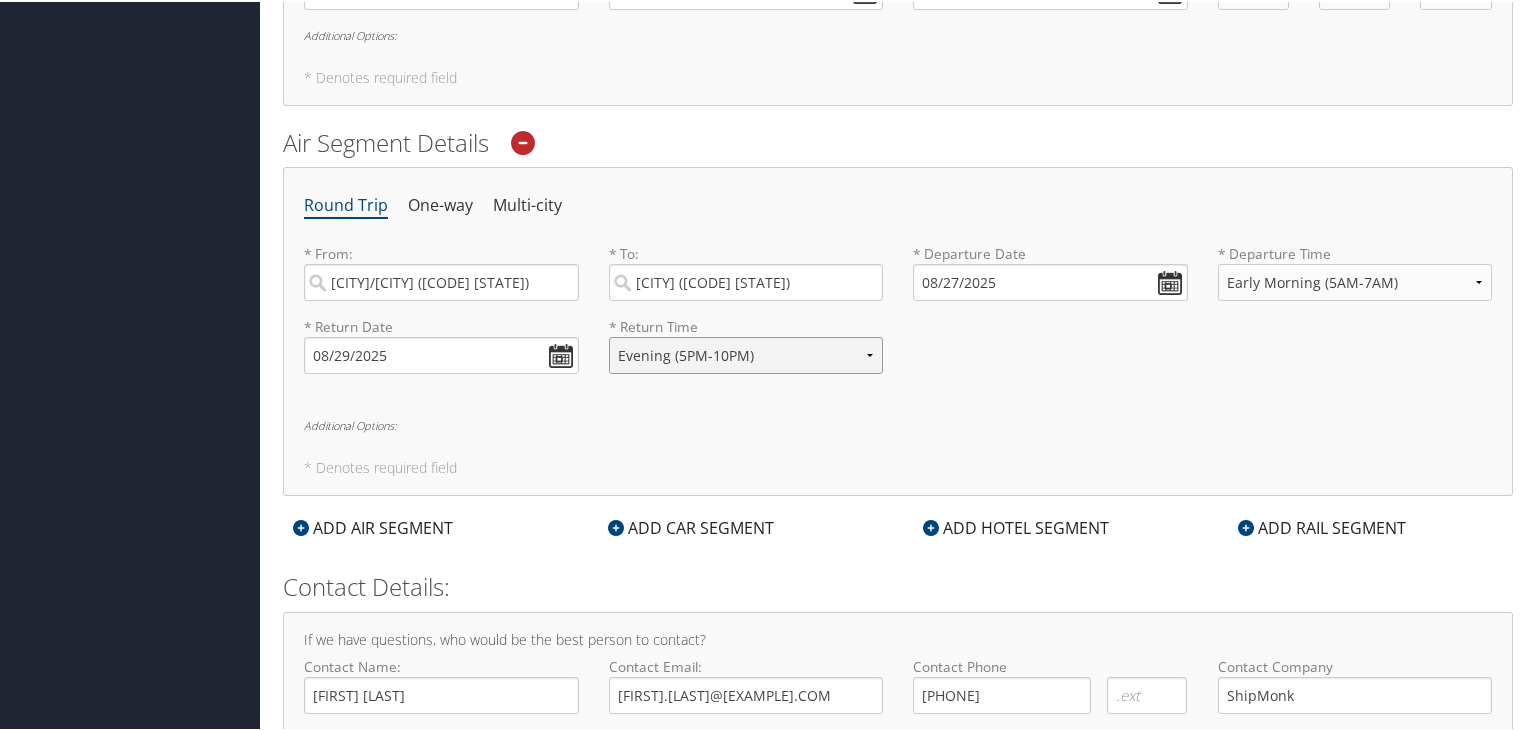 click on "Anytime Early Morning (5AM-7AM) Morning (7AM-12PM) Afternoon (12PM-5PM) Evening (5PM-10PM) Red Eye (10PM-5AM)  12:00 AM   1:00 AM   2:00 AM   3:00 AM   4:00 AM   5:00 AM   6:00 AM   7:00 AM   8:00 AM   9:00 AM   10:00 AM   11:00 AM   12:00 PM (Noon)   1:00 PM   2:00 PM   3:00 PM   4:00 PM   5:00 PM   6:00 PM   7:00 PM   8:00 PM   9:00 PM   10:00 PM   11:00 PM" at bounding box center (746, 353) 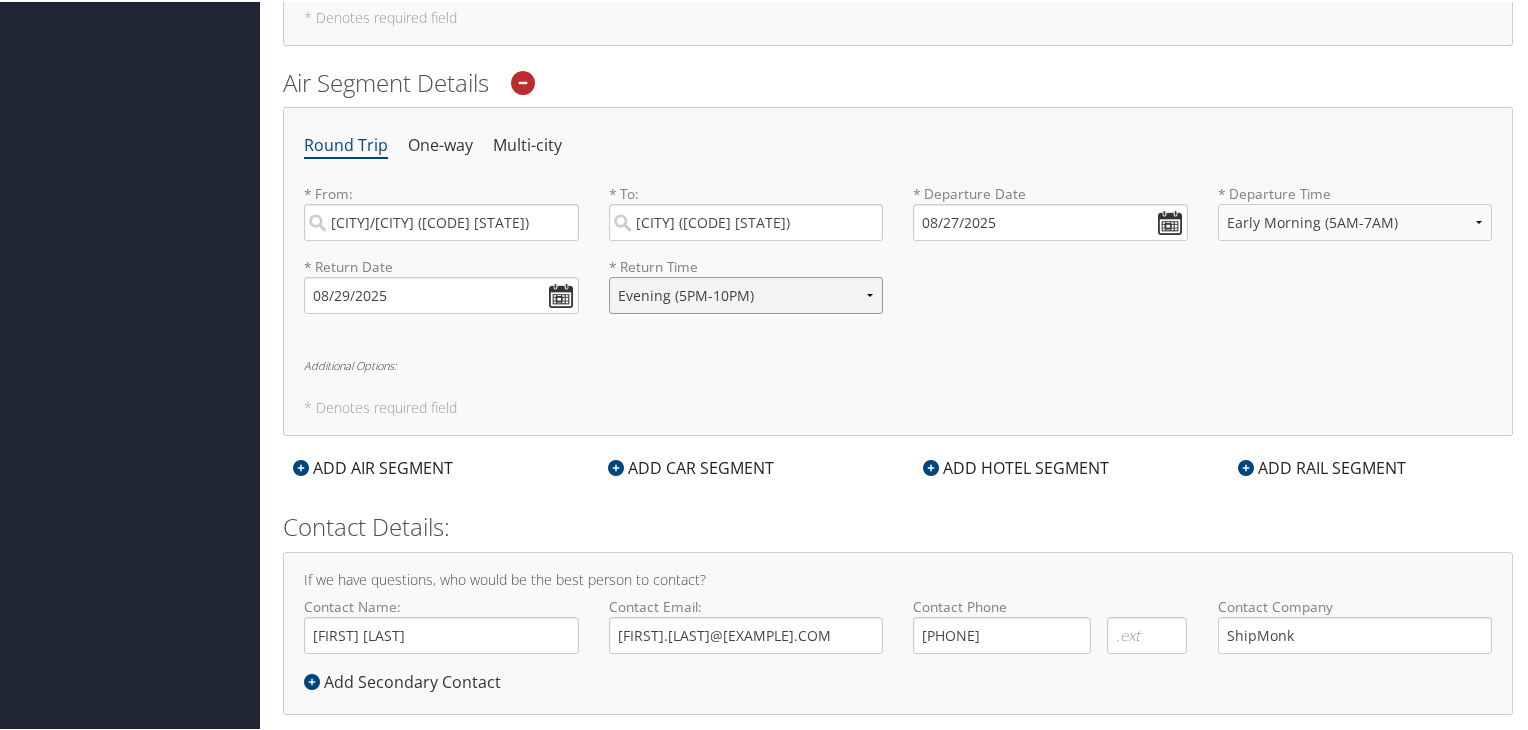 scroll, scrollTop: 887, scrollLeft: 0, axis: vertical 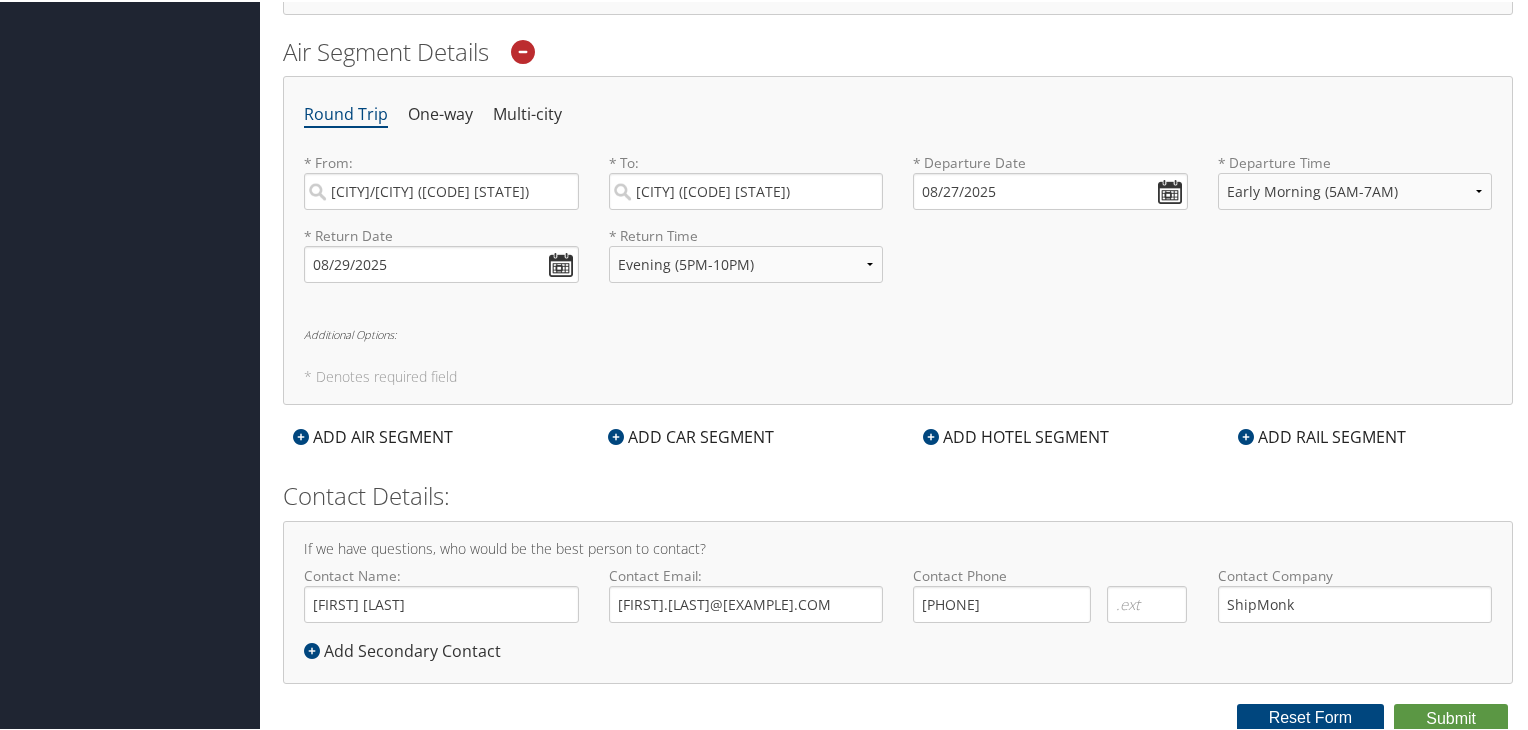 click on "Additional Options:" at bounding box center (898, 332) 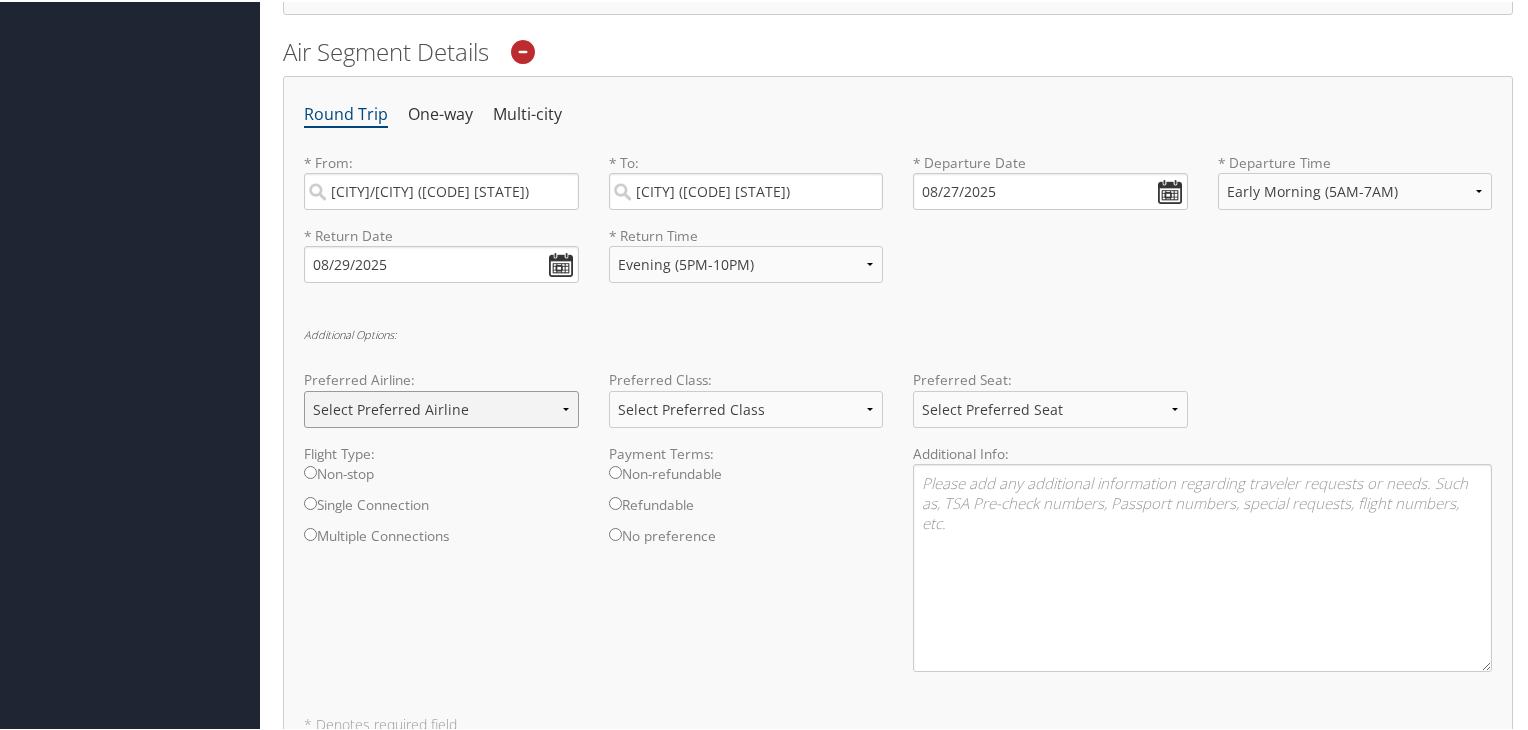 click on "Select Preferred Airline  Delta   United Airlines   American Airlines   Southwest Airlines   Alaska Airlines   Lufthansa   British Airways   Air Canada   JetBlue Airways" at bounding box center (441, 407) 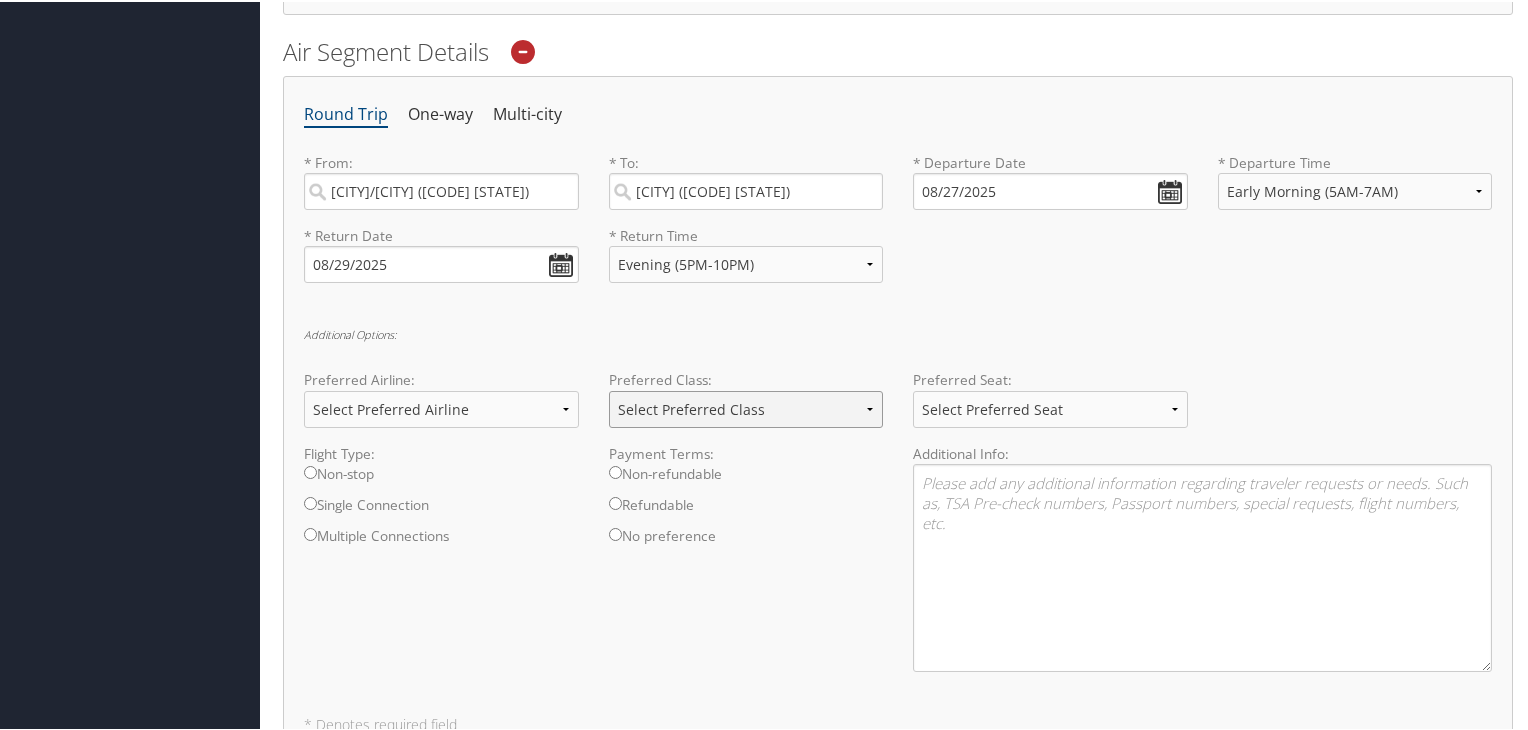click on "Select Preferred Class Economy Economy Plus Business First Class" at bounding box center [746, 407] 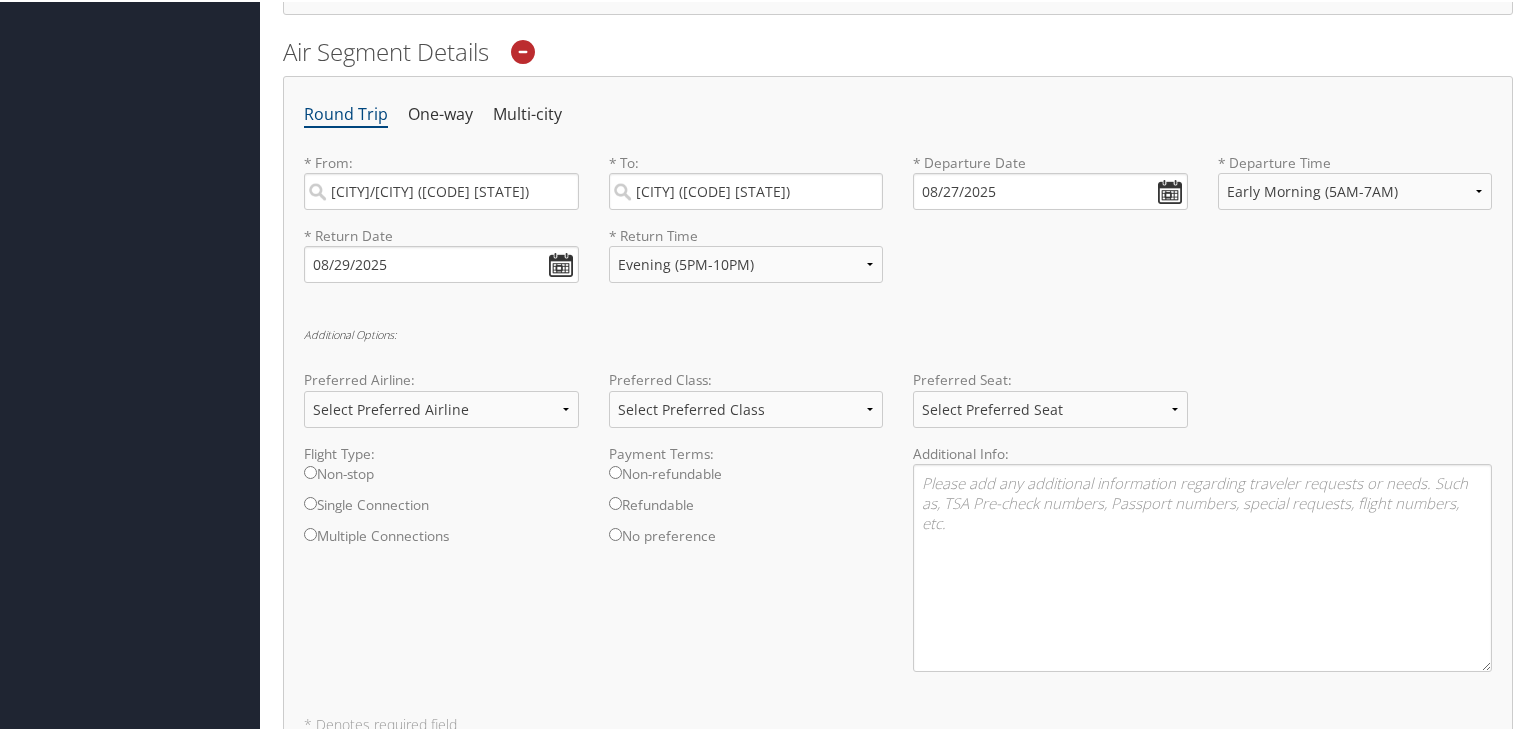 click on "Round Trip One-way Multi-city * From: Dallas/Fort Worth (AFW TX) Required * To: Ft Lauderdale (FLL FL) Required * Departure Date 08/27/2025 Dates must be valid * Departure Time Anytime Early Morning (5AM-7AM) Morning (7AM-12PM) Afternoon (12PM-5PM) Evening (5PM-10PM) Red Eye (10PM-5AM)  12:00 AM   1:00 AM   2:00 AM   3:00 AM   4:00 AM   5:00 AM   6:00 AM   7:00 AM   8:00 AM   9:00 AM   10:00 AM   11:00 AM   12:00 PM (Noon)   1:00 PM   2:00 PM   3:00 PM   4:00 PM   5:00 PM   6:00 PM   7:00 PM   8:00 PM   9:00 PM   10:00 PM   11:00 PM  Required * Return Date 08/29/2025 Dates must be valid * Return Time Anytime Early Morning (5AM-7AM) Morning (7AM-12PM) Afternoon (12PM-5PM) Evening (5PM-10PM) Red Eye (10PM-5AM)  12:00 AM   1:00 AM   2:00 AM   3:00 AM   4:00 AM   5:00 AM   6:00 AM   7:00 AM   8:00 AM   9:00 AM   10:00 AM   11:00 AM   12:00 PM (Noon)   1:00 PM   2:00 PM   3:00 PM   4:00 PM   5:00 PM   6:00 PM   7:00 PM   8:00 PM   9:00 PM   10:00 PM   11:00 PM  Required   Additional Options: Preferred Airline:" at bounding box center (898, 412) 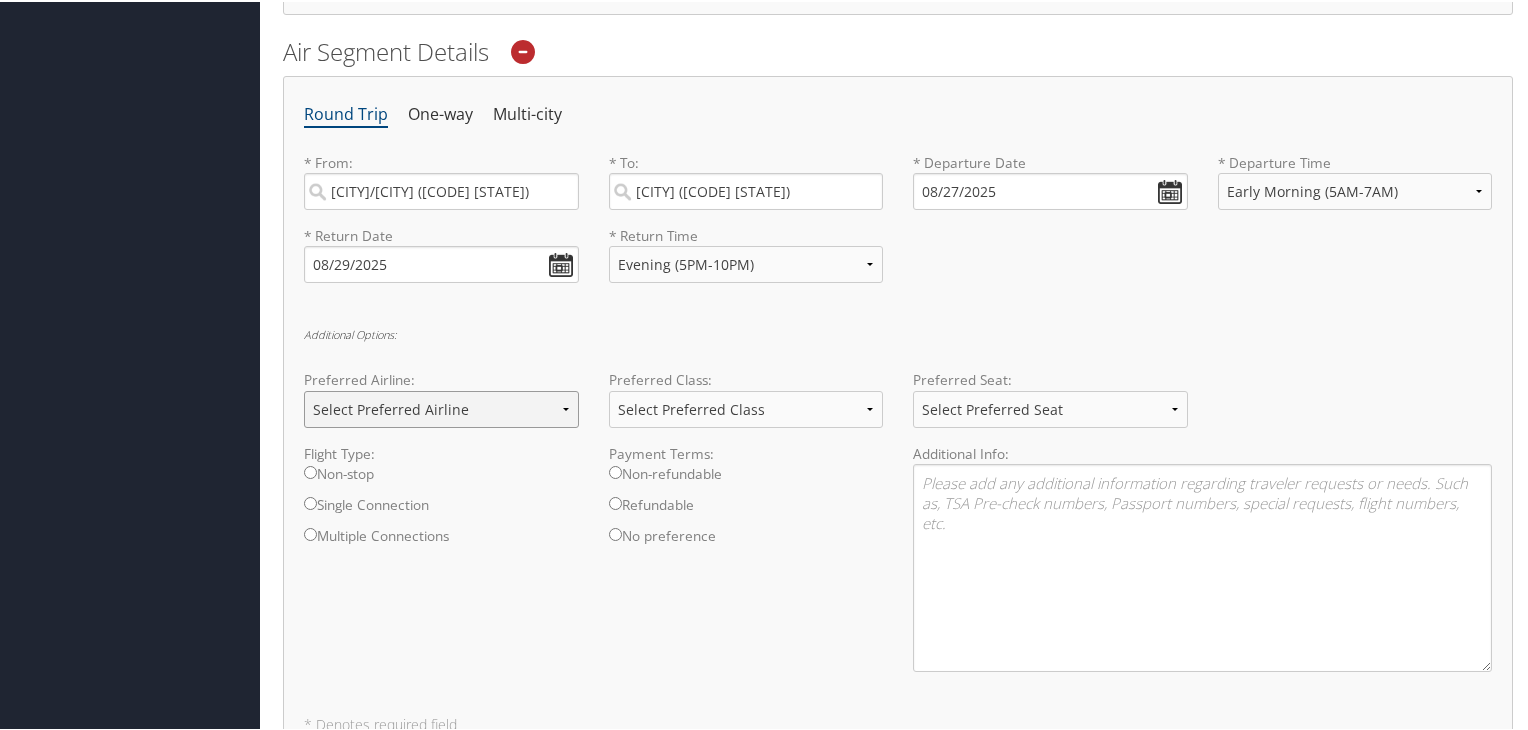 click on "Select Preferred Airline  Delta   United Airlines   American Airlines   Southwest Airlines   Alaska Airlines   Lufthansa   British Airways   Air Canada   JetBlue Airways" at bounding box center [441, 407] 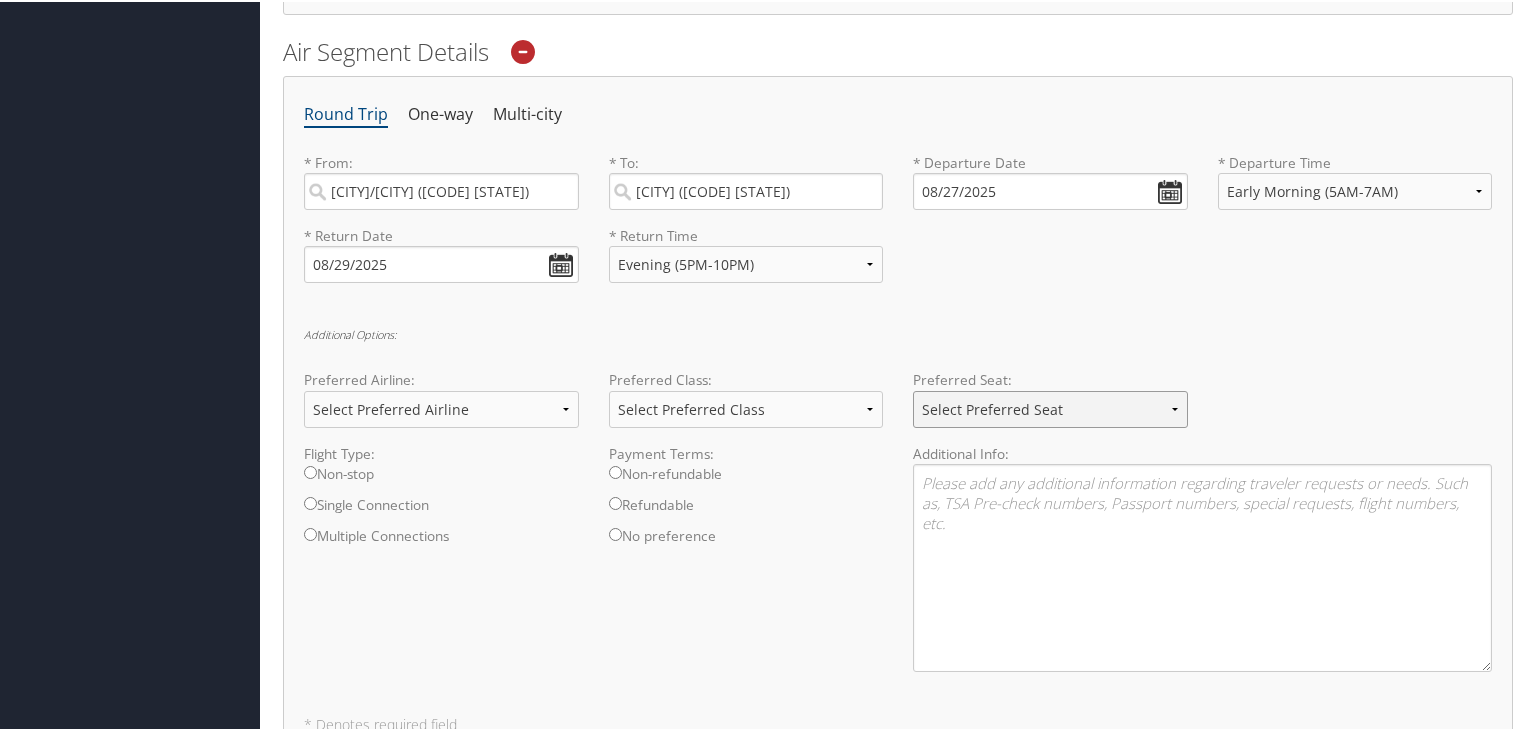 click on "Select Preferred Seat Aisle Window Middle" at bounding box center (1050, 407) 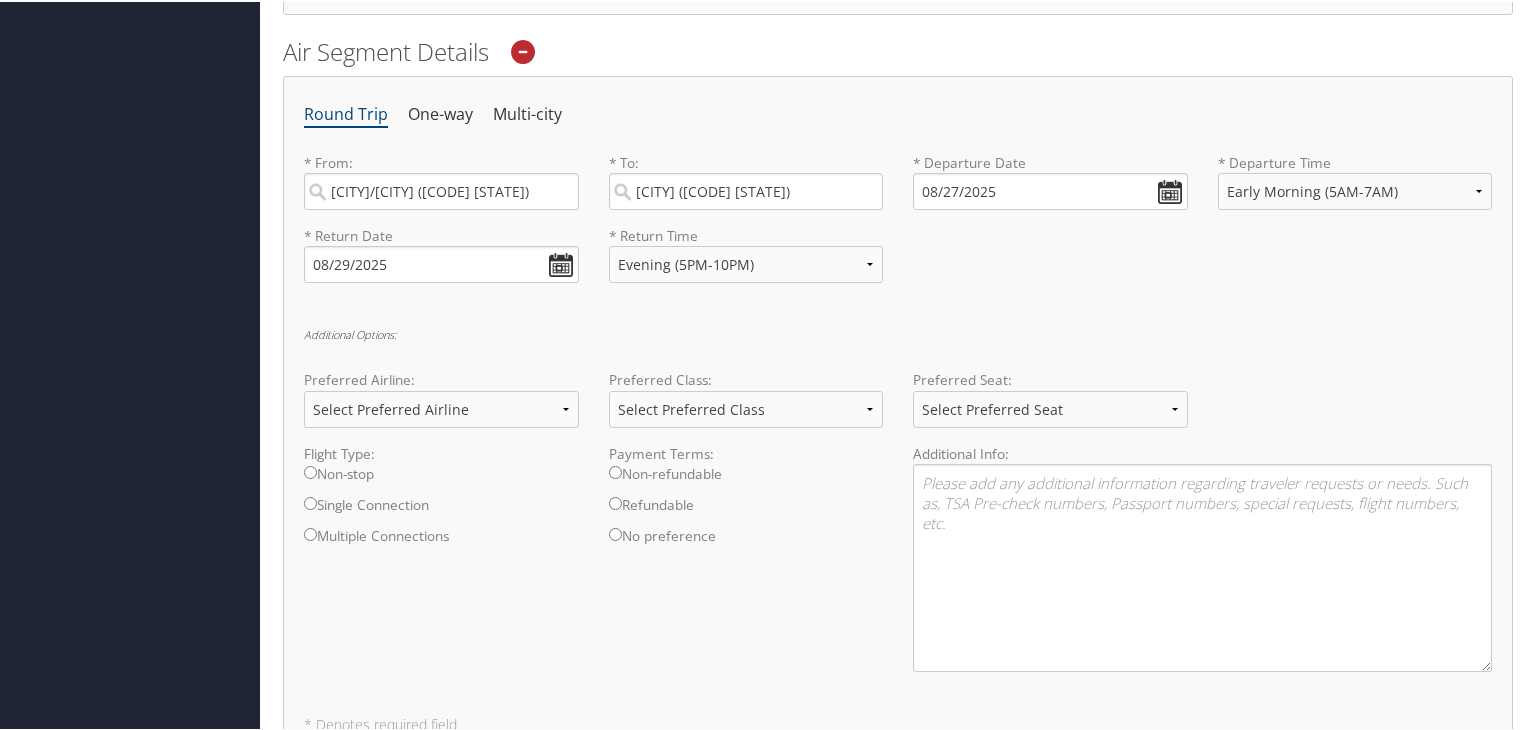 click on "Additional Options:" at bounding box center (898, 332) 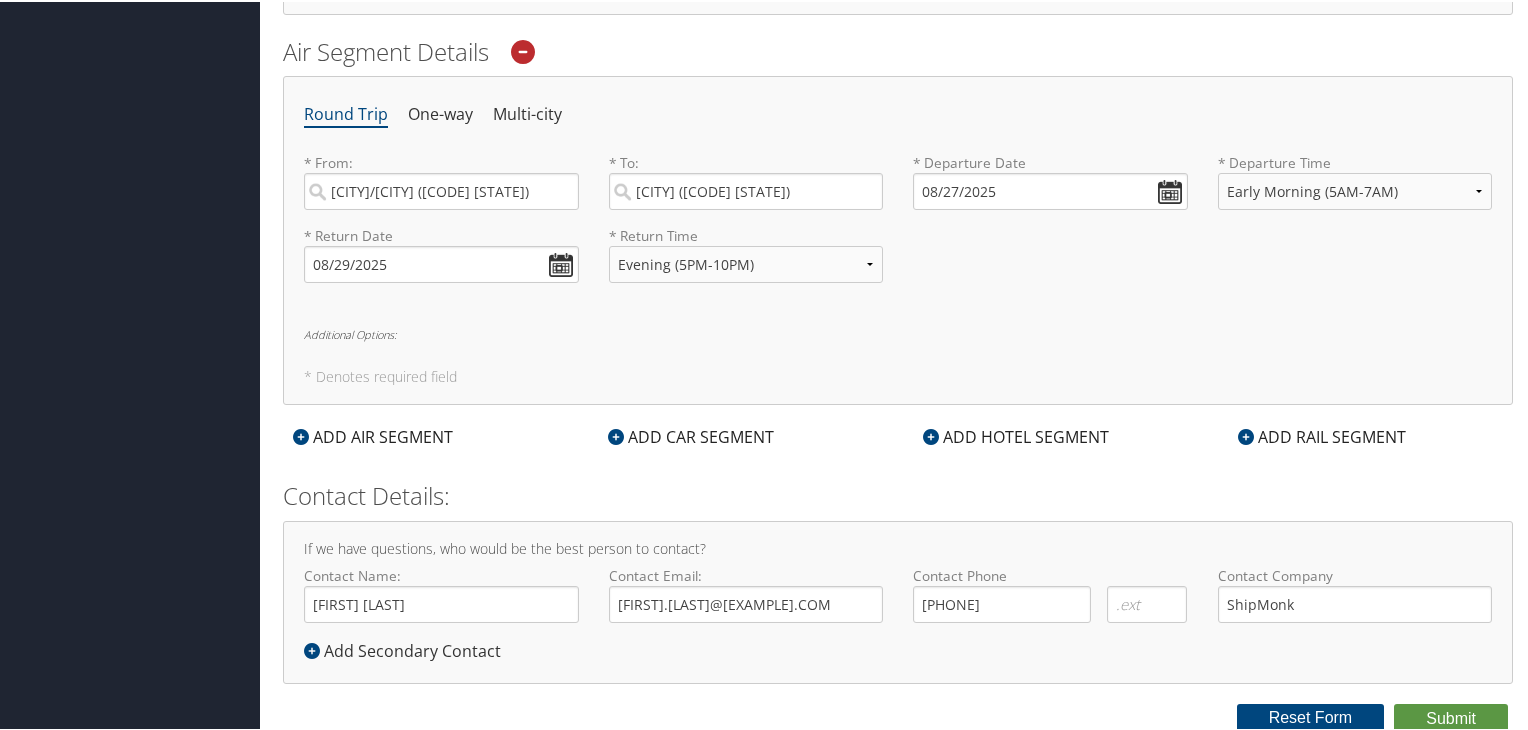 click on "Additional Options:" at bounding box center (898, 332) 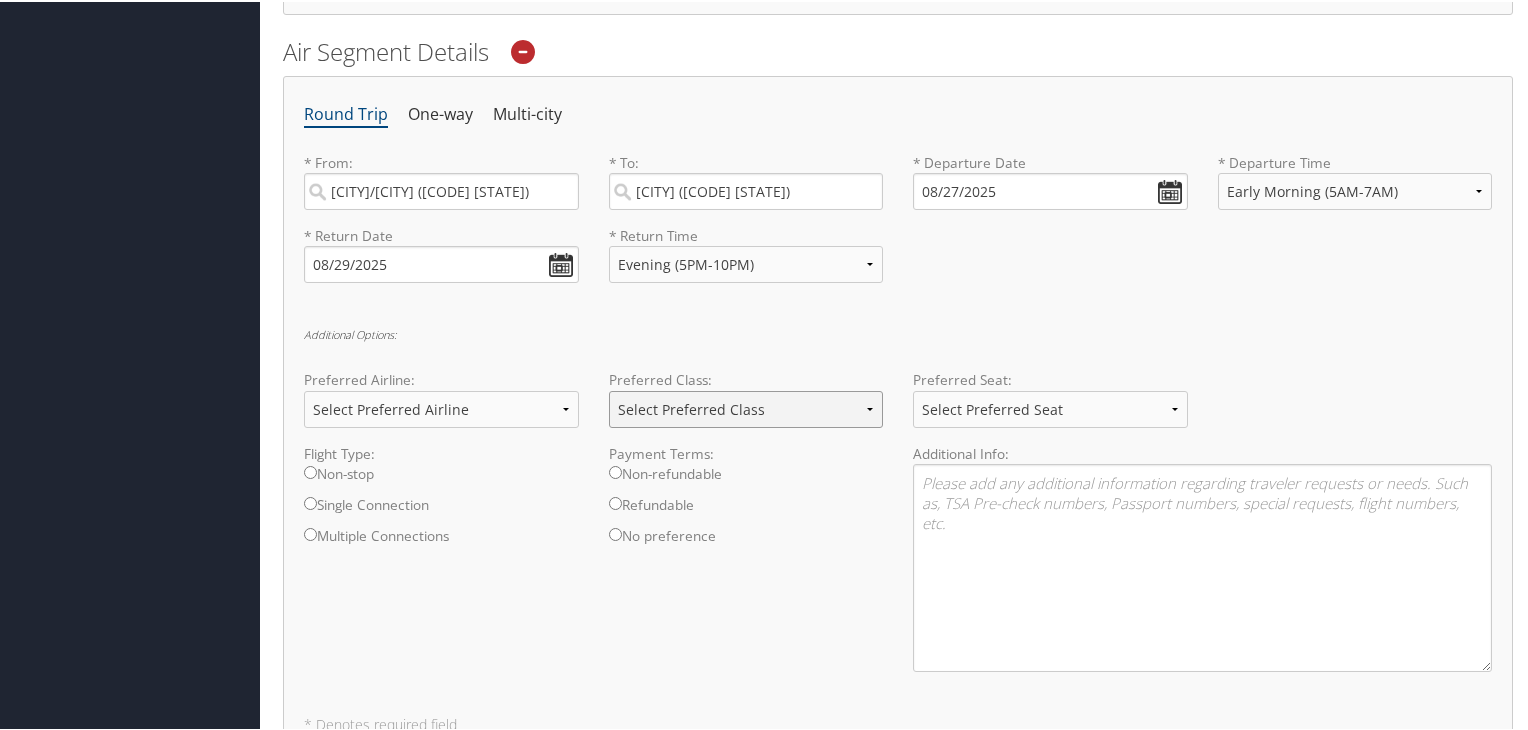 click on "Select Preferred Class Economy Economy Plus Business First Class" at bounding box center (746, 407) 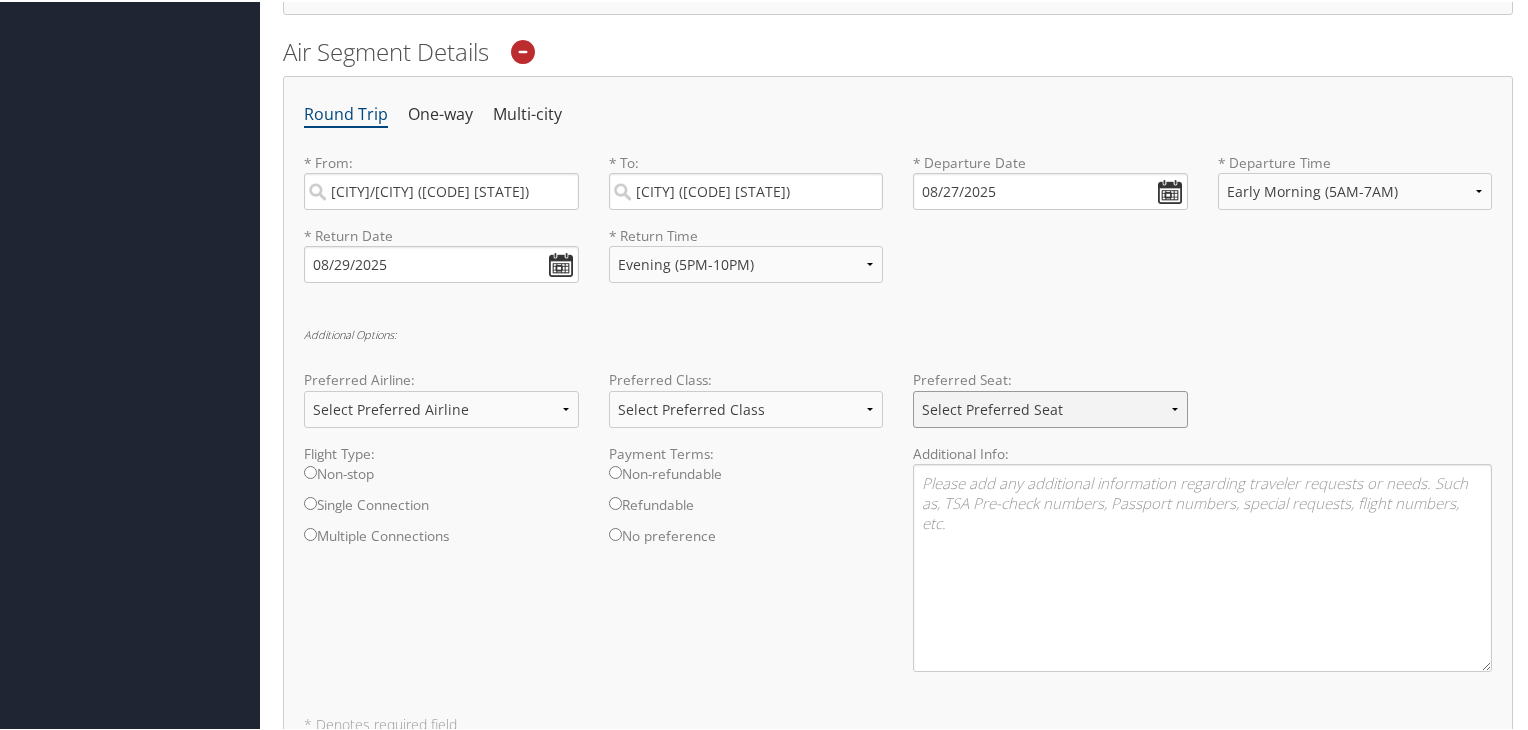 click on "Select Preferred Seat Aisle Window Middle" at bounding box center [1050, 407] 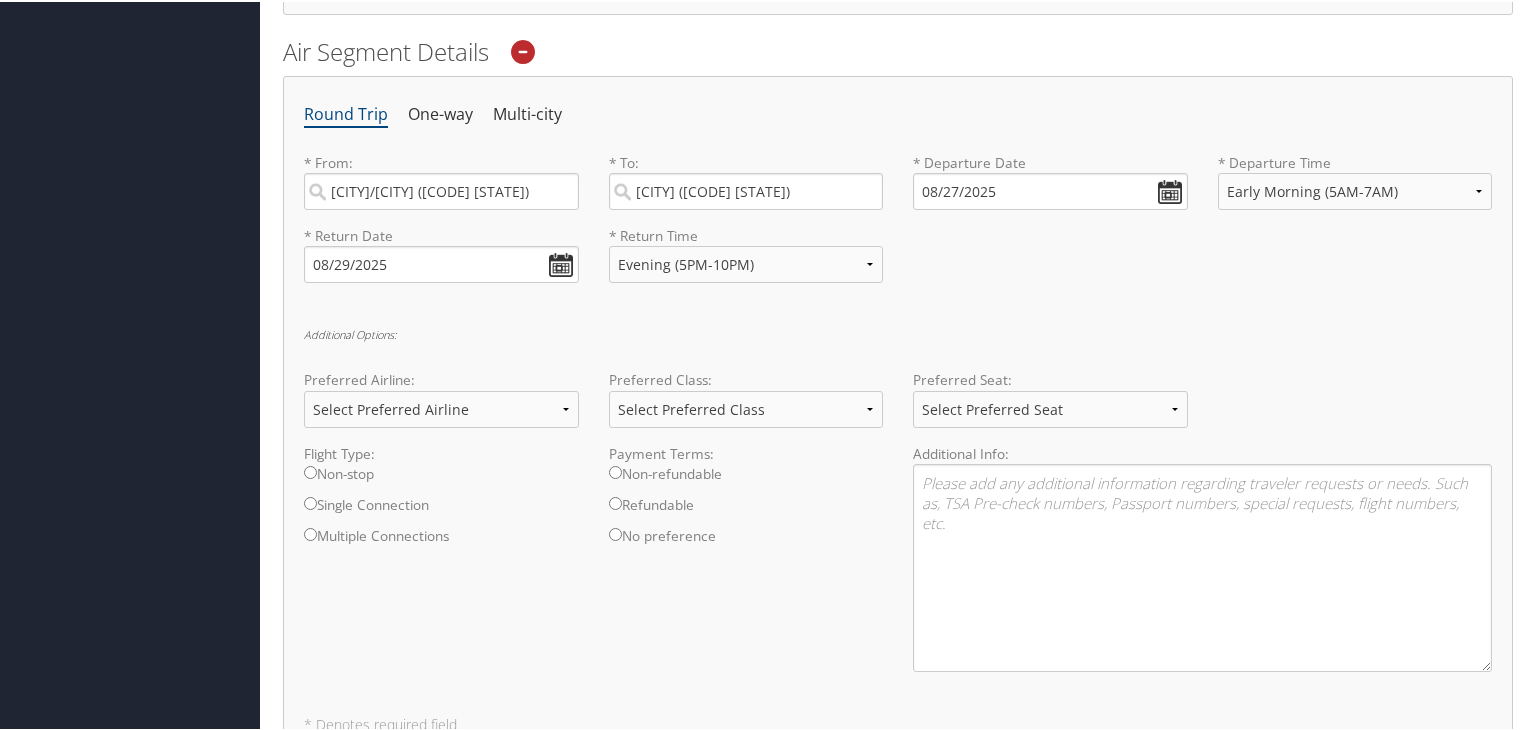 click on "Round Trip One-way Multi-city * From: Dallas/Fort Worth (AFW TX) Required * To: Ft Lauderdale (FLL FL) Required * Departure Date 08/27/2025 Dates must be valid * Departure Time Anytime Early Morning (5AM-7AM) Morning (7AM-12PM) Afternoon (12PM-5PM) Evening (5PM-10PM) Red Eye (10PM-5AM)  12:00 AM   1:00 AM   2:00 AM   3:00 AM   4:00 AM   5:00 AM   6:00 AM   7:00 AM   8:00 AM   9:00 AM   10:00 AM   11:00 AM   12:00 PM (Noon)   1:00 PM   2:00 PM   3:00 PM   4:00 PM   5:00 PM   6:00 PM   7:00 PM   8:00 PM   9:00 PM   10:00 PM   11:00 PM  Required * Return Date 08/29/2025 Dates must be valid * Return Time Anytime Early Morning (5AM-7AM) Morning (7AM-12PM) Afternoon (12PM-5PM) Evening (5PM-10PM) Red Eye (10PM-5AM)  12:00 AM   1:00 AM   2:00 AM   3:00 AM   4:00 AM   5:00 AM   6:00 AM   7:00 AM   8:00 AM   9:00 AM   10:00 AM   11:00 AM   12:00 PM (Noon)   1:00 PM   2:00 PM   3:00 PM   4:00 PM   5:00 PM   6:00 PM   7:00 PM   8:00 PM   9:00 PM   10:00 PM   11:00 PM  Required   Additional Options: Preferred Airline:" at bounding box center (898, 412) 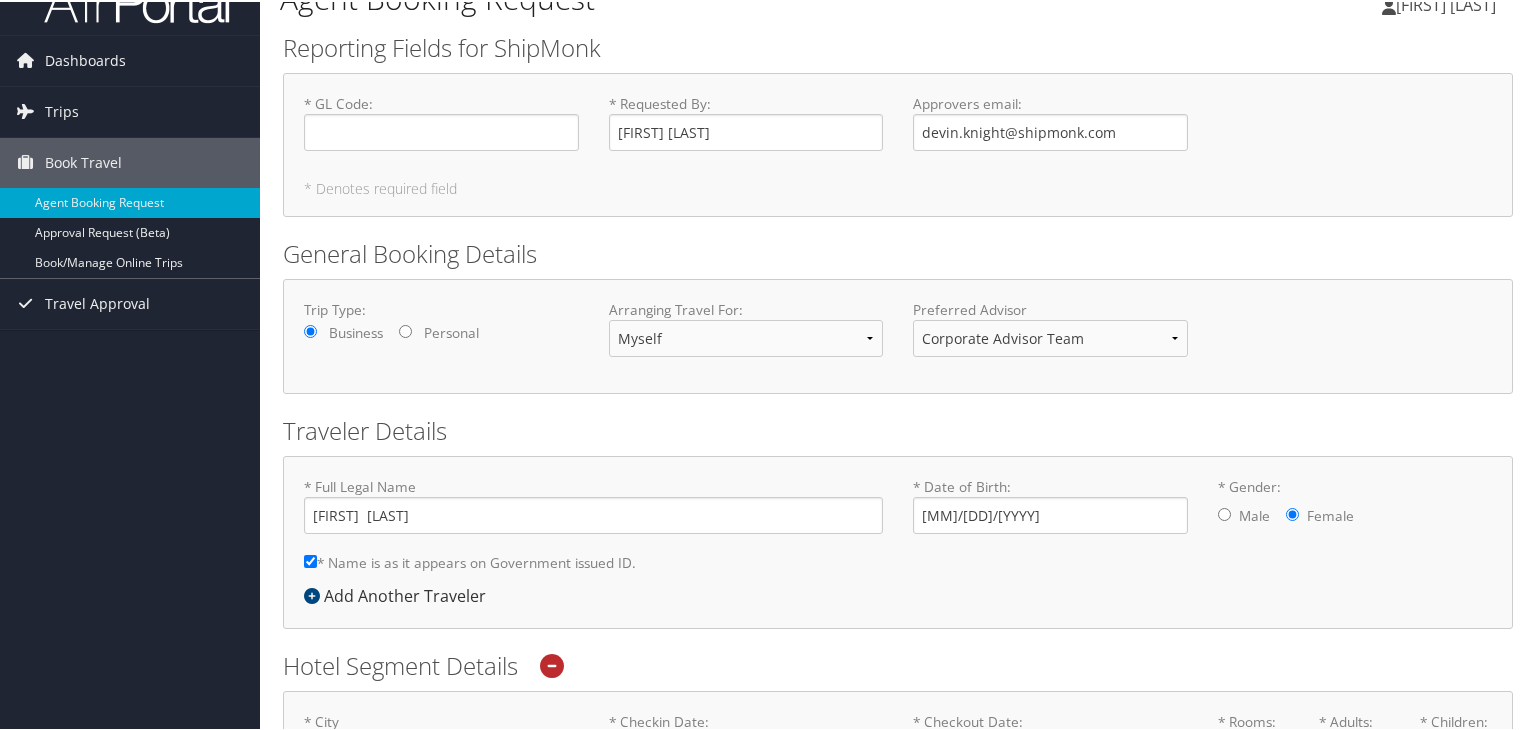 scroll, scrollTop: 36, scrollLeft: 0, axis: vertical 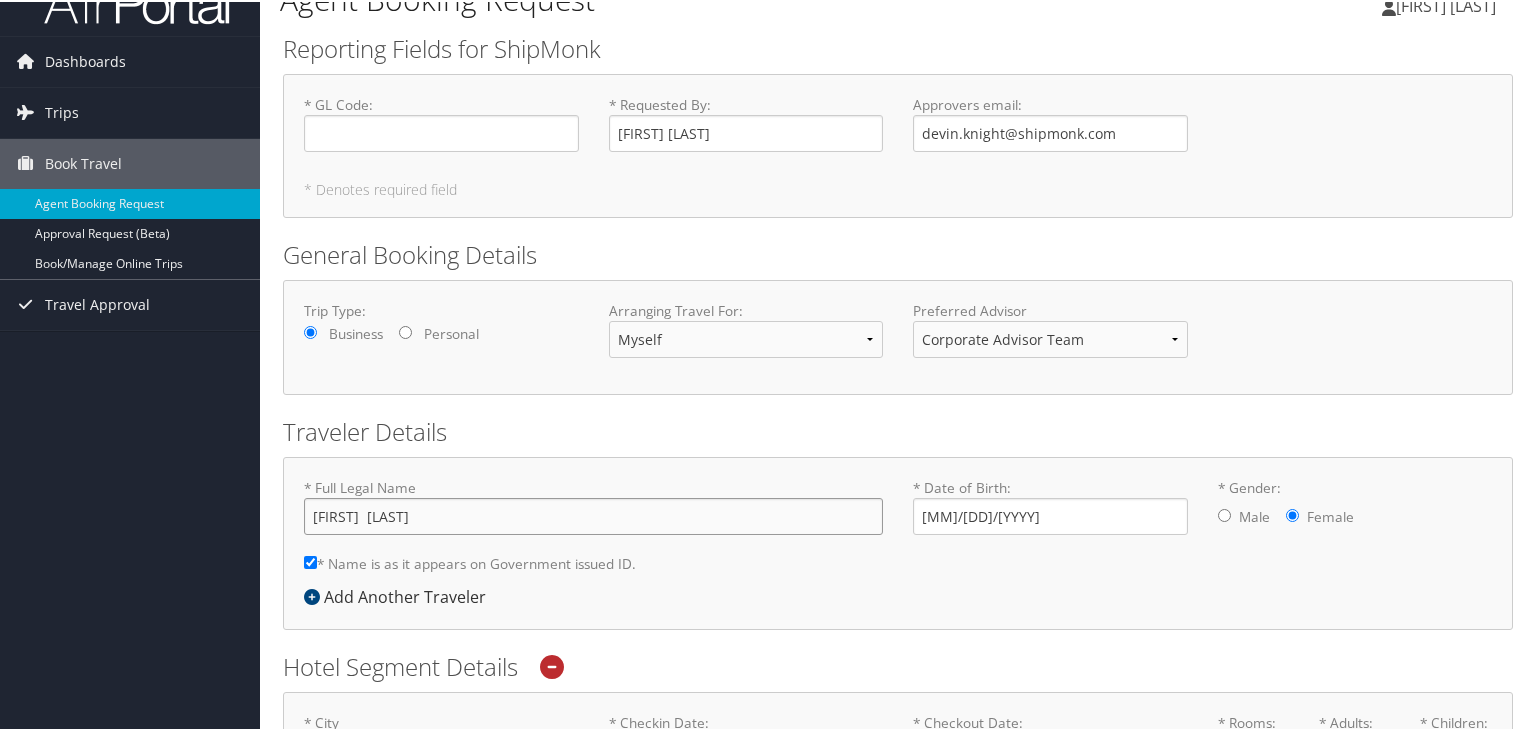 click on "[FIRST]  [LAST]" at bounding box center (593, 514) 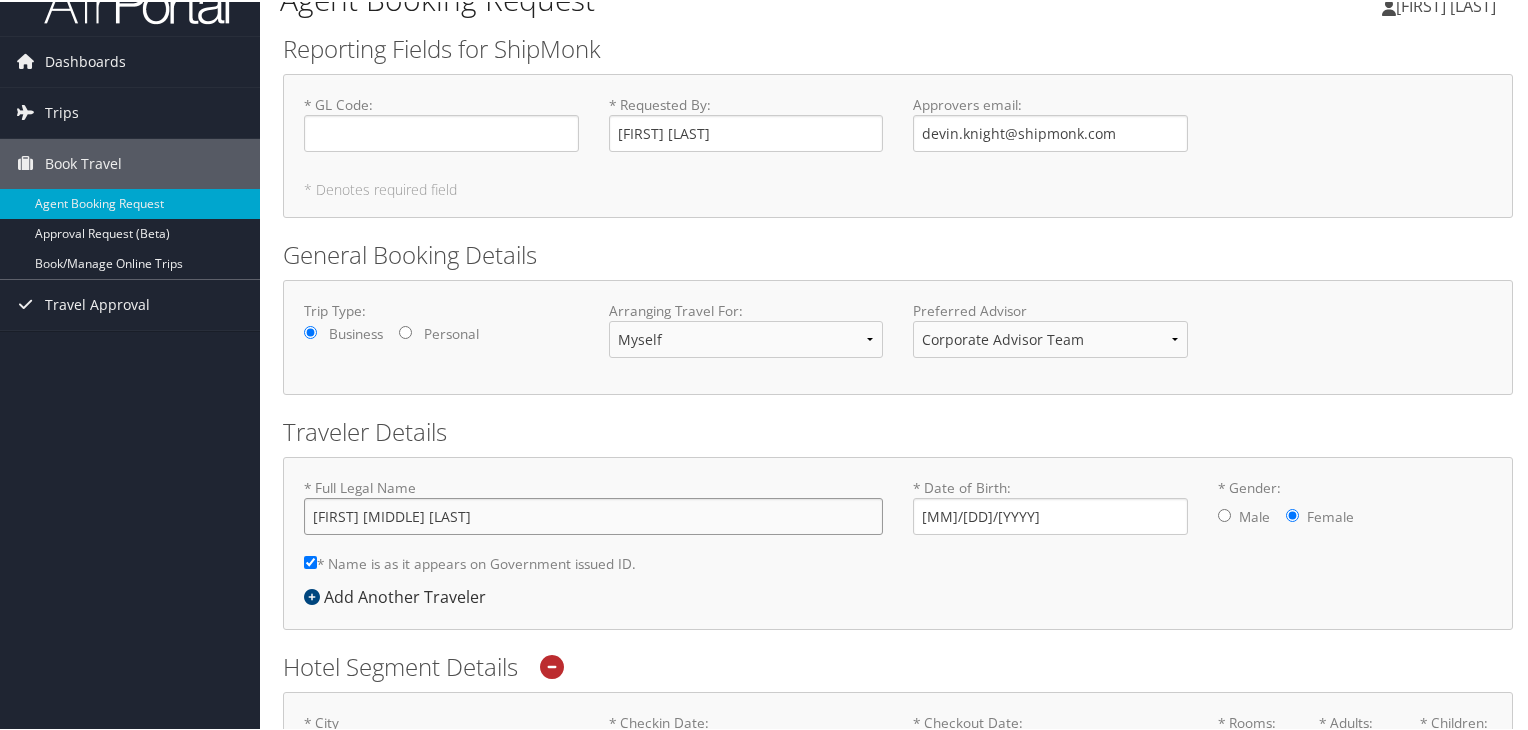 type on "Brenda Marie Hasseltine" 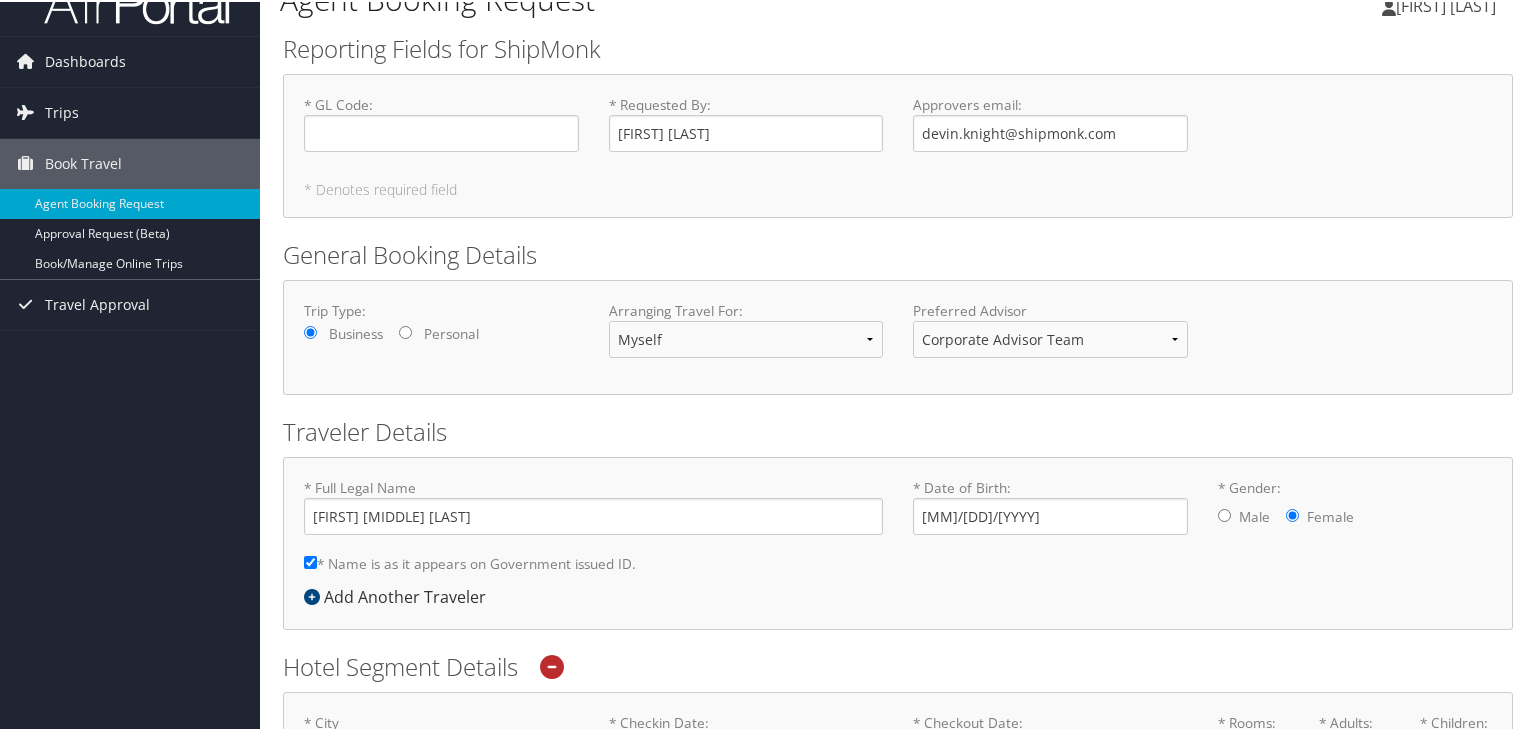 click on "* Full Legal Name Brenda Marie Hasseltine * Name is as it appears on Government issued ID. Required * Date of Birth: 10/26/1972 Invalid Date * Gender:  Male Female    Add Another Traveler" at bounding box center (898, 541) 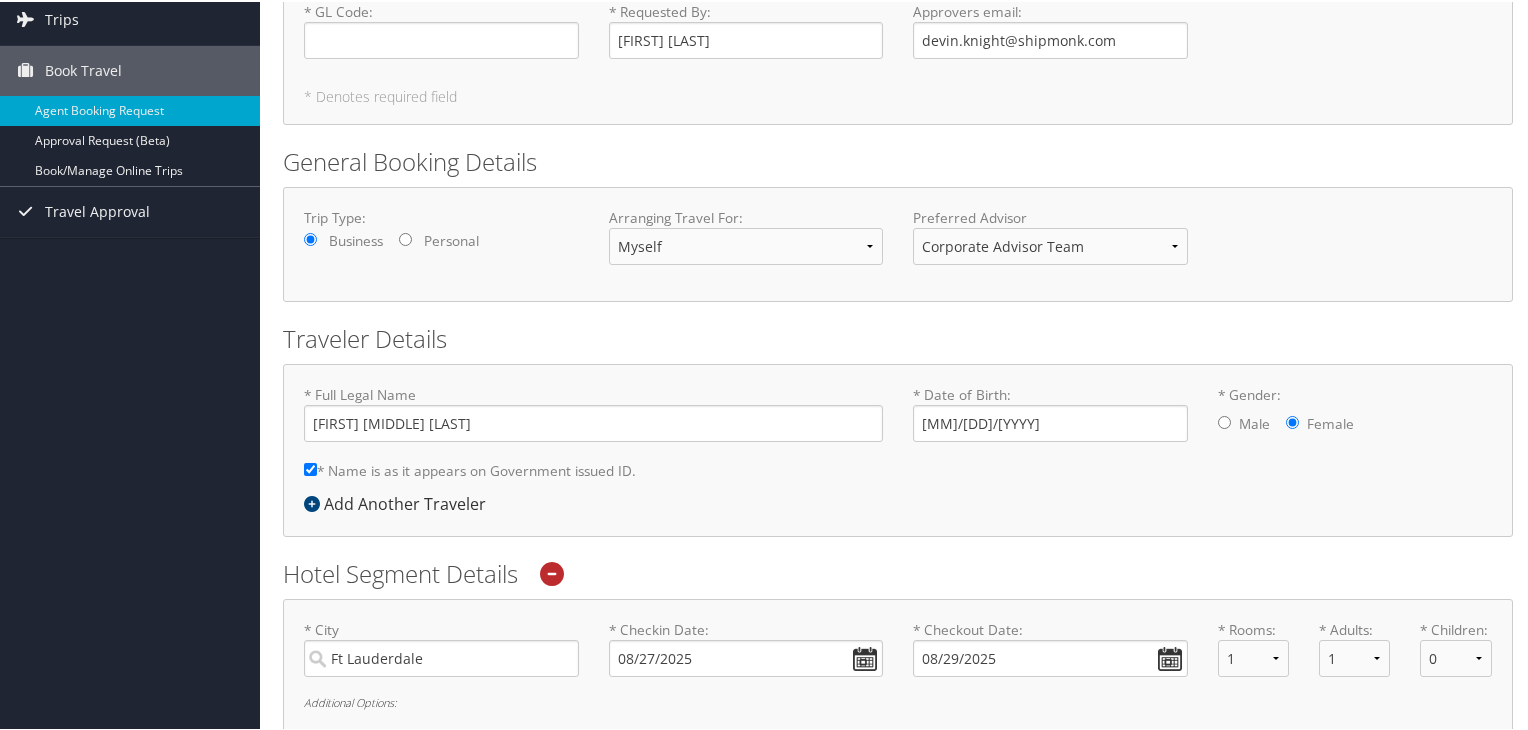 scroll, scrollTop: 336, scrollLeft: 0, axis: vertical 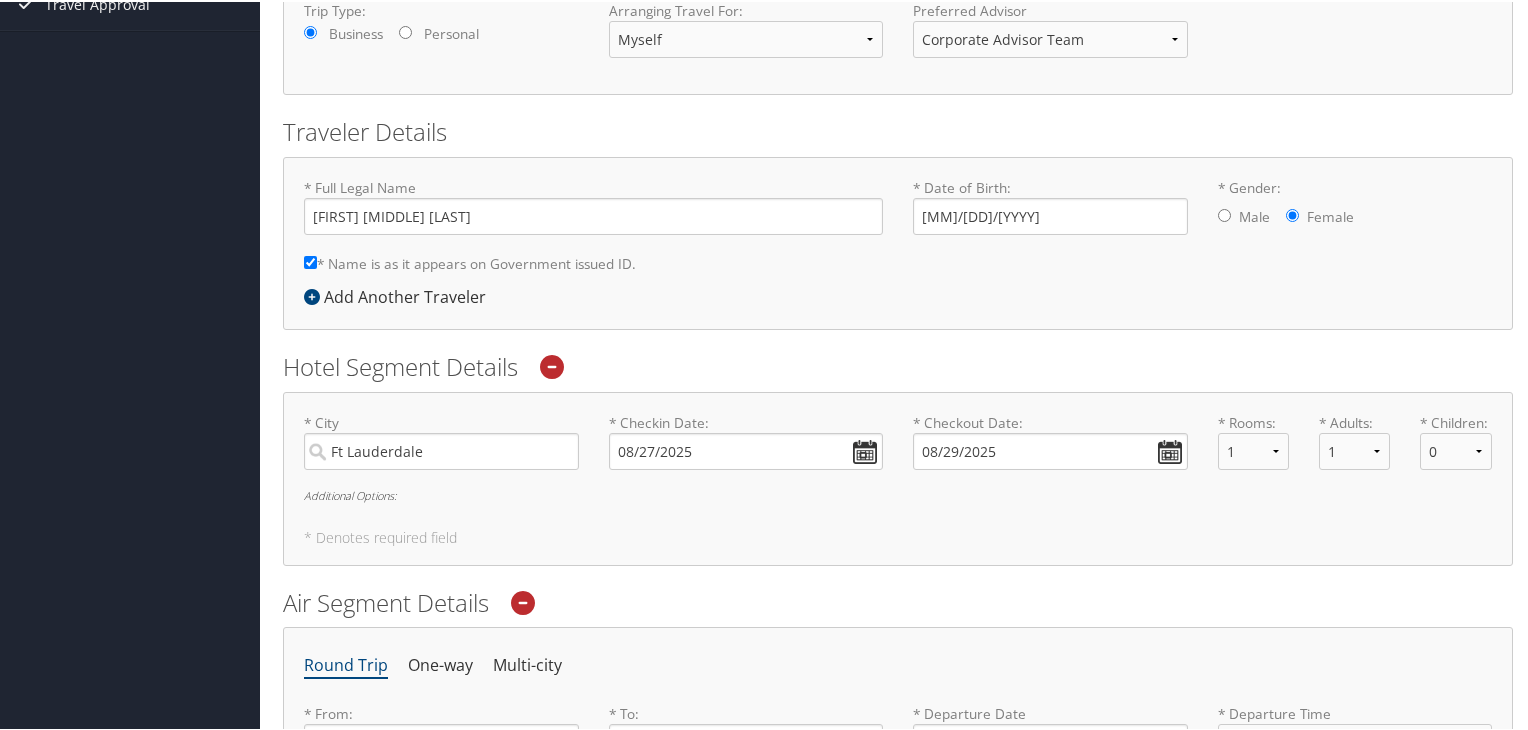 click on "Additional Options:" at bounding box center (898, 493) 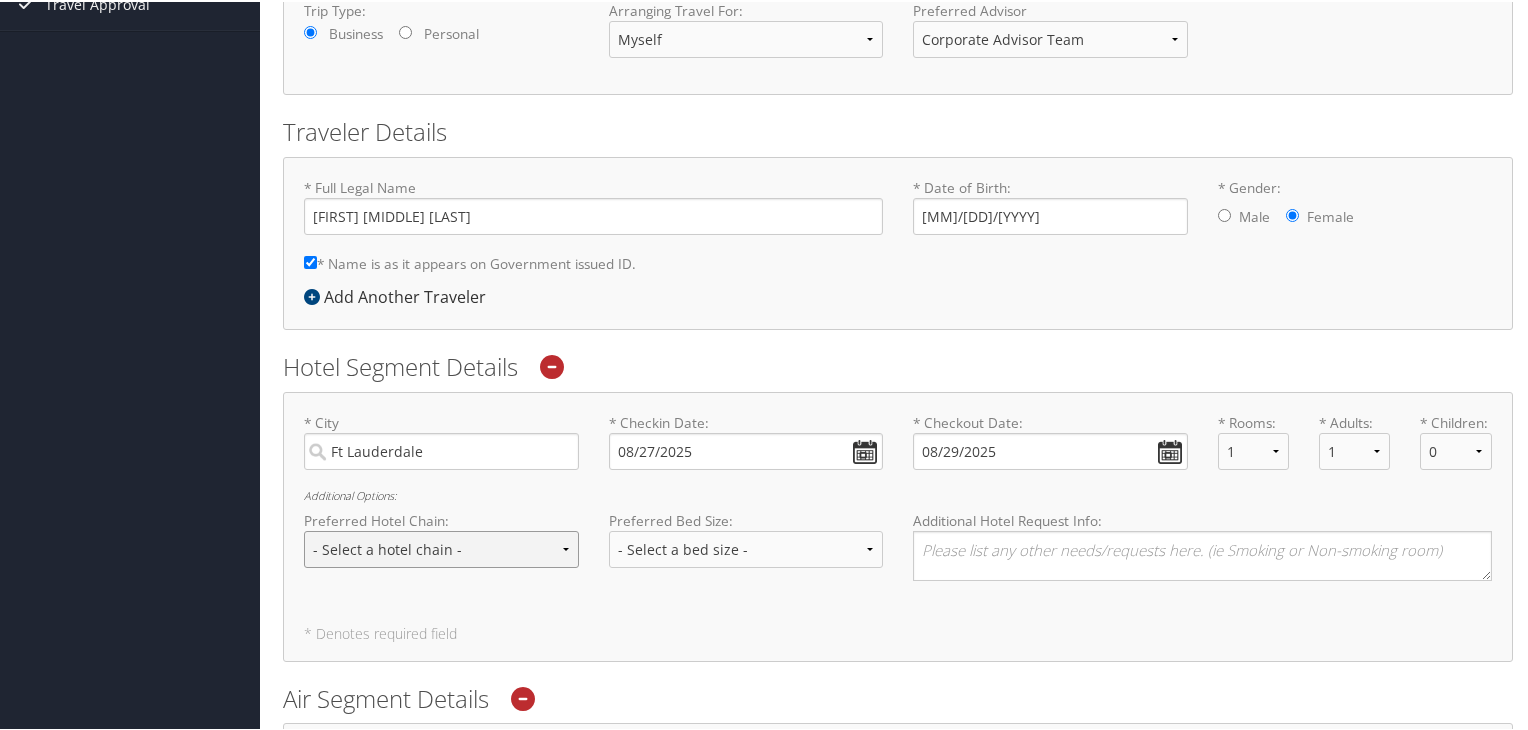 click on "- Select a hotel chain -   Hyatt   Mandarin Oriental   Hilton Hotels   Pullman Hotels   Marriott   Four Seasons   Townplace Suites   Utell" at bounding box center [441, 547] 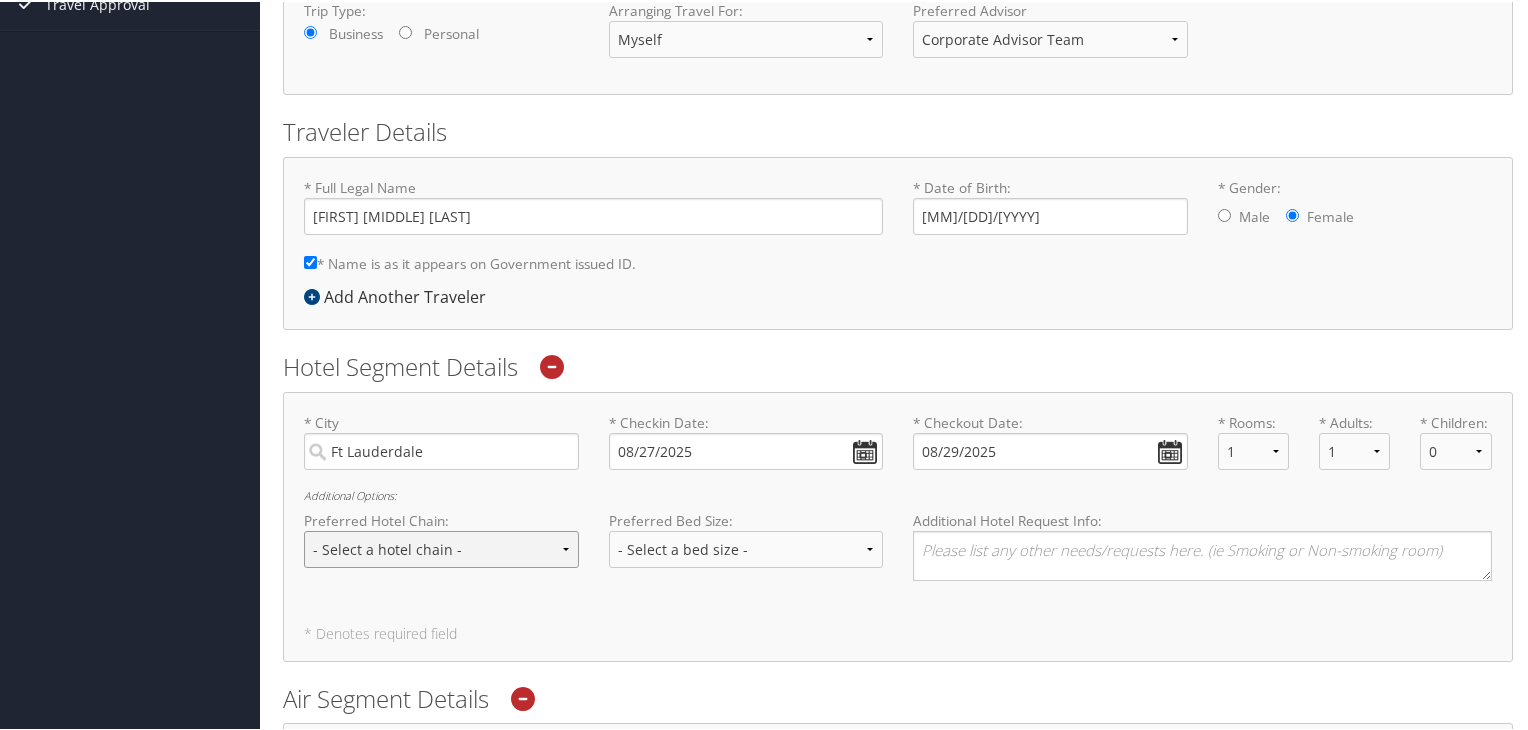 select on "Marriott (MC)" 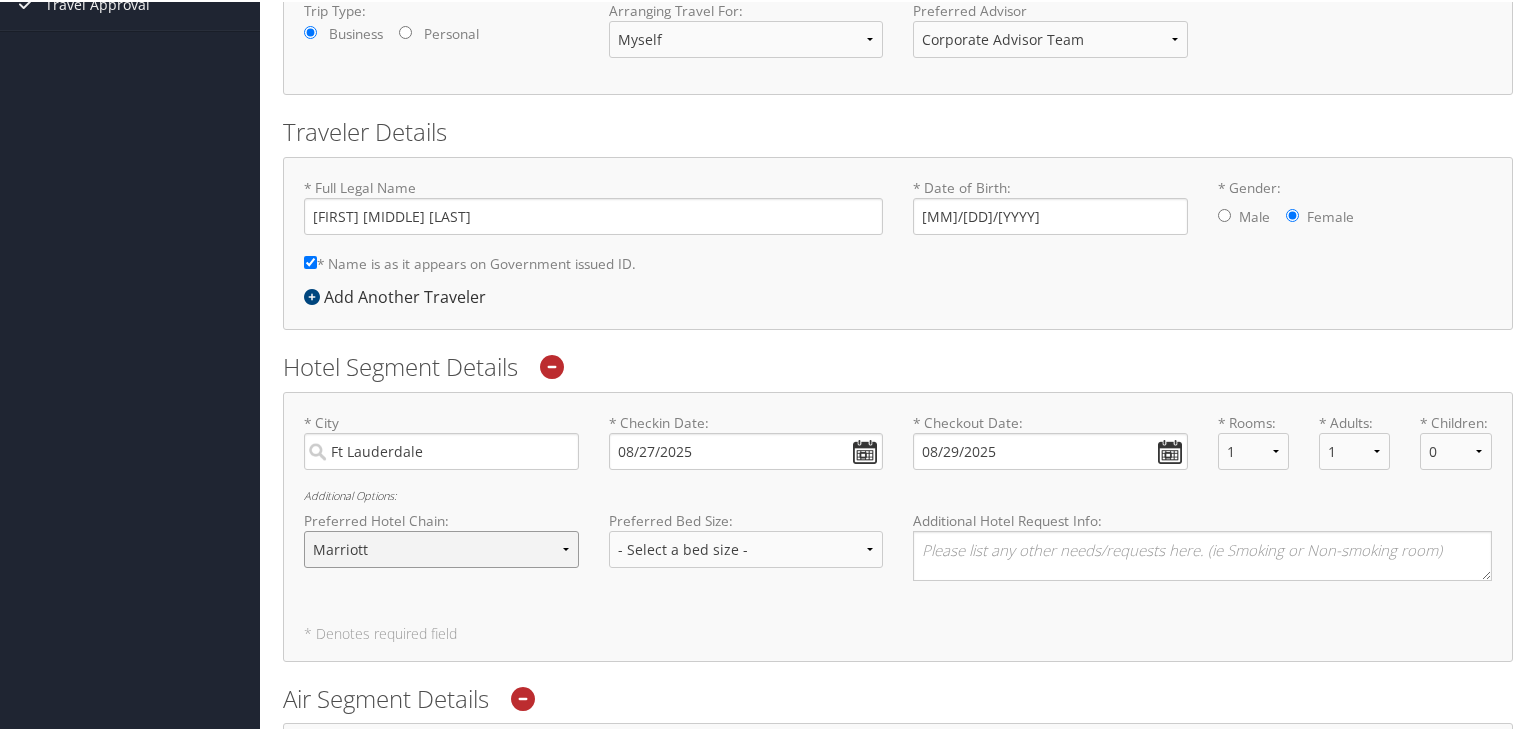 click on "- Select a hotel chain -   Hyatt   Mandarin Oriental   Hilton Hotels   Pullman Hotels   Marriott   Four Seasons   Townplace Suites   Utell" at bounding box center (441, 547) 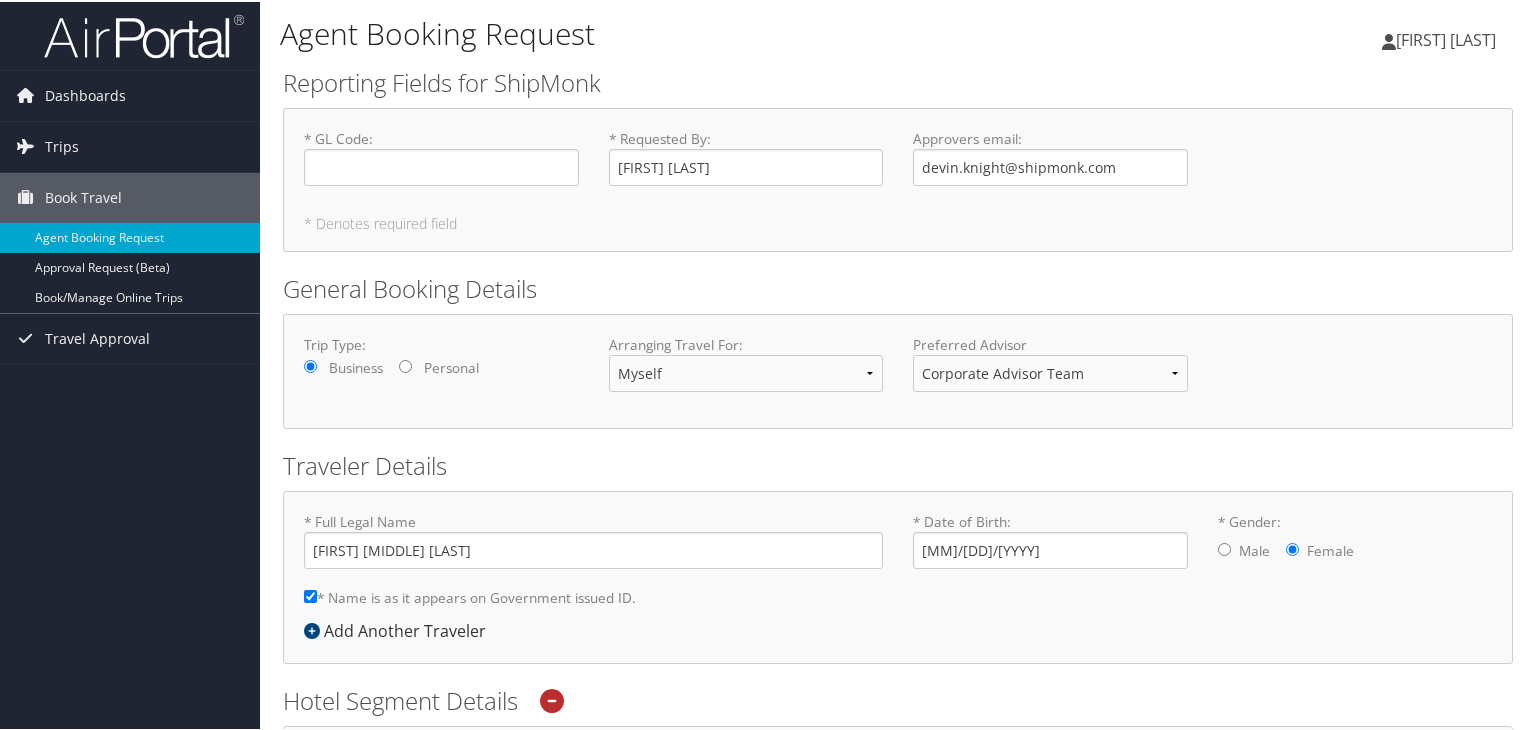 scroll, scrollTop: 0, scrollLeft: 0, axis: both 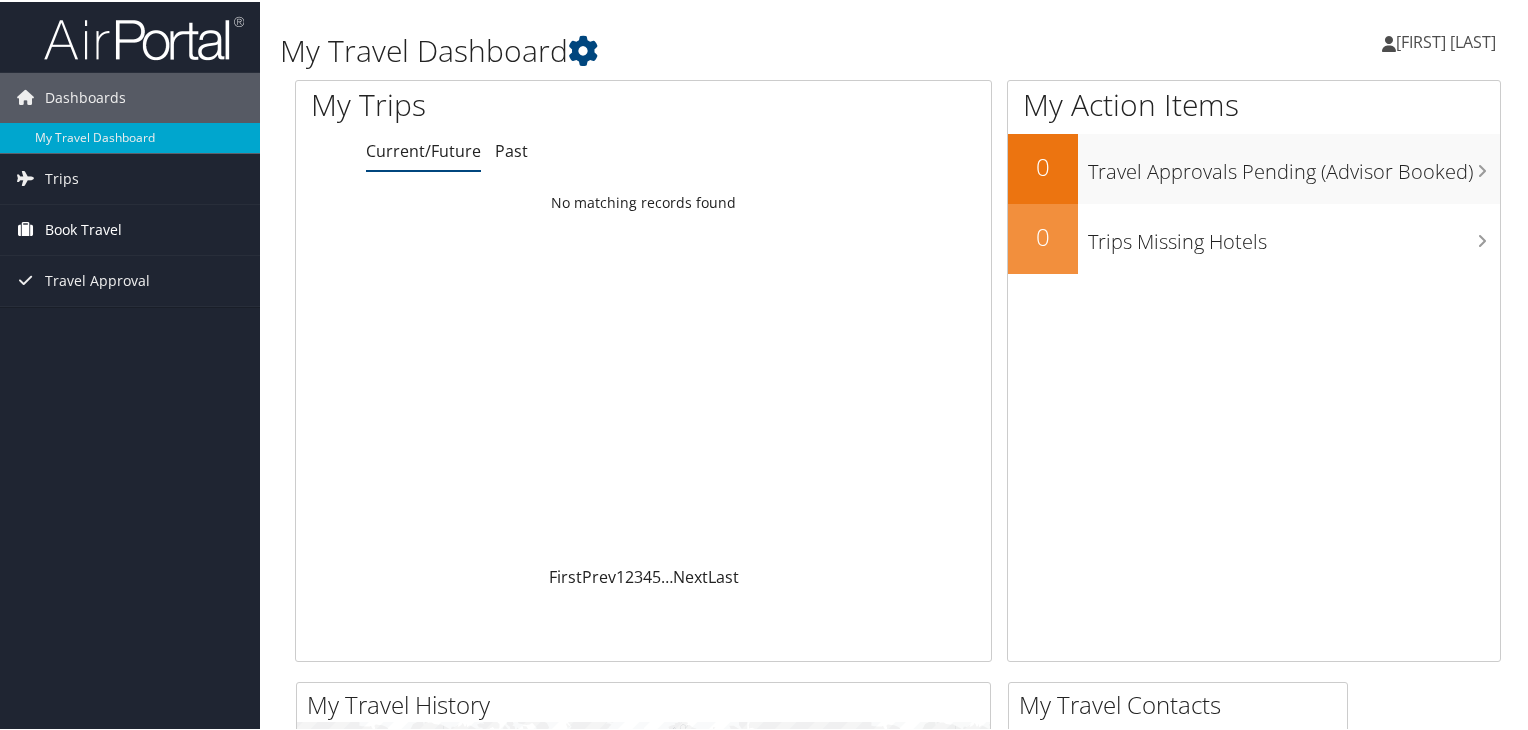 click on "Book Travel" at bounding box center [83, 228] 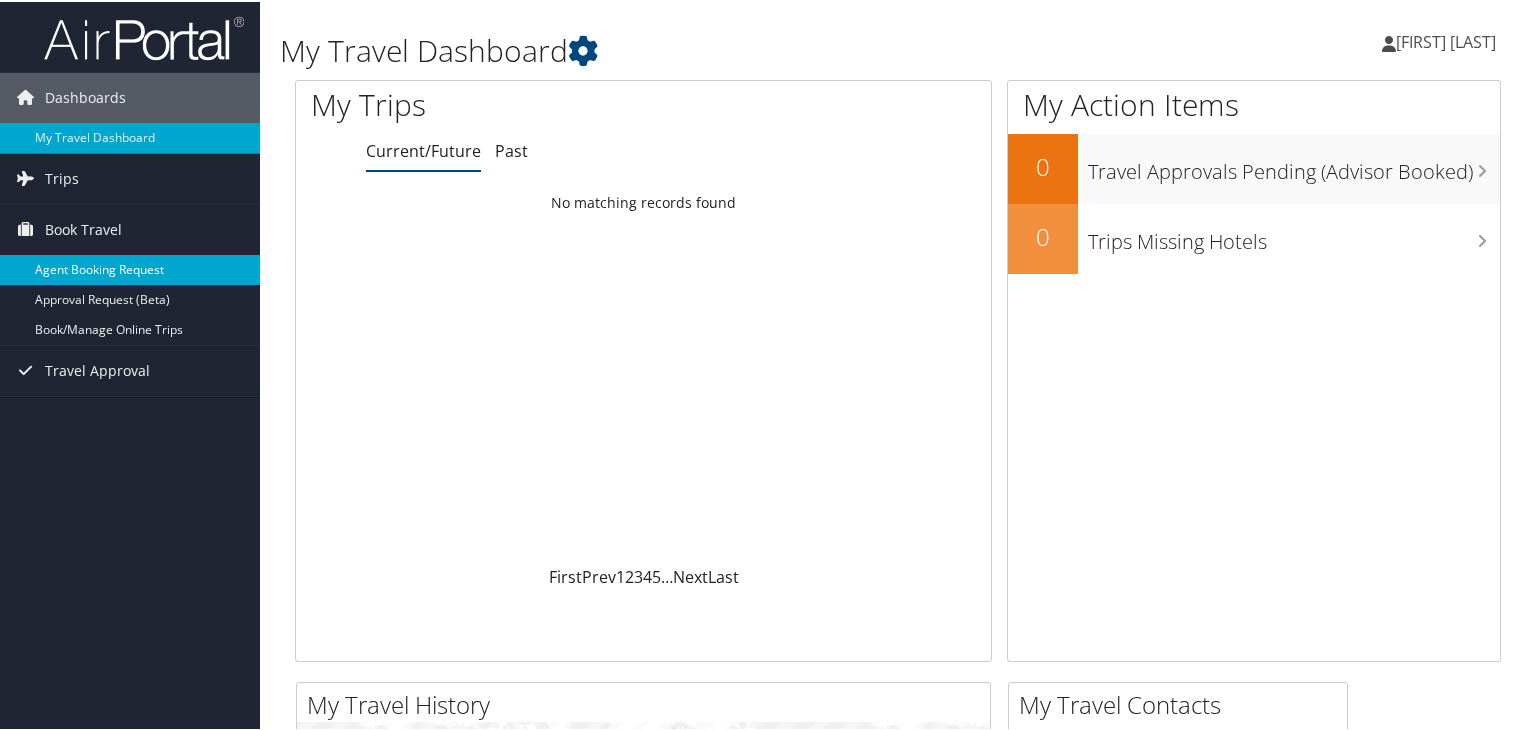 click on "Agent Booking Request" at bounding box center [130, 268] 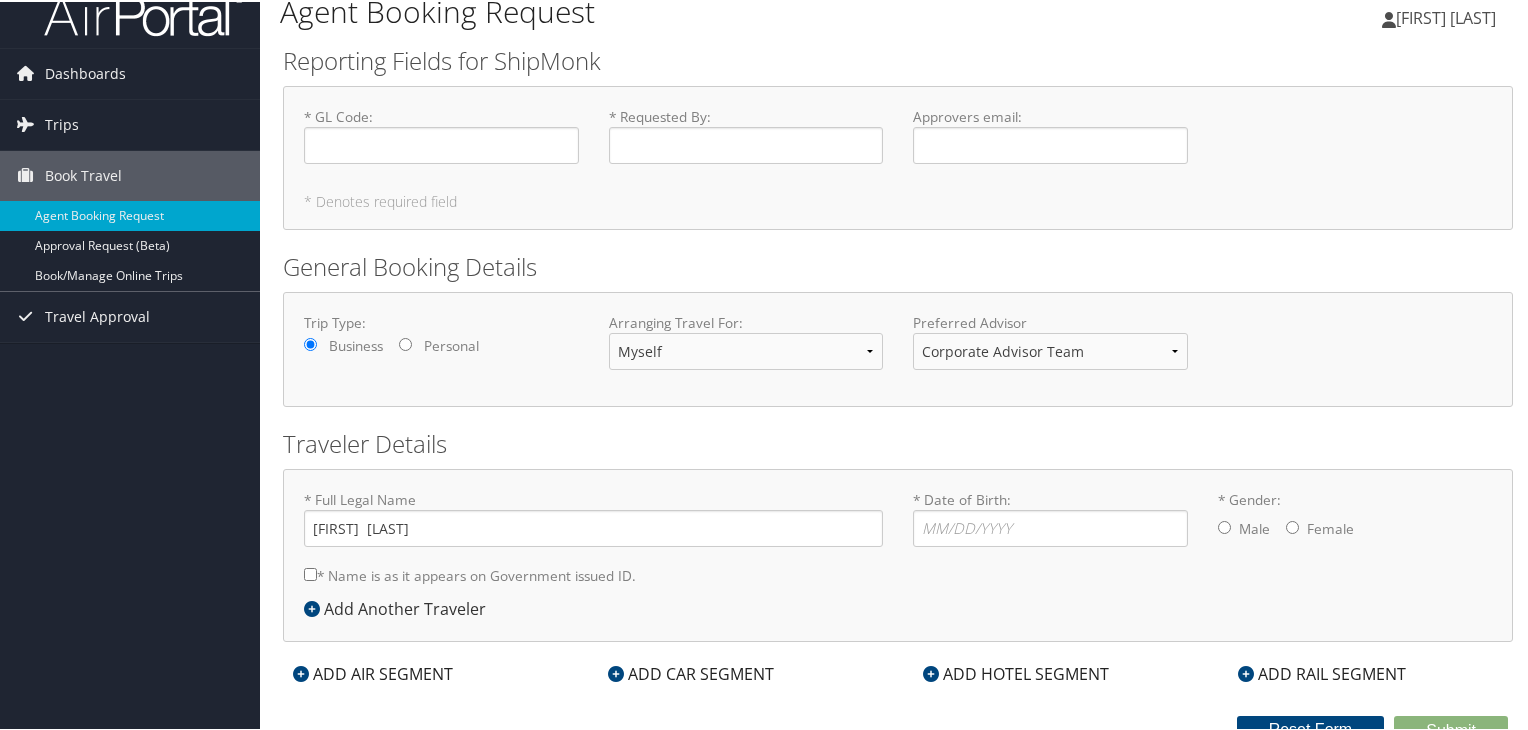 scroll, scrollTop: 37, scrollLeft: 0, axis: vertical 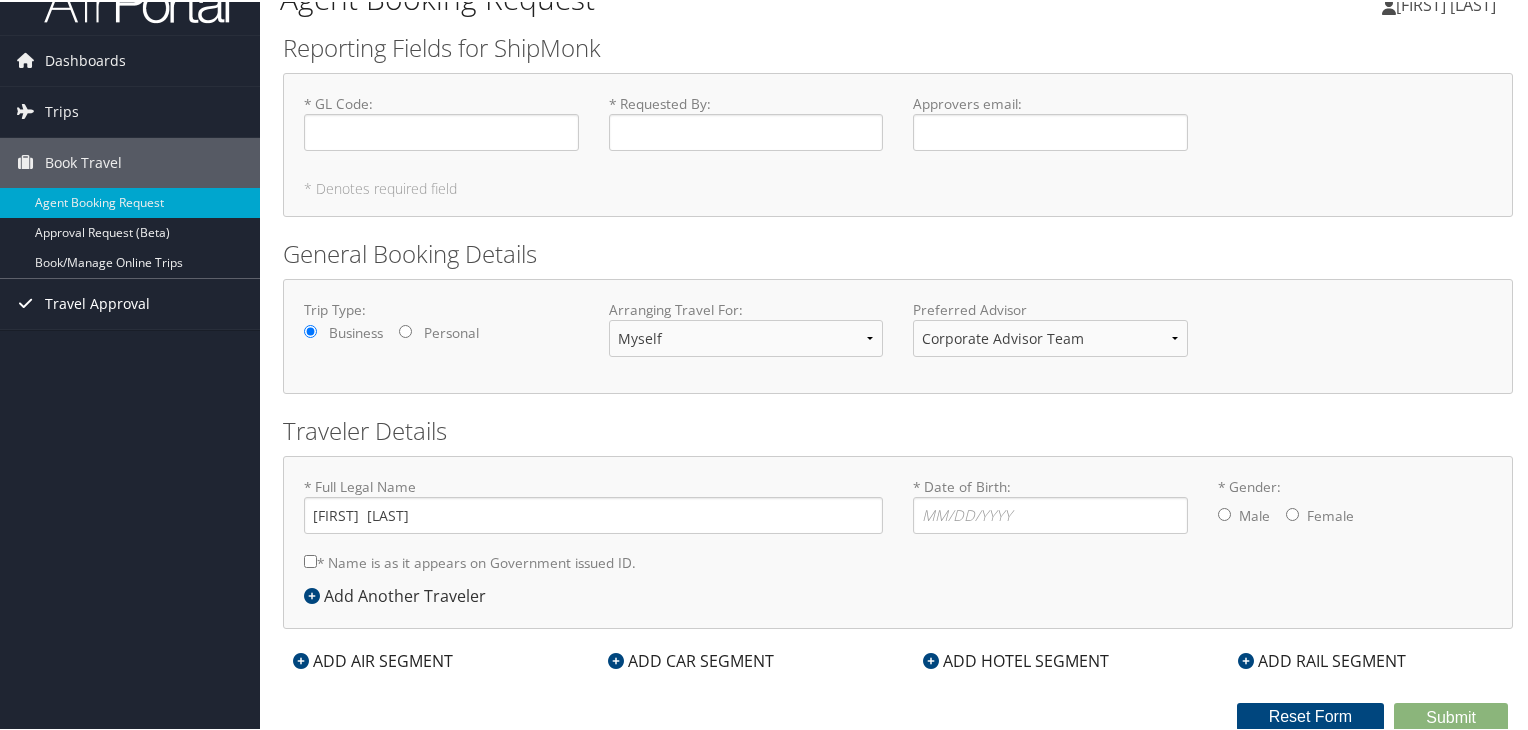 click on "Travel Approval" at bounding box center (97, 302) 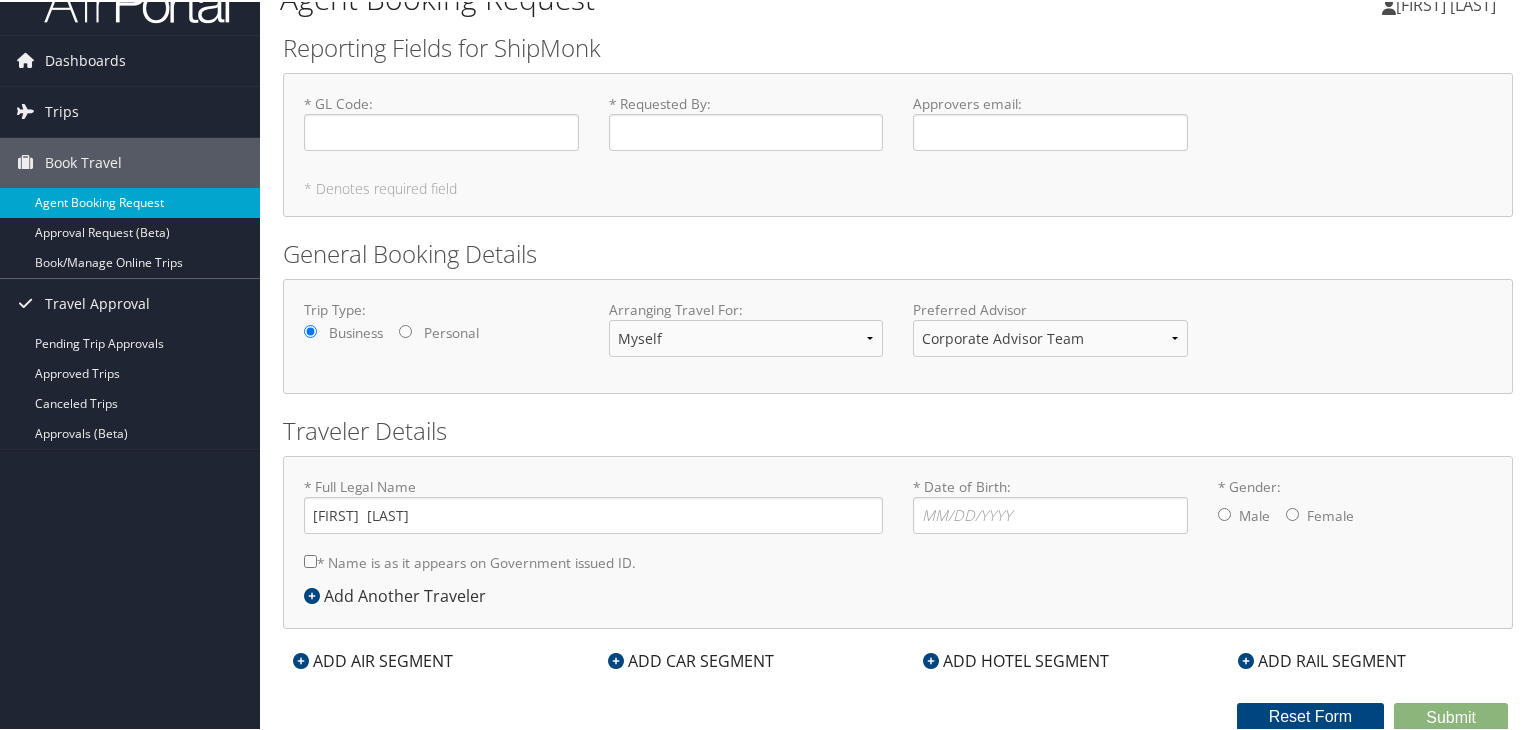 click on "Agent Booking Request" at bounding box center (130, 201) 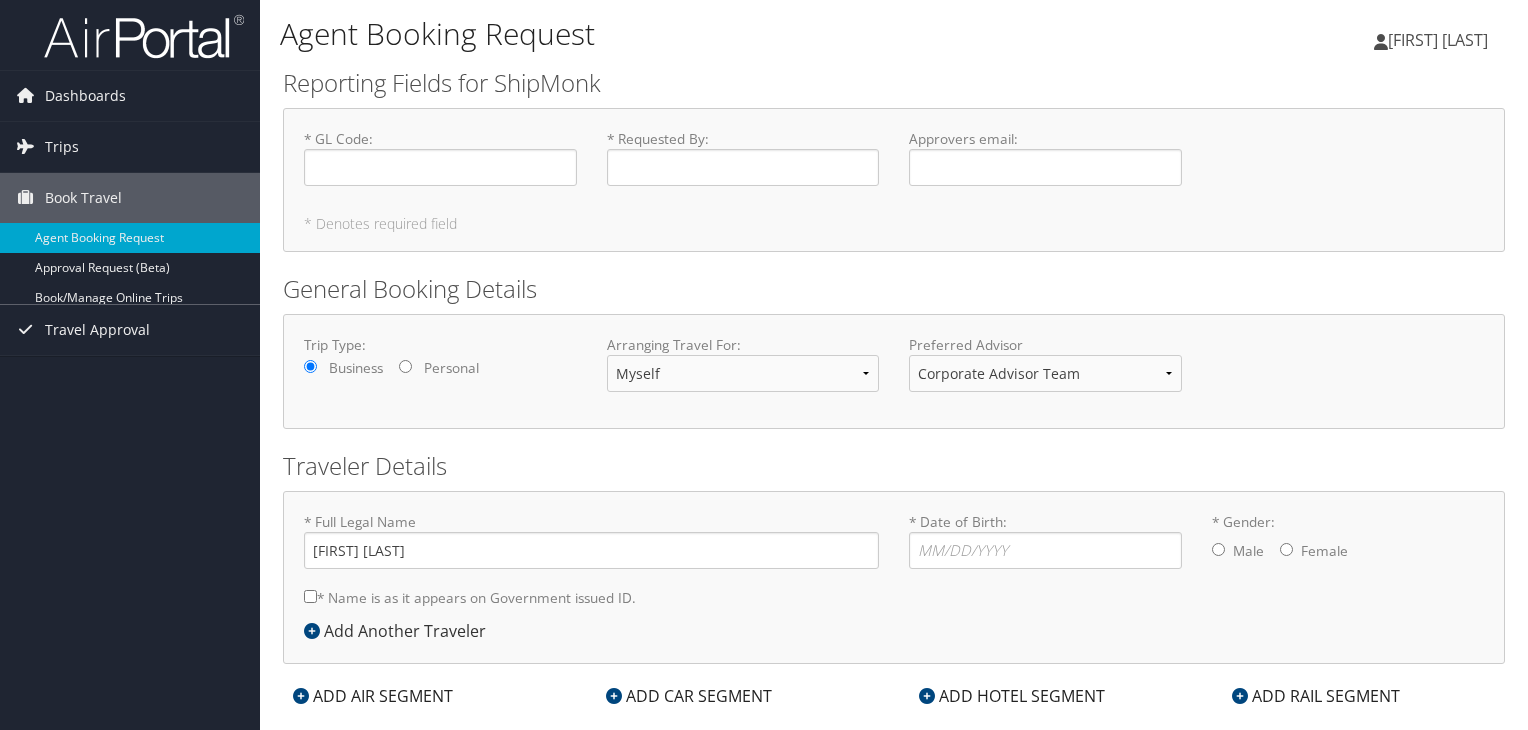 scroll, scrollTop: 0, scrollLeft: 0, axis: both 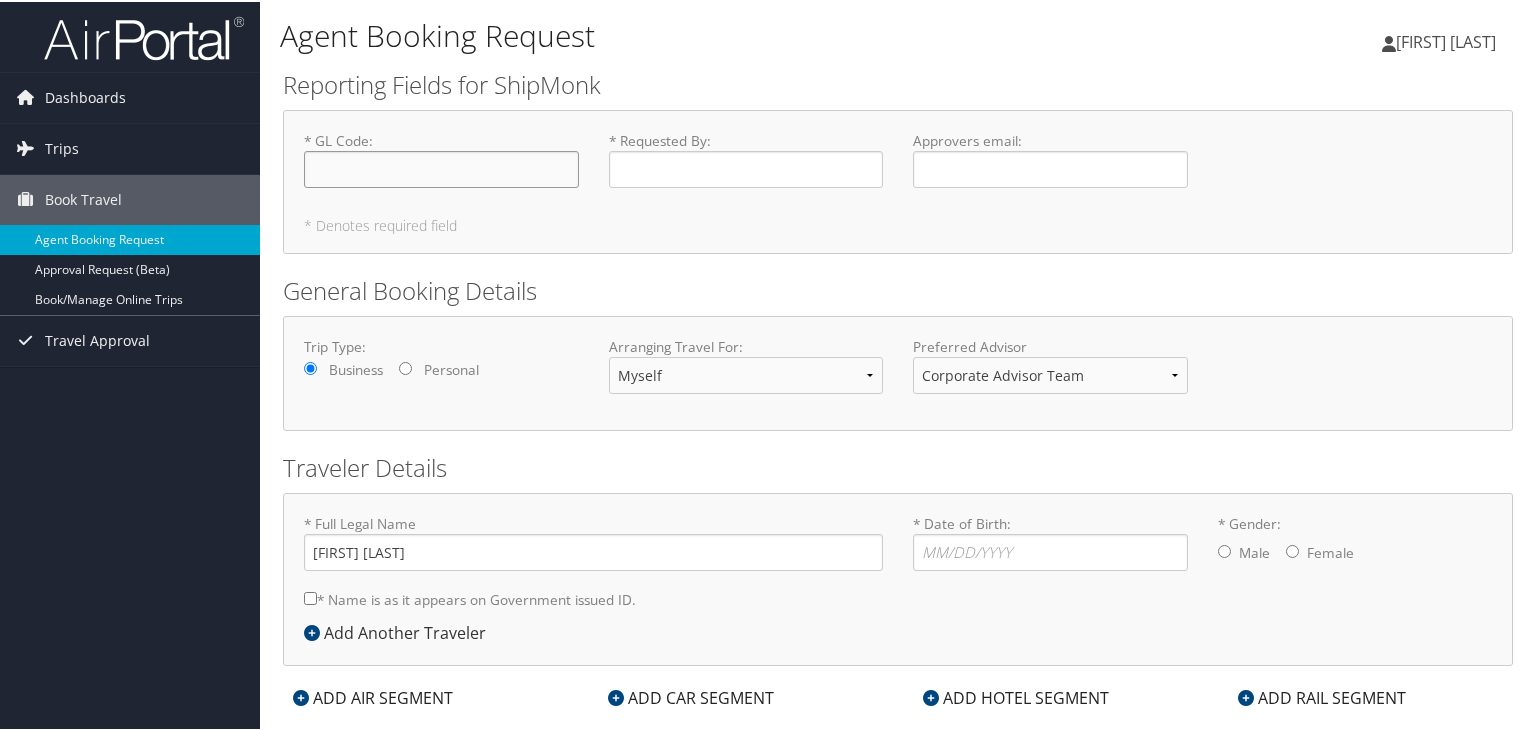 click on "*   GL Code : Required" at bounding box center (441, 167) 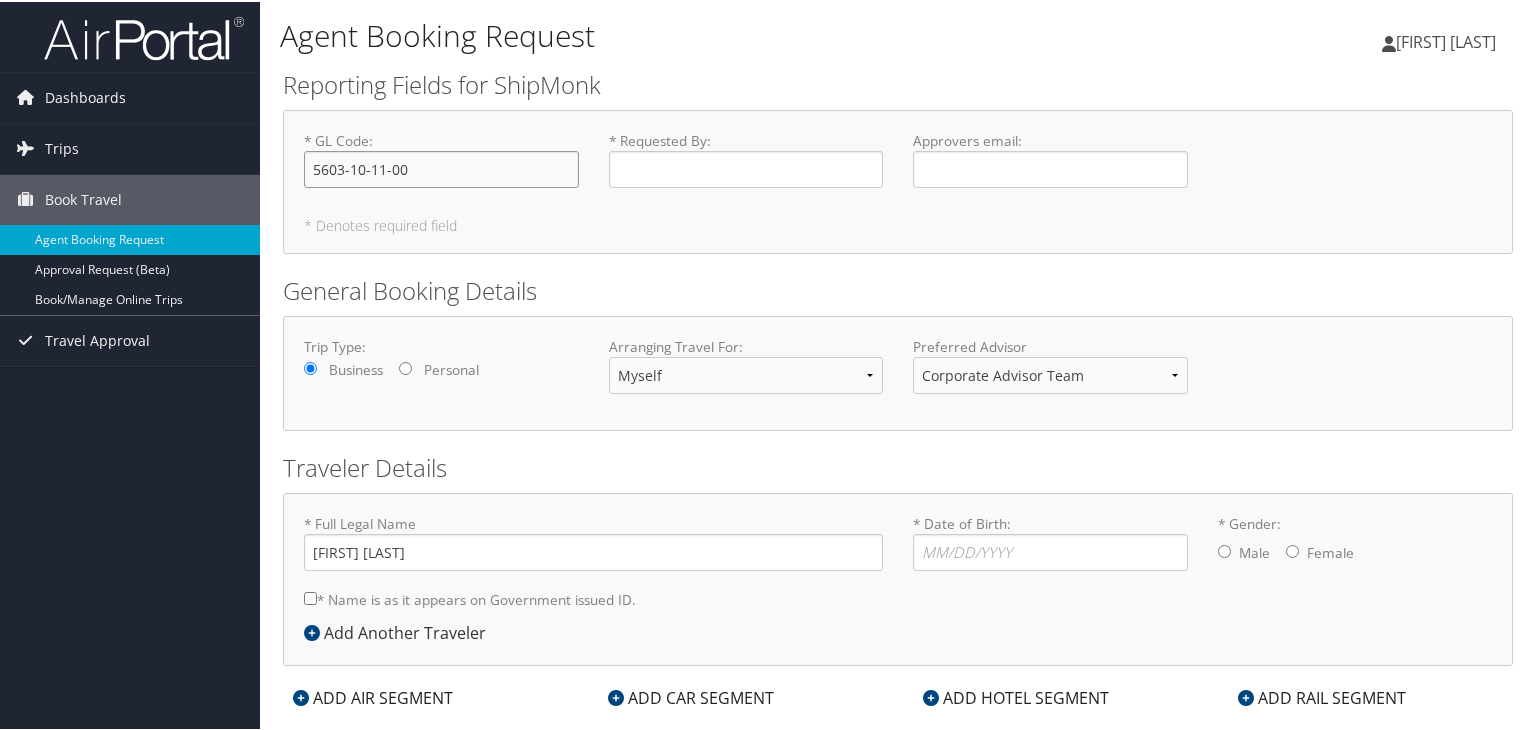 type on "5603-10-11-00" 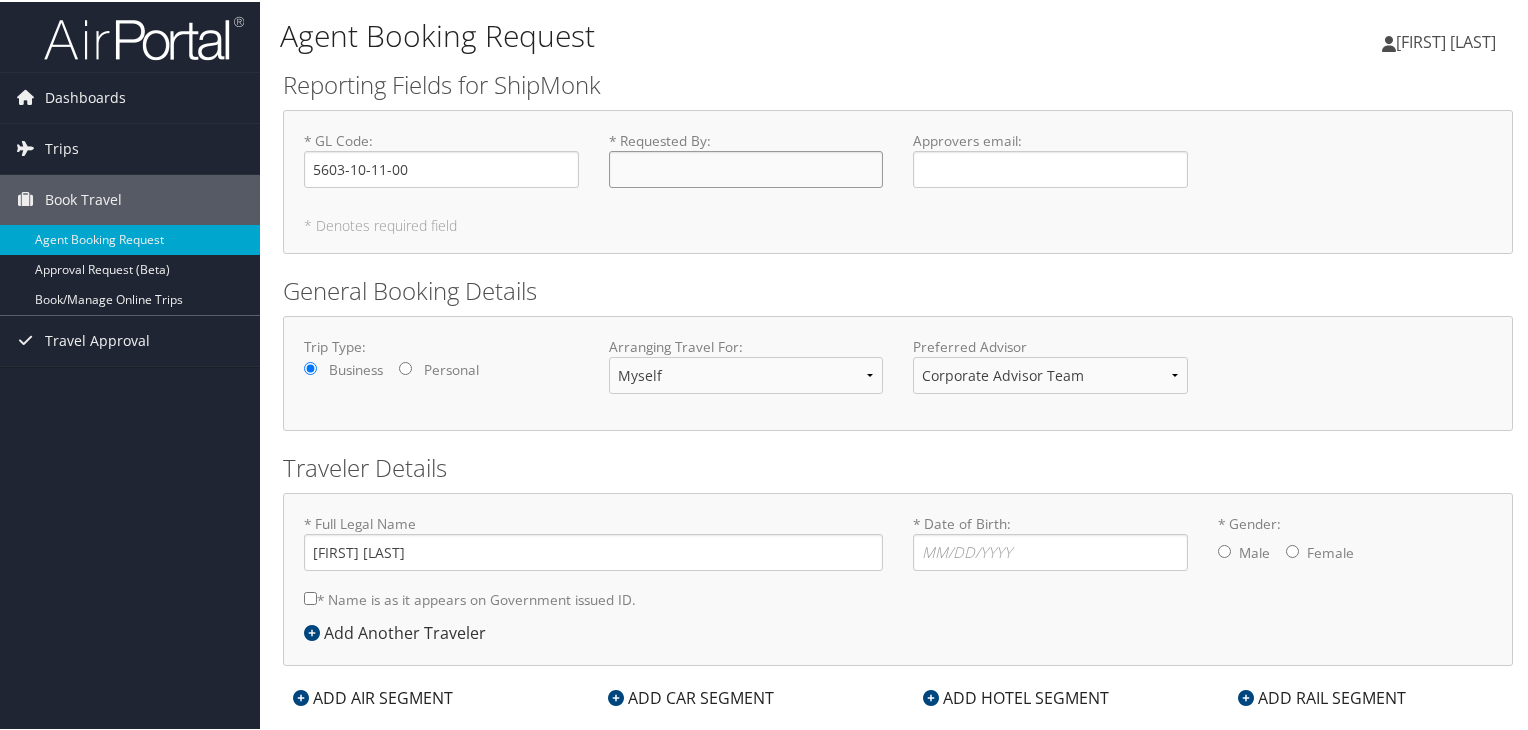 click on "*   Requested By : Required" at bounding box center (746, 167) 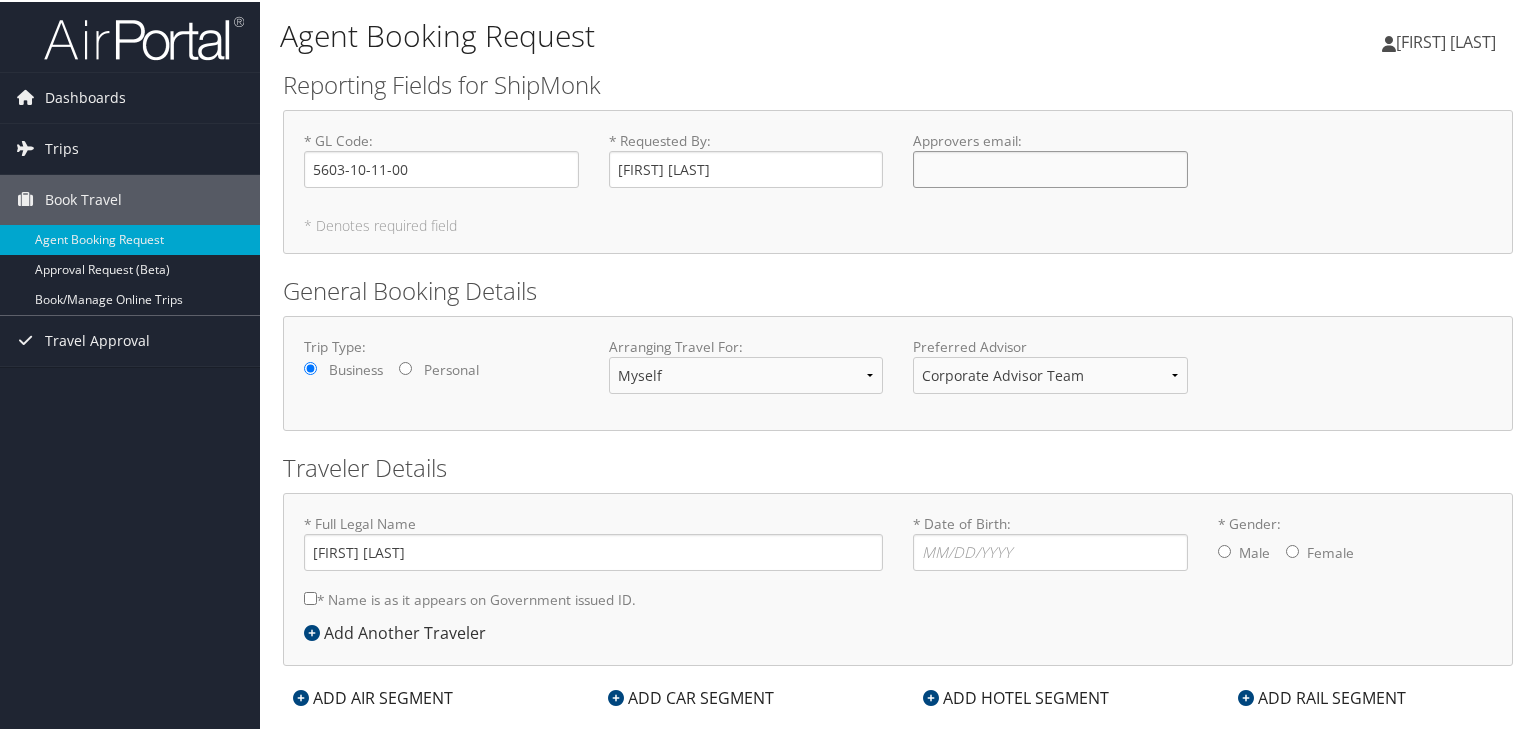 click on "Approvers email : Required" 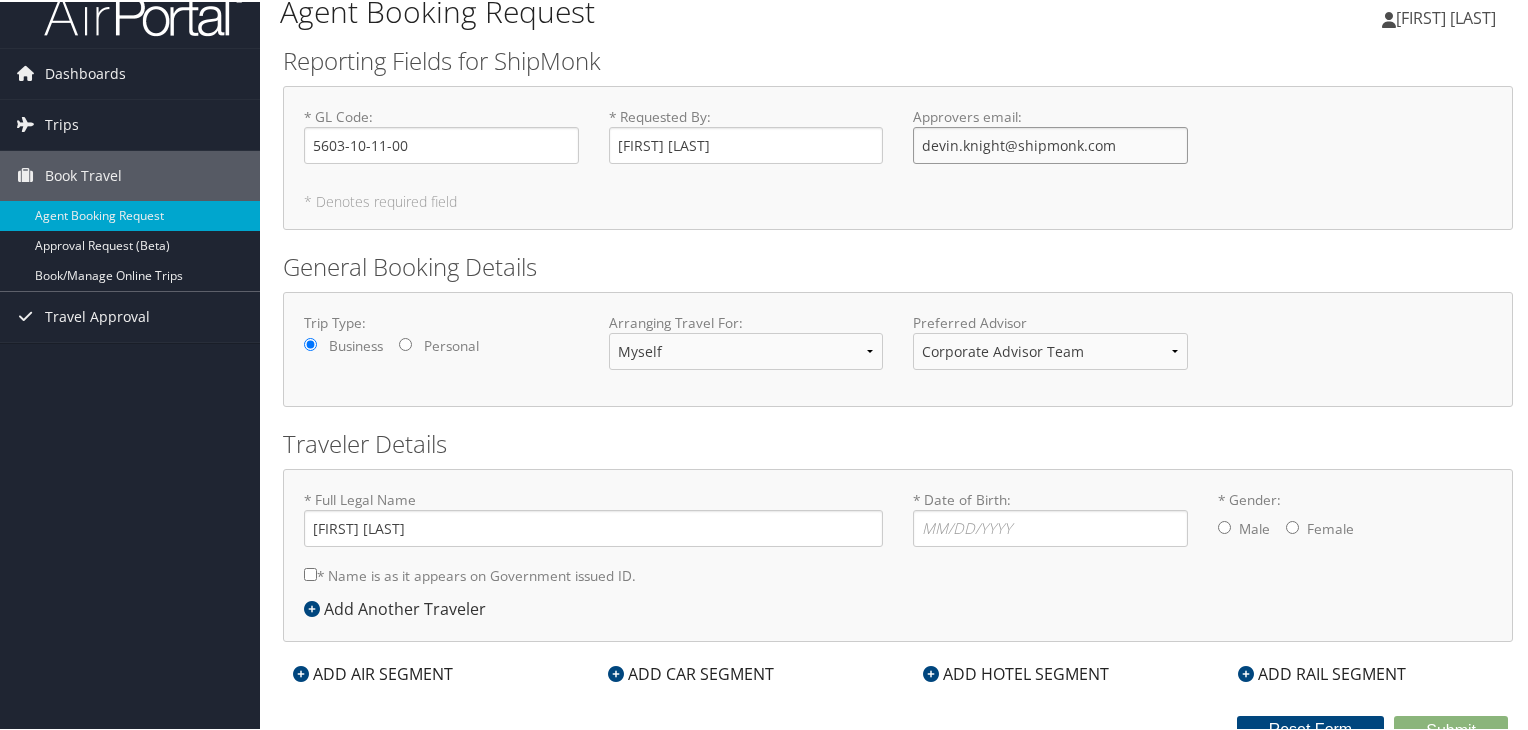 scroll, scrollTop: 37, scrollLeft: 0, axis: vertical 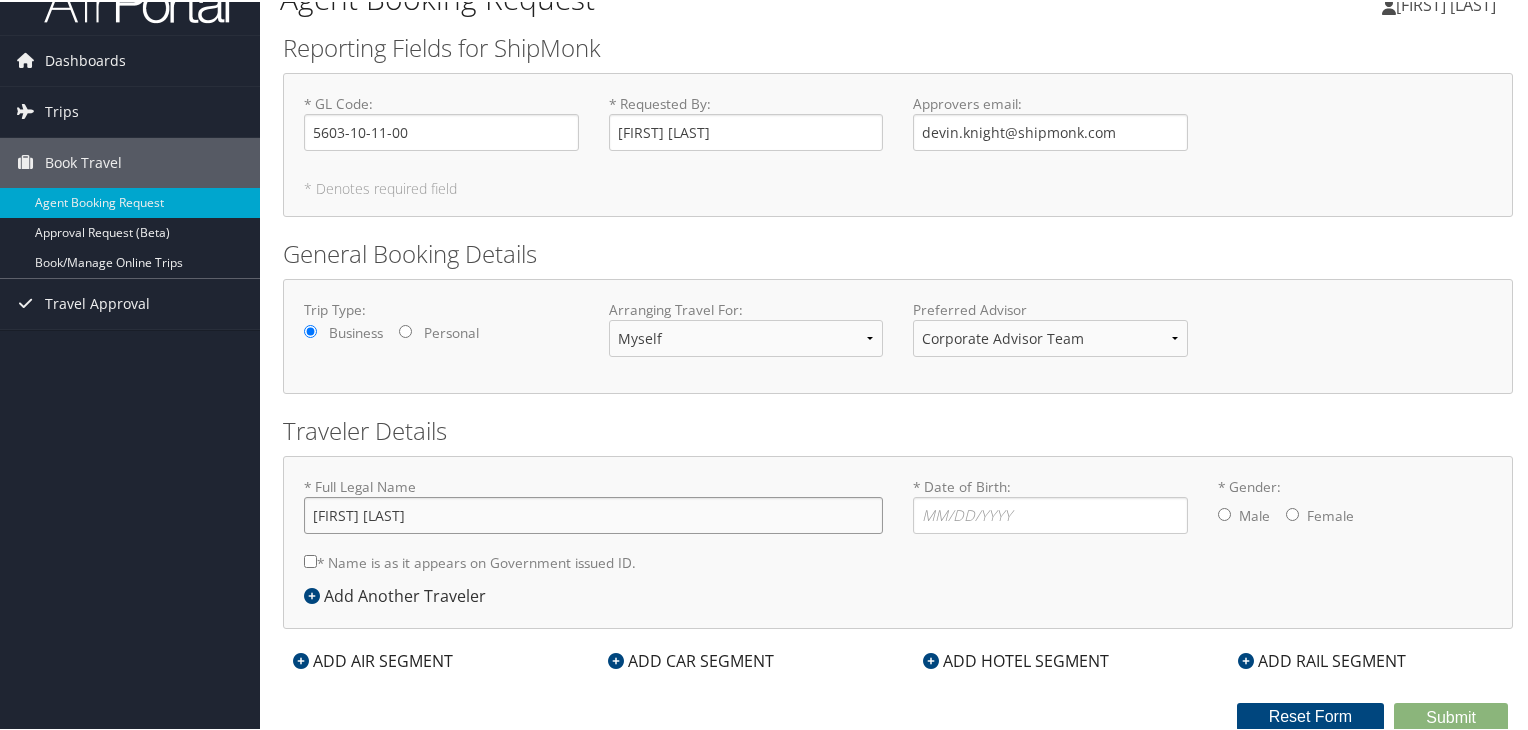 click on "Brenda  Hasseltine" at bounding box center [593, 513] 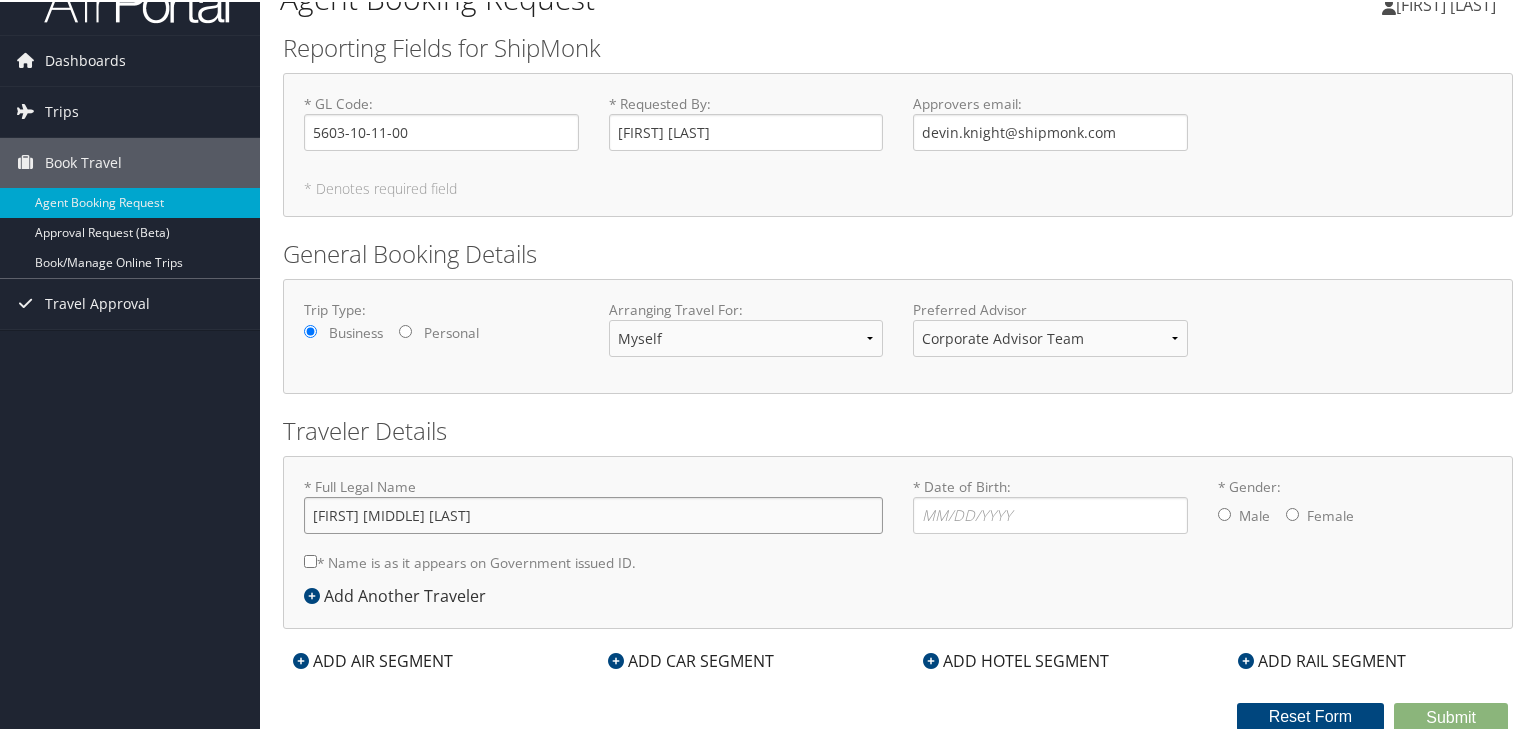 type on "Brenda Marie  Hasseltine" 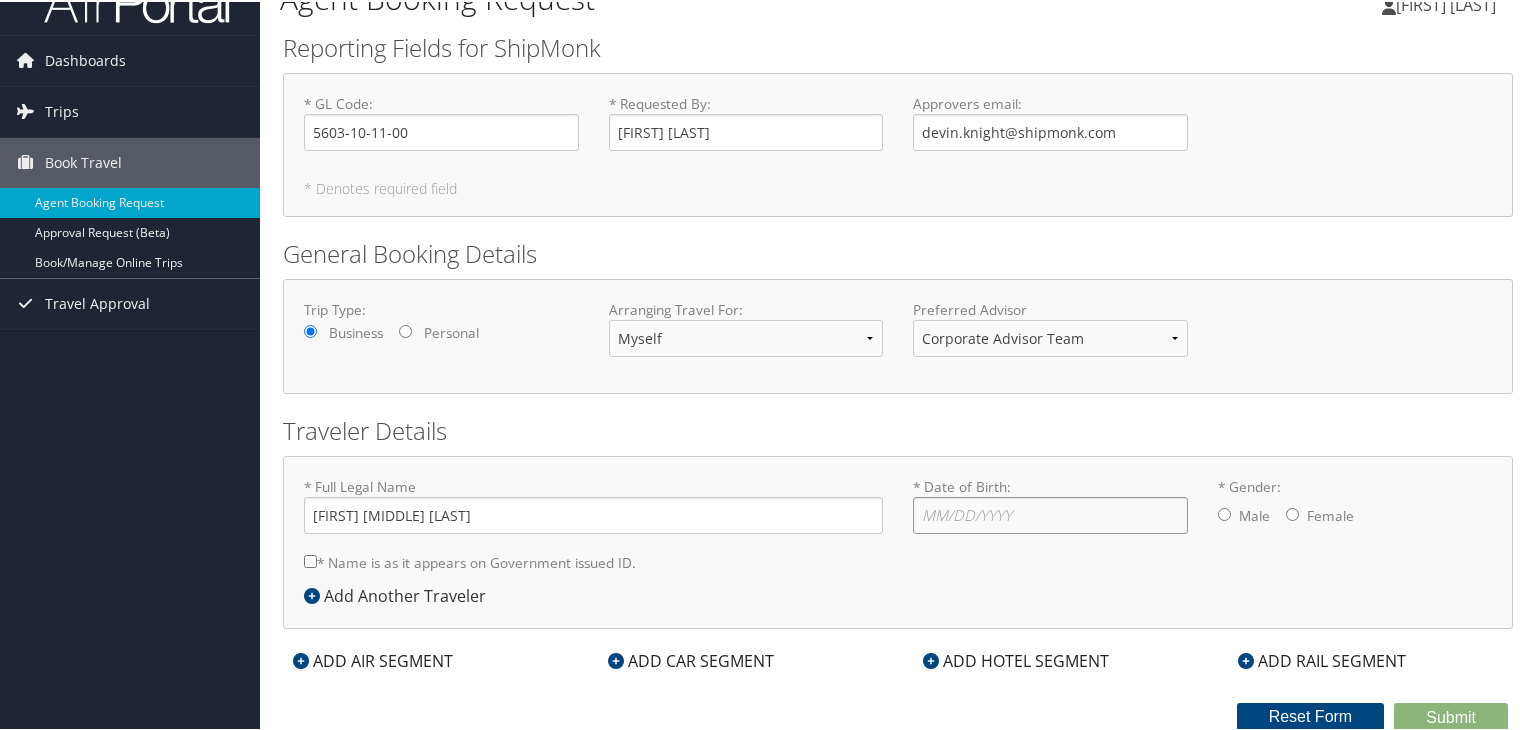 click on "* Date of Birth: Invalid Date" at bounding box center [1050, 513] 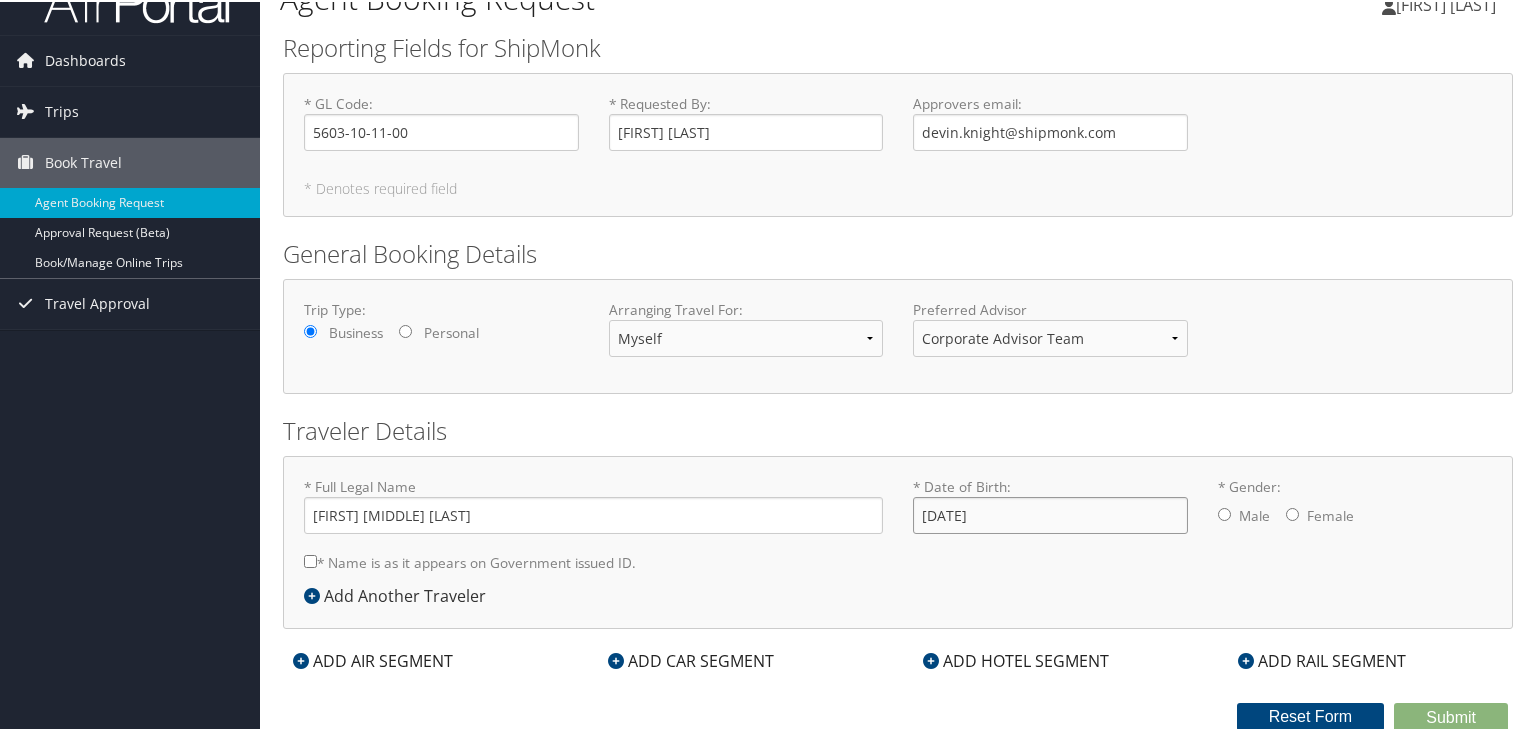 type on "10/26/1972" 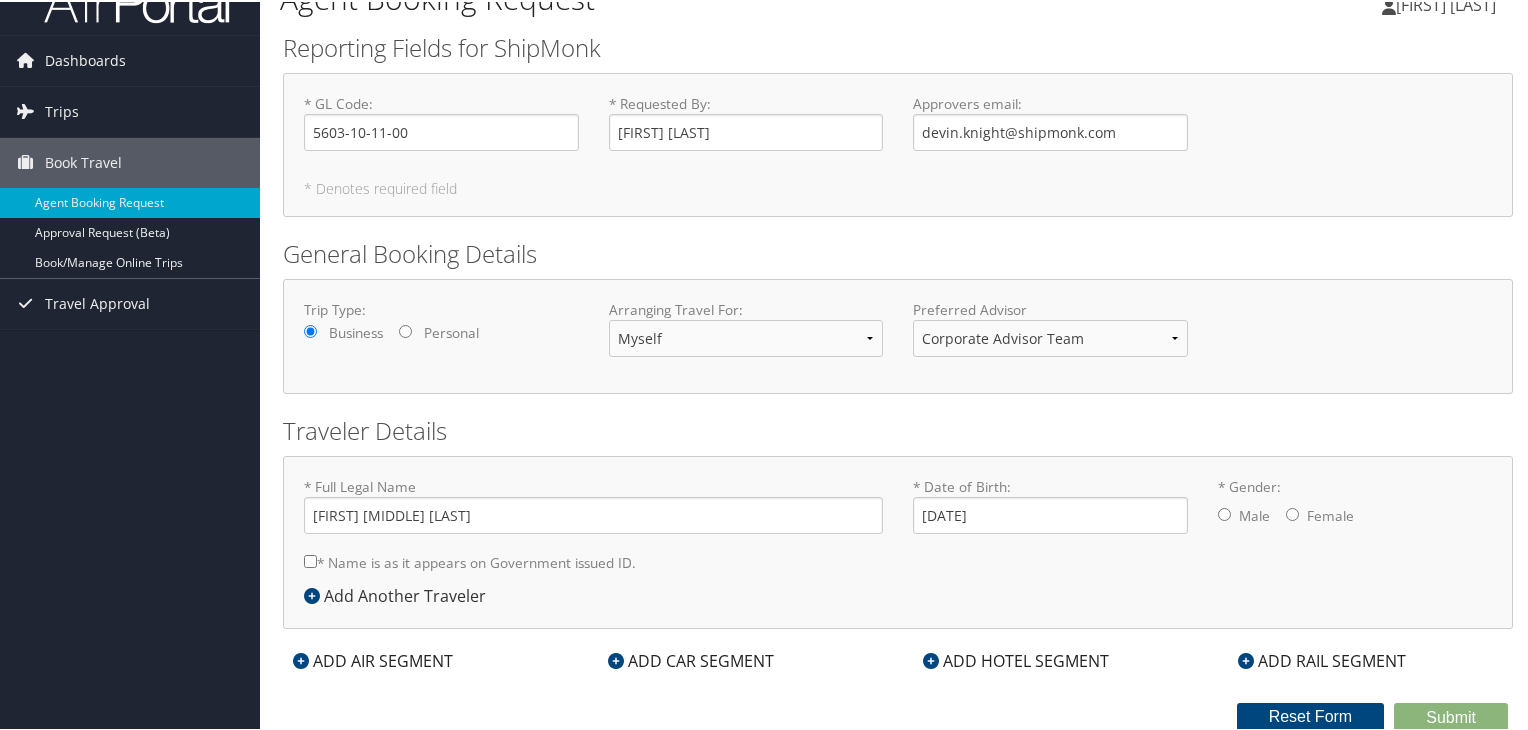 click on "* Gender:  Male Female" at bounding box center (1292, 512) 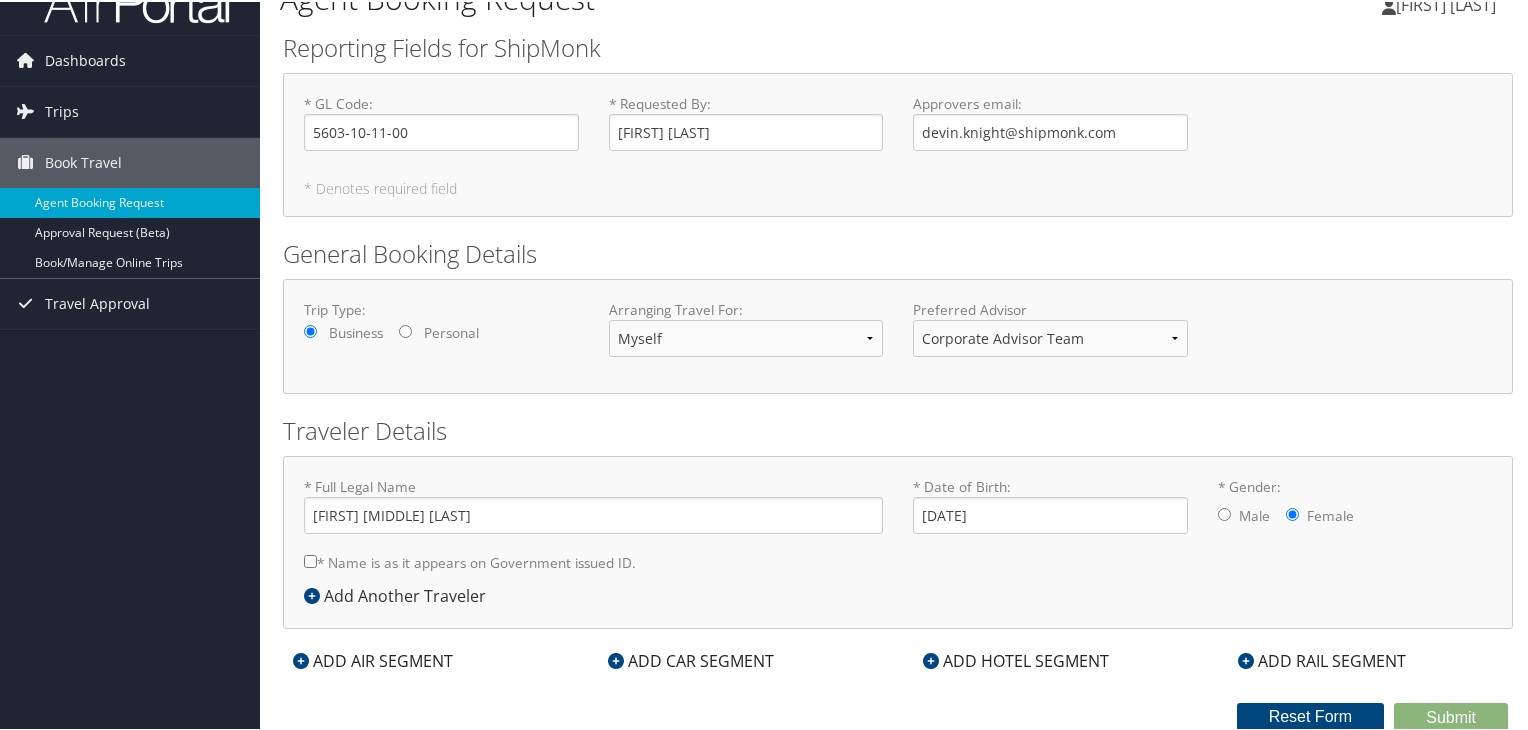 click on "ADD AIR SEGMENT" at bounding box center [373, 659] 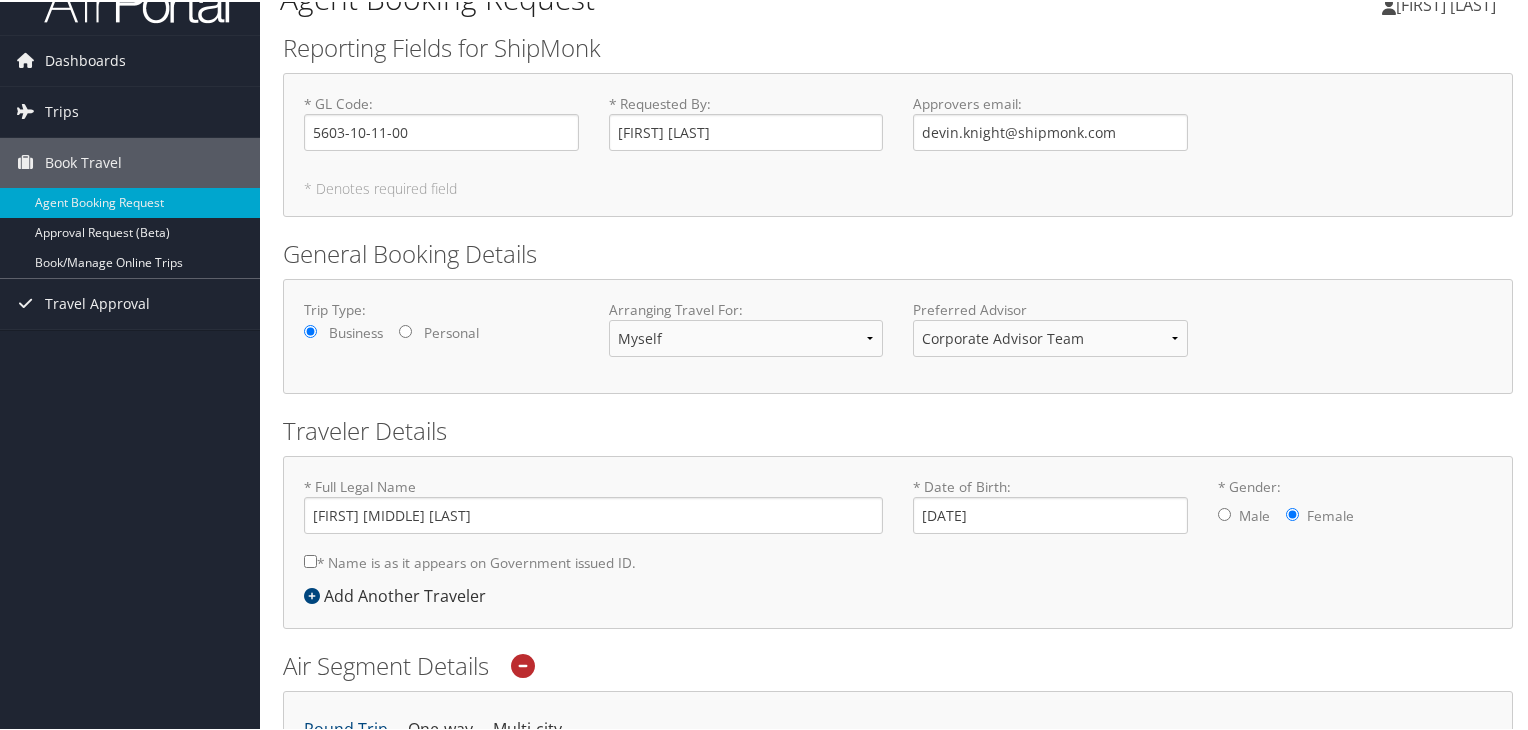scroll, scrollTop: 337, scrollLeft: 0, axis: vertical 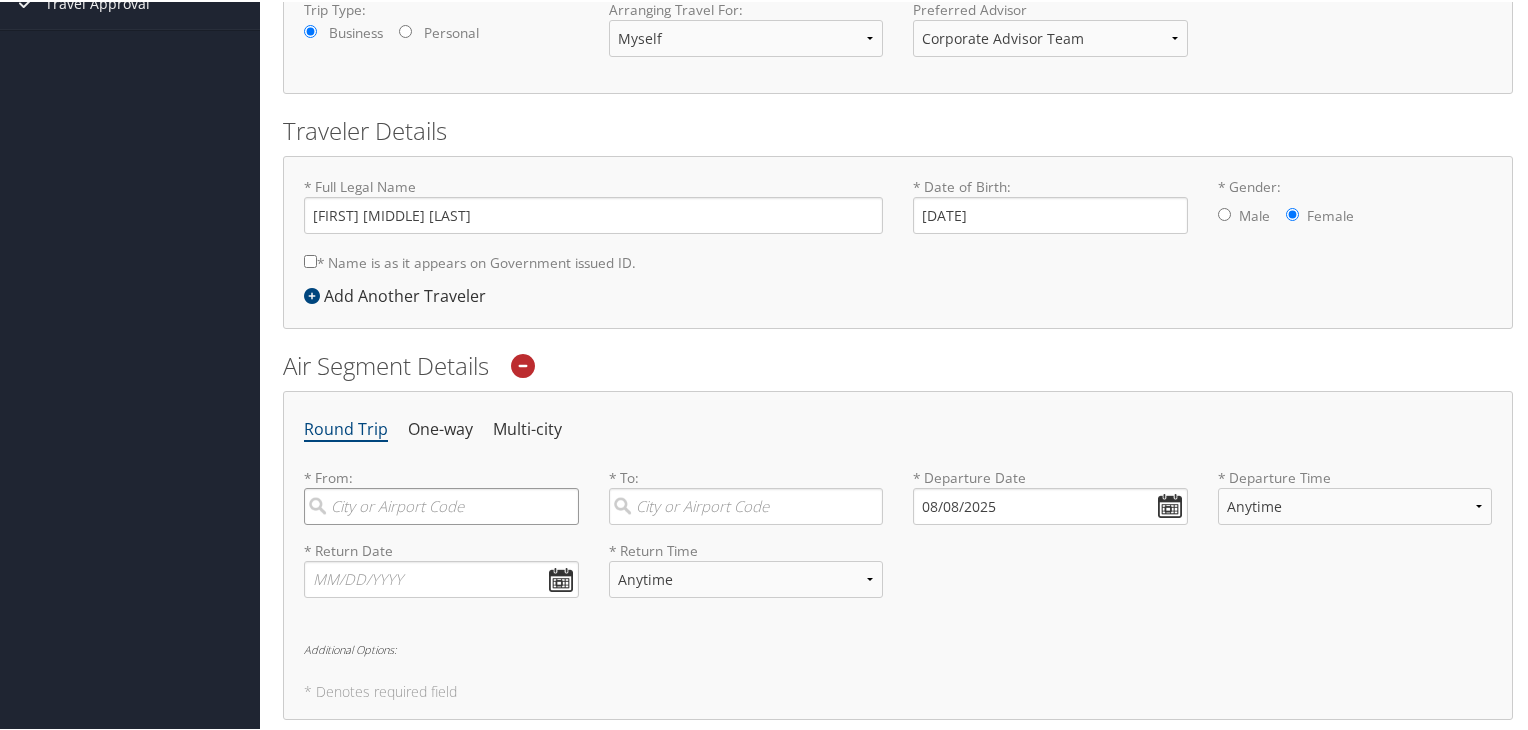 click at bounding box center [441, 504] 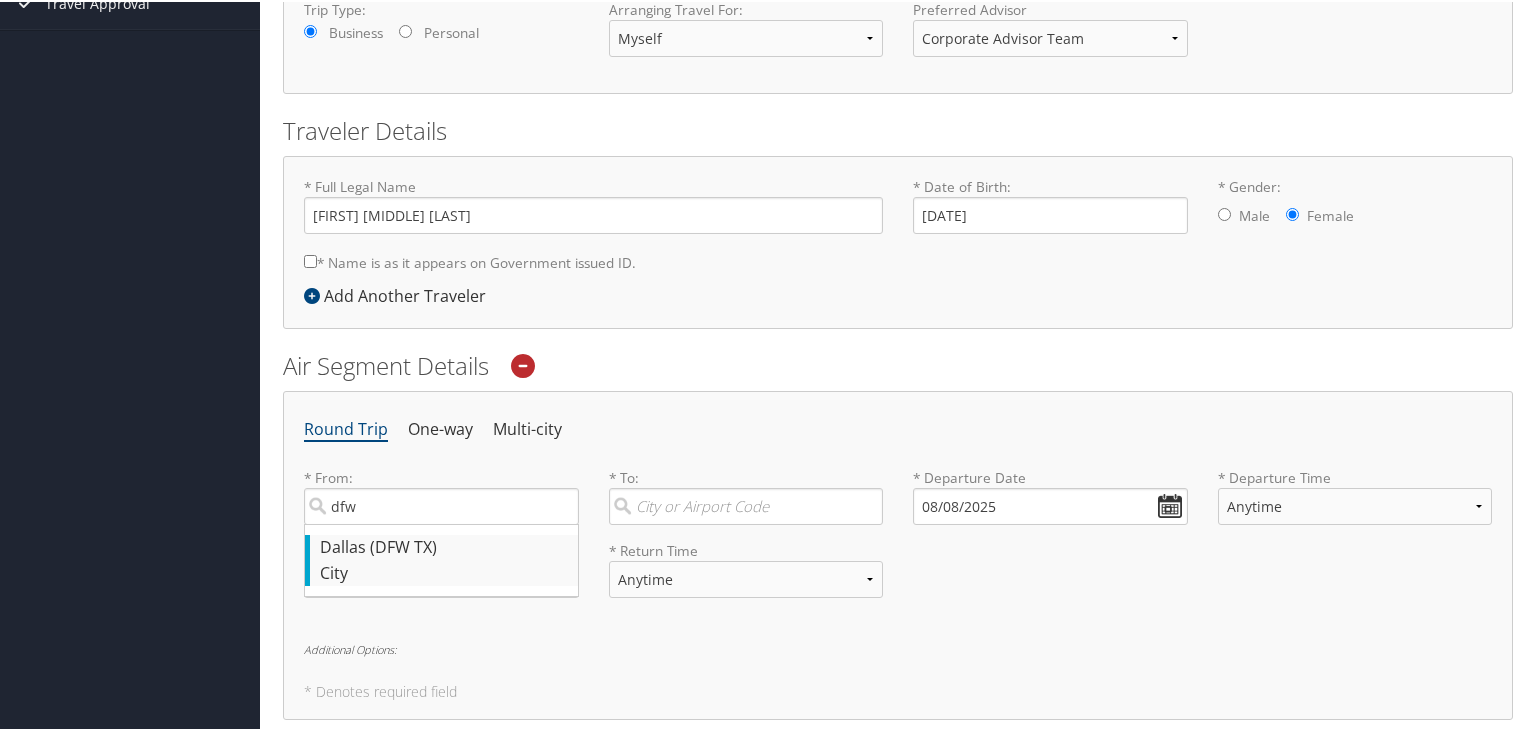 click on "Dallas   (DFW TX)" at bounding box center [444, 546] 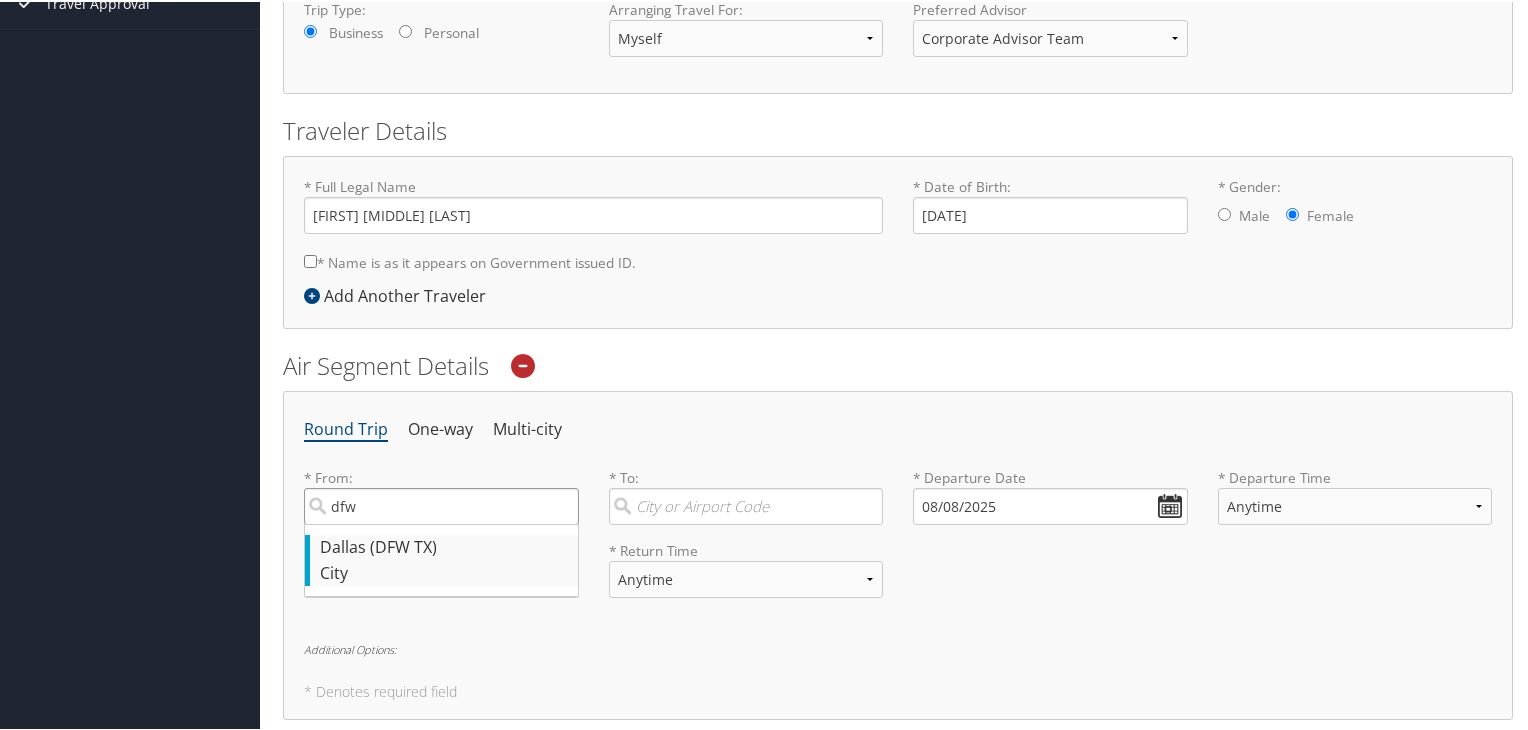 click on "dfw" at bounding box center [441, 504] 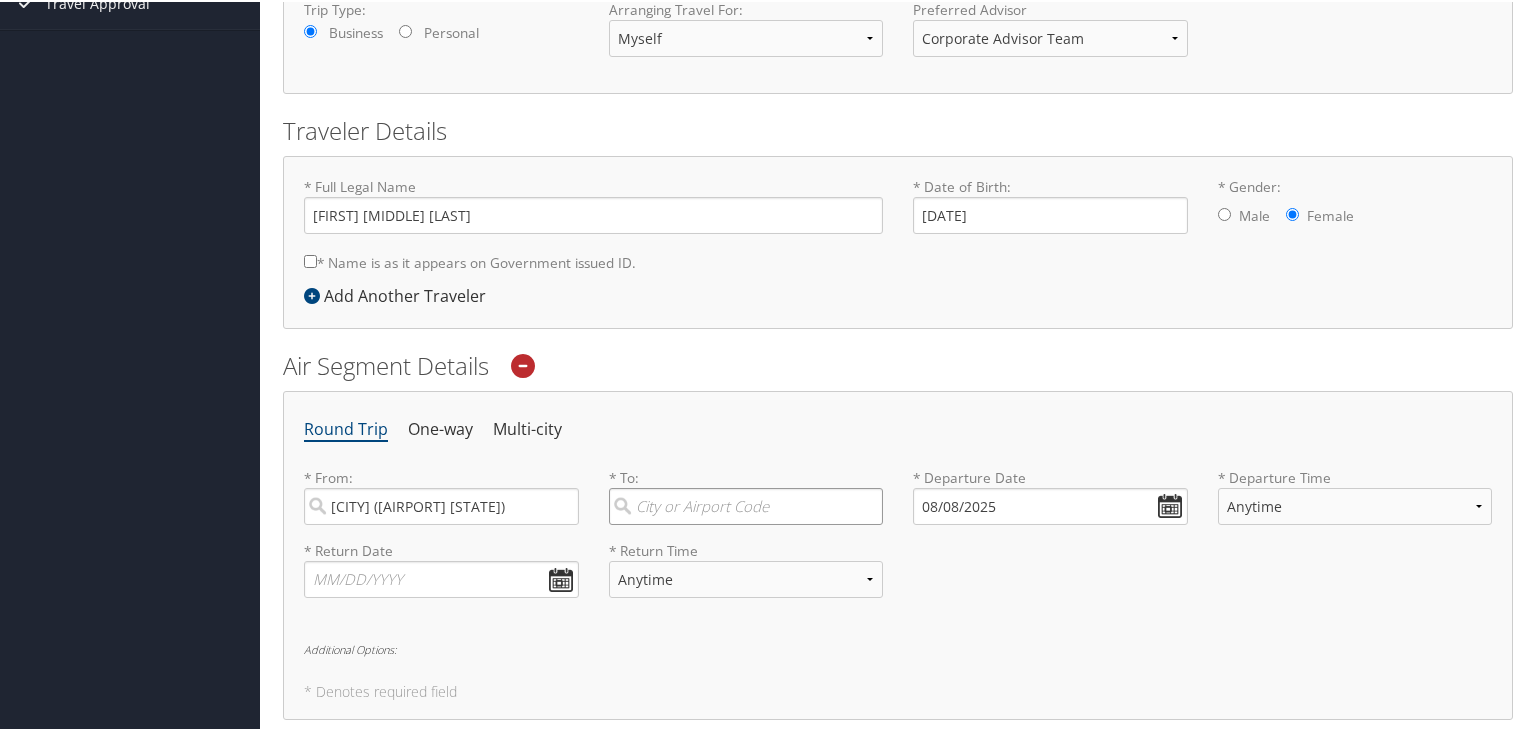 click at bounding box center (746, 504) 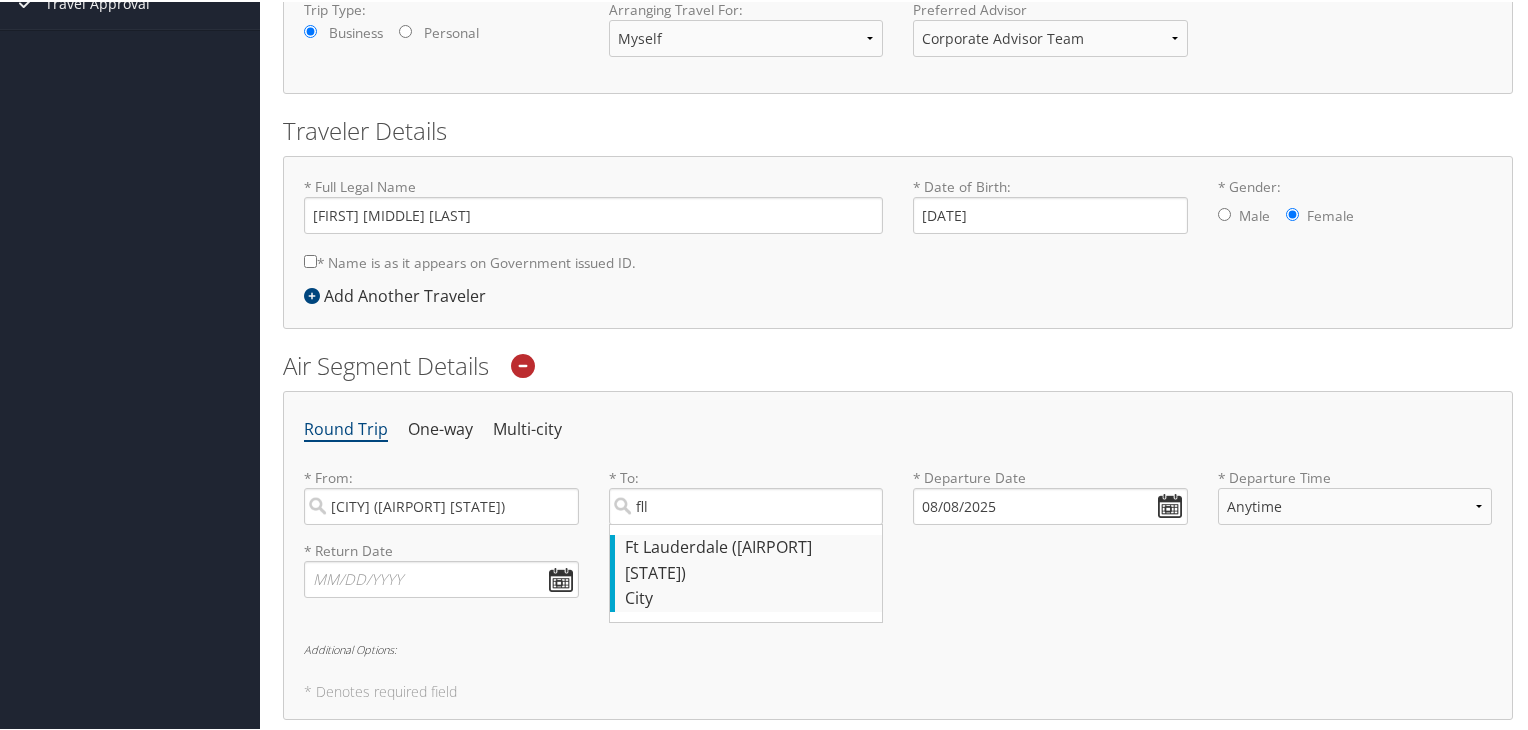 click on "Ft Lauderdale   (FLL FL)" at bounding box center [749, 558] 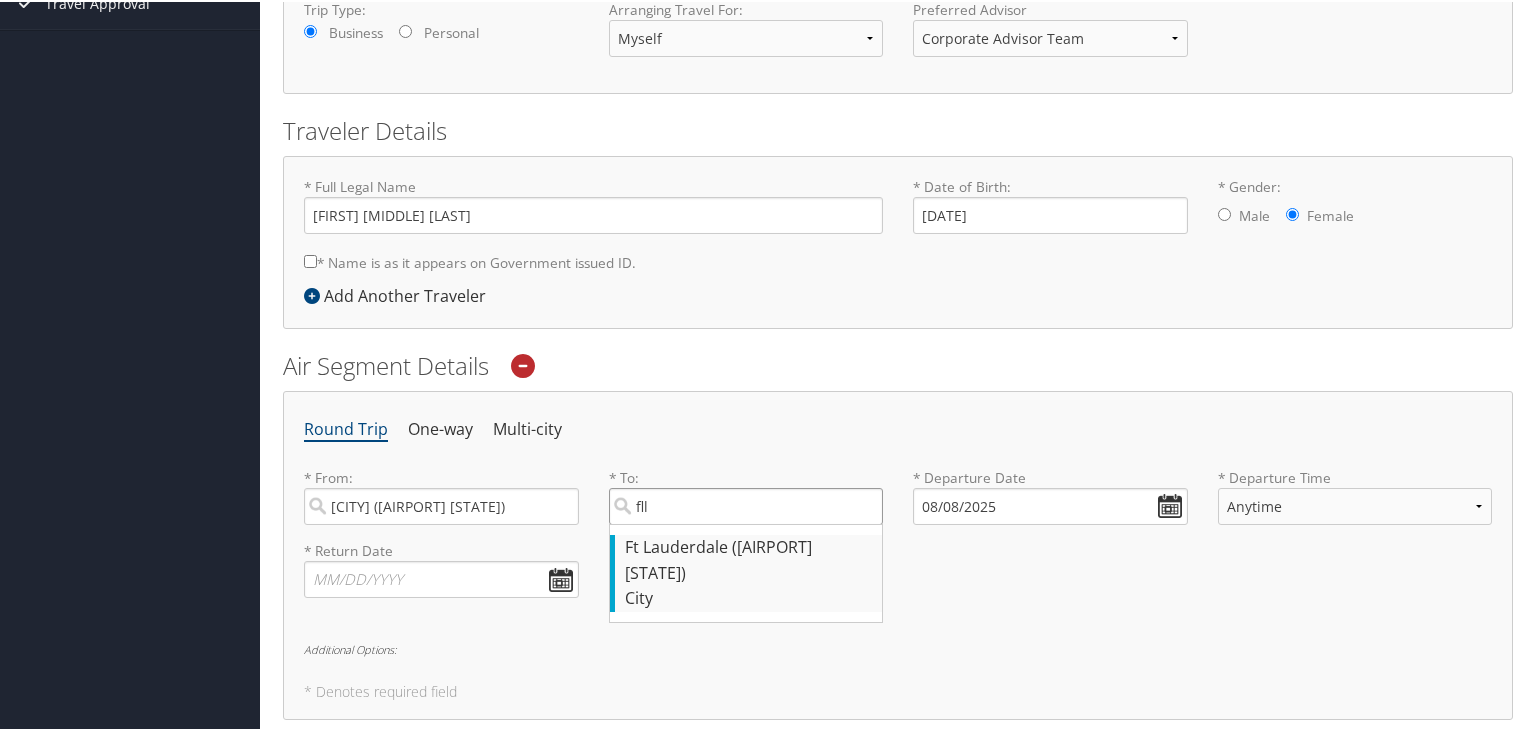click on "fll" at bounding box center [746, 504] 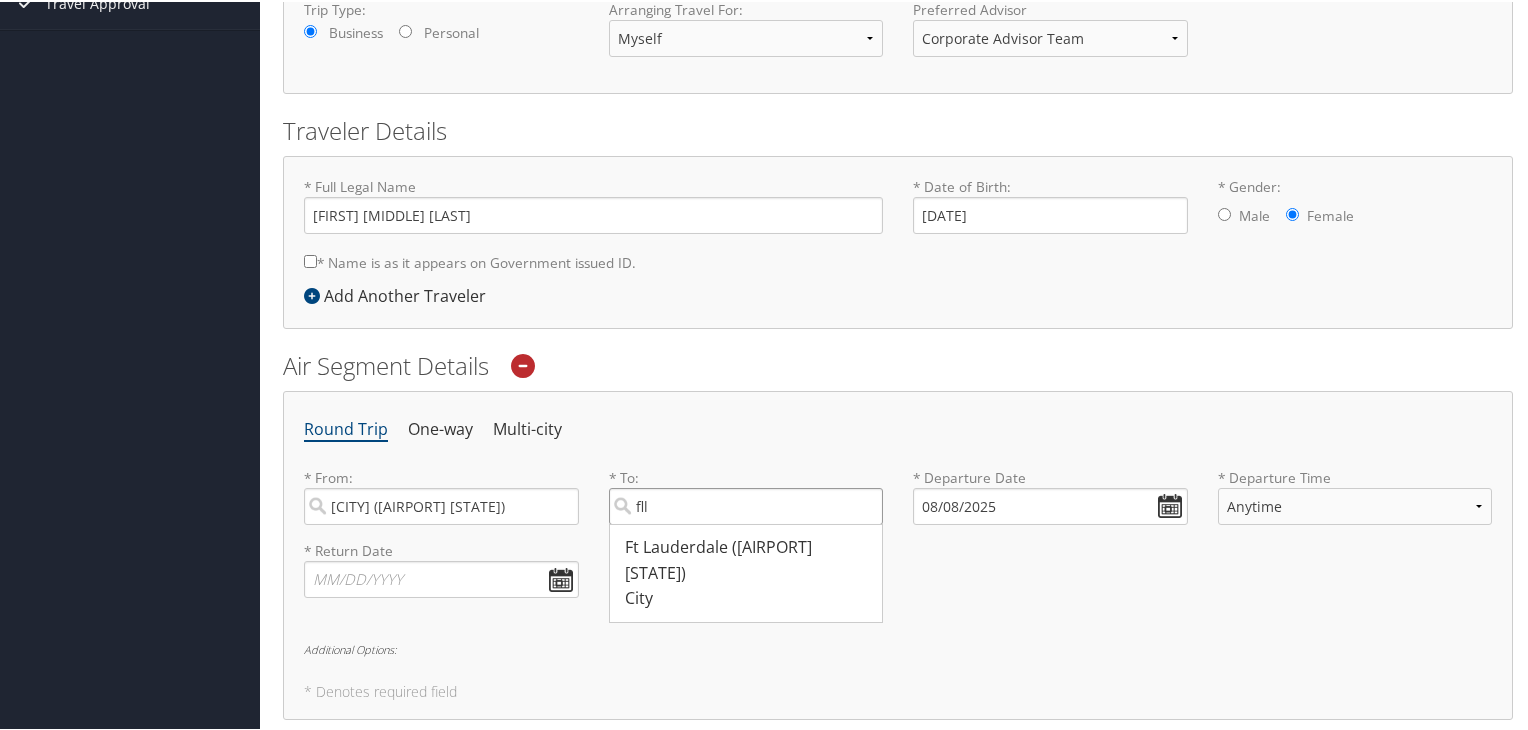 type on "Ft Lauderdale (FLL FL)" 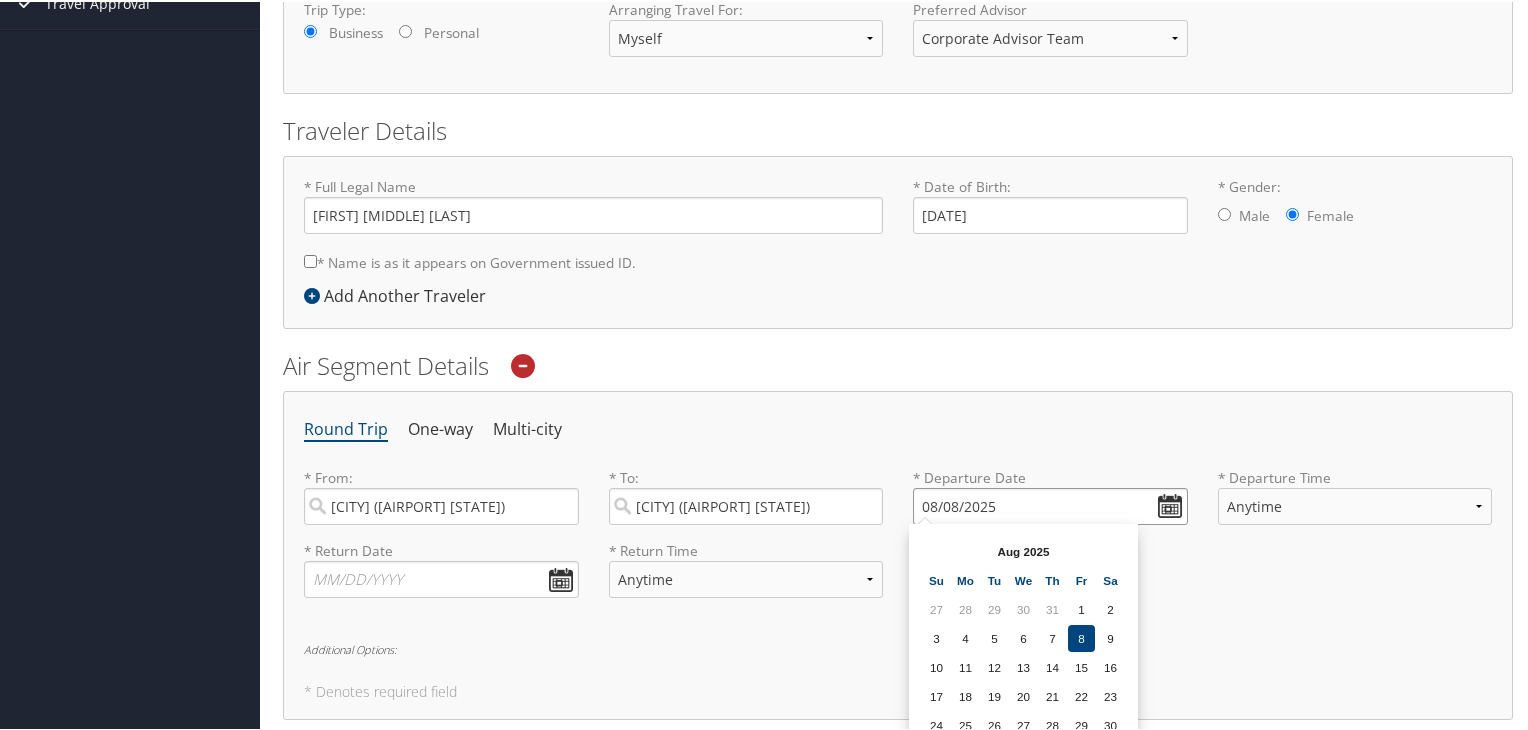 click on "08/08/2025" at bounding box center (1050, 504) 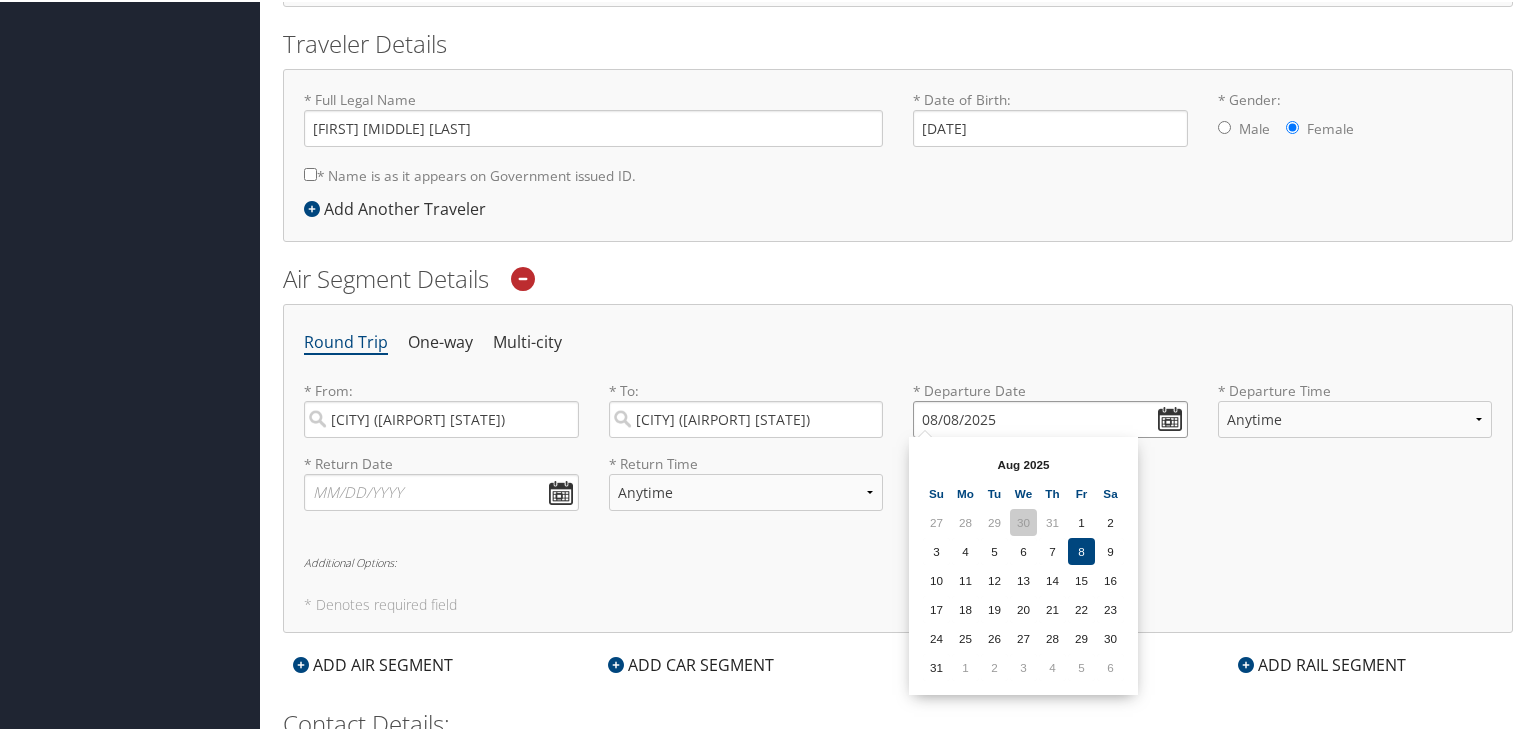 scroll, scrollTop: 537, scrollLeft: 0, axis: vertical 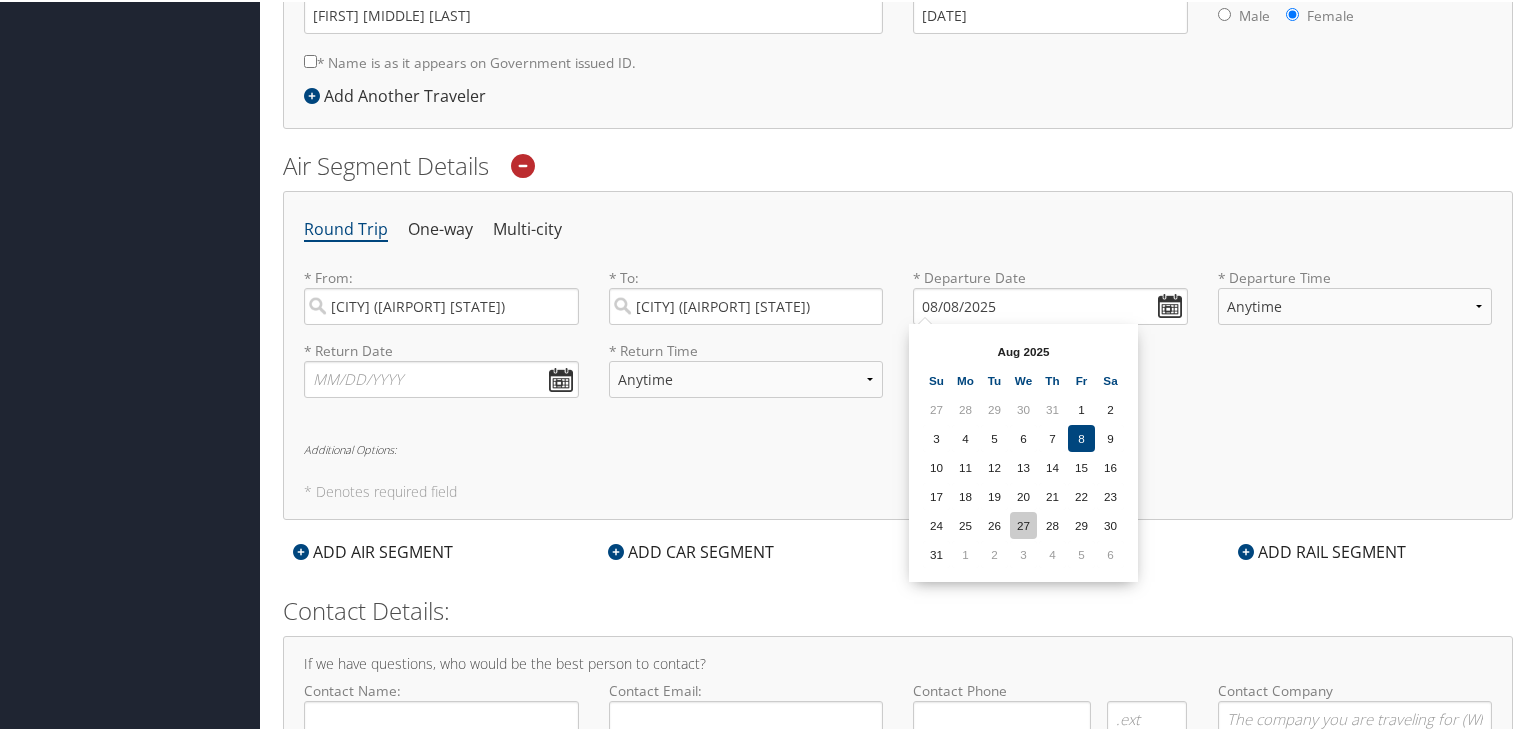 click on "27" at bounding box center [1023, 523] 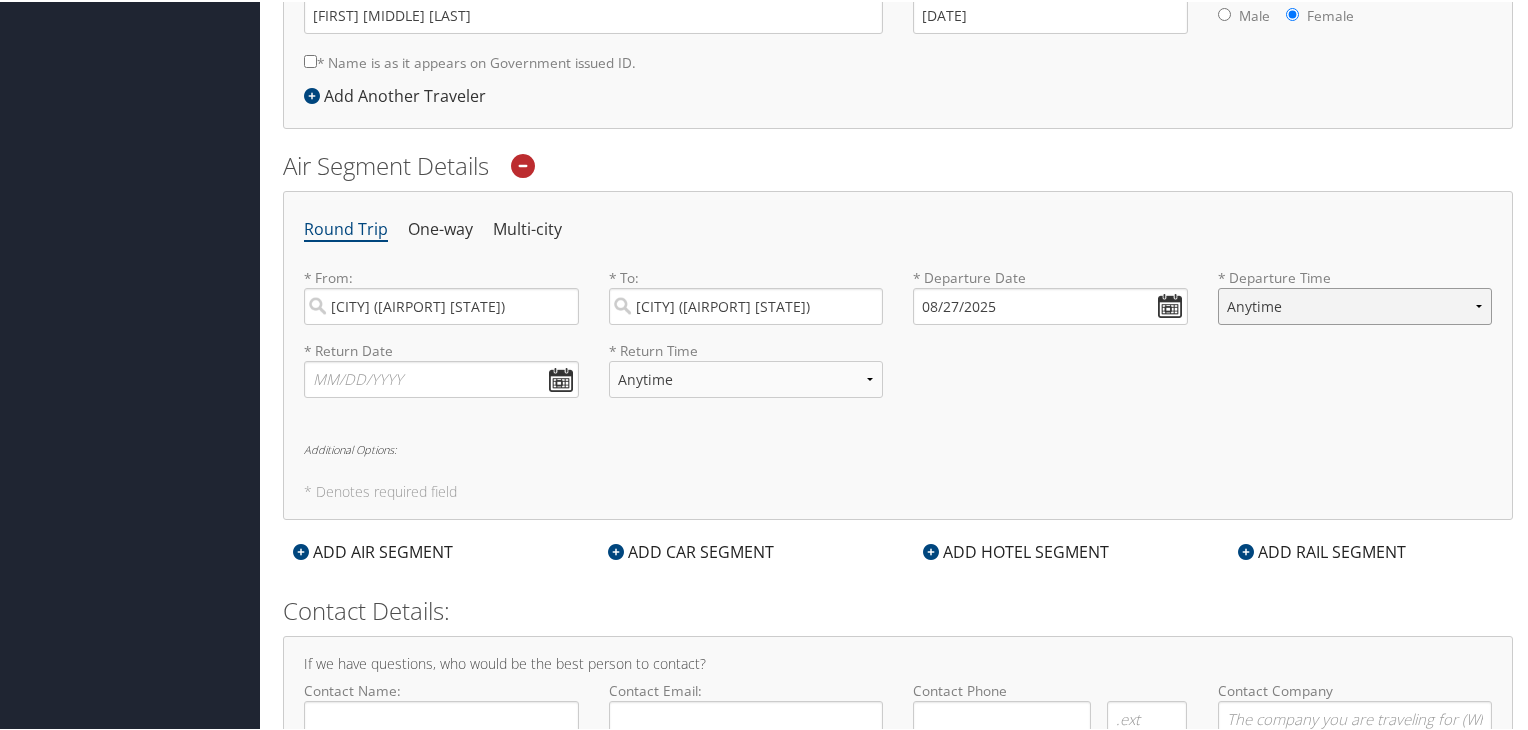 click on "Anytime Early Morning (5AM-7AM) Morning (7AM-12PM) Afternoon (12PM-5PM) Evening (5PM-10PM) Red Eye (10PM-5AM)  12:00 AM   1:00 AM   2:00 AM   3:00 AM   4:00 AM   5:00 AM   6:00 AM   7:00 AM   8:00 AM   9:00 AM   10:00 AM   11:00 AM   12:00 PM (Noon)   1:00 PM   2:00 PM   3:00 PM   4:00 PM   5:00 PM   6:00 PM   7:00 PM   8:00 PM   9:00 PM   10:00 PM   11:00 PM" at bounding box center (1355, 304) 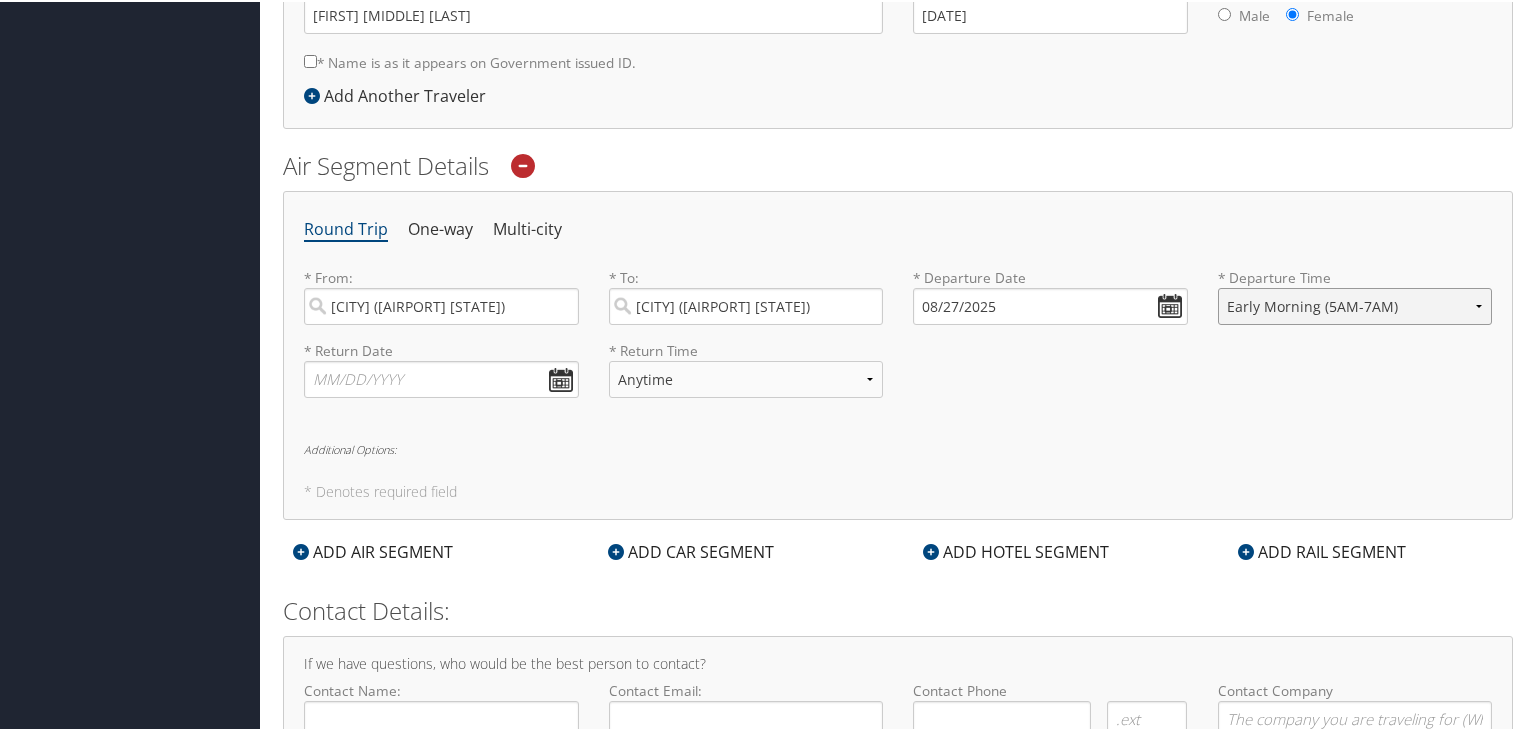 click on "Anytime Early Morning (5AM-7AM) Morning (7AM-12PM) Afternoon (12PM-5PM) Evening (5PM-10PM) Red Eye (10PM-5AM)  12:00 AM   1:00 AM   2:00 AM   3:00 AM   4:00 AM   5:00 AM   6:00 AM   7:00 AM   8:00 AM   9:00 AM   10:00 AM   11:00 AM   12:00 PM (Noon)   1:00 PM   2:00 PM   3:00 PM   4:00 PM   5:00 PM   6:00 PM   7:00 PM   8:00 PM   9:00 PM   10:00 PM   11:00 PM" at bounding box center (1355, 304) 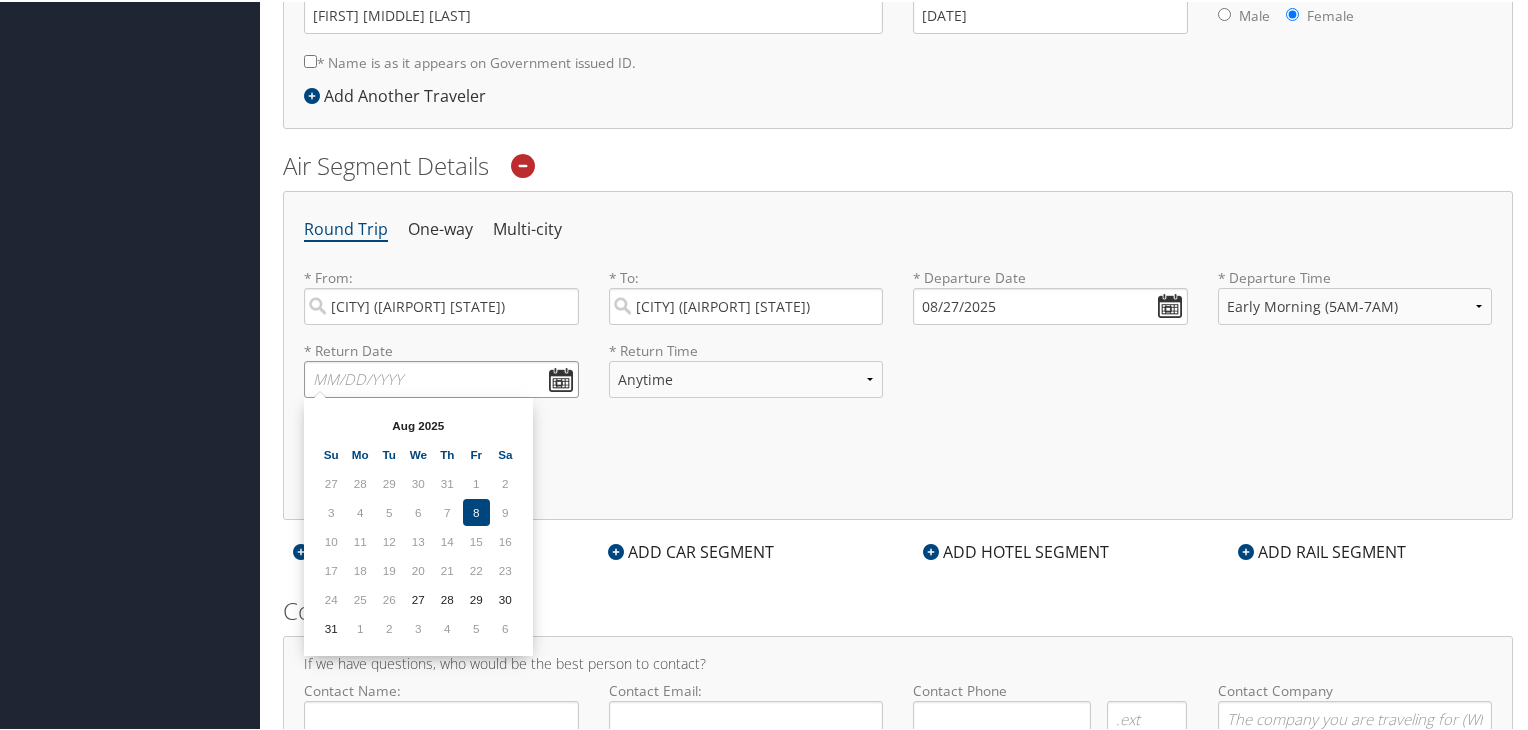 click at bounding box center [441, 377] 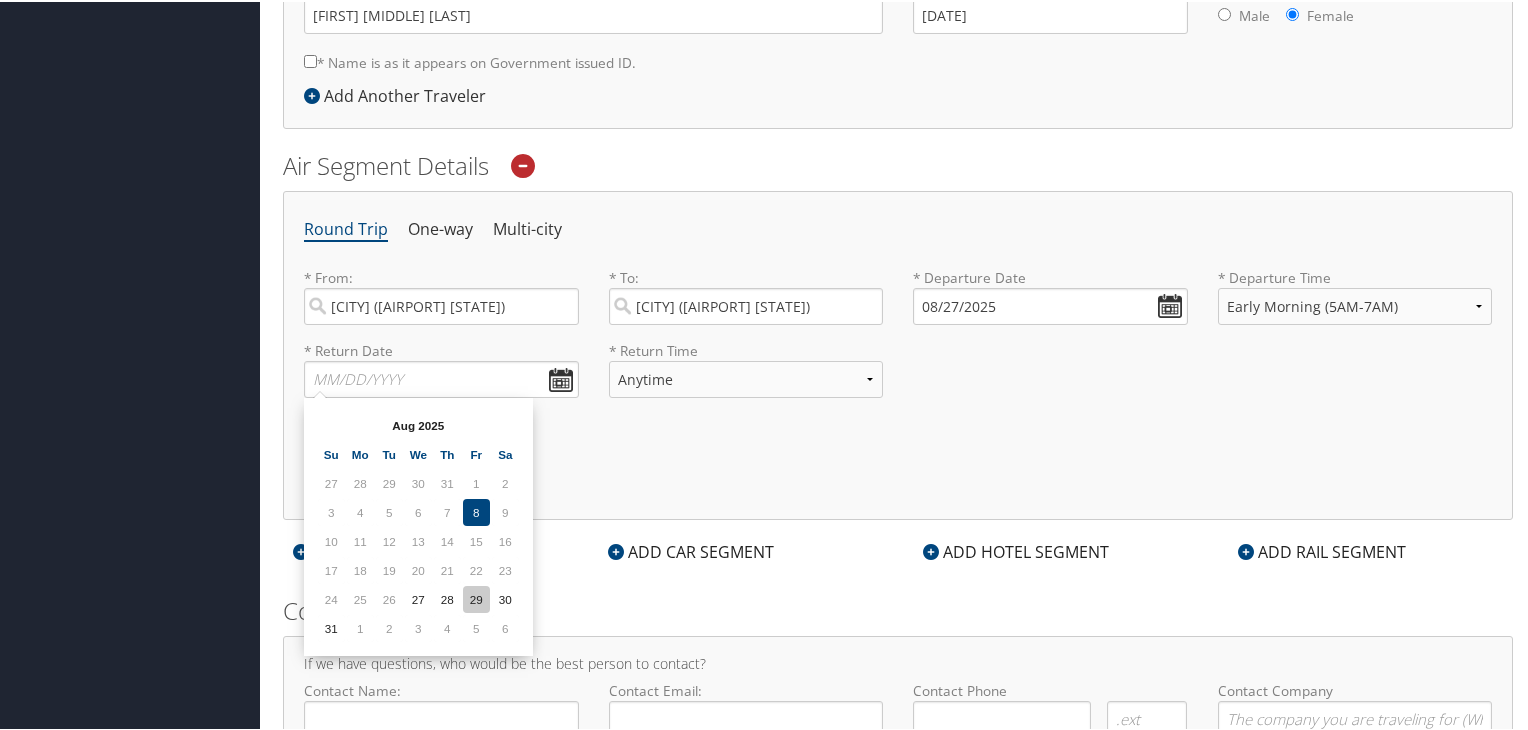 click on "29" at bounding box center [476, 597] 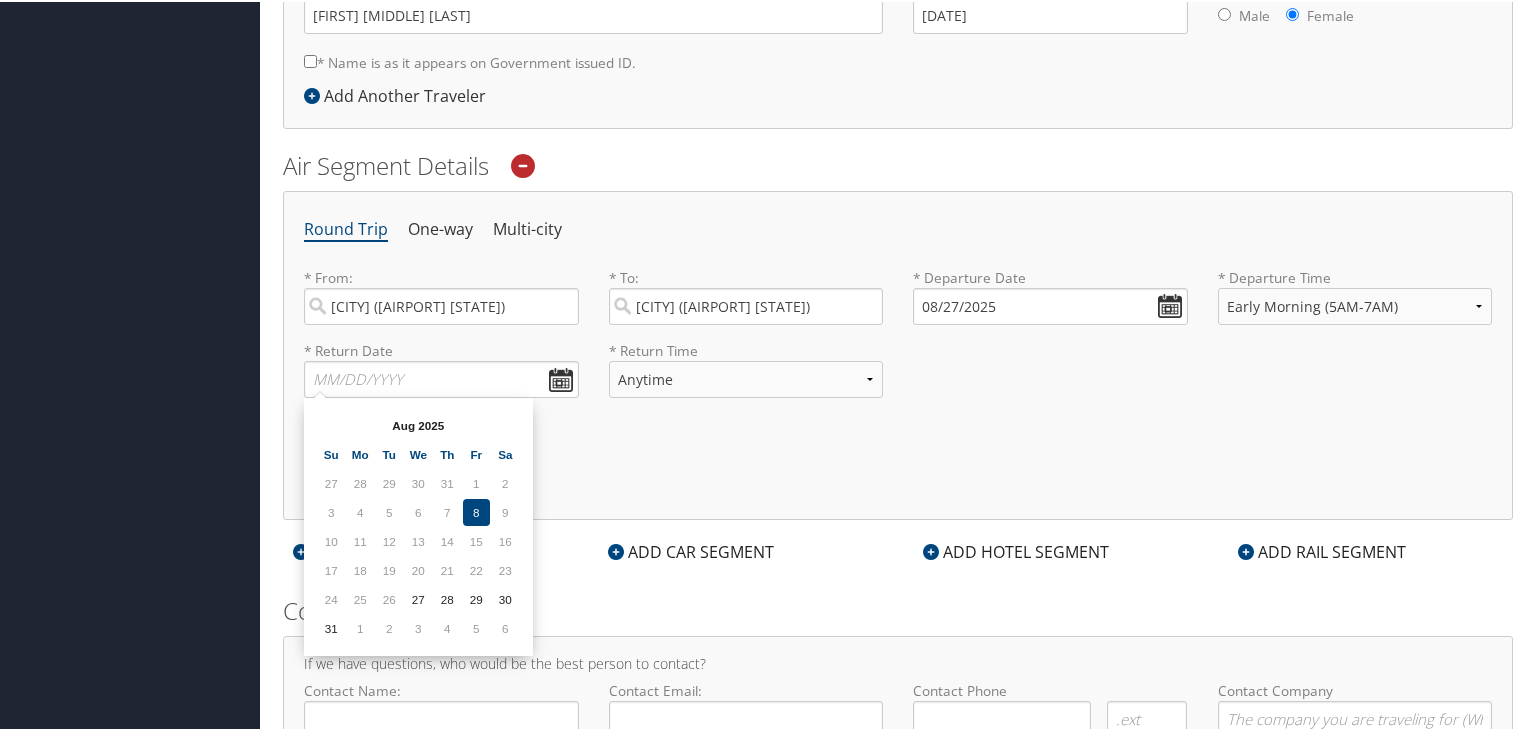 type on "08/29/2025" 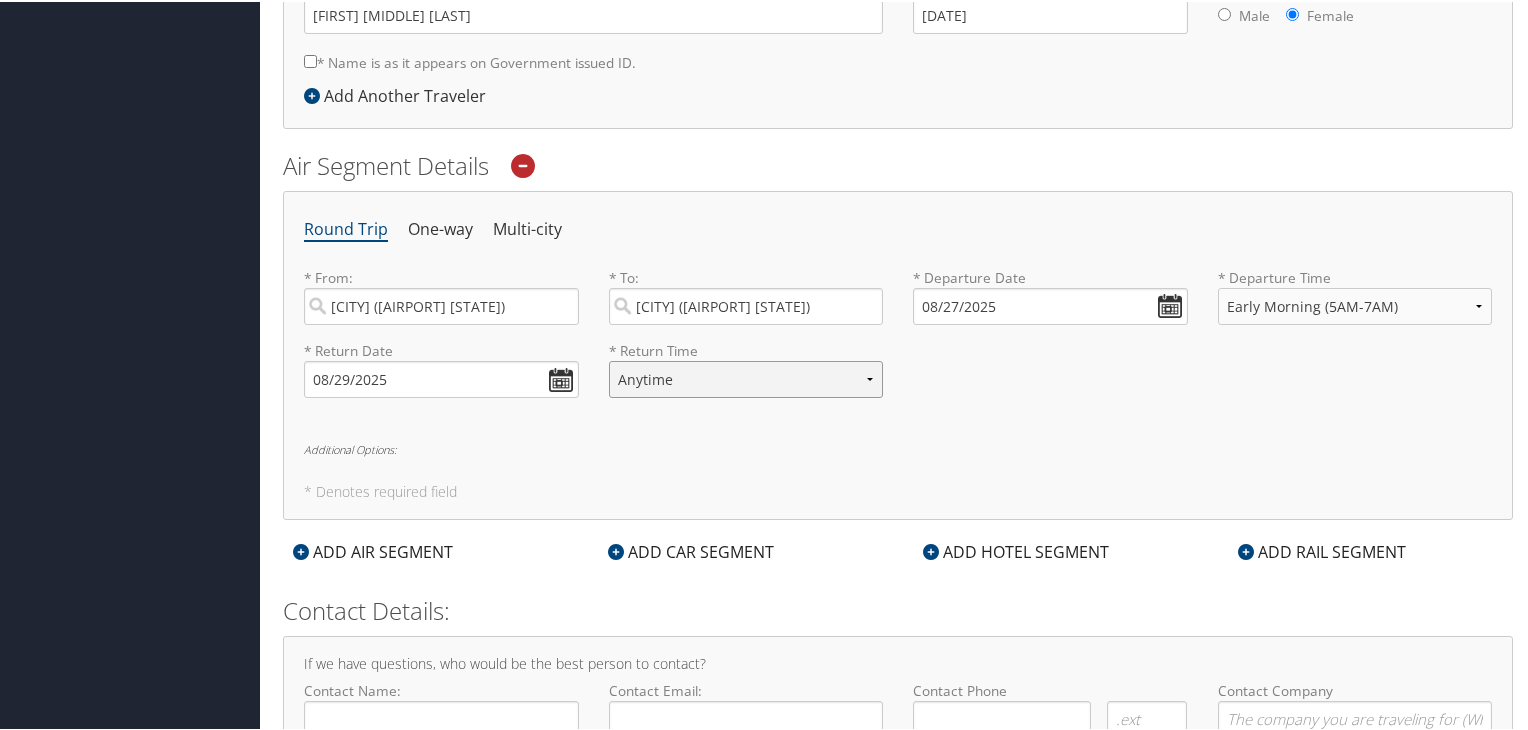 click on "Anytime Early Morning (5AM-7AM) Morning (7AM-12PM) Afternoon (12PM-5PM) Evening (5PM-10PM) Red Eye (10PM-5AM)  12:00 AM   1:00 AM   2:00 AM   3:00 AM   4:00 AM   5:00 AM   6:00 AM   7:00 AM   8:00 AM   9:00 AM   10:00 AM   11:00 AM   12:00 PM (Noon)   1:00 PM   2:00 PM   3:00 PM   4:00 PM   5:00 PM   6:00 PM   7:00 PM   8:00 PM   9:00 PM   10:00 PM   11:00 PM" at bounding box center (746, 377) 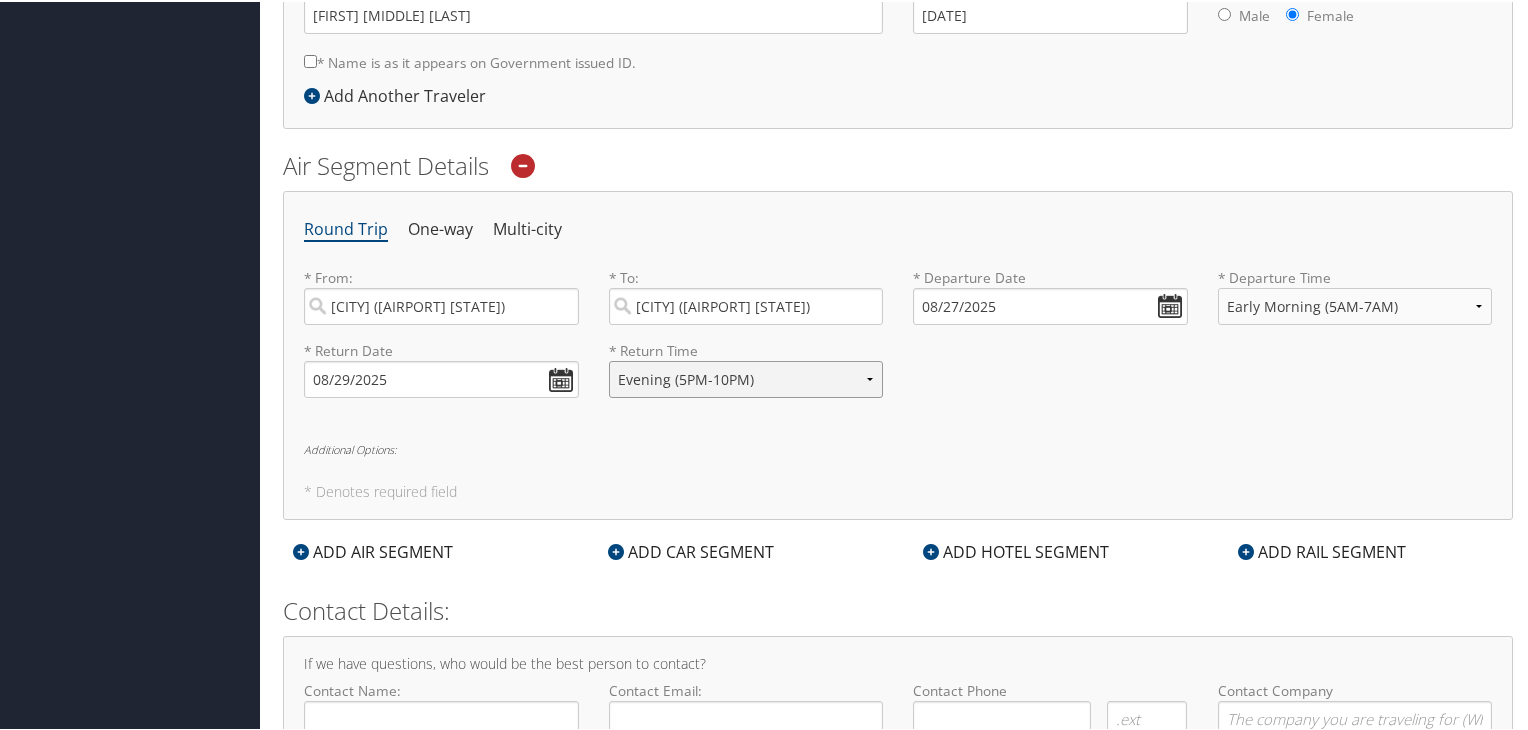 click on "Anytime Early Morning (5AM-7AM) Morning (7AM-12PM) Afternoon (12PM-5PM) Evening (5PM-10PM) Red Eye (10PM-5AM)  12:00 AM   1:00 AM   2:00 AM   3:00 AM   4:00 AM   5:00 AM   6:00 AM   7:00 AM   8:00 AM   9:00 AM   10:00 AM   11:00 AM   12:00 PM (Noon)   1:00 PM   2:00 PM   3:00 PM   4:00 PM   5:00 PM   6:00 PM   7:00 PM   8:00 PM   9:00 PM   10:00 PM   11:00 PM" at bounding box center (746, 377) 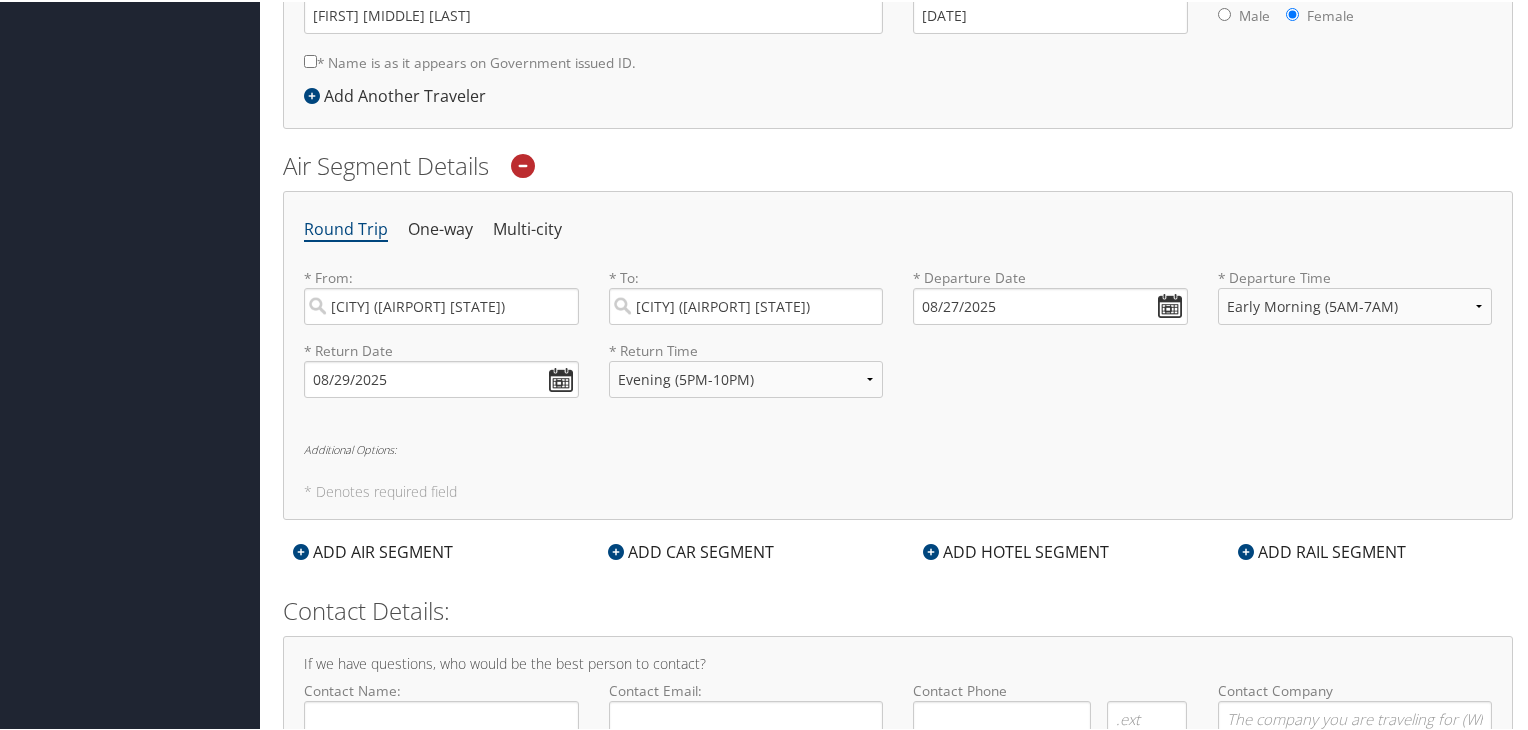 click on "Additional Options:" at bounding box center [898, 447] 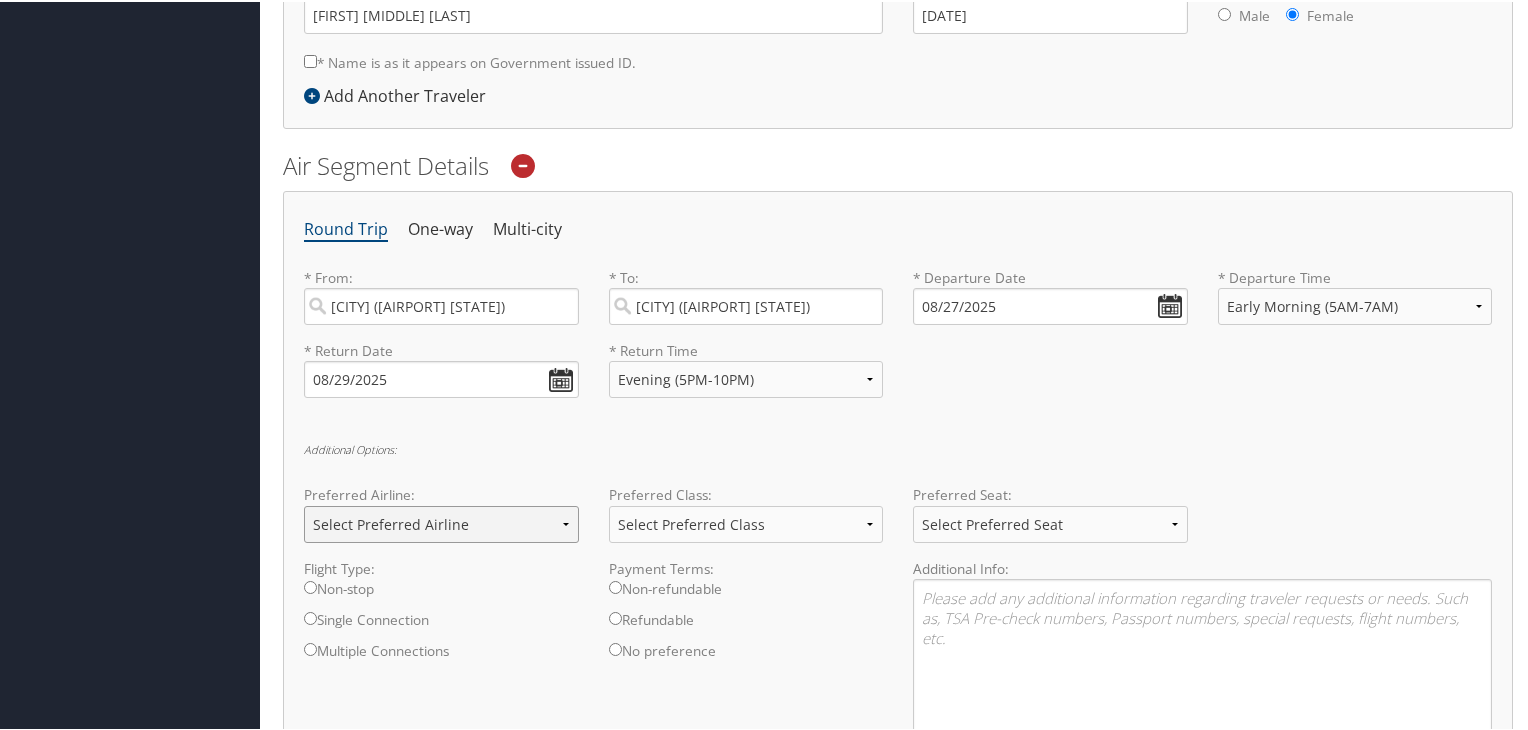click on "Select Preferred Airline  Delta   United Airlines   American Airlines   Southwest Airlines   Alaska Airlines   Lufthansa   British Airways   Air Canada   JetBlue Airways" at bounding box center (441, 522) 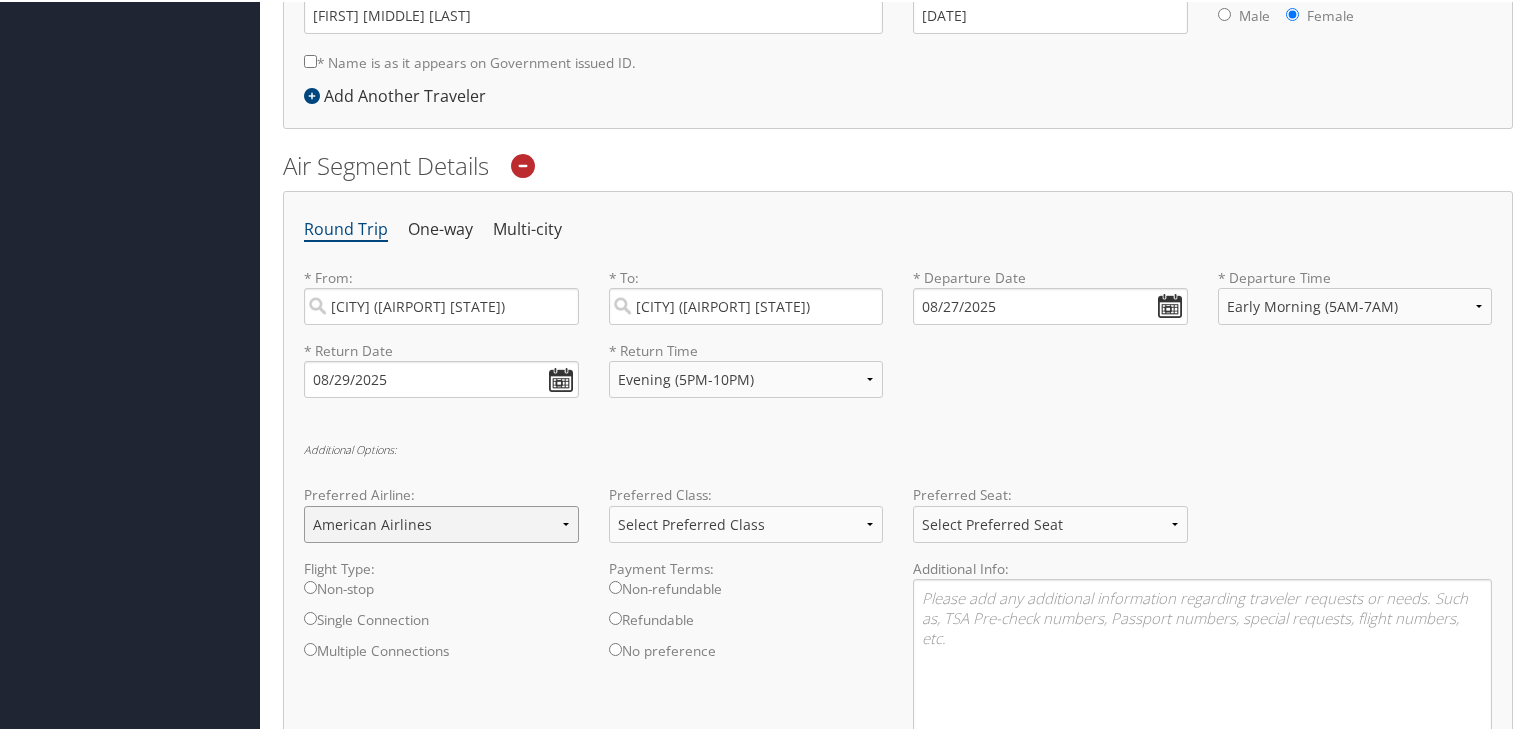 click on "Select Preferred Airline  Delta   United Airlines   American Airlines   Southwest Airlines   Alaska Airlines   Lufthansa   British Airways   Air Canada   JetBlue Airways" at bounding box center [441, 522] 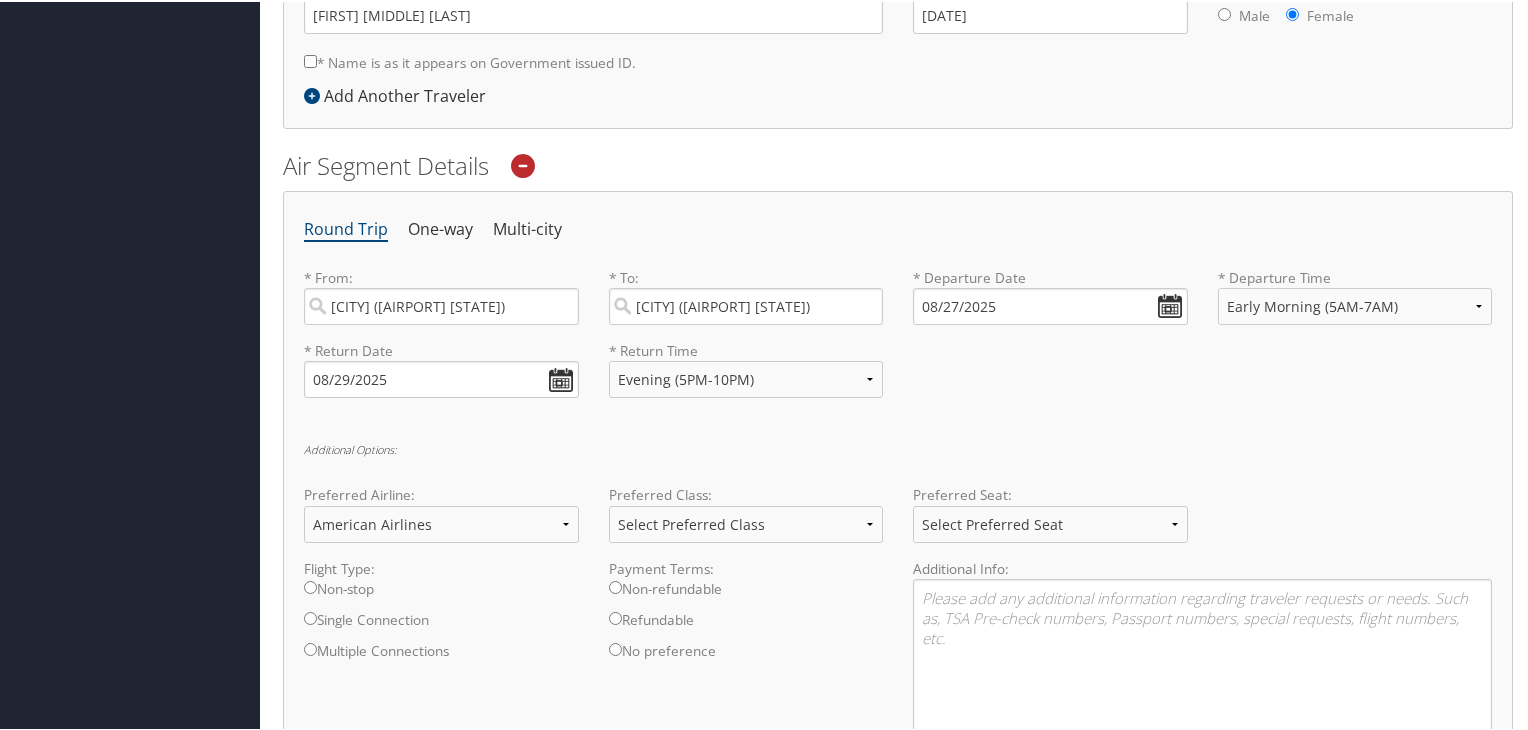 click on "Round Trip One-way Multi-city * From: Dallas (DFW TX) Required * To: Ft Lauderdale (FLL FL) Required * Departure Date 08/27/2025 Dates must be valid * Departure Time Anytime Early Morning (5AM-7AM) Morning (7AM-12PM) Afternoon (12PM-5PM) Evening (5PM-10PM) Red Eye (10PM-5AM)  12:00 AM   1:00 AM   2:00 AM   3:00 AM   4:00 AM   5:00 AM   6:00 AM   7:00 AM   8:00 AM   9:00 AM   10:00 AM   11:00 AM   12:00 PM (Noon)   1:00 PM   2:00 PM   3:00 PM   4:00 PM   5:00 PM   6:00 PM   7:00 PM   8:00 PM   9:00 PM   10:00 PM   11:00 PM  Required * Return Date 08/29/2025 Dates must be valid * Return Time Anytime Early Morning (5AM-7AM) Morning (7AM-12PM) Afternoon (12PM-5PM) Evening (5PM-10PM) Red Eye (10PM-5AM)  12:00 AM   1:00 AM   2:00 AM   3:00 AM   4:00 AM   5:00 AM   6:00 AM   7:00 AM   8:00 AM   9:00 AM   10:00 AM   11:00 AM   12:00 PM (Noon)   1:00 PM   2:00 PM   3:00 PM   4:00 PM   5:00 PM   6:00 PM   7:00 PM   8:00 PM   9:00 PM   10:00 PM   11:00 PM  Required   Additional Options: Preferred Airline:  Delta  Aisle" at bounding box center [898, 527] 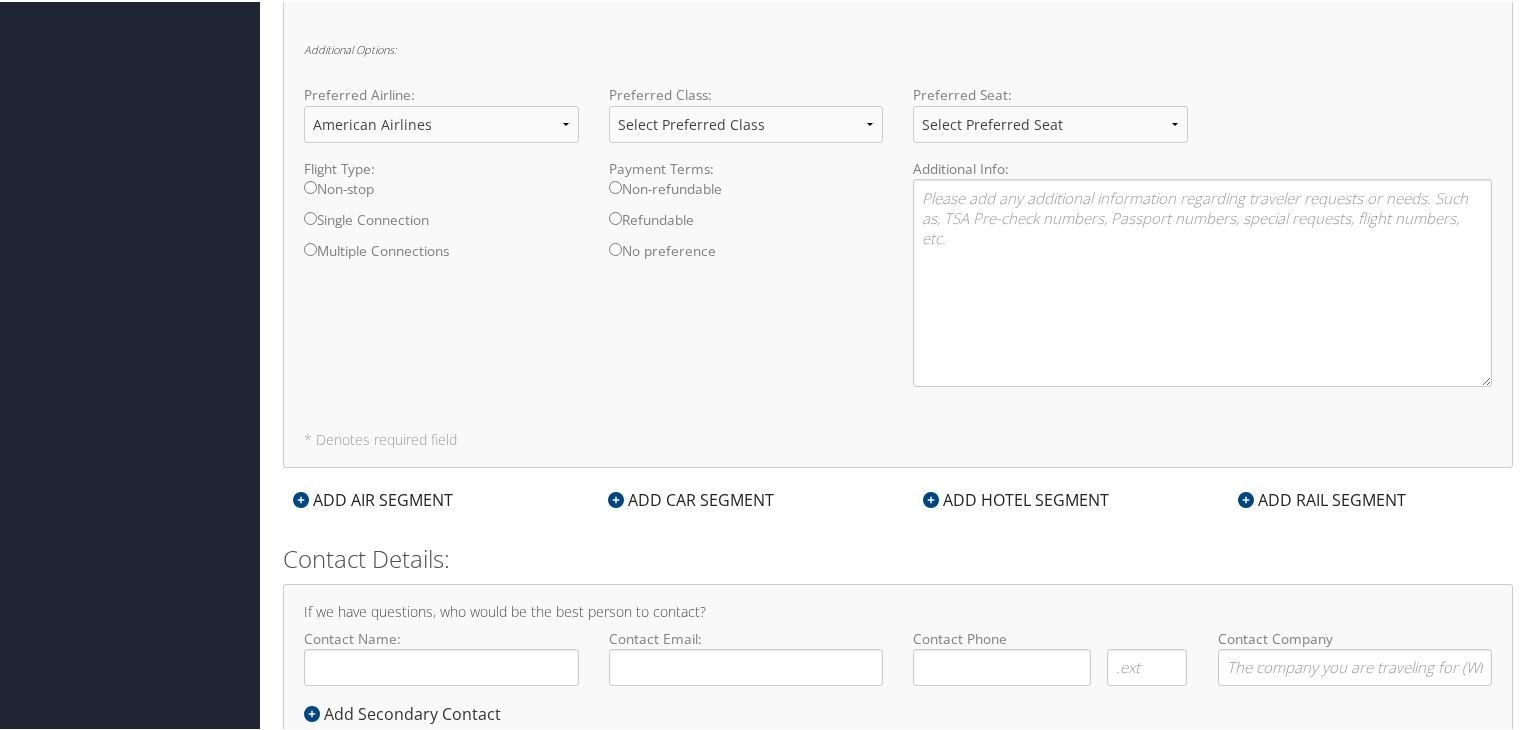 scroll, scrollTop: 1001, scrollLeft: 0, axis: vertical 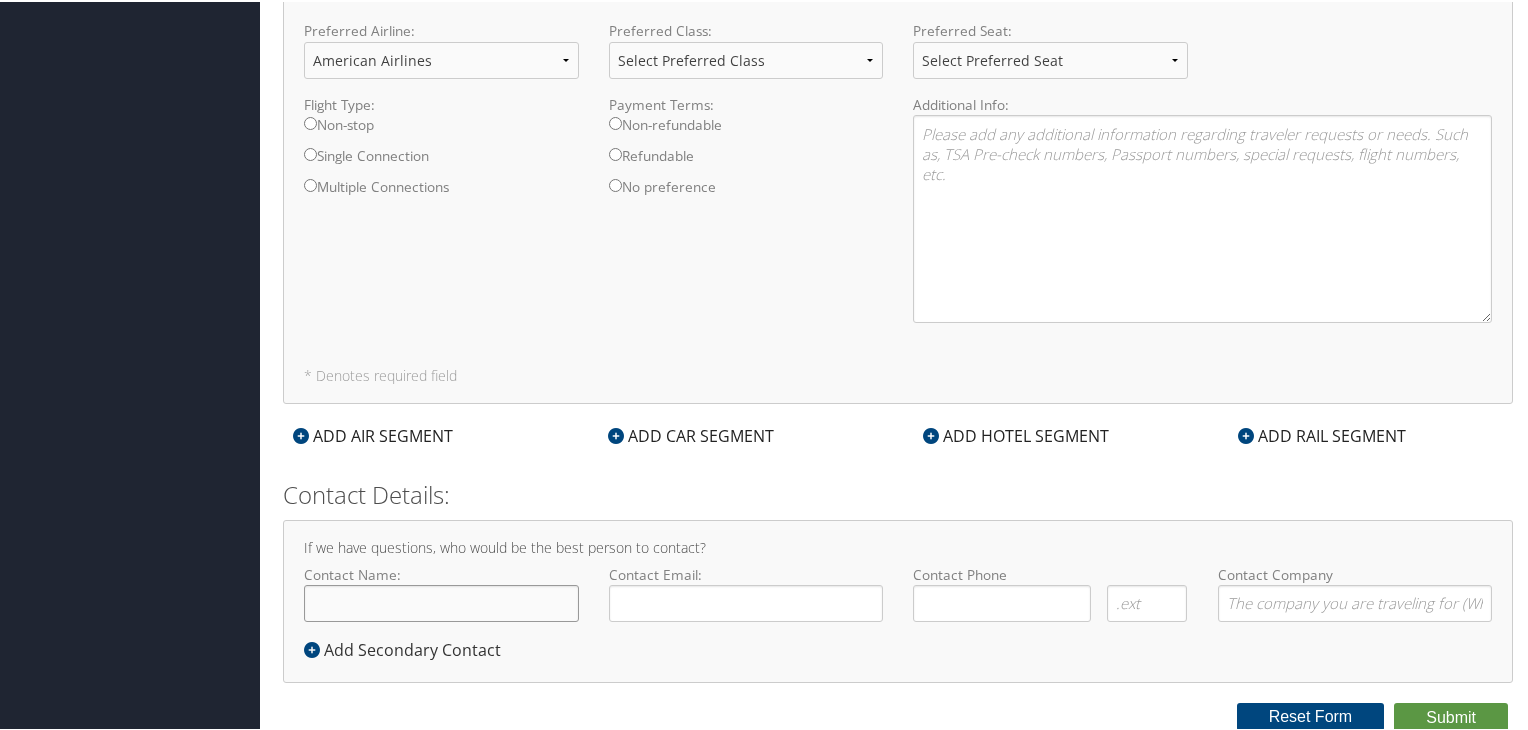 click on "Contact Name:" 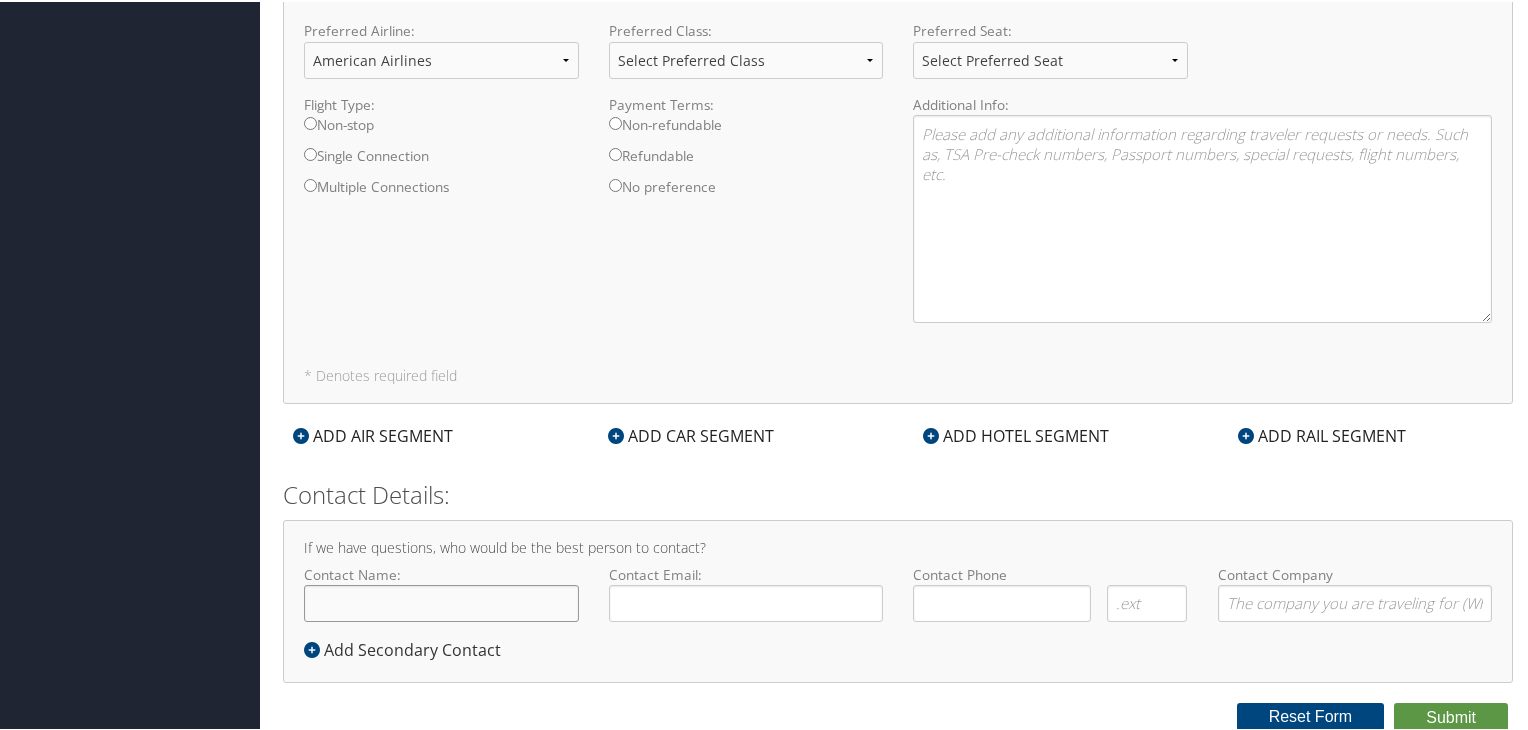 type on "Brenda Marie Hasseltine" 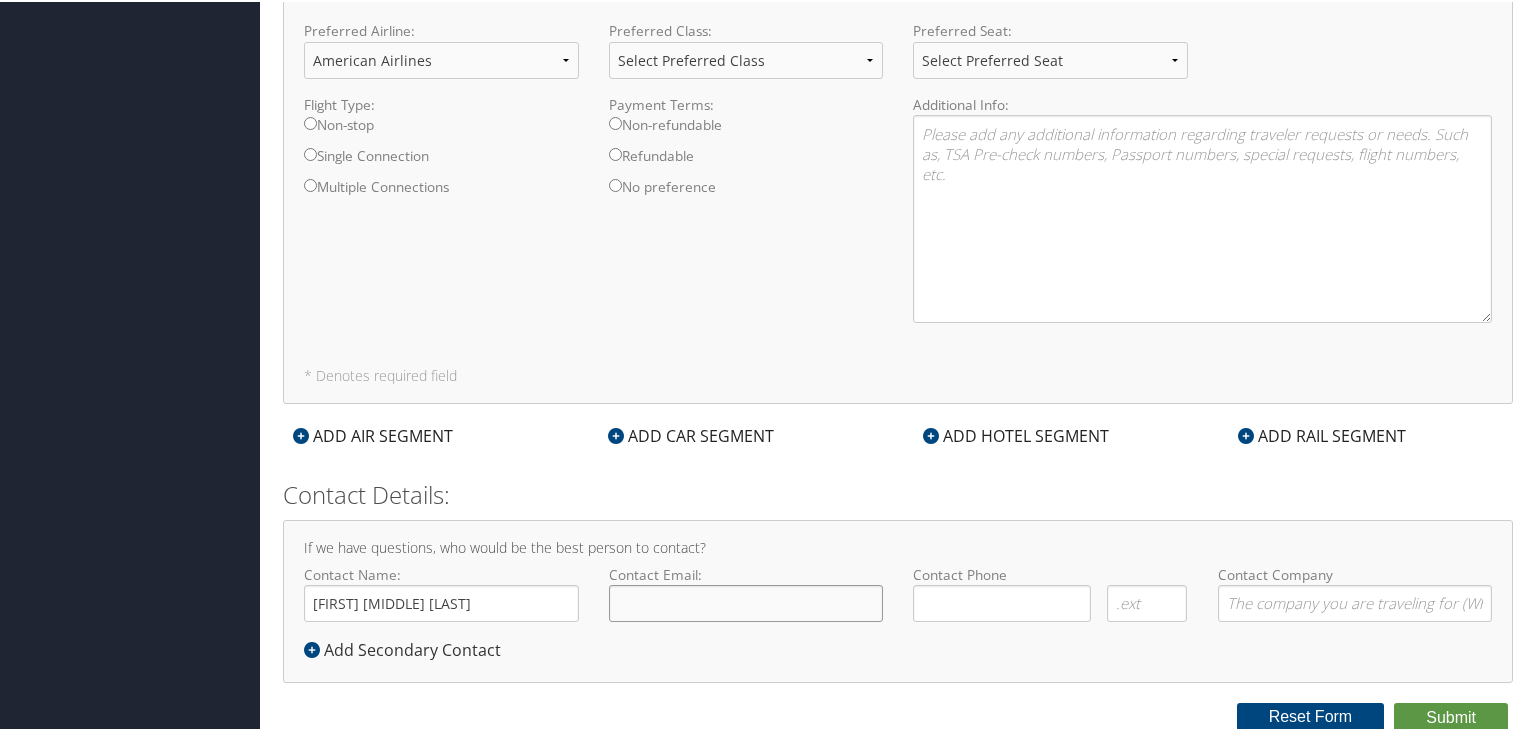 click on "Contact Email:" 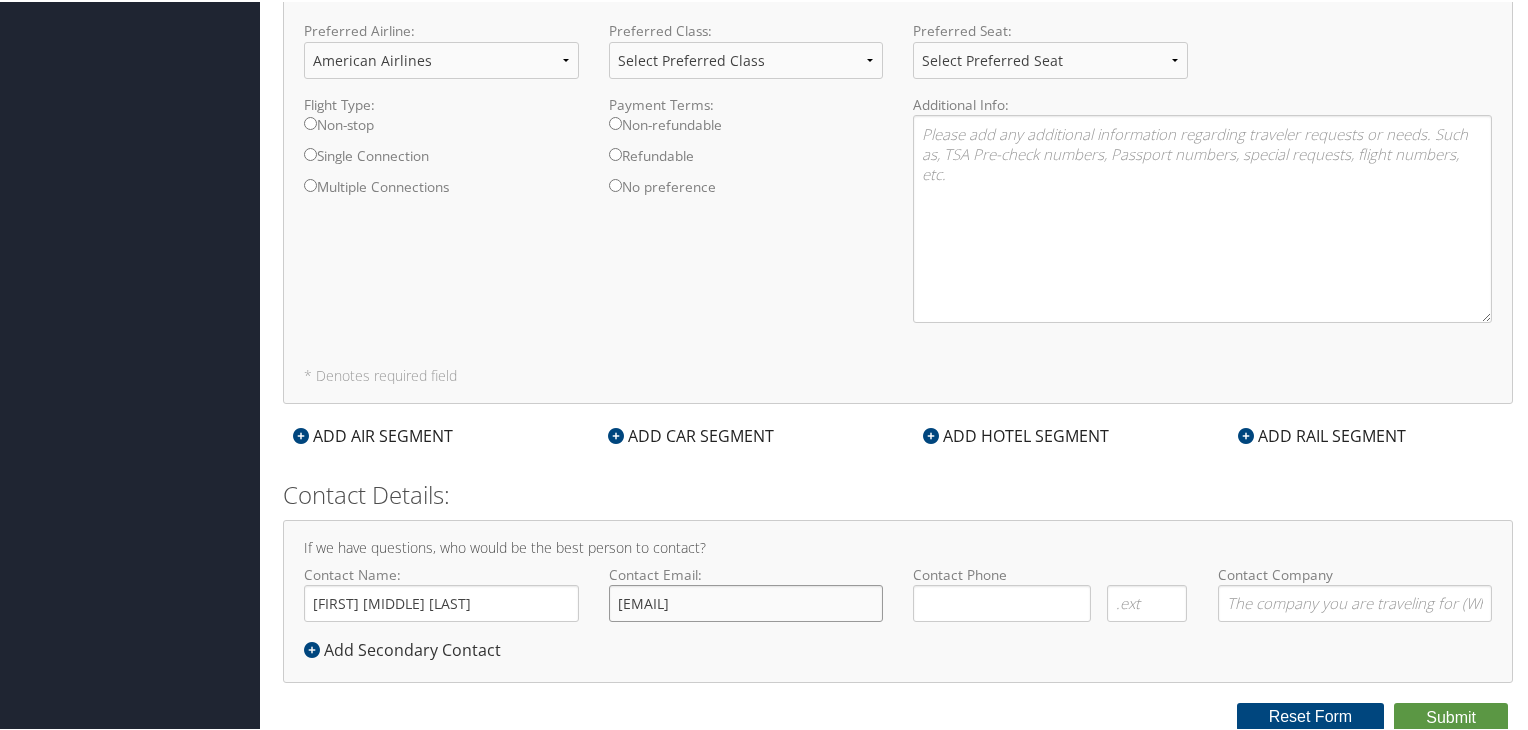 click on "brenda.hasseltine@shipmonk.om" 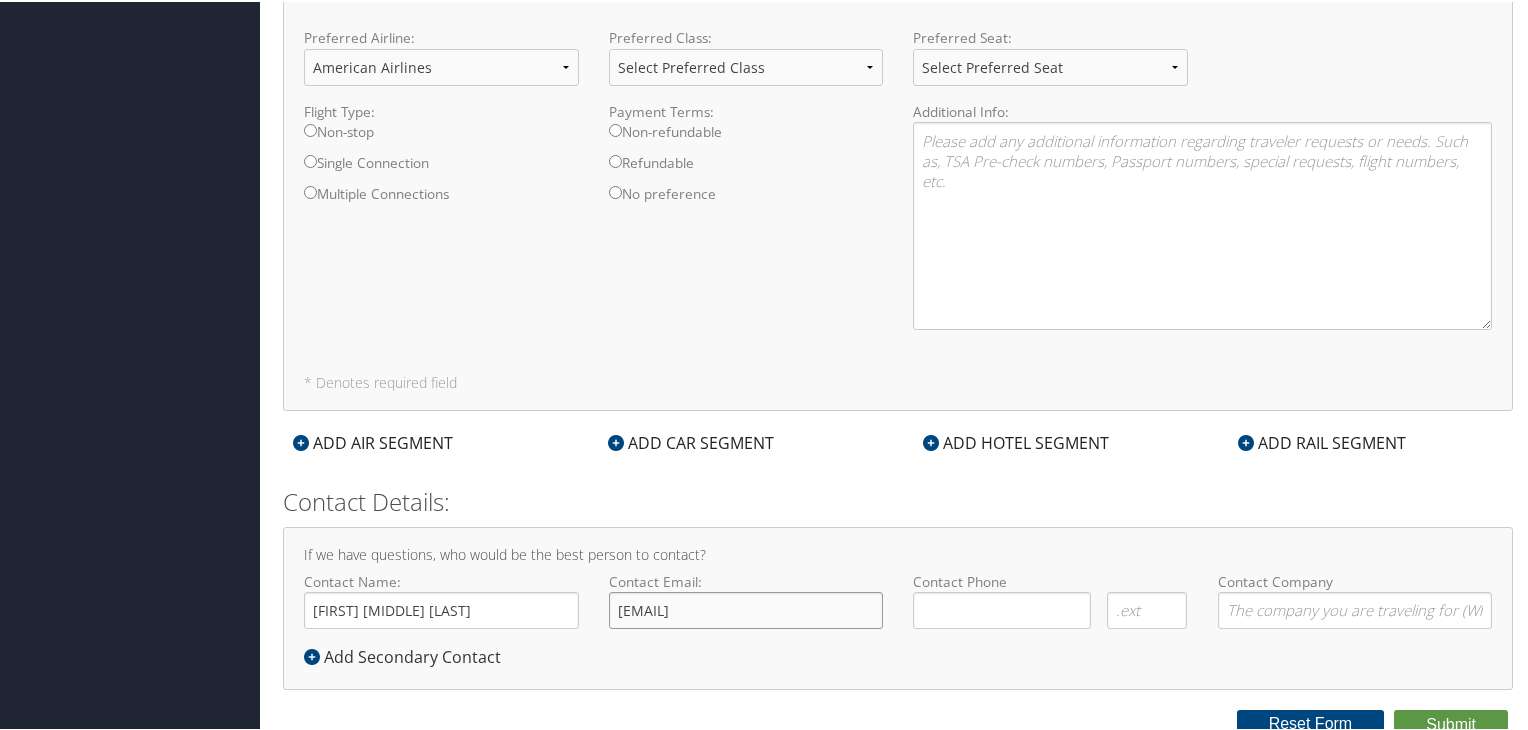scroll, scrollTop: 1001, scrollLeft: 0, axis: vertical 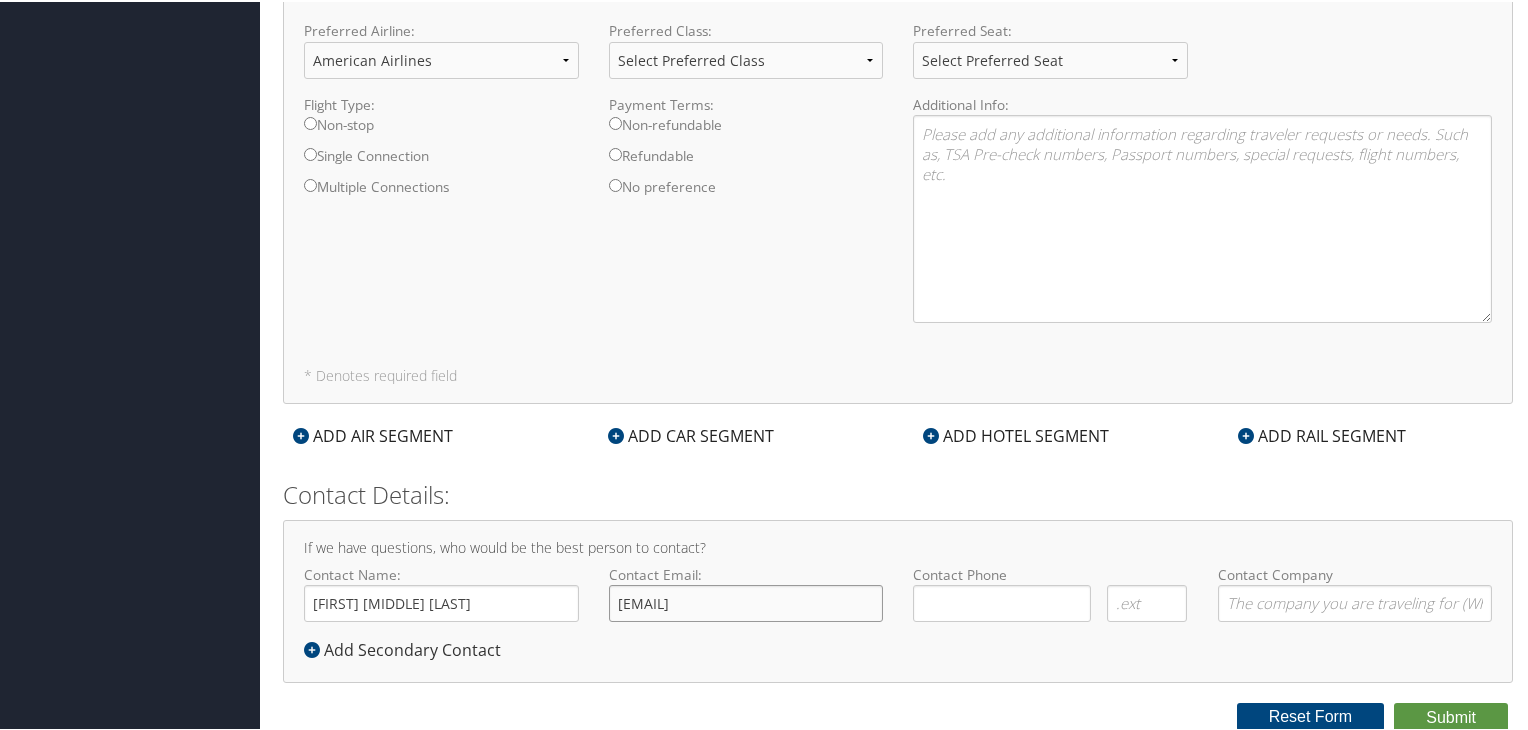 type on "brenda.hasseltine@shipmonk.com" 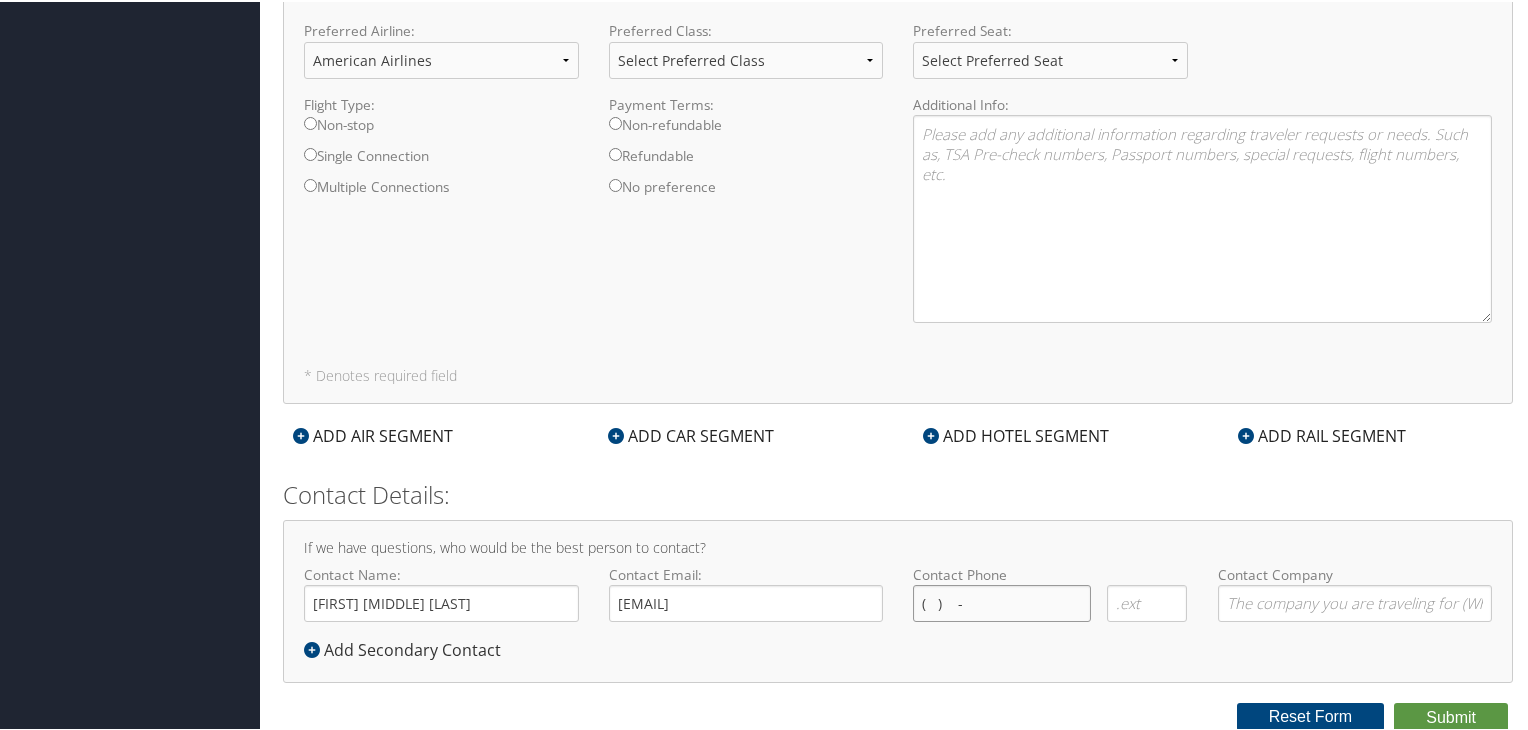 click on "(   )    -" at bounding box center [1002, 601] 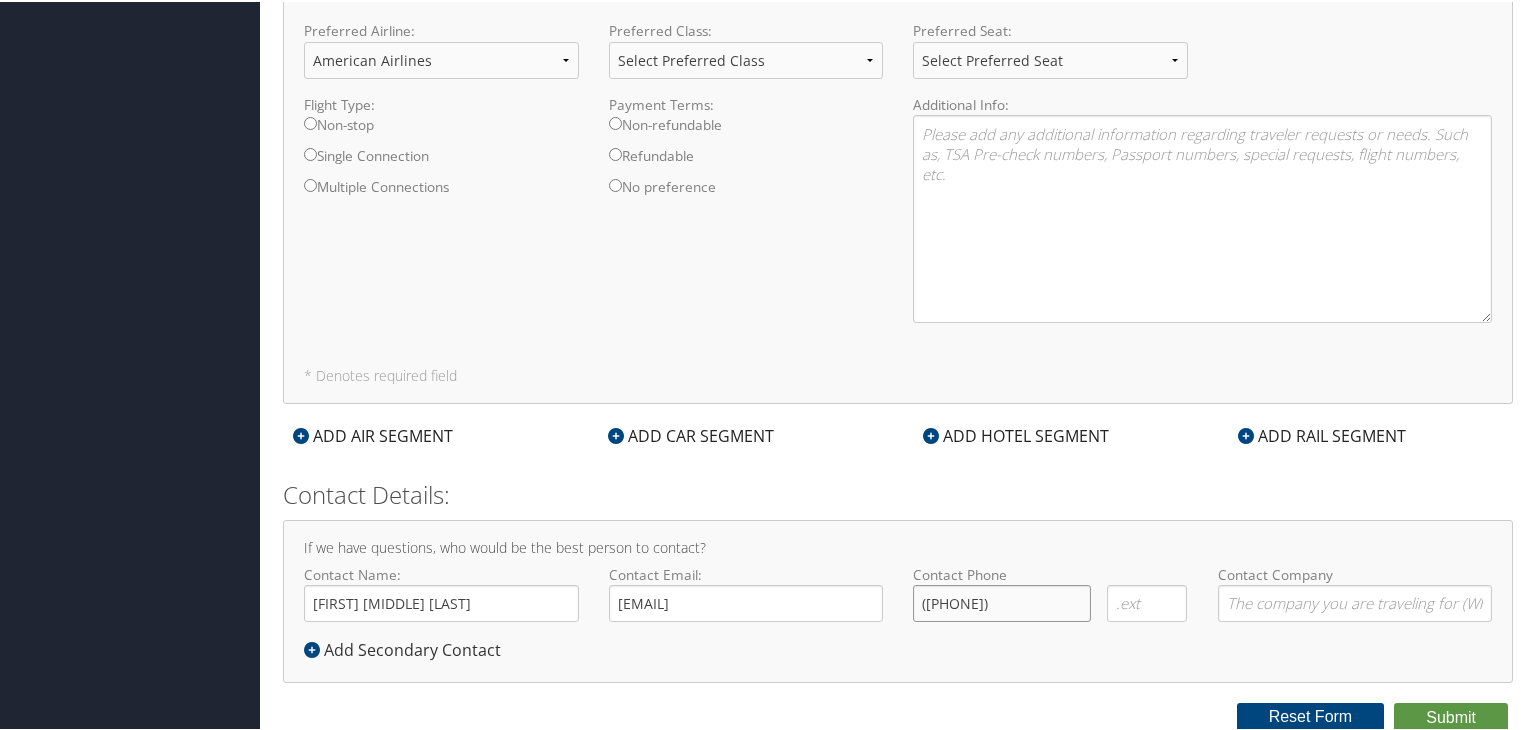 type on "(404) 429-4774" 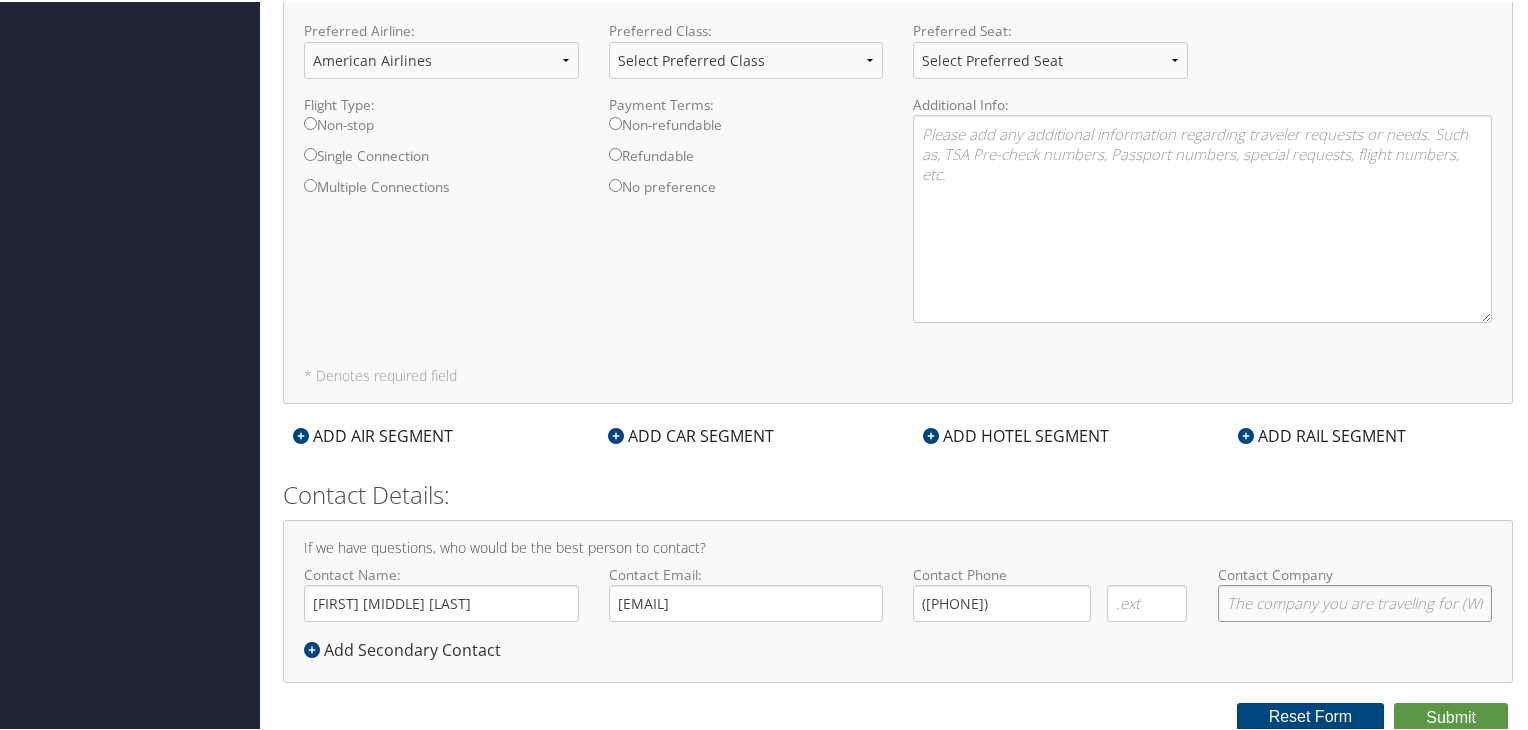 click on "Contact Company" 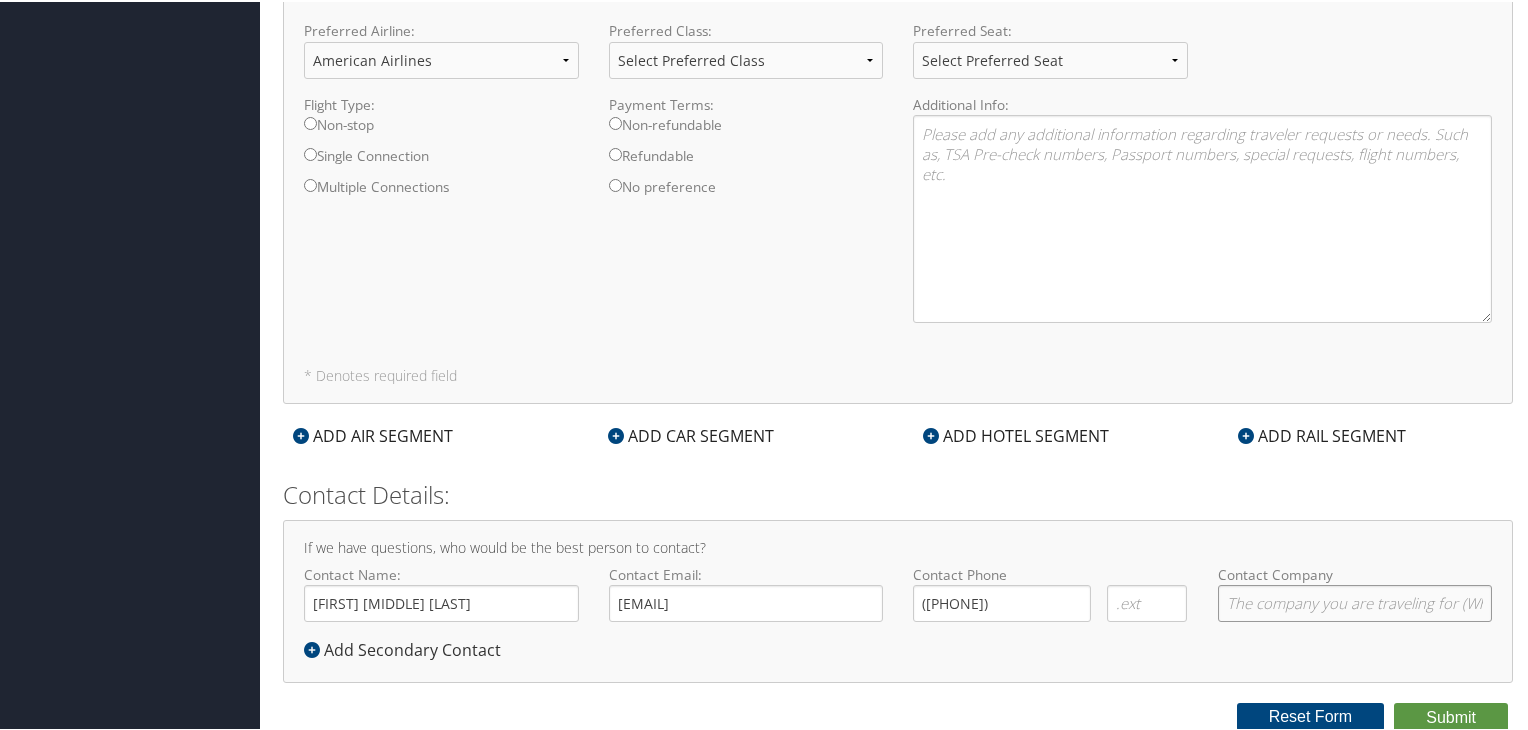 type on "ShipMonk" 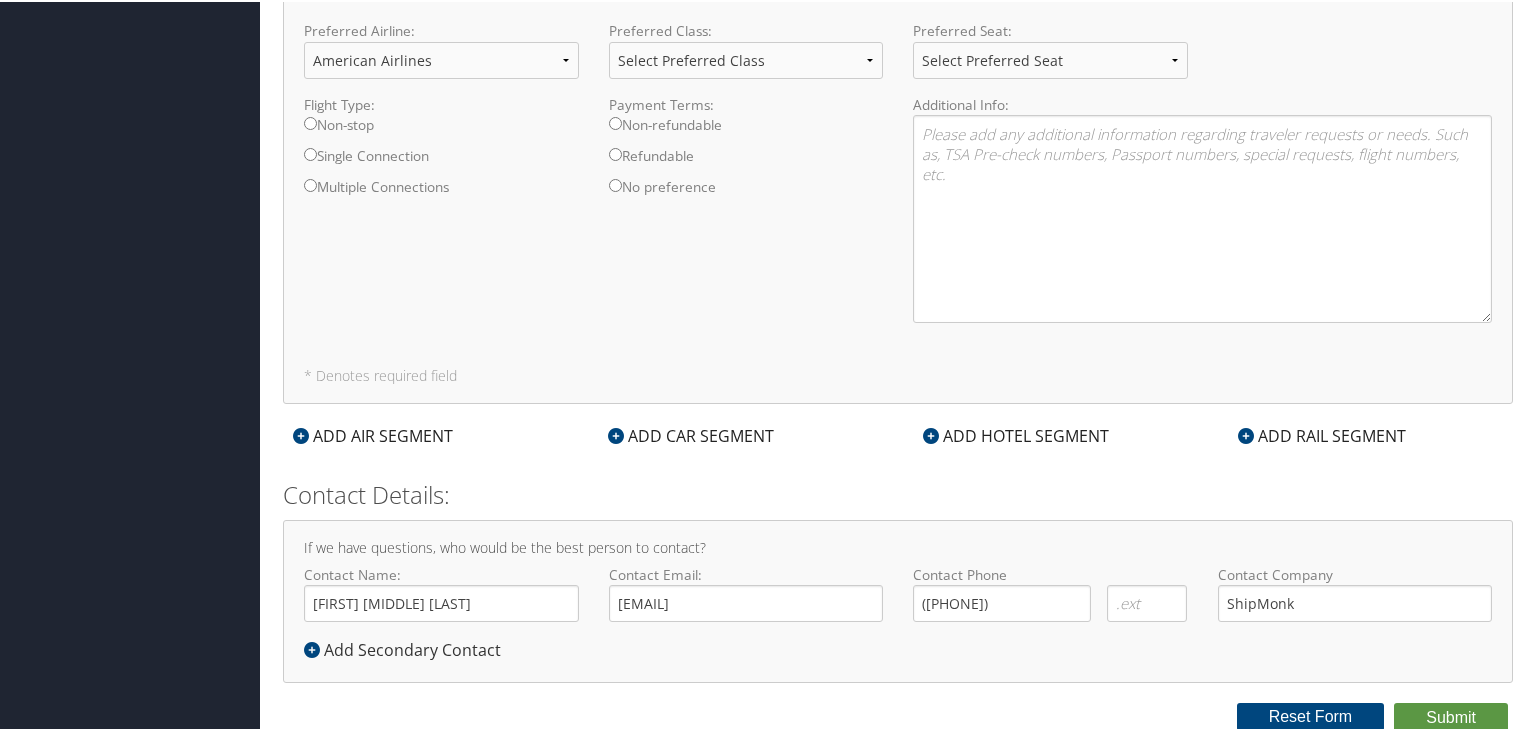 click on "ADD HOTEL SEGMENT" at bounding box center (1016, 434) 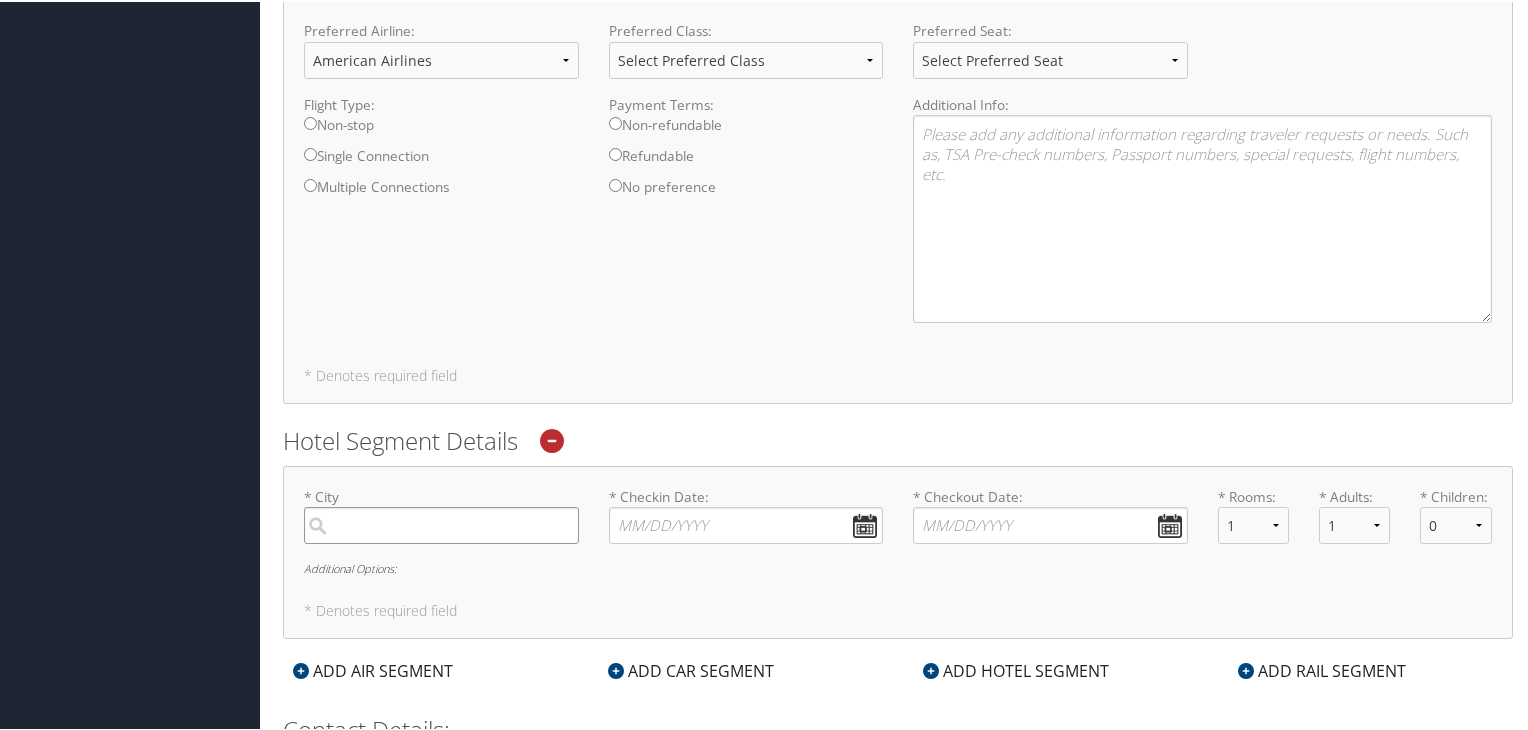 click at bounding box center (441, 523) 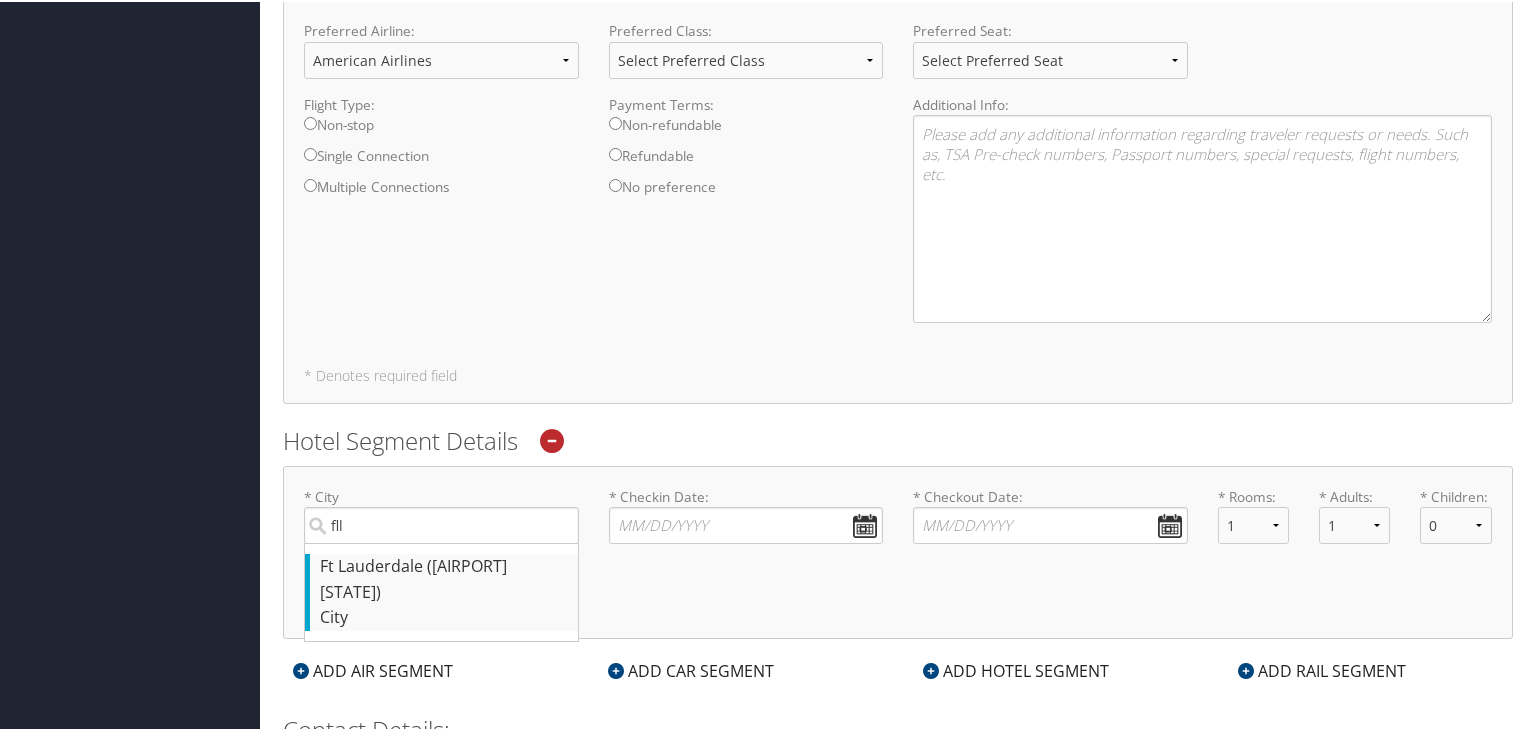 click on "Ft Lauderdale   (FLL FL)" at bounding box center (444, 577) 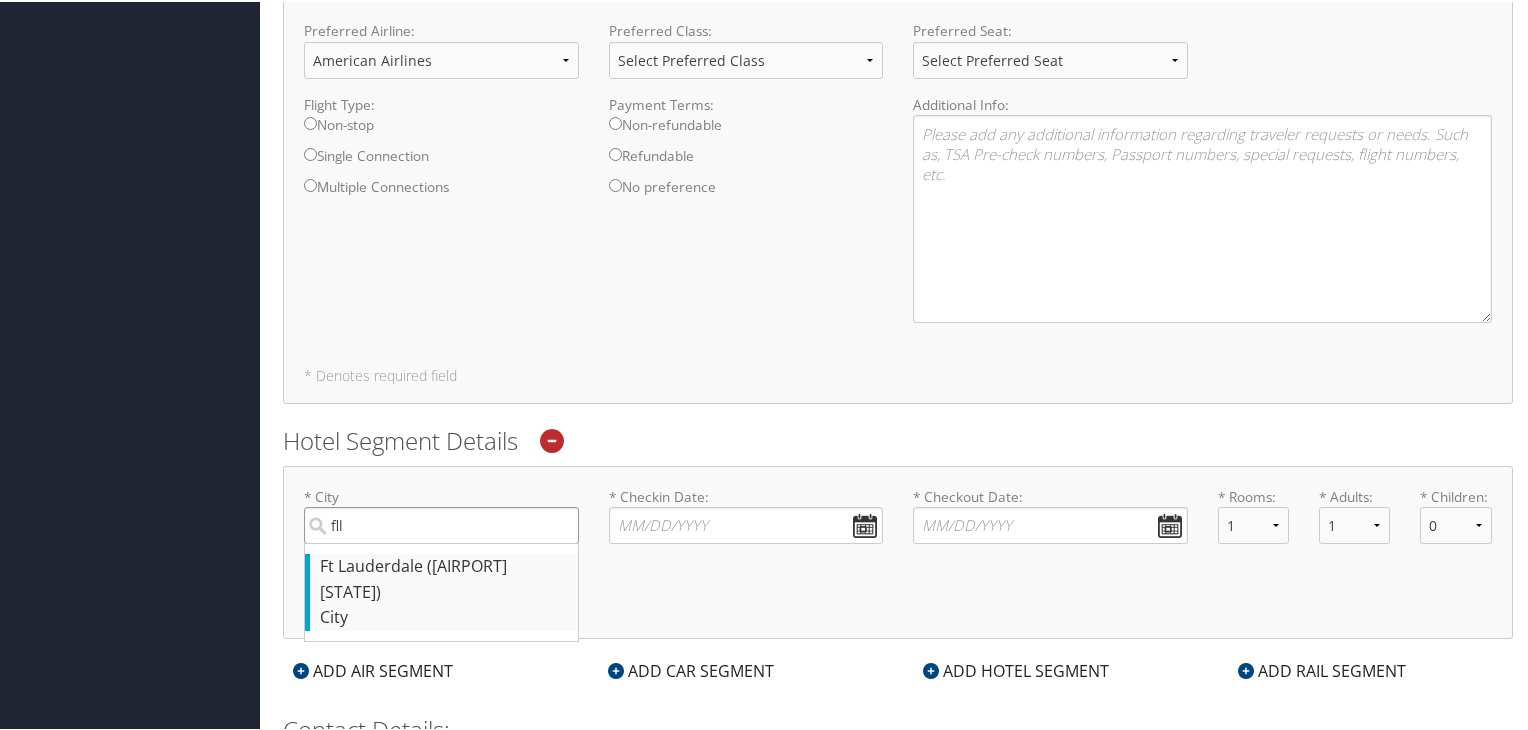 click on "fll" at bounding box center [441, 523] 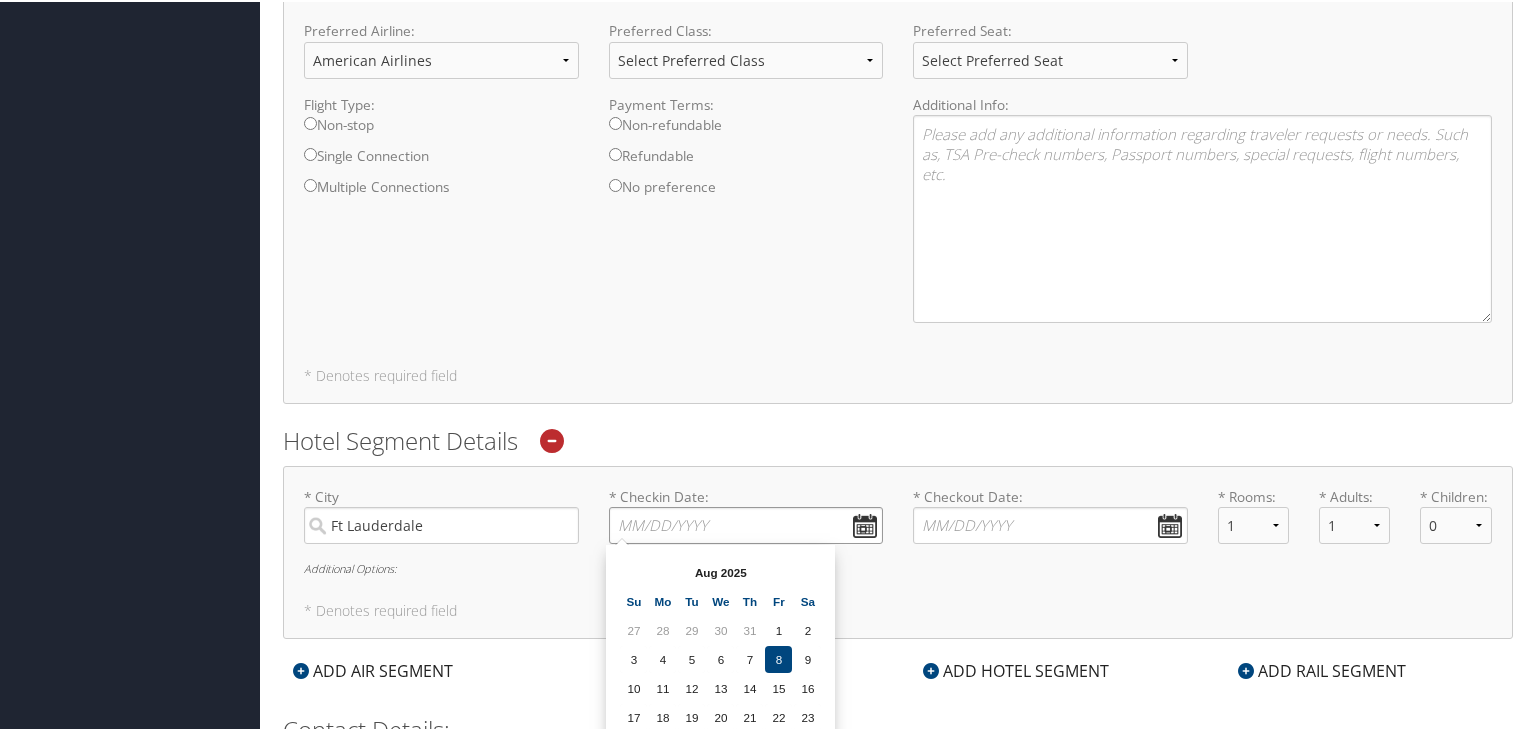 click on "* Checkin Date: Dates must be valid" at bounding box center (746, 523) 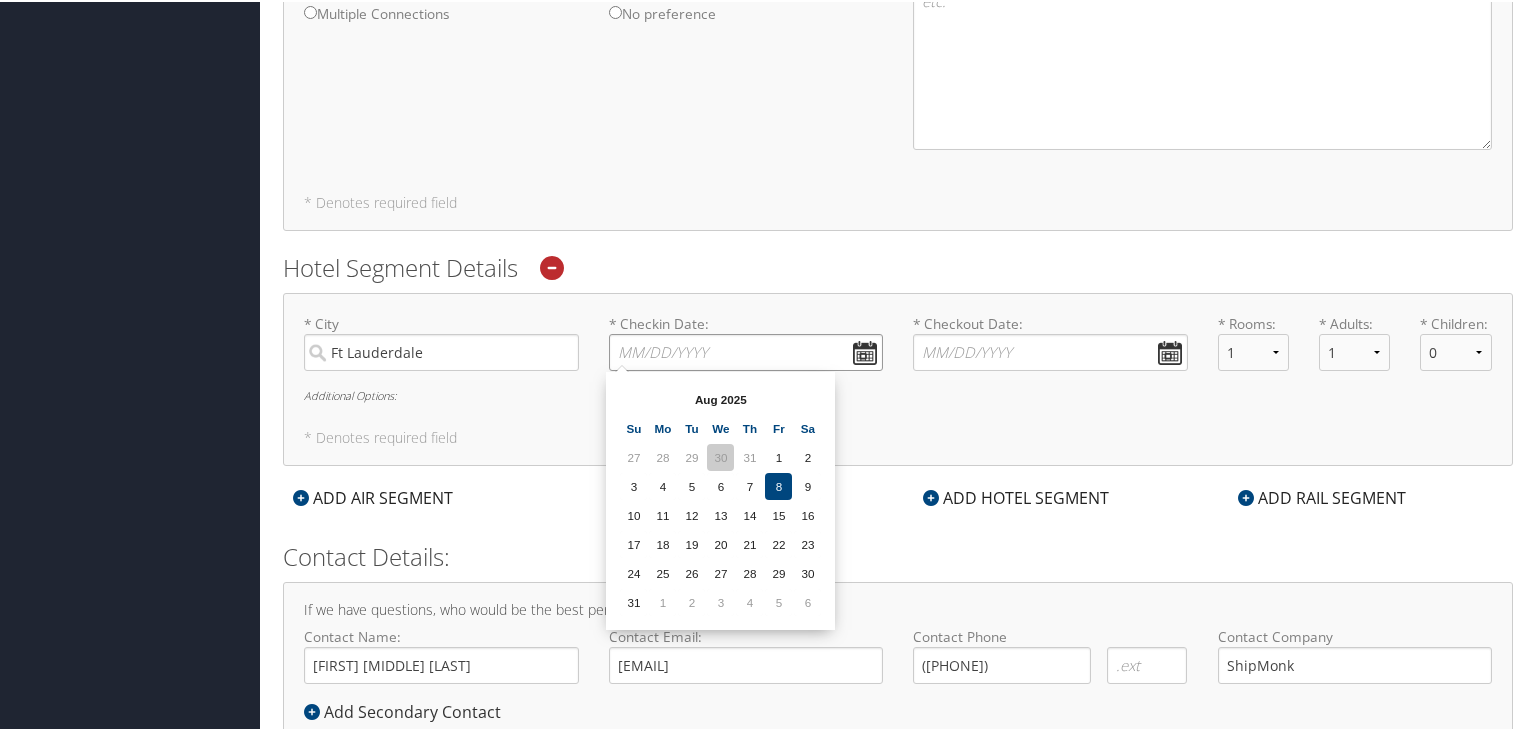 scroll, scrollTop: 1201, scrollLeft: 0, axis: vertical 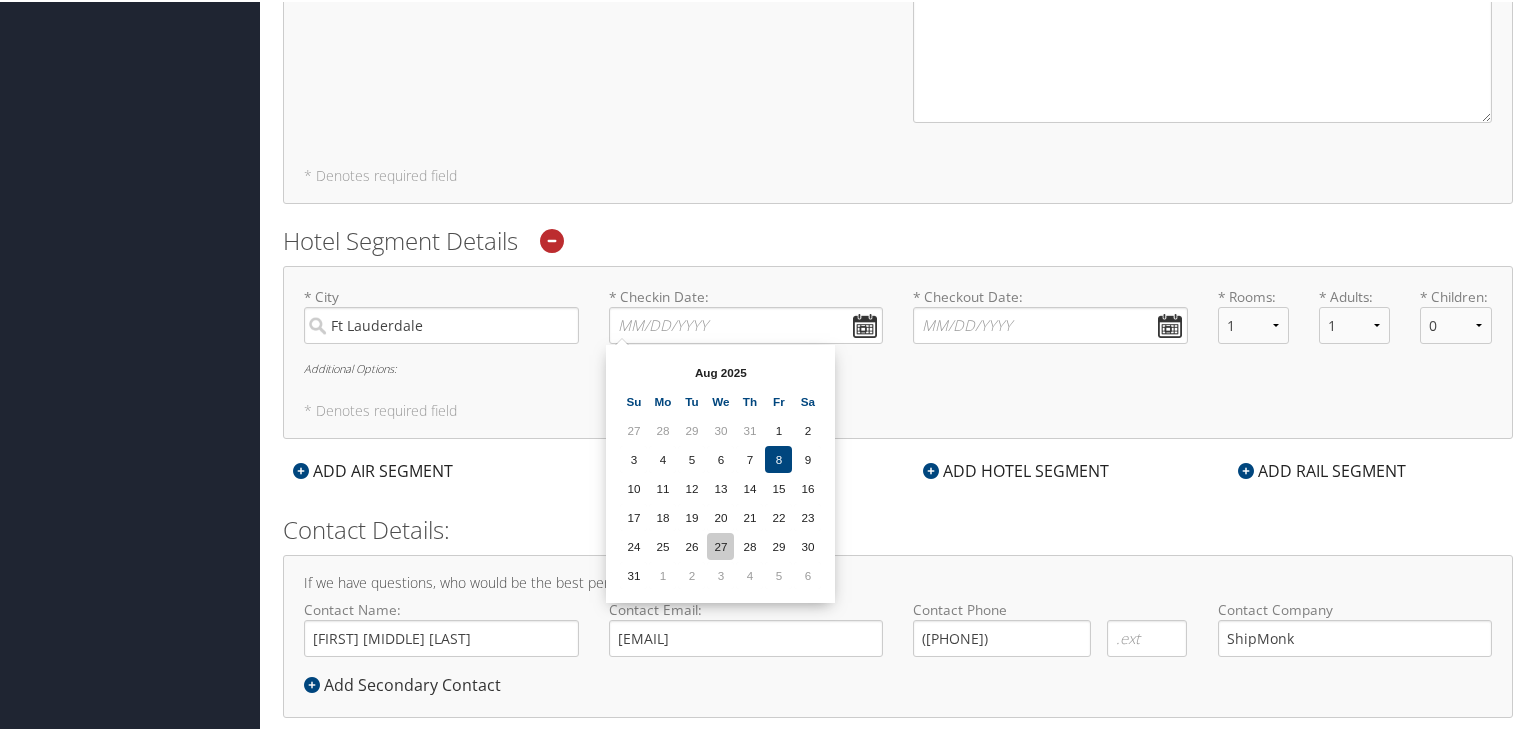 click on "27" at bounding box center (720, 544) 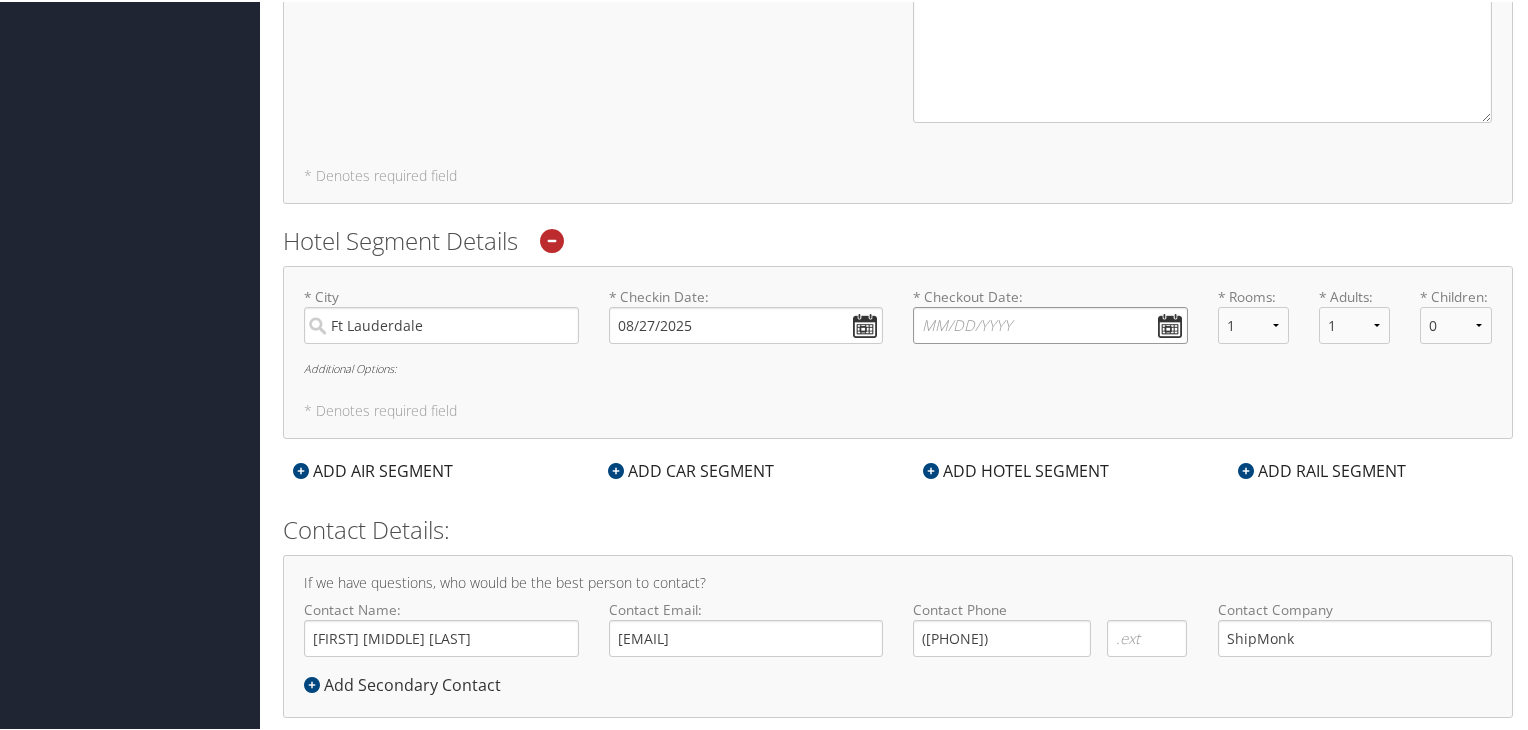 click on "* Checkout Date: Dates must be valid" at bounding box center [1050, 323] 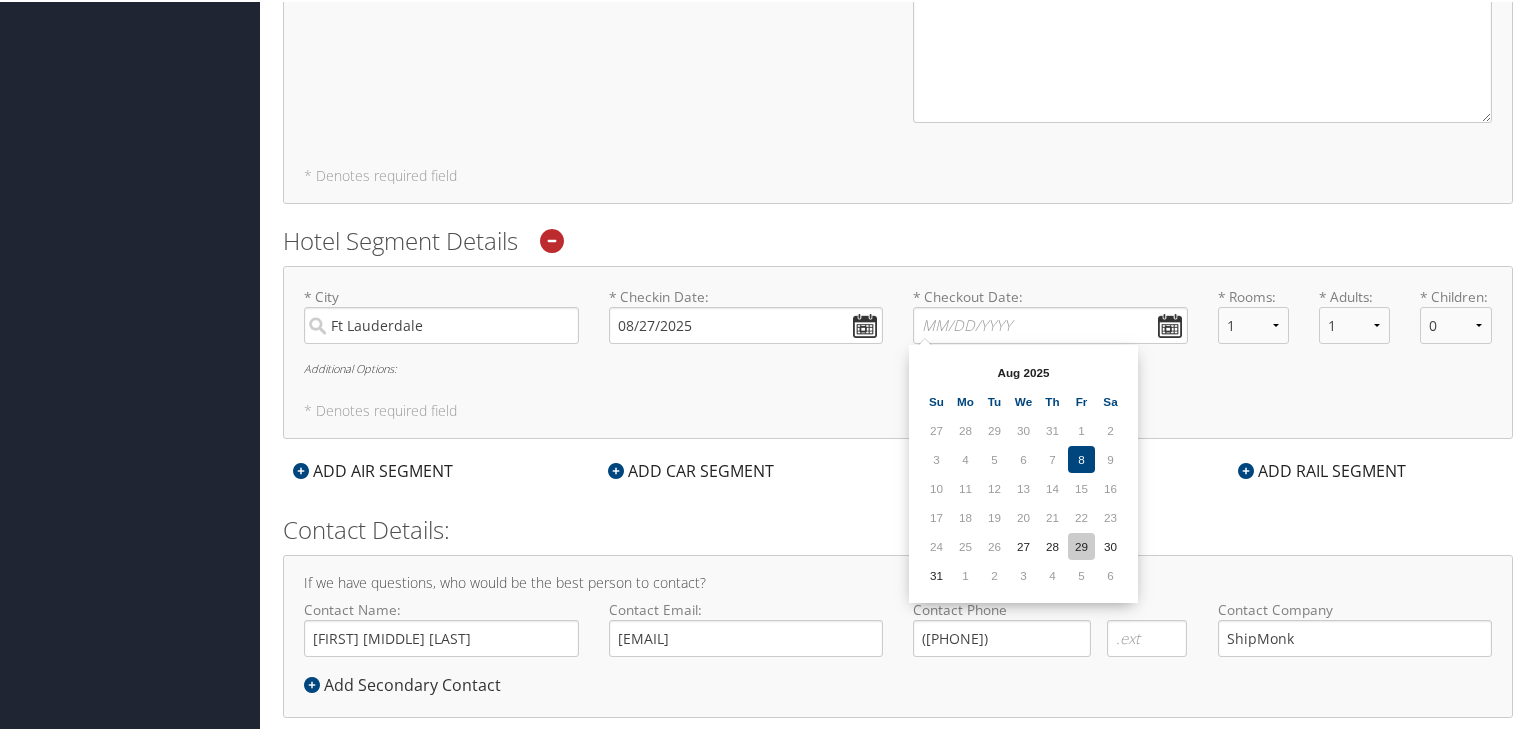 click on "29" at bounding box center (1081, 544) 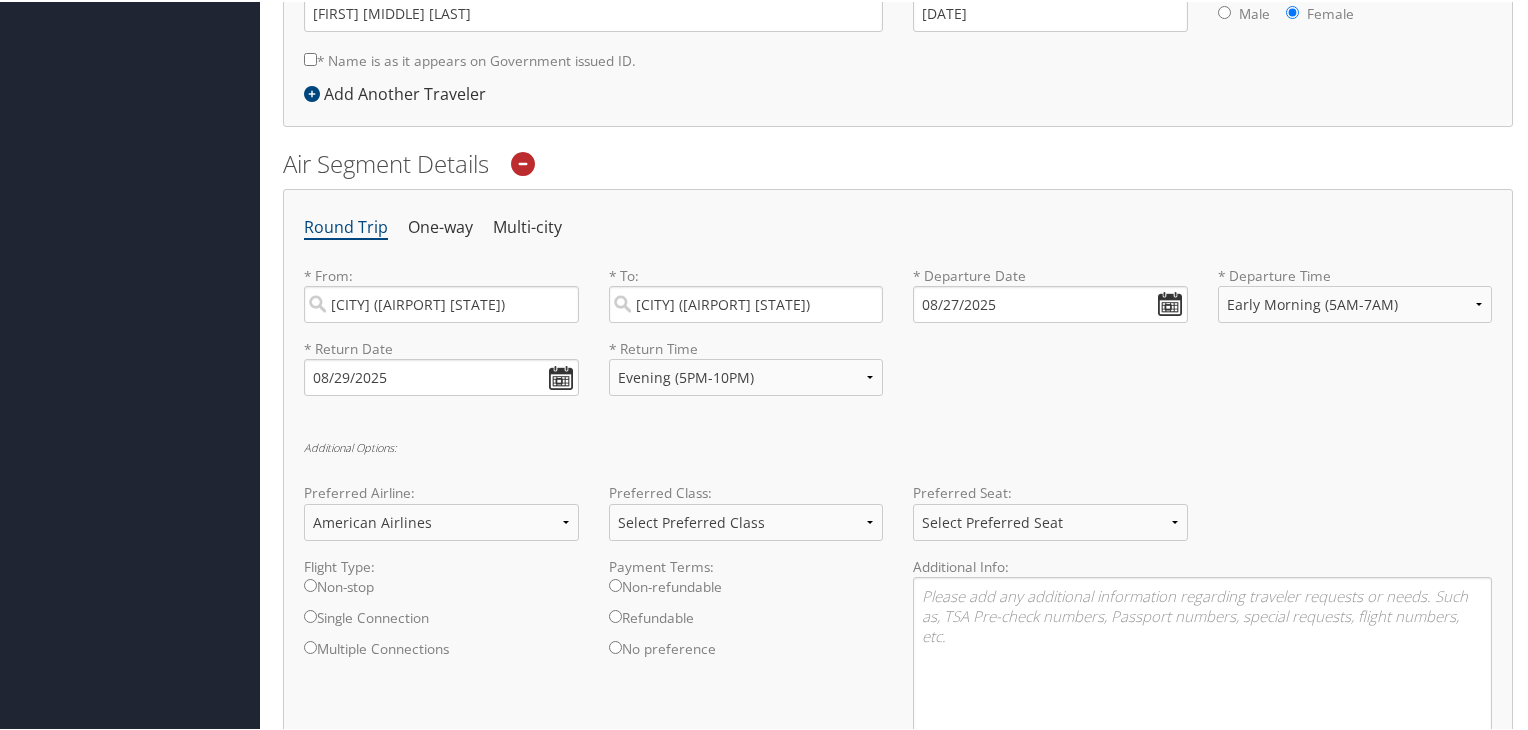 scroll, scrollTop: 536, scrollLeft: 0, axis: vertical 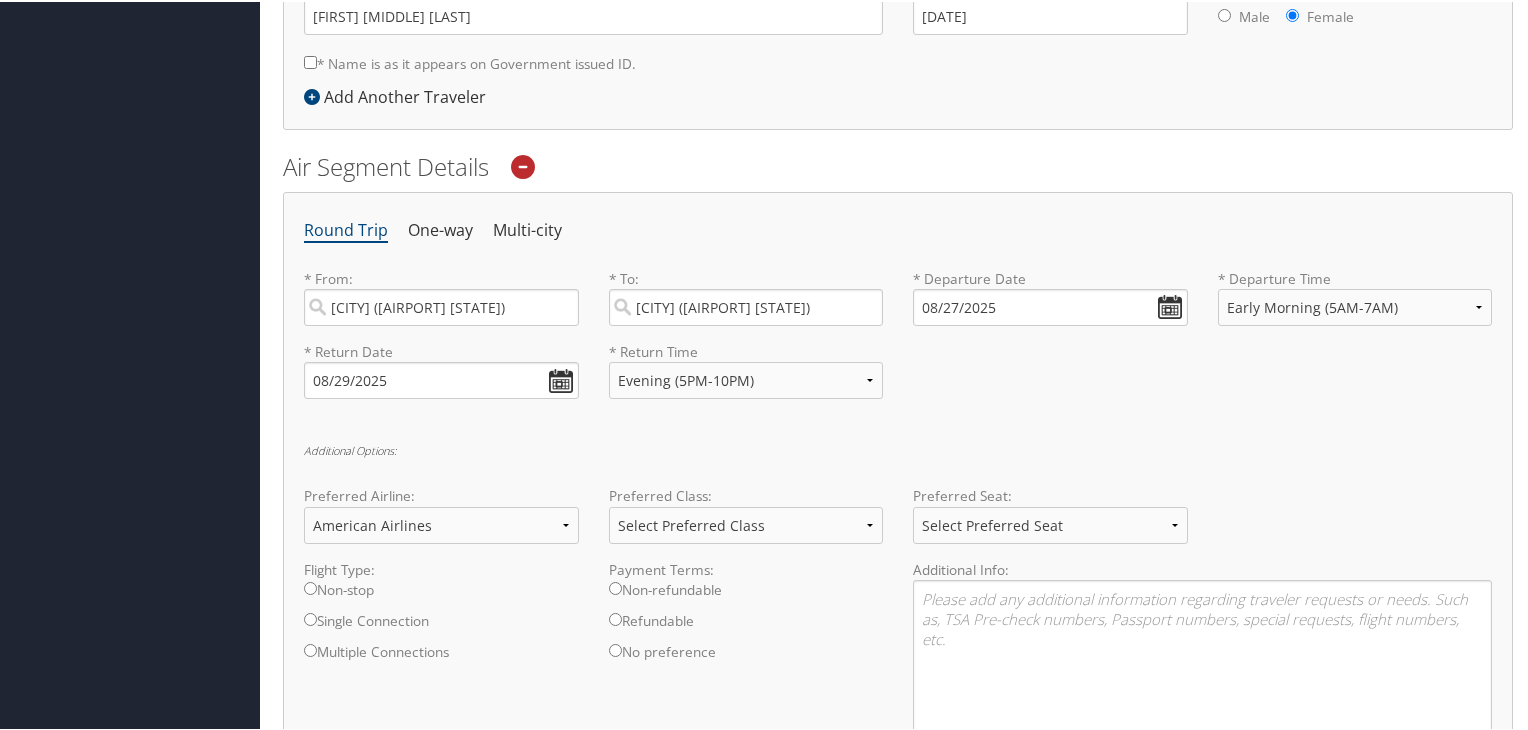 click on "Additional Options:" at bounding box center (898, 448) 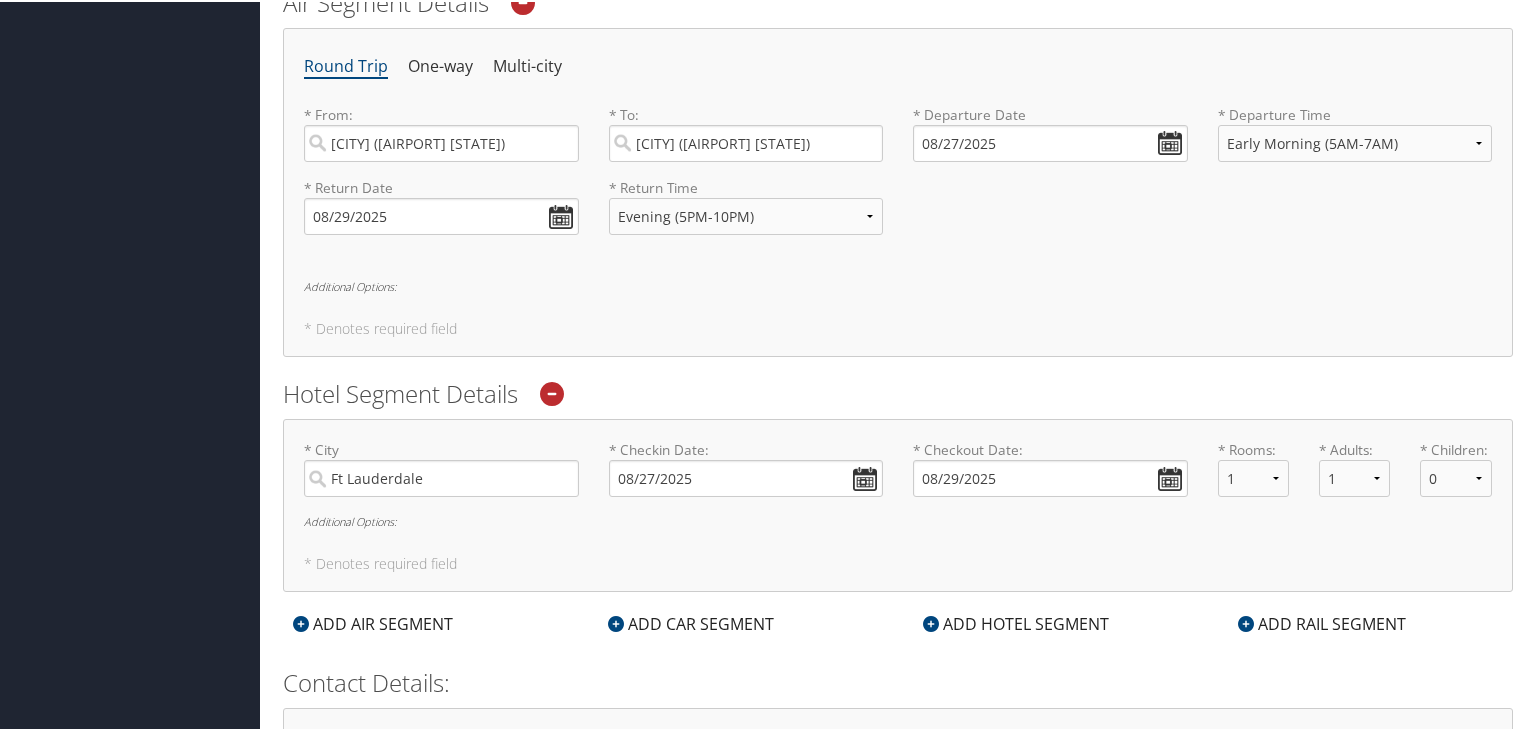 scroll, scrollTop: 887, scrollLeft: 0, axis: vertical 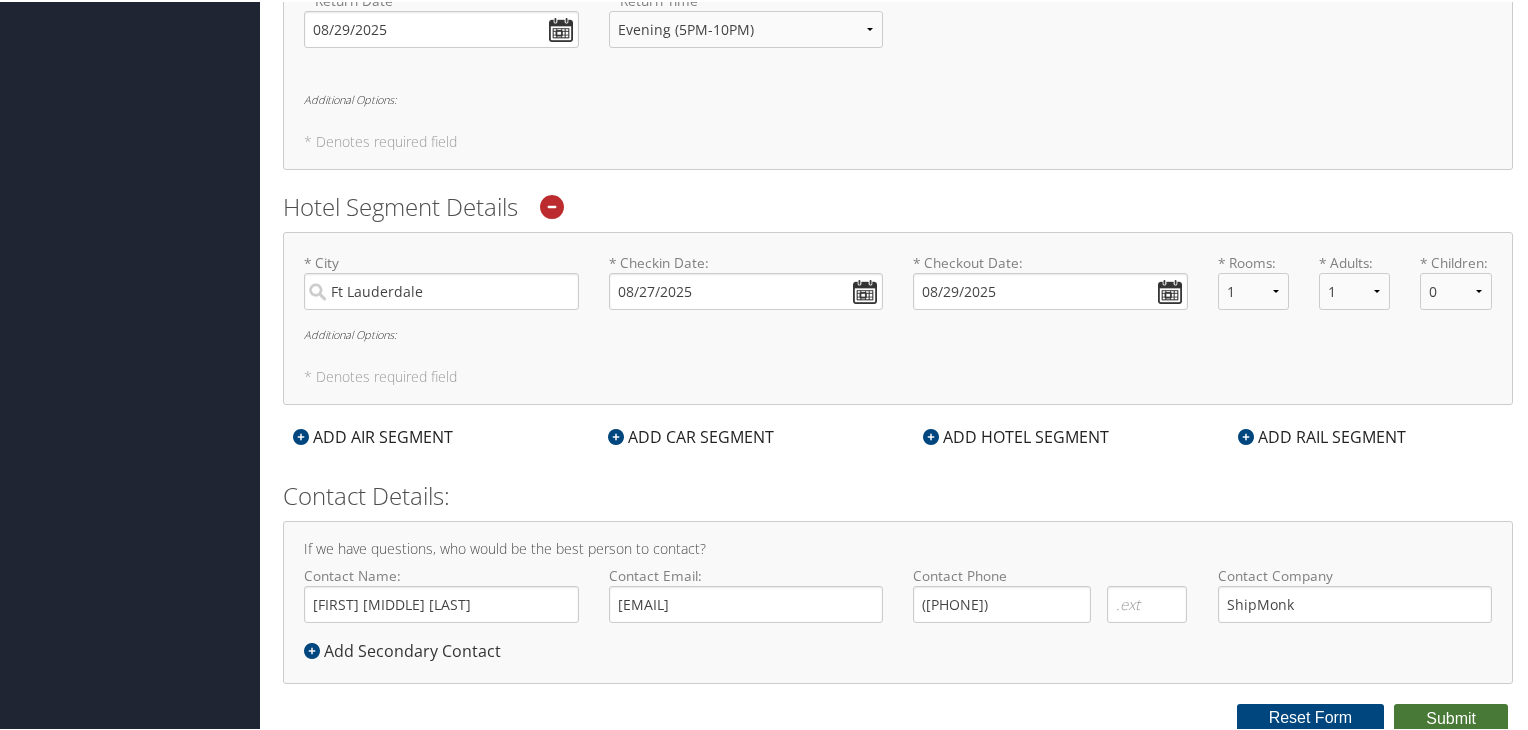 click on "Submit" at bounding box center (1451, 717) 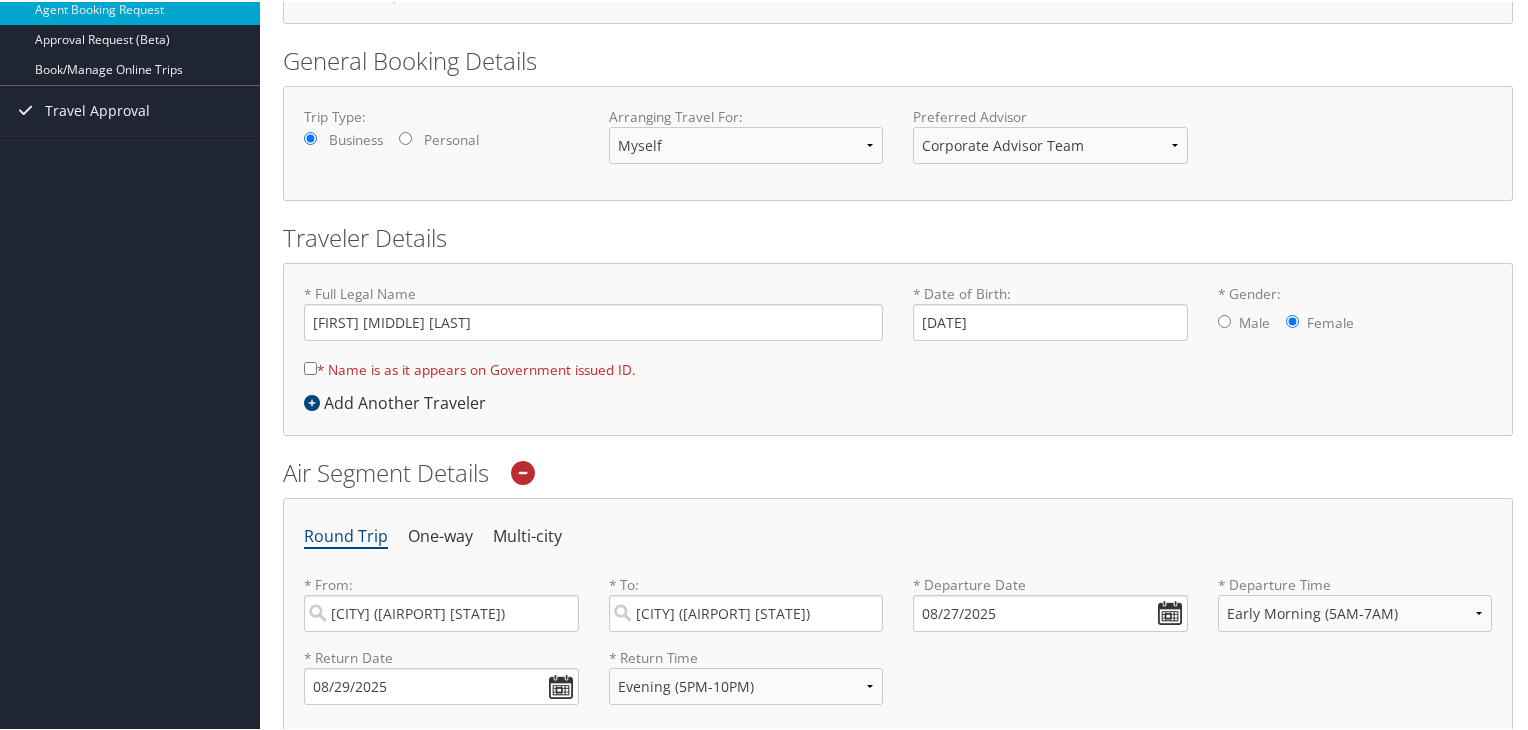 click on "* Name is as it appears on Government issued ID." at bounding box center [310, 366] 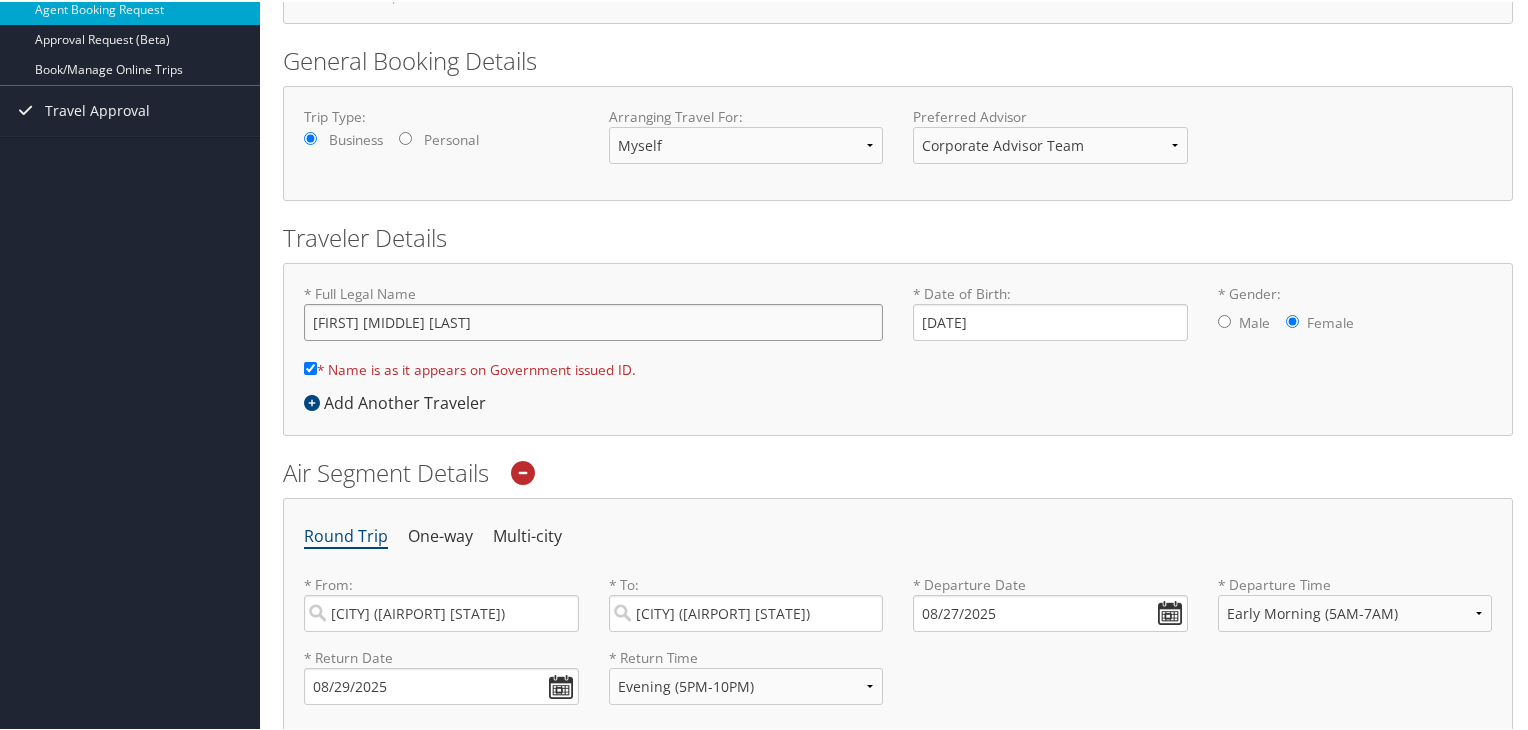 click on "Brenda Marie  Hasseltine" at bounding box center (593, 320) 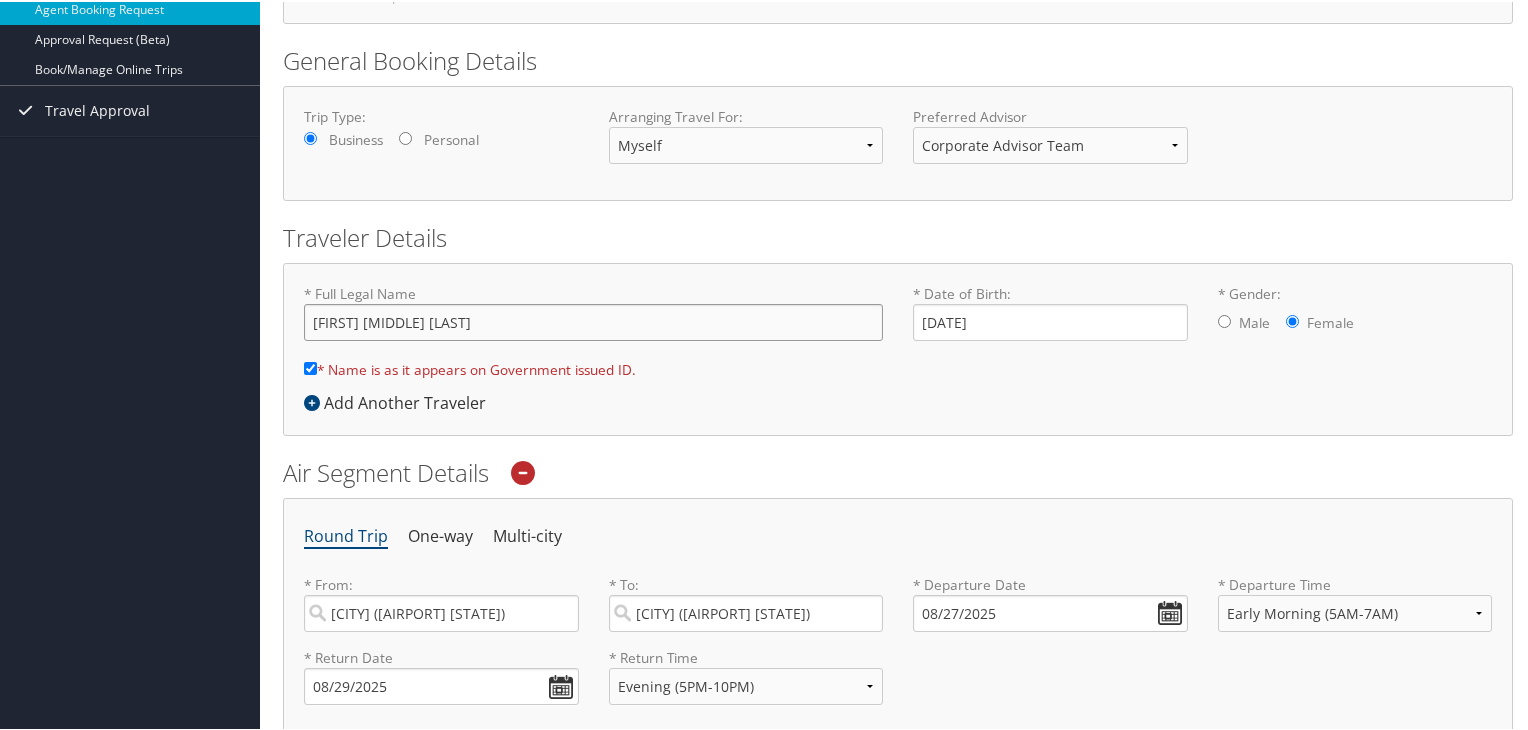 type on "Brenda Marie Hasseltine" 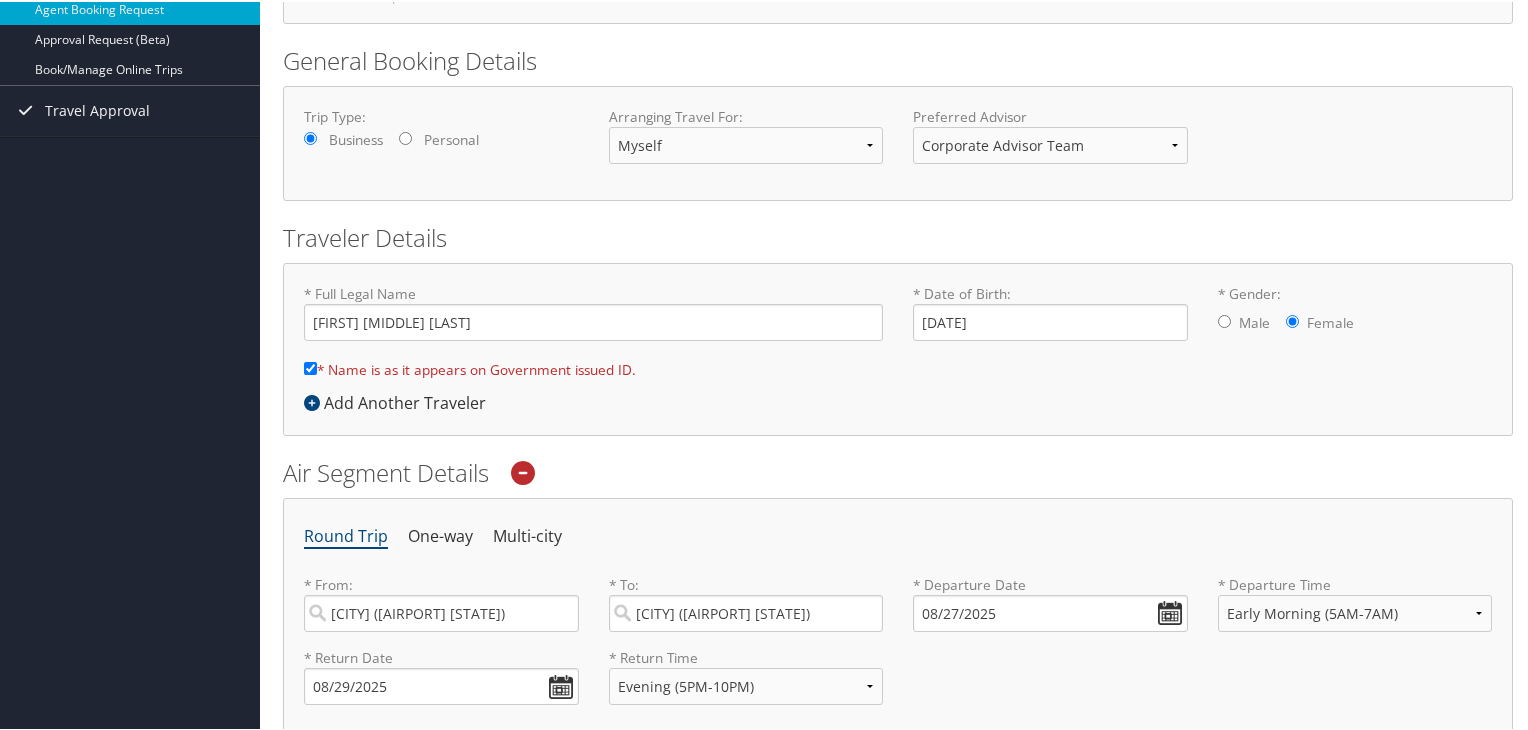 click on "* Full Legal Name Brenda Marie Hasseltine * Name is as it appears on Government issued ID. Required * Date of Birth: 10/26/1972 Invalid Date * Gender:  Male Female    Add Another Traveler" at bounding box center (898, 347) 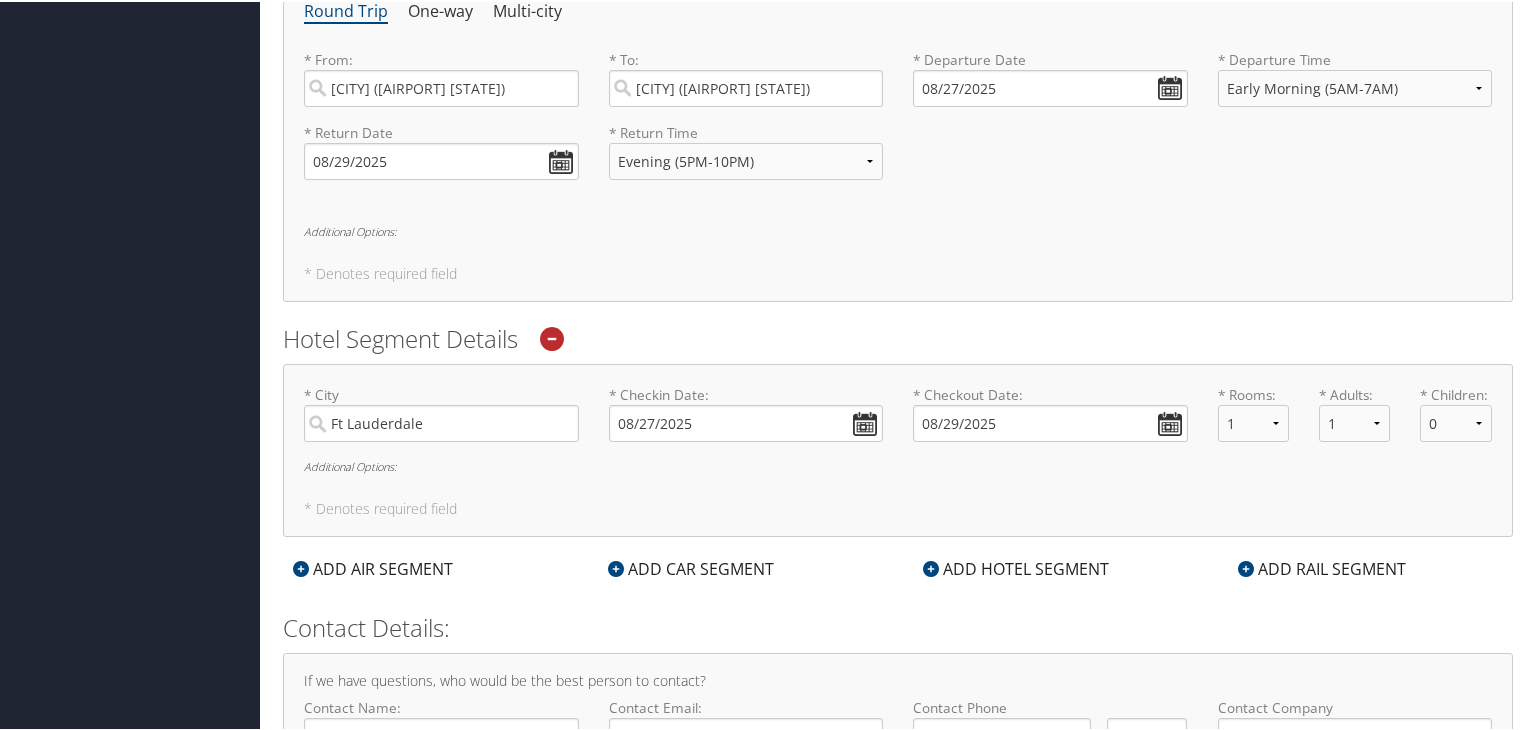scroll, scrollTop: 887, scrollLeft: 0, axis: vertical 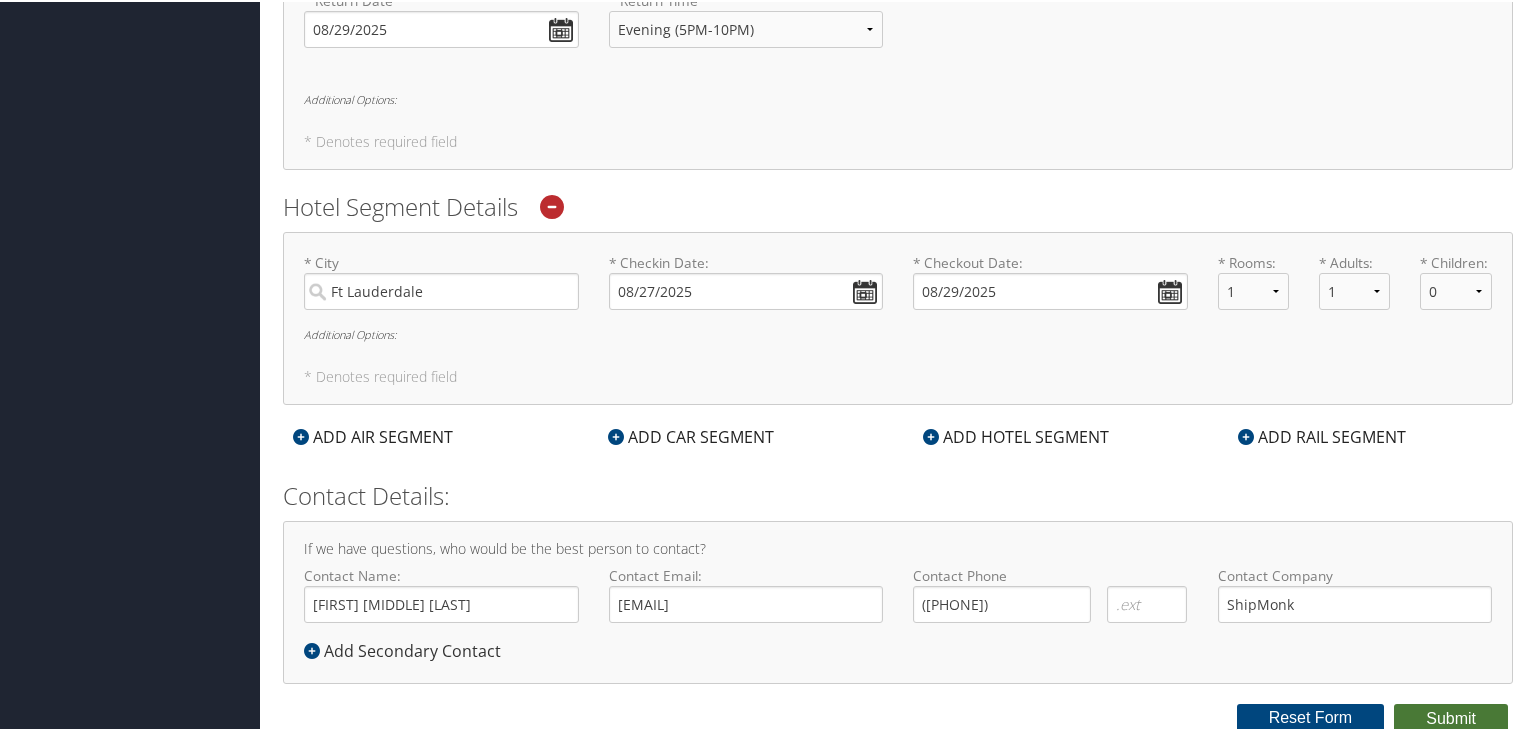 click on "Submit" at bounding box center [1451, 717] 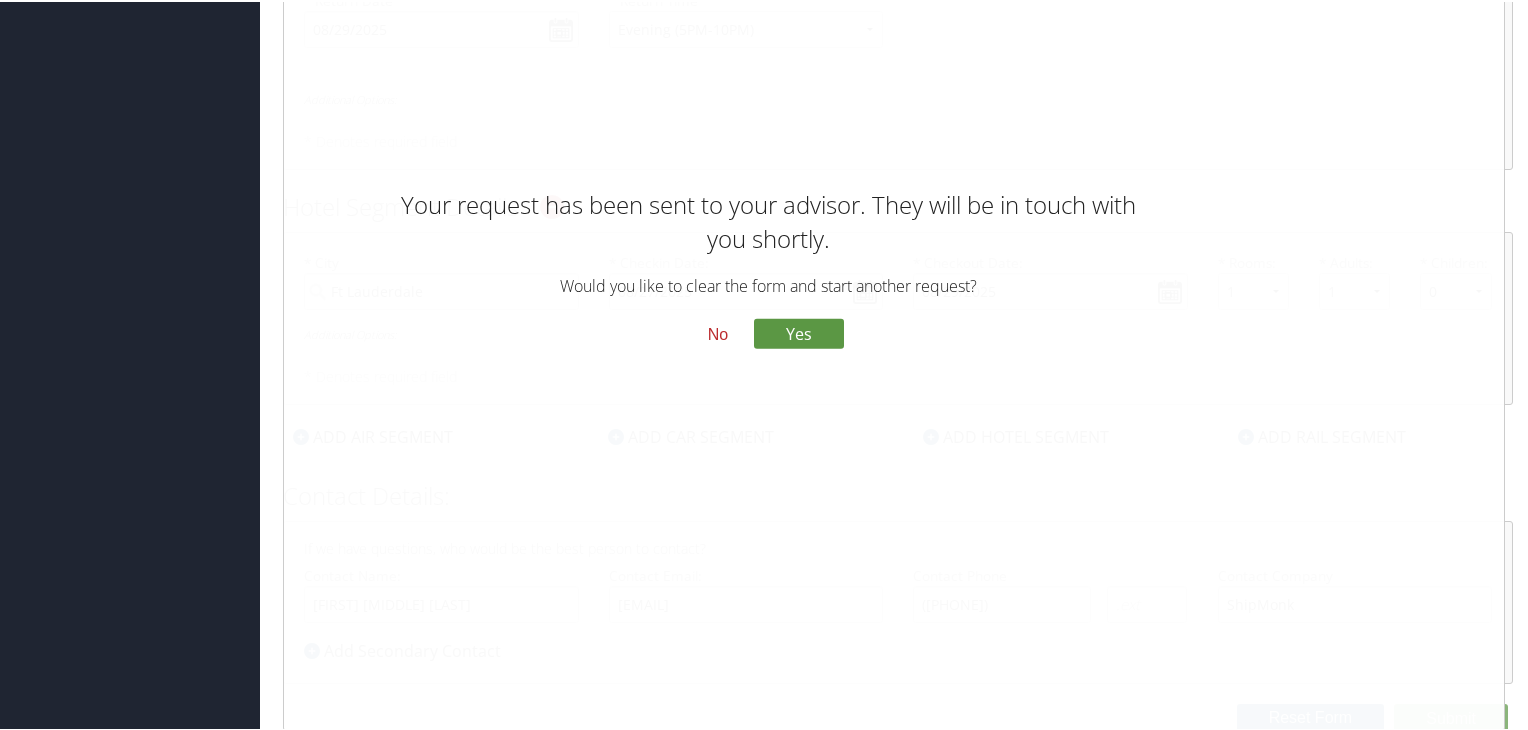 click on "No" at bounding box center [718, 332] 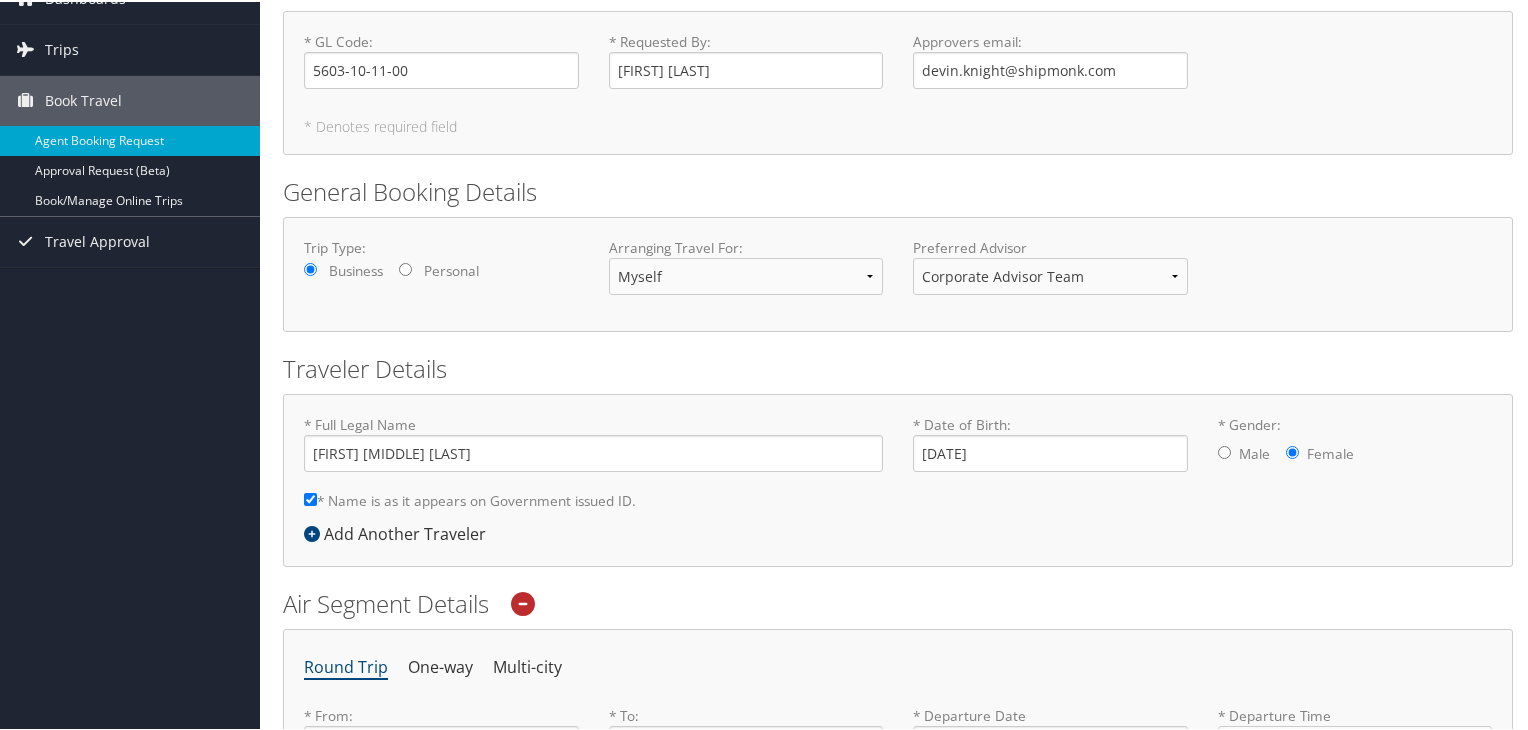 scroll, scrollTop: 0, scrollLeft: 0, axis: both 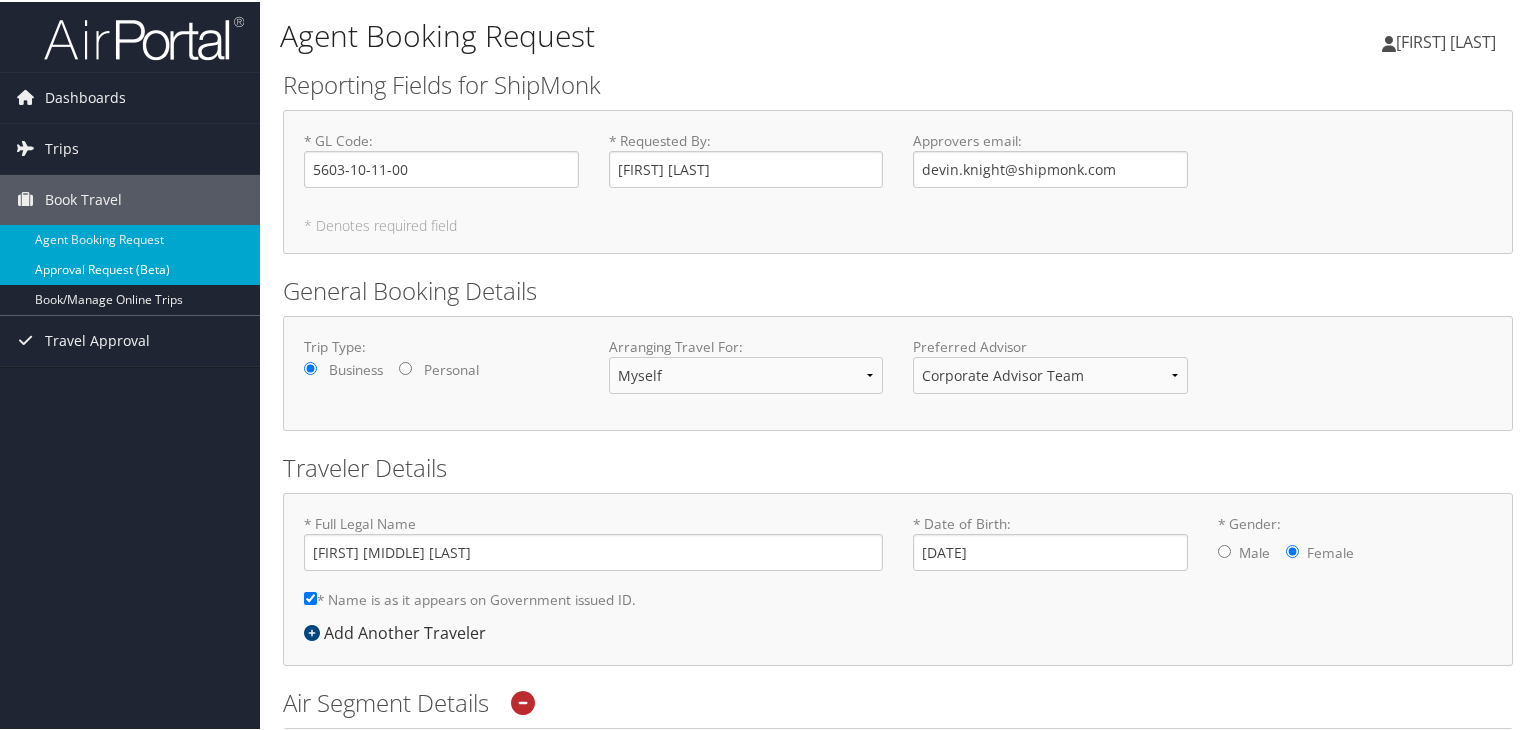 click on "Approval Request (Beta)" at bounding box center (130, 268) 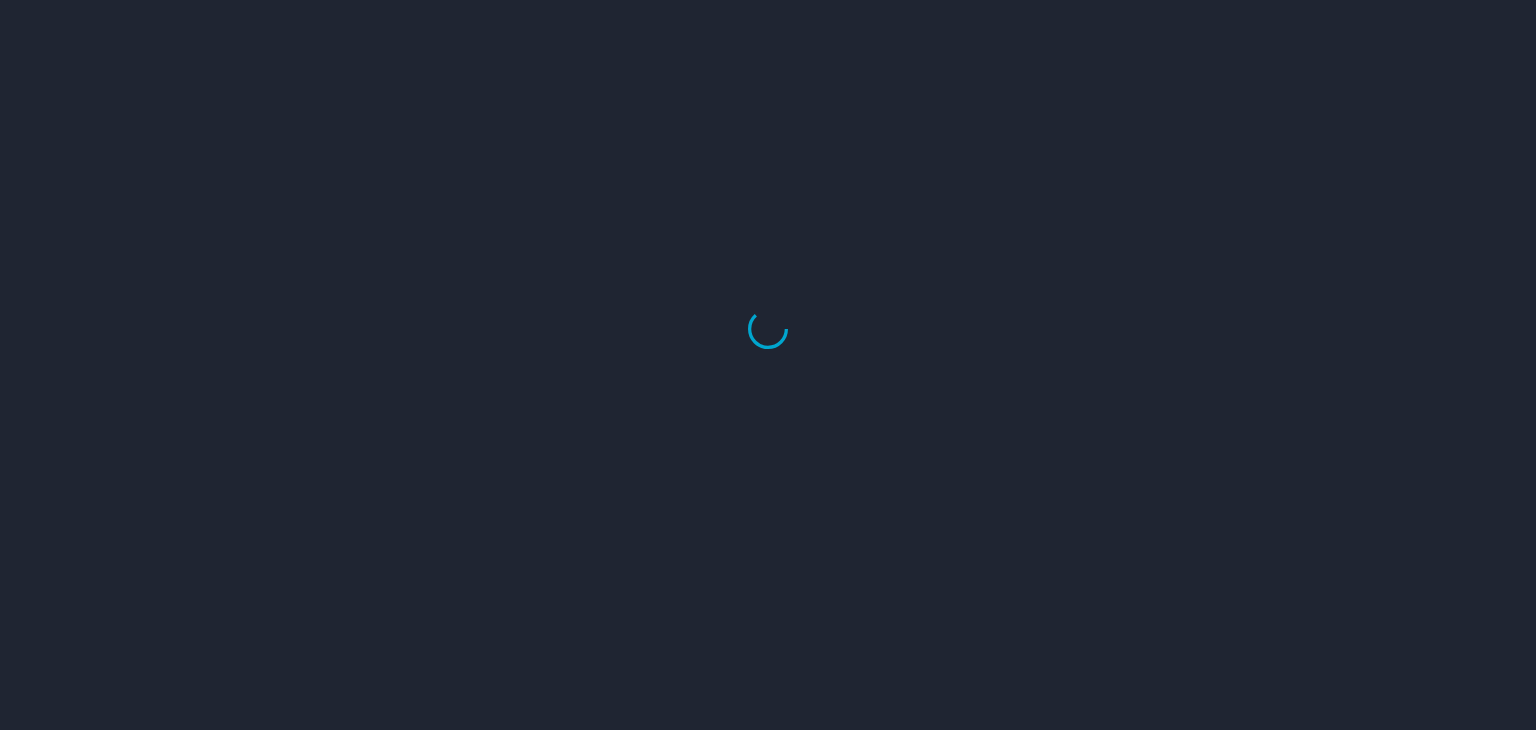scroll, scrollTop: 0, scrollLeft: 0, axis: both 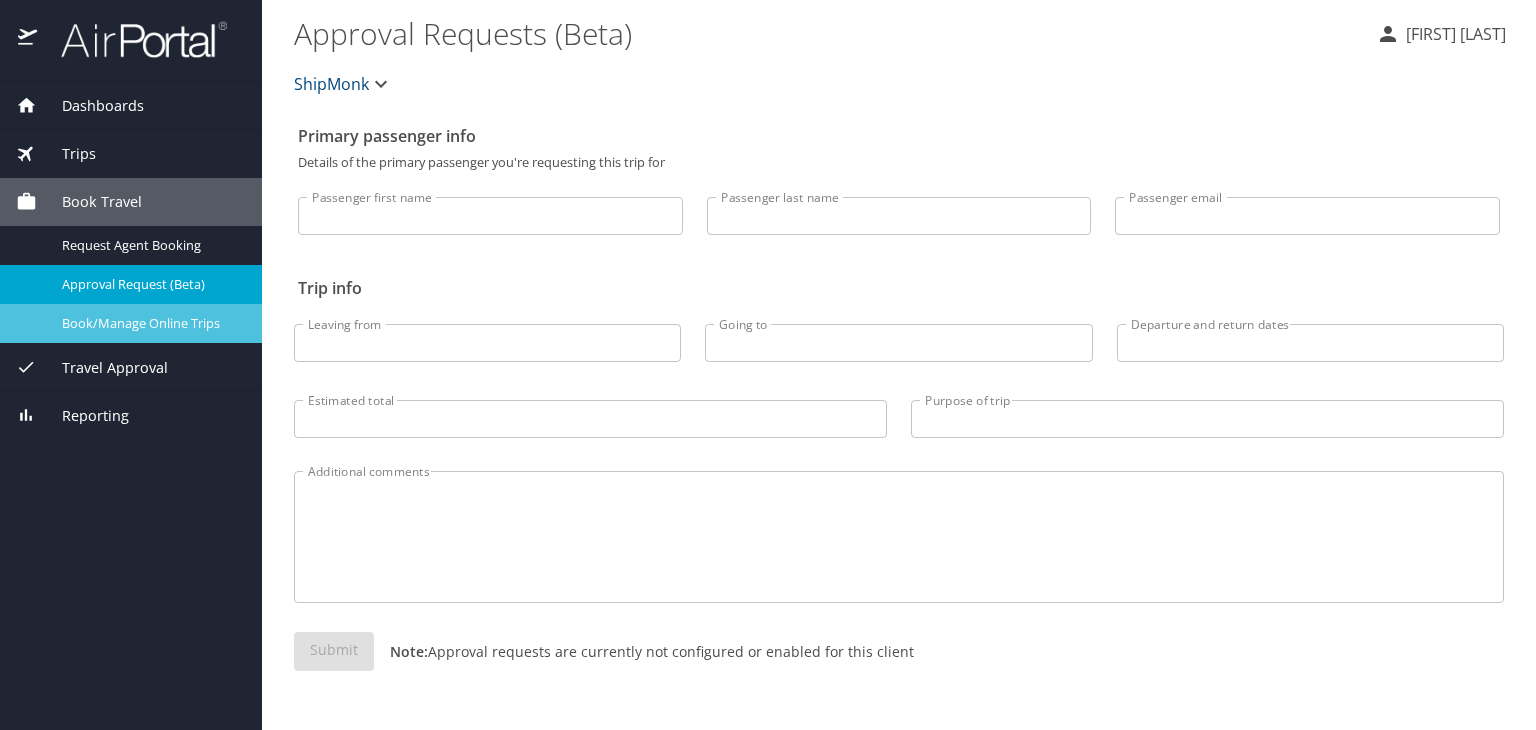 click on "Book/Manage Online Trips" at bounding box center [150, 323] 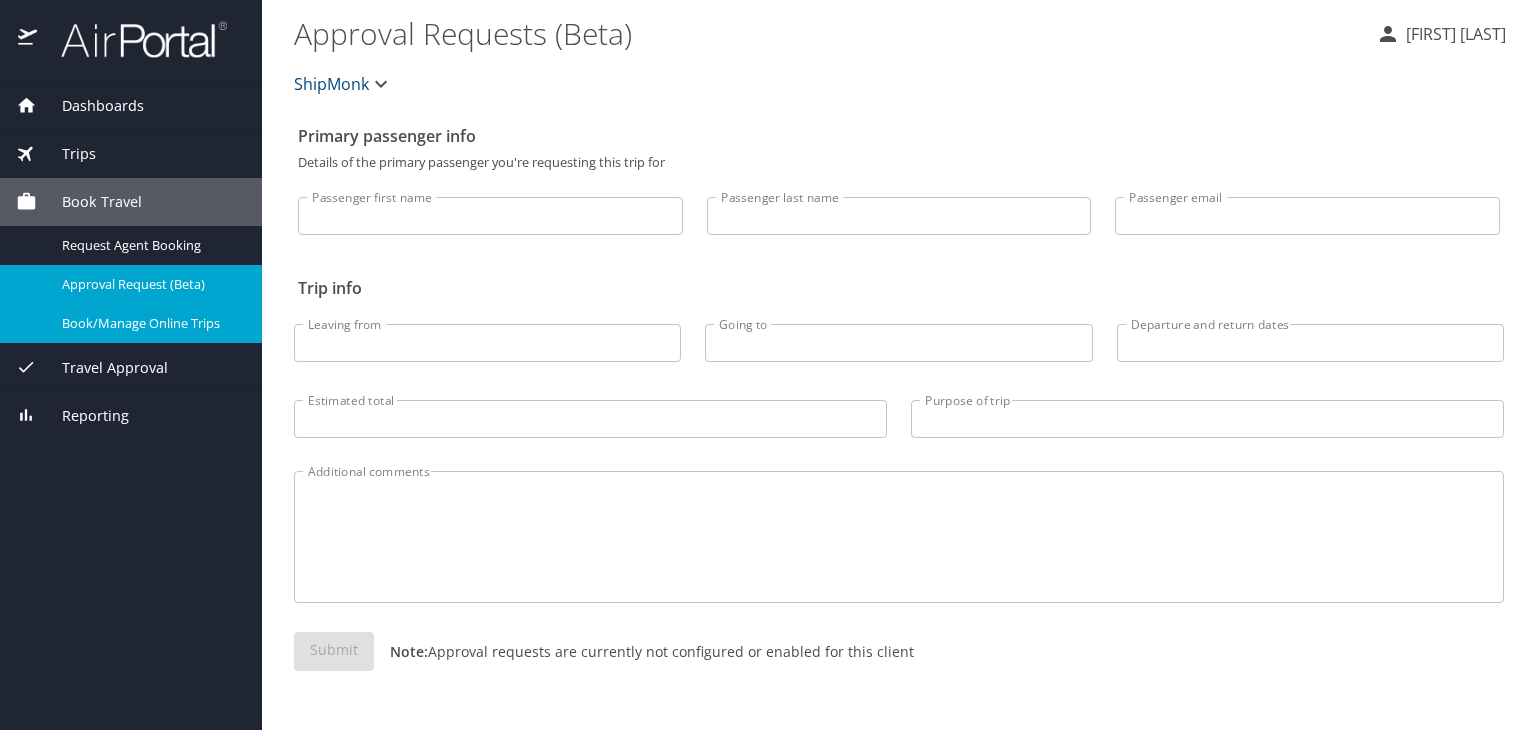 click on "Travel Approval" at bounding box center (102, 368) 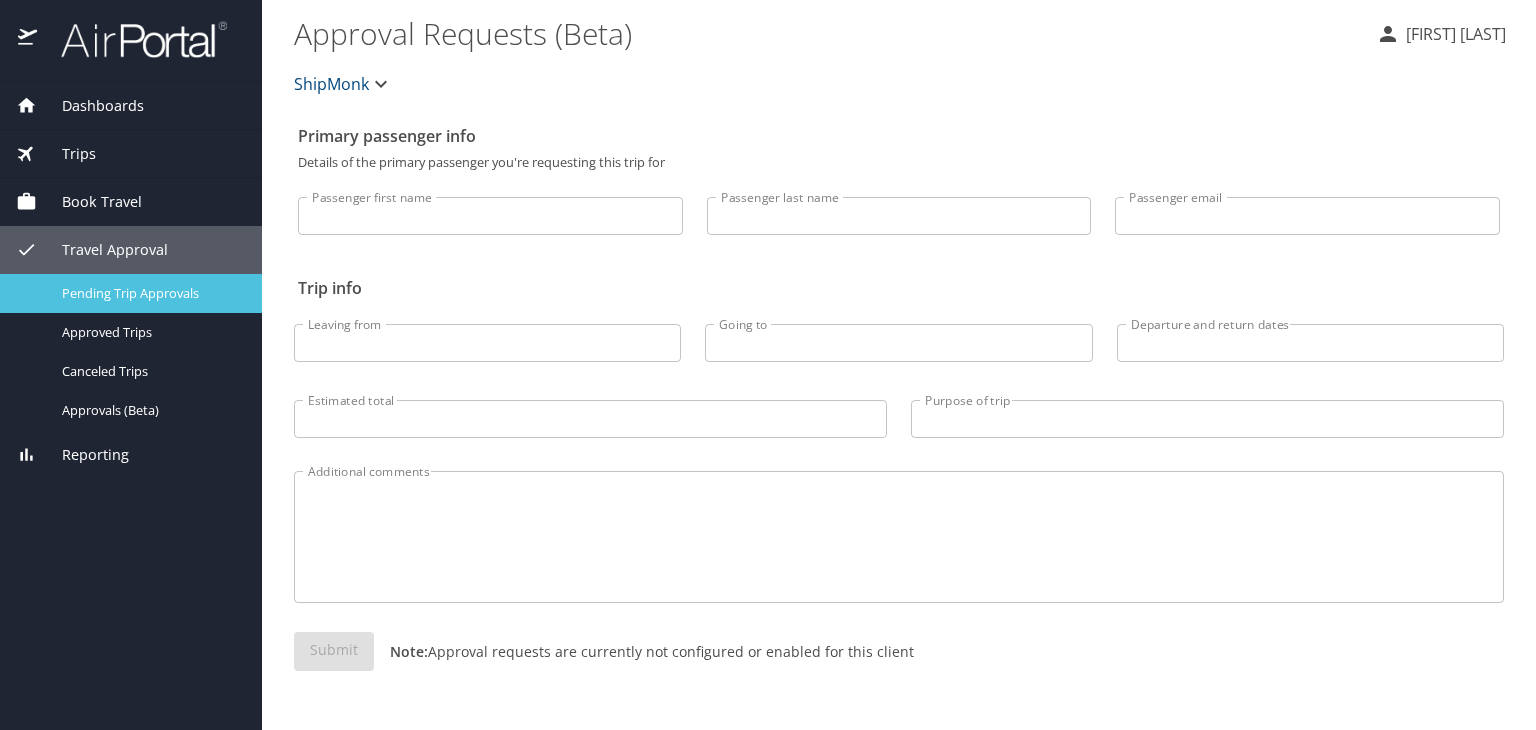 click on "Pending Trip Approvals" at bounding box center (150, 293) 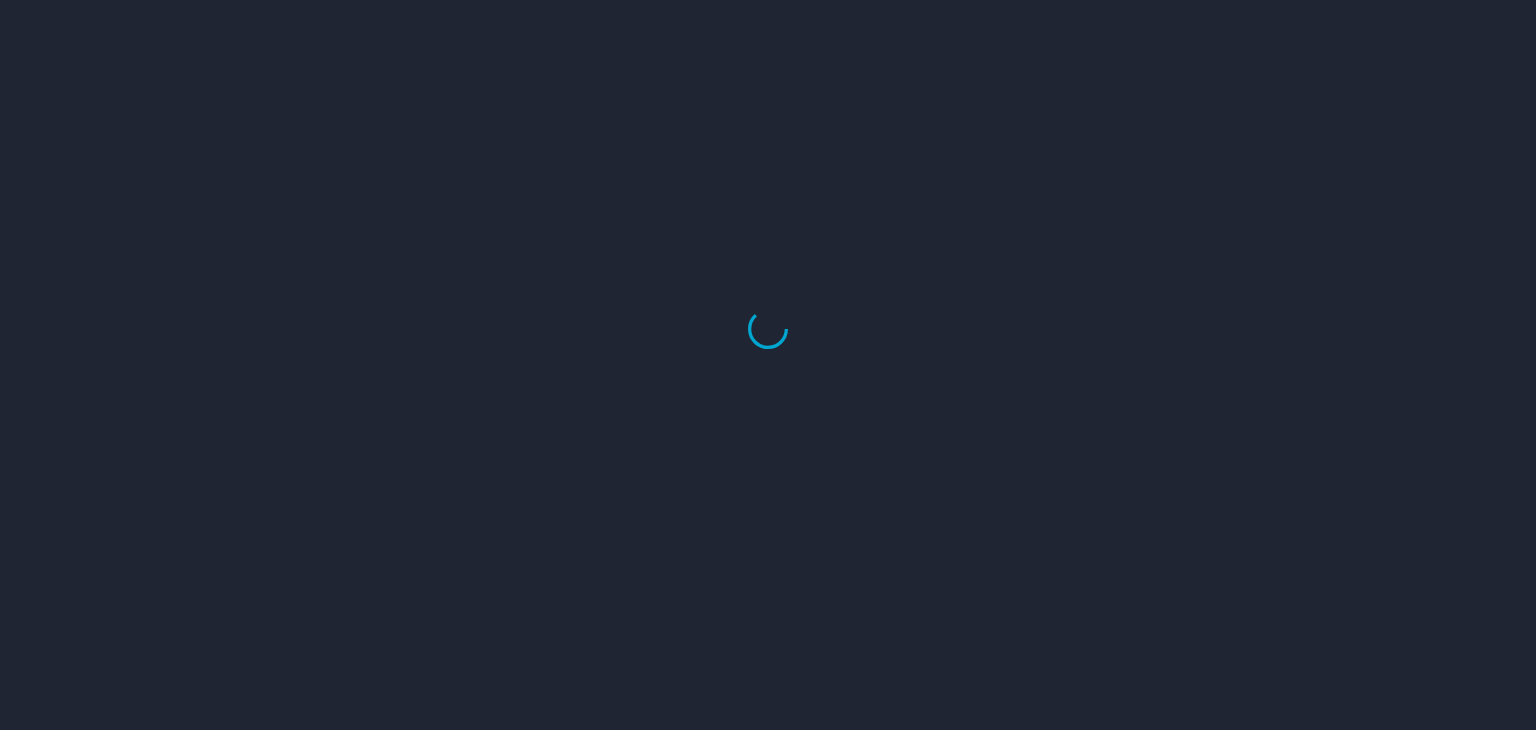 scroll, scrollTop: 0, scrollLeft: 0, axis: both 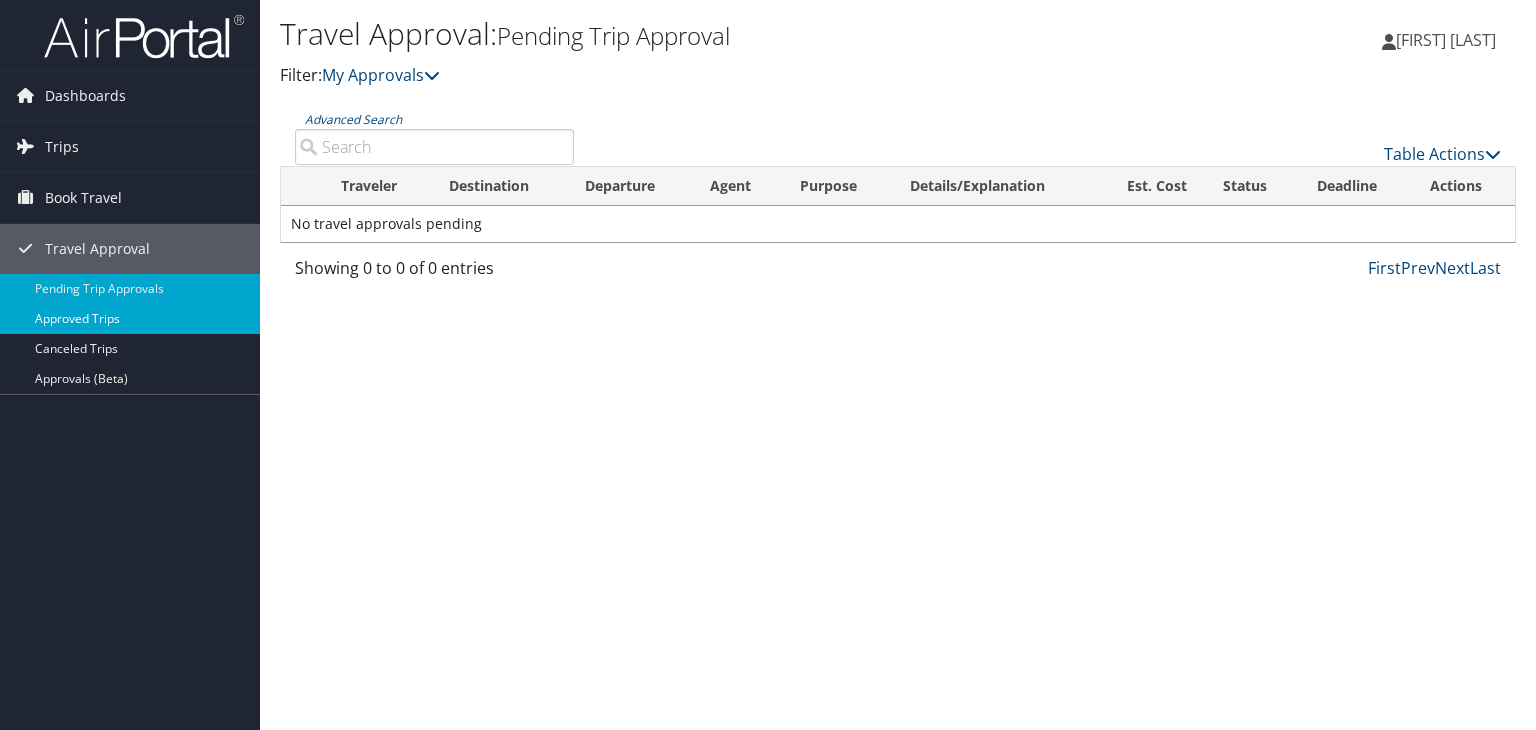 click on "Approved Trips" at bounding box center (130, 319) 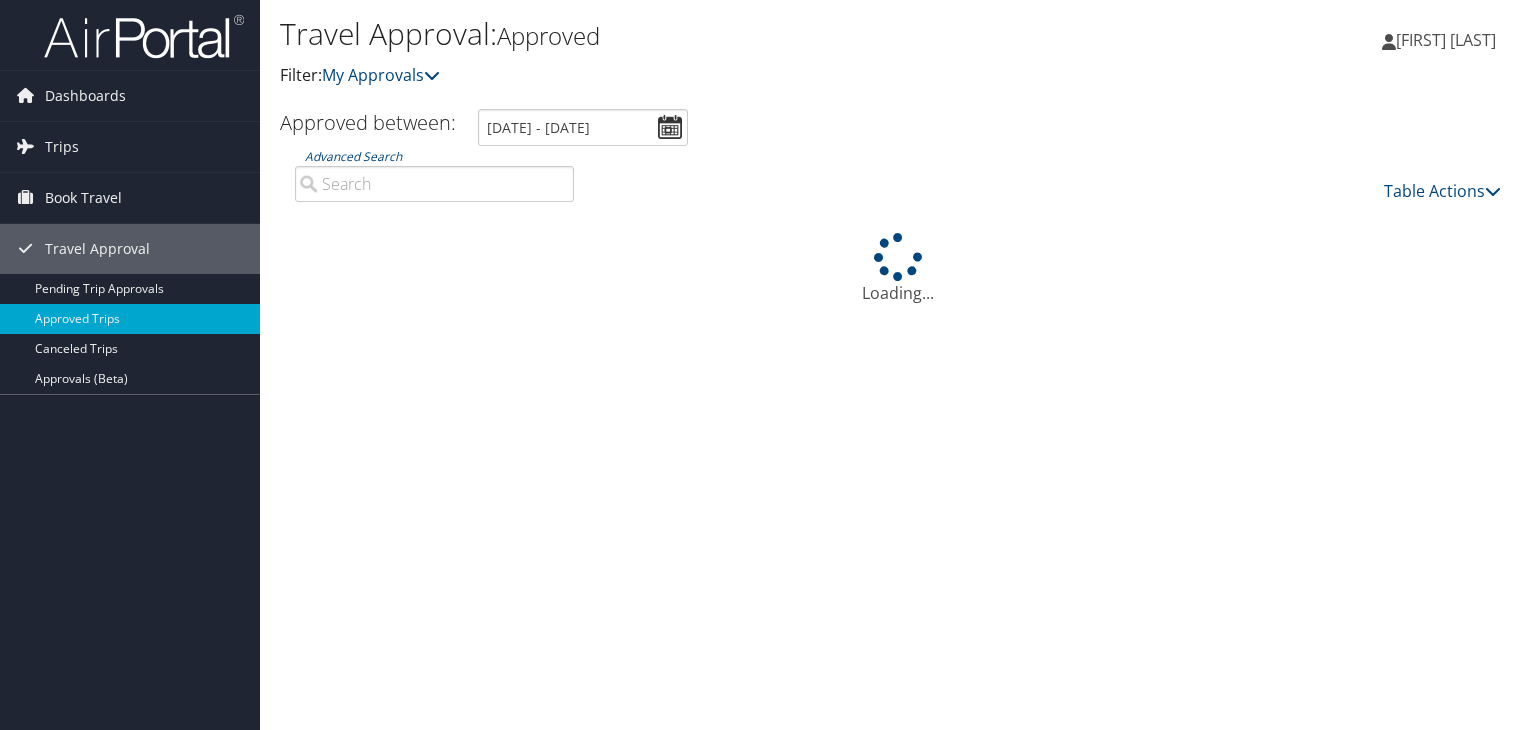 scroll, scrollTop: 0, scrollLeft: 0, axis: both 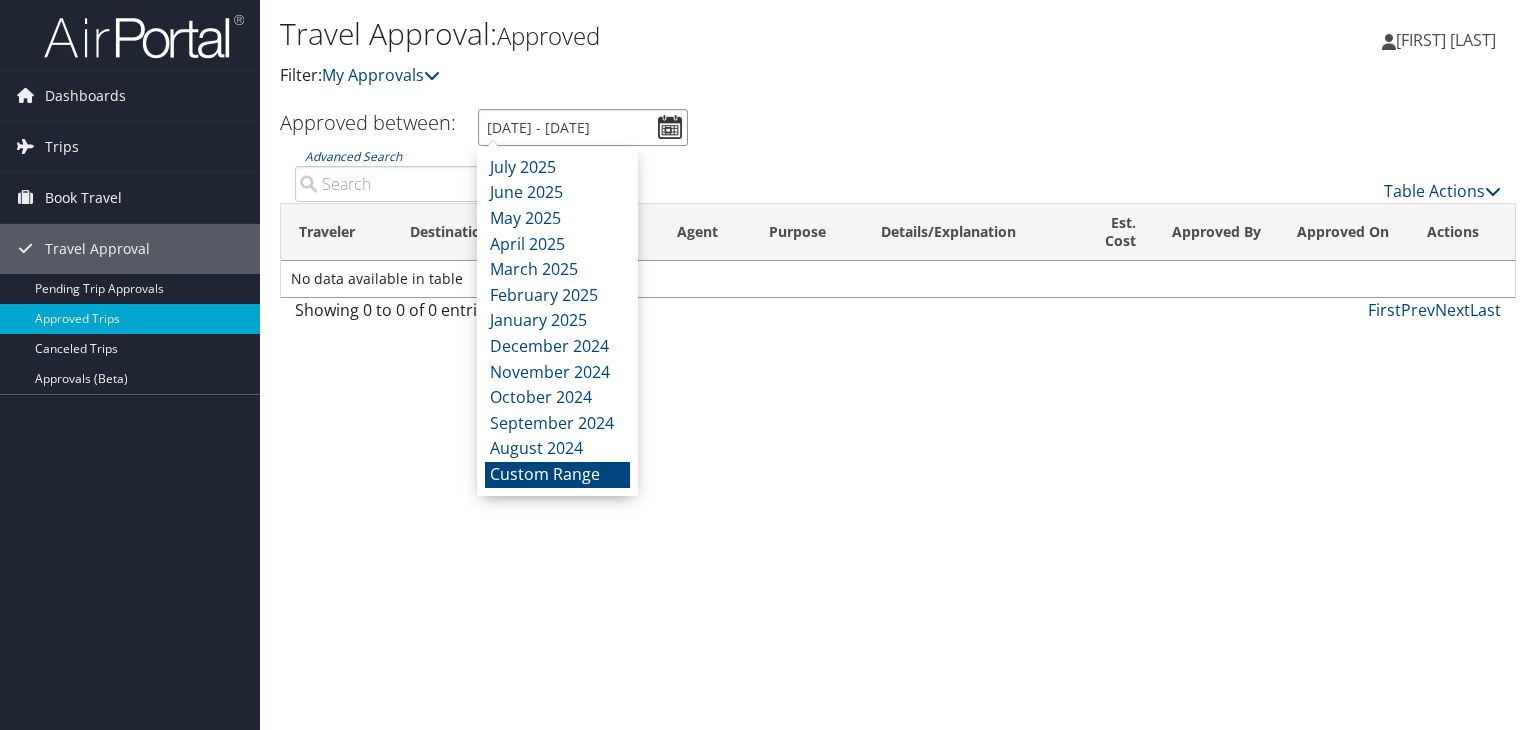 click on "[DATE] - [DATE]" at bounding box center [583, 127] 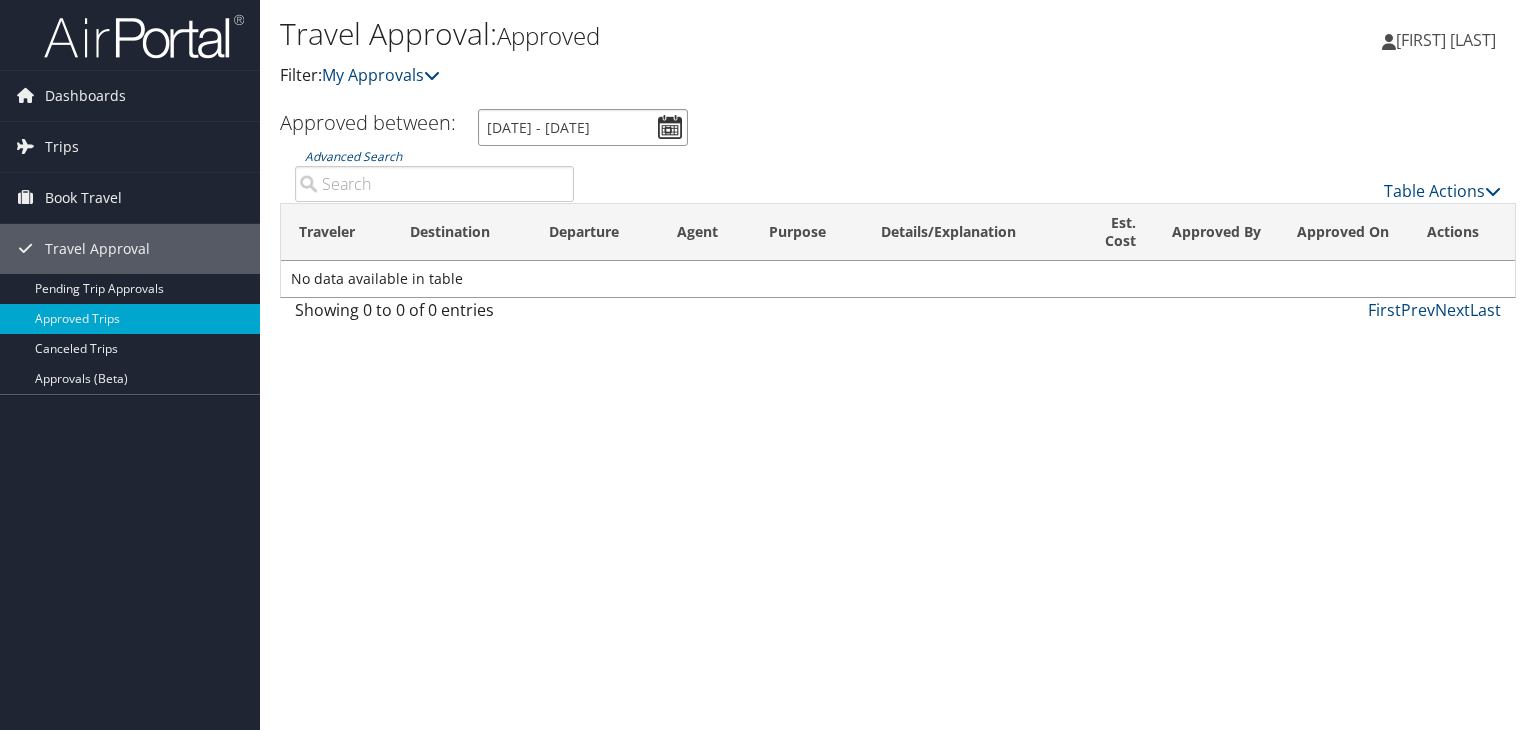 click on "[DATE] - [DATE]" at bounding box center [583, 127] 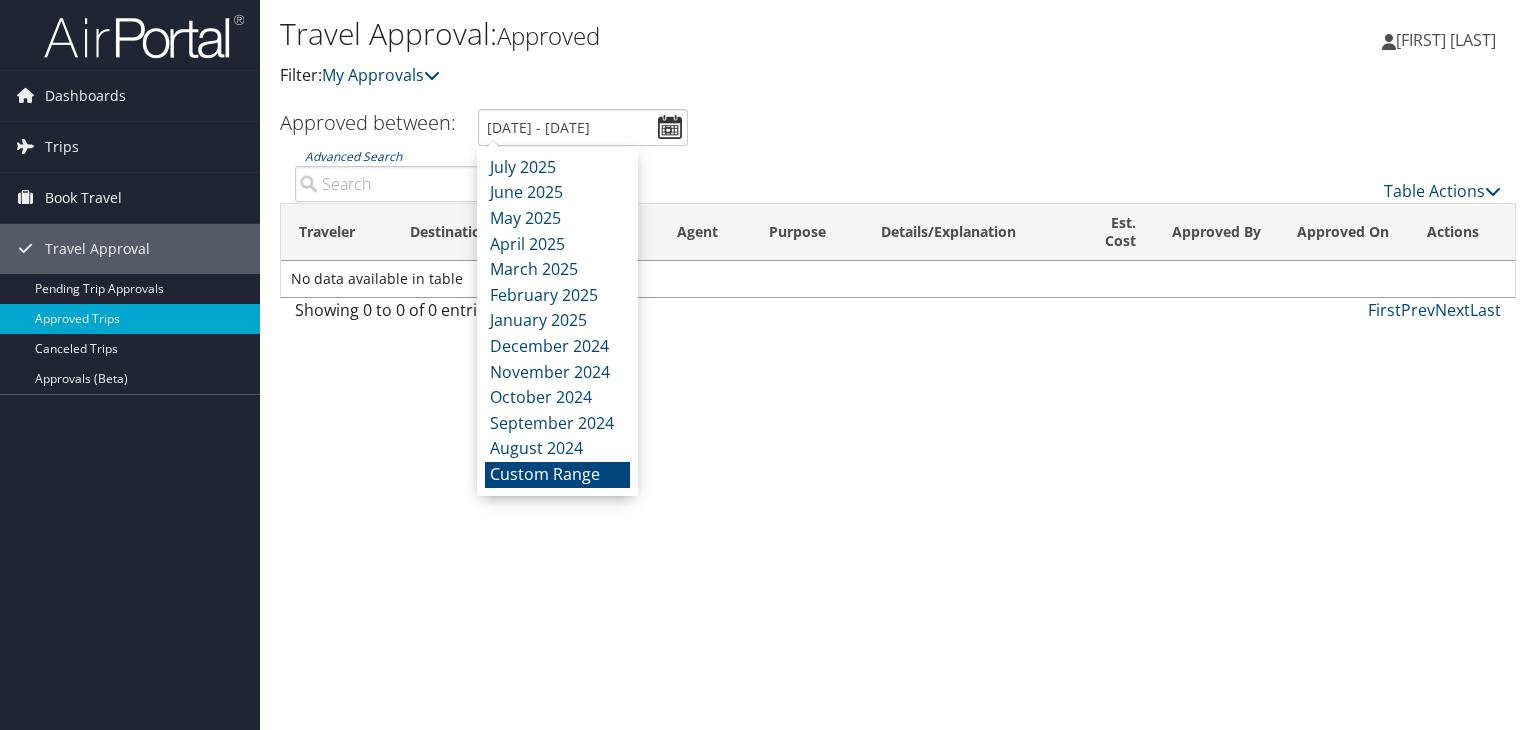 click on "Custom Range" at bounding box center [557, 475] 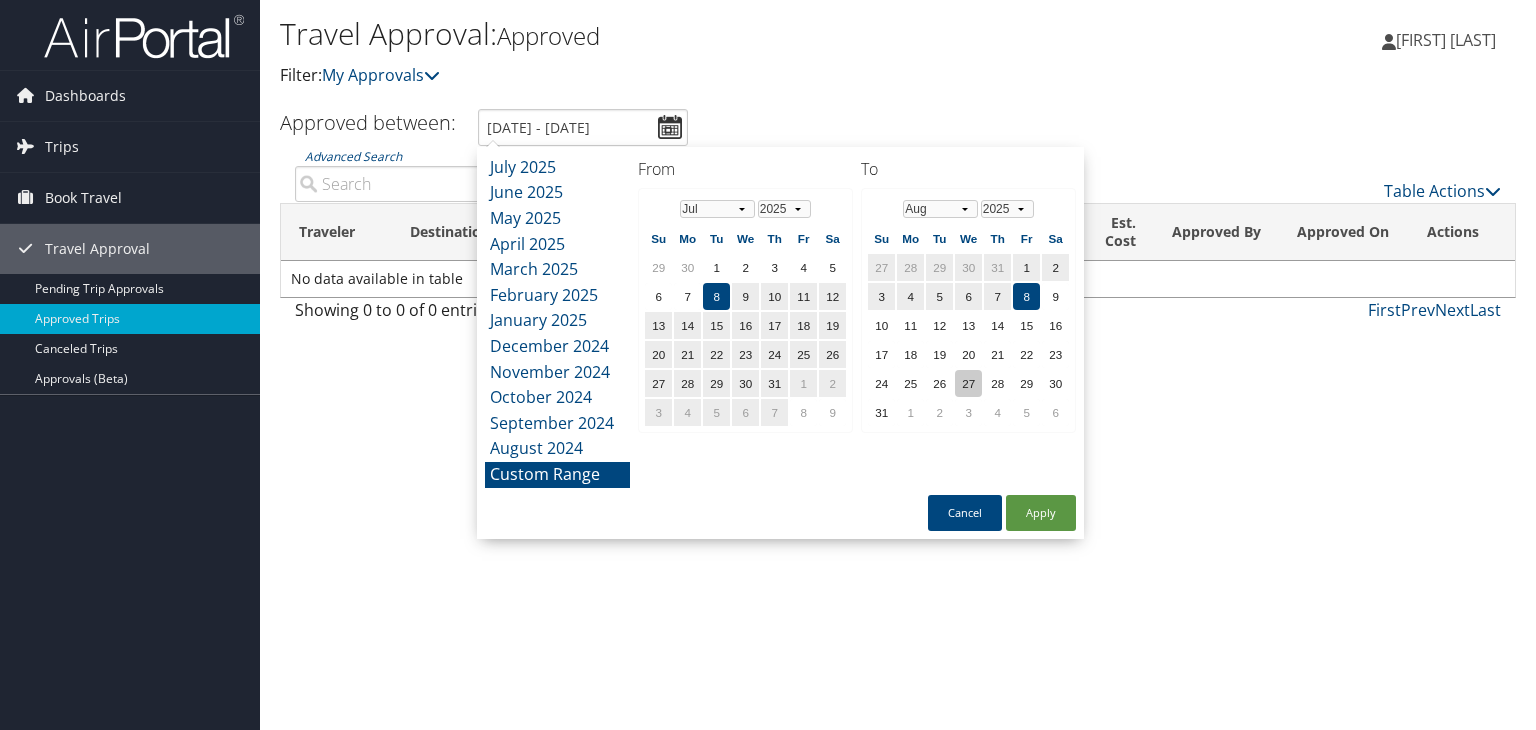 click on "27" at bounding box center [968, 383] 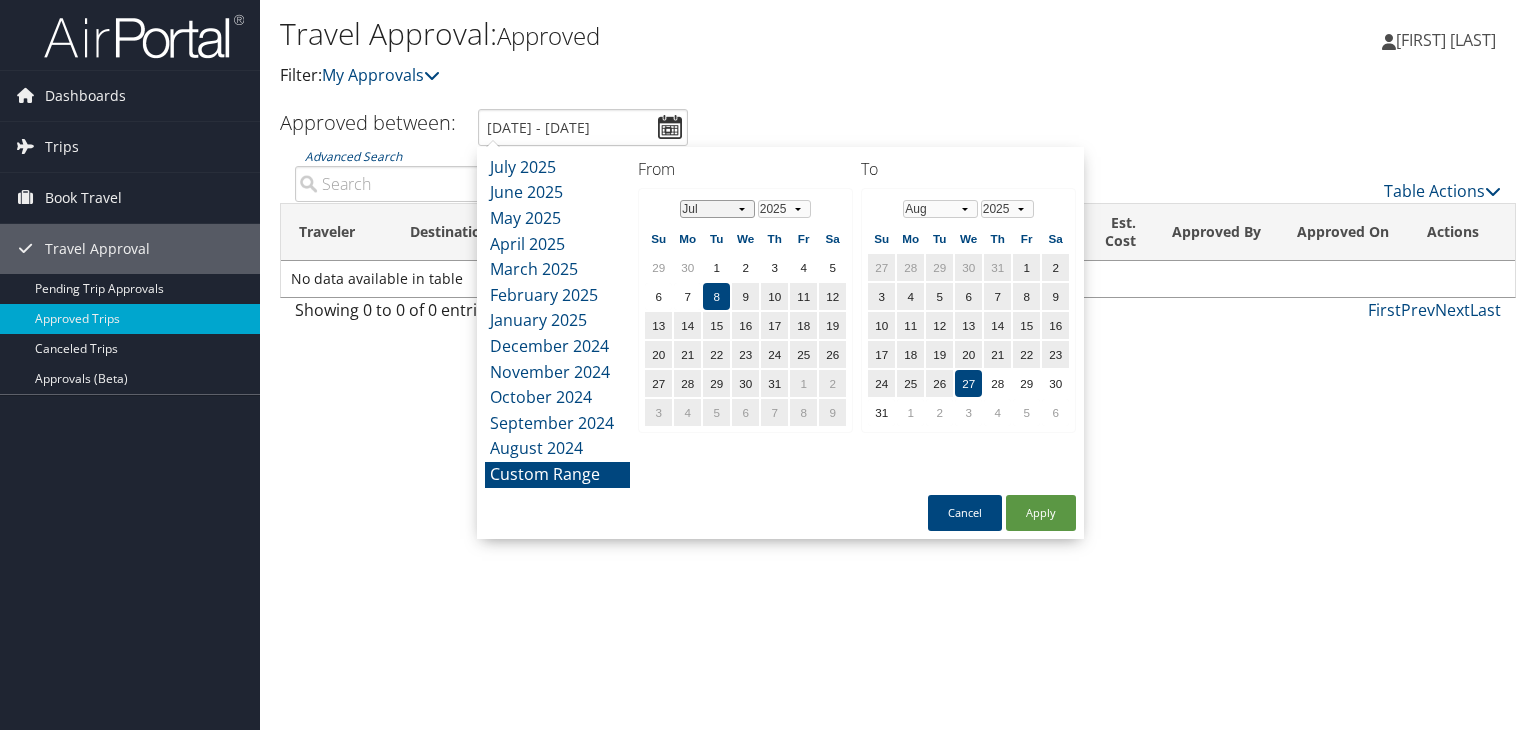 click on "Jan Feb Mar Apr May Jun Jul Aug Sep Oct Nov Dec" at bounding box center [717, 209] 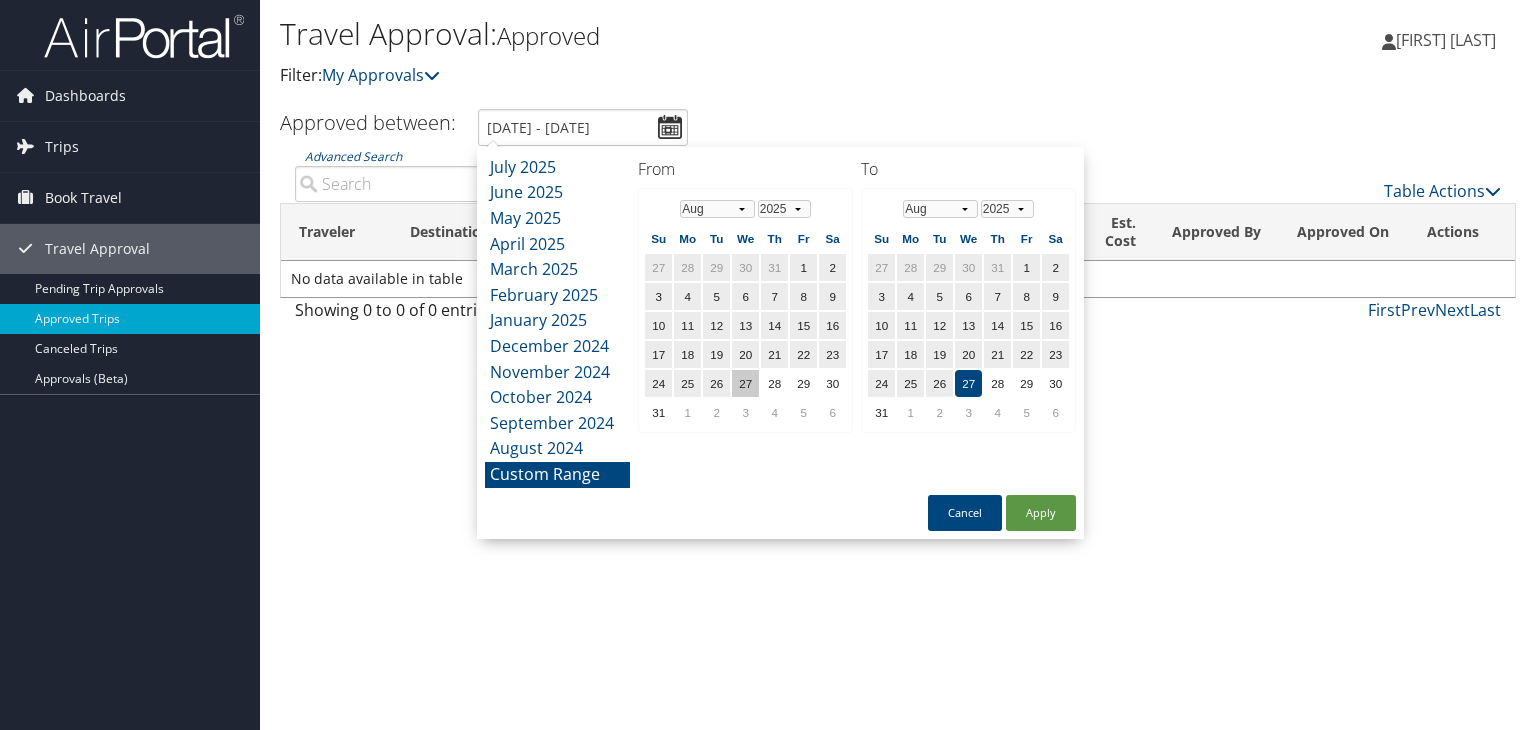 click on "27" at bounding box center [745, 383] 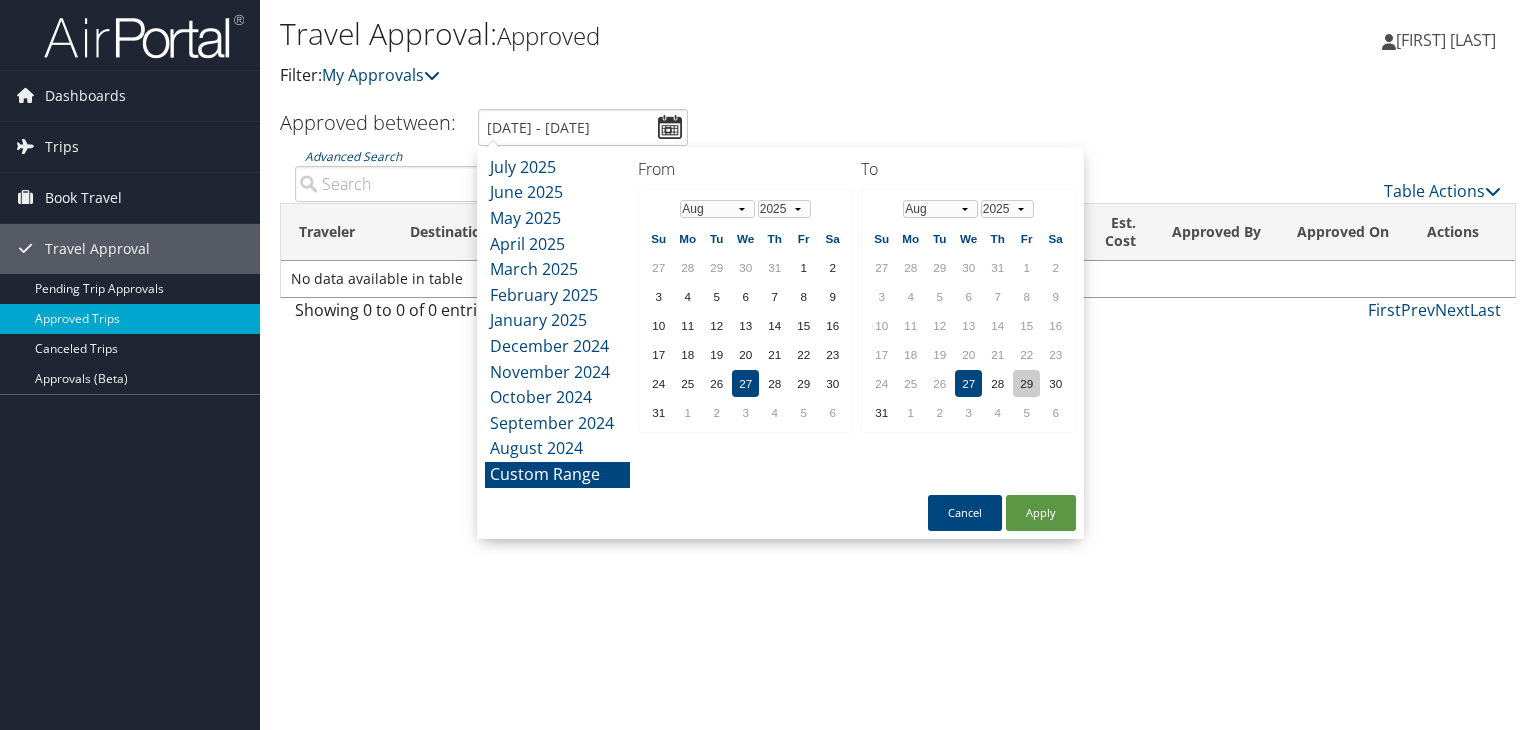 click on "29" at bounding box center (1026, 383) 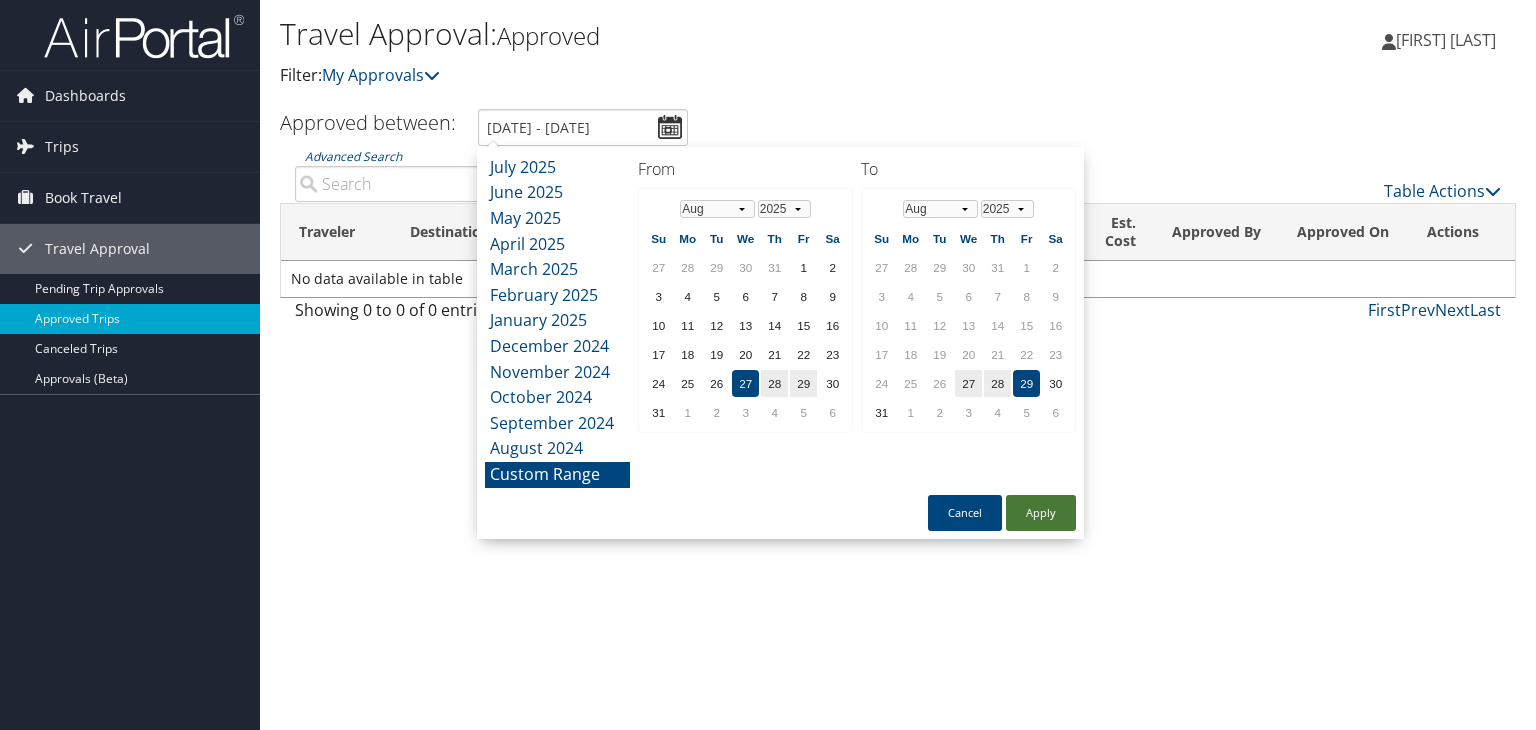 click on "Apply" at bounding box center [1041, 513] 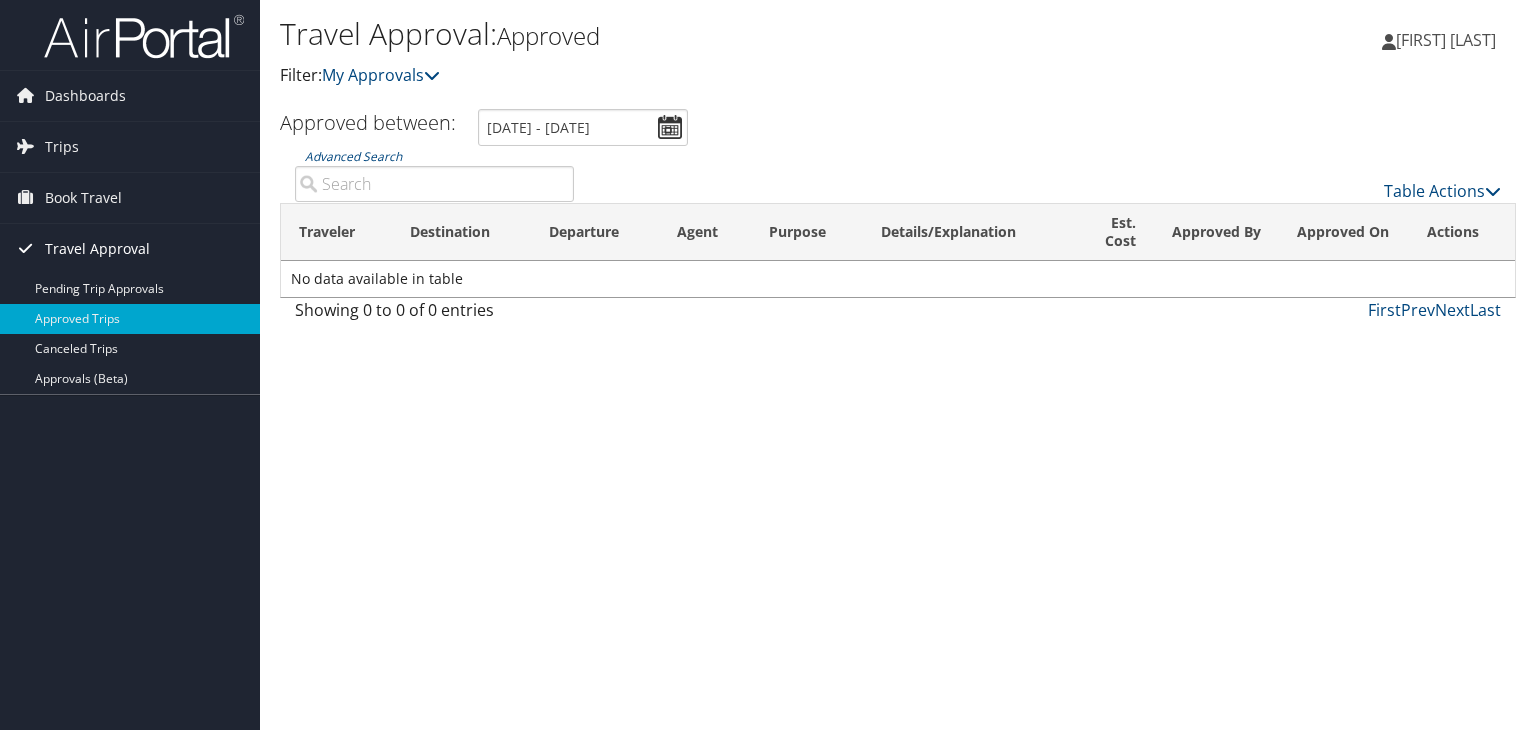 click on "Travel Approval" at bounding box center (97, 249) 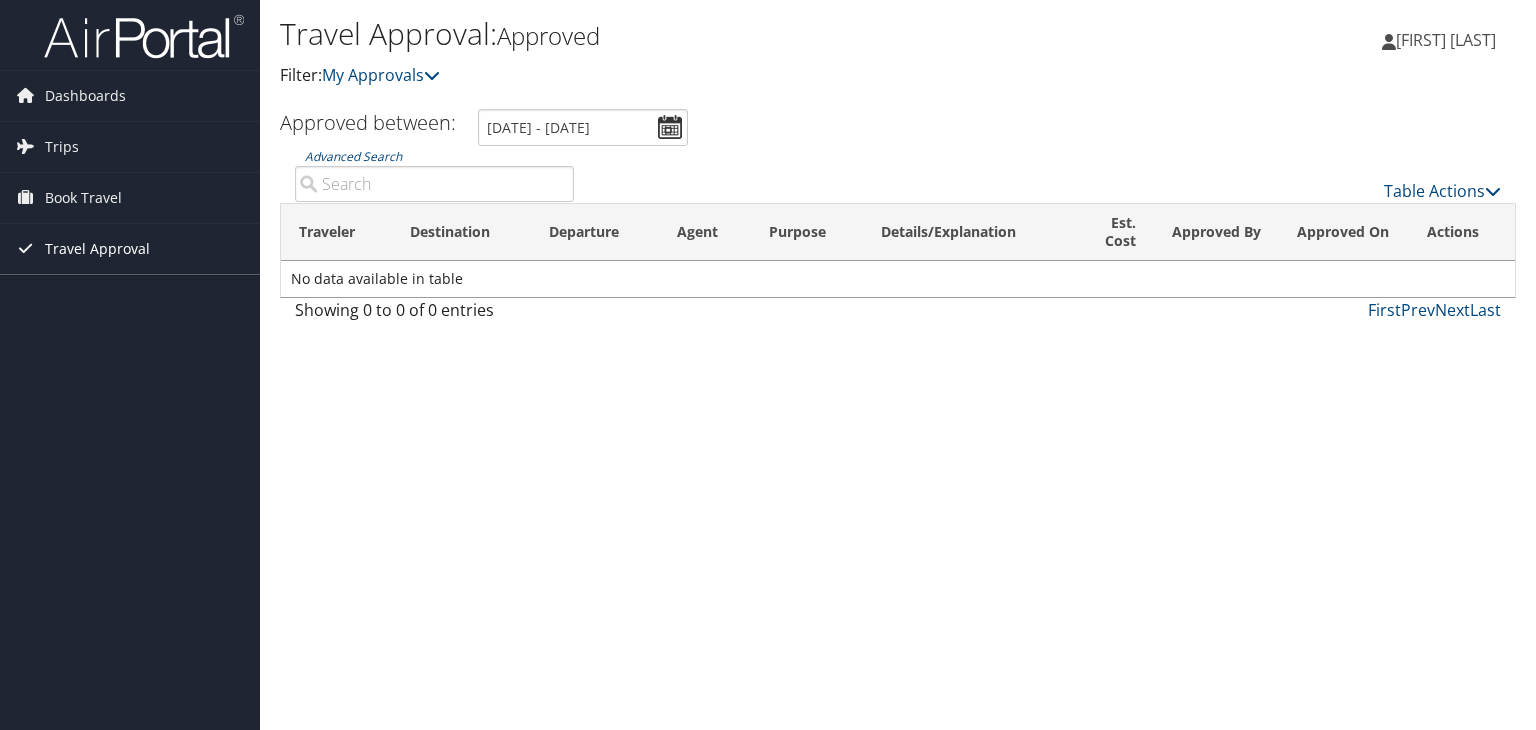 click on "Travel Approval" at bounding box center (97, 249) 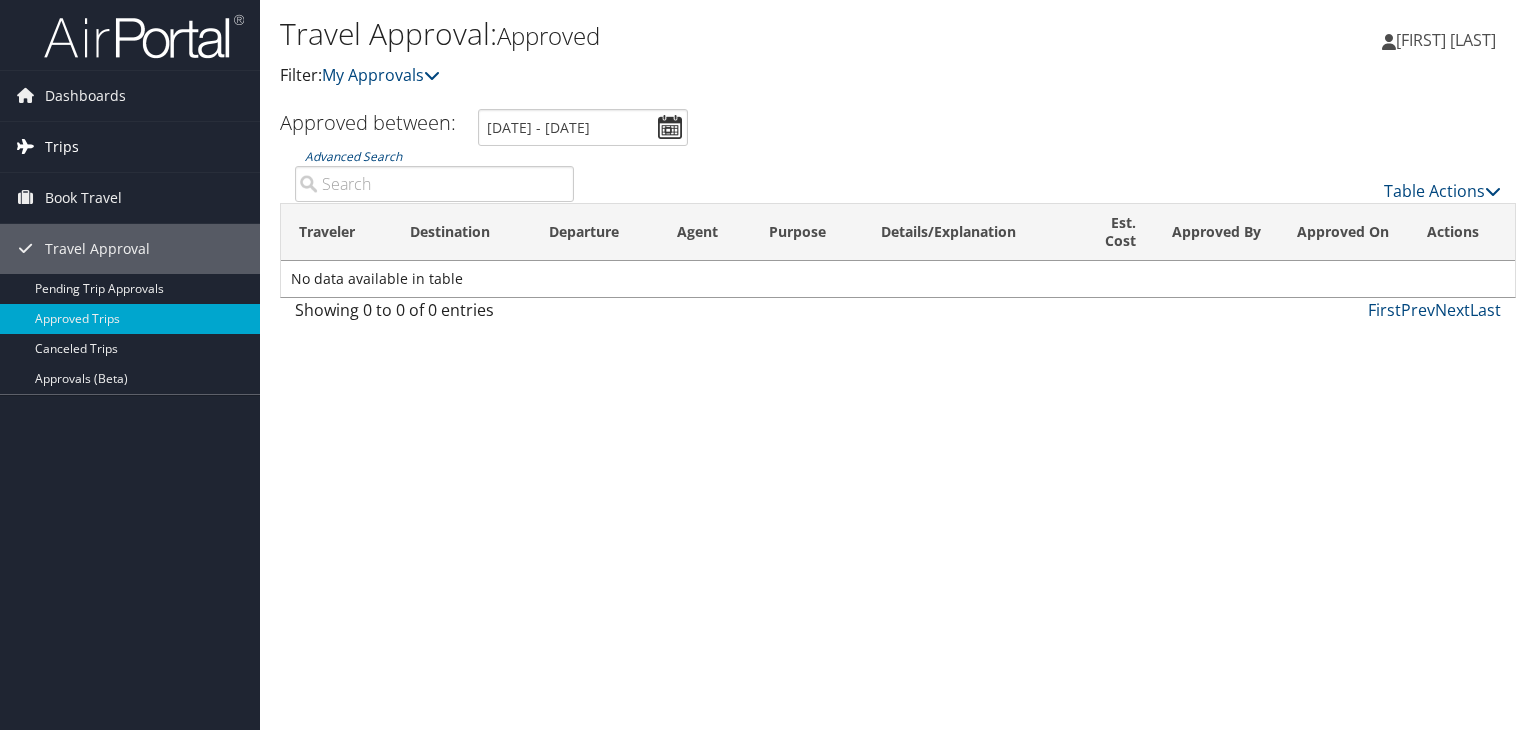 click on "Trips" at bounding box center (62, 147) 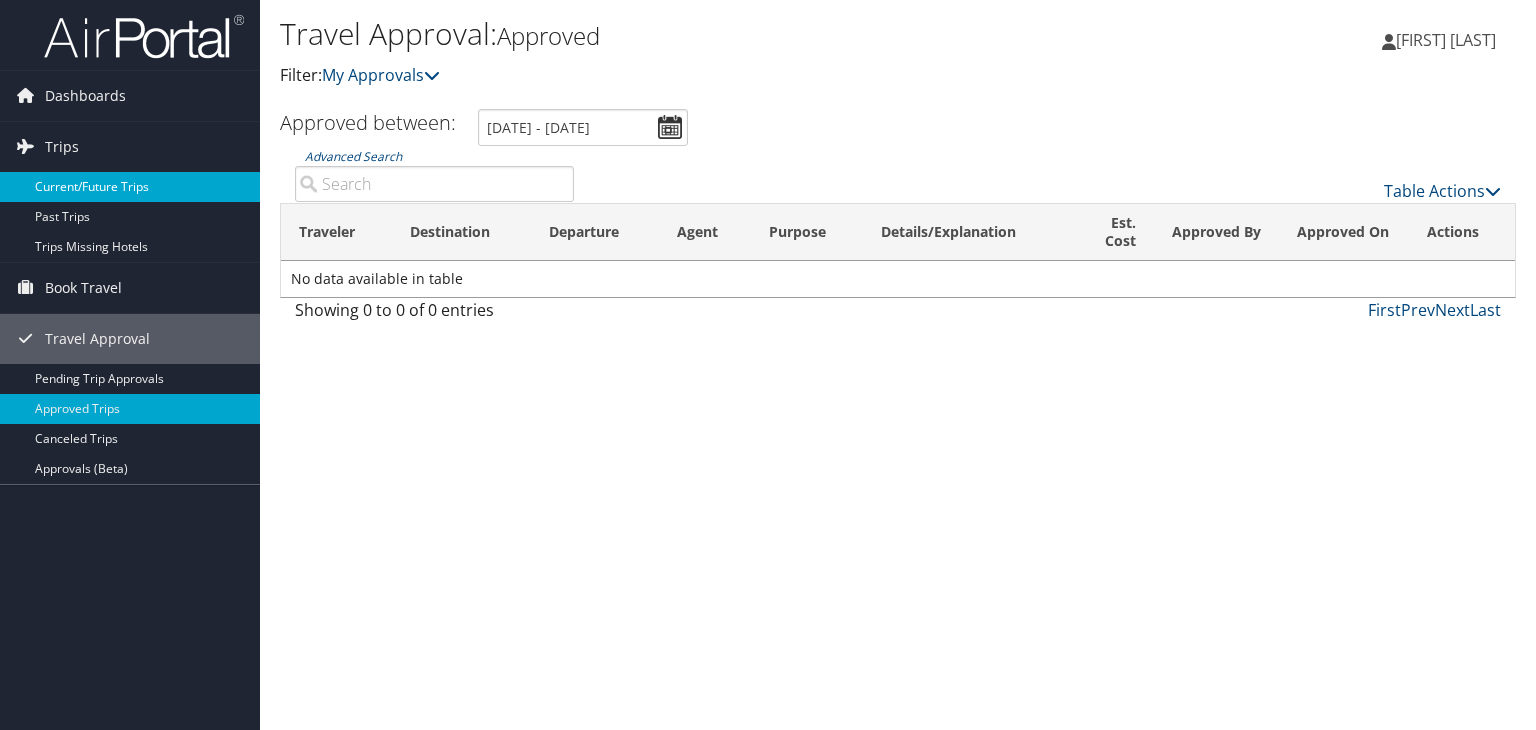 click on "Current/Future Trips" at bounding box center [130, 187] 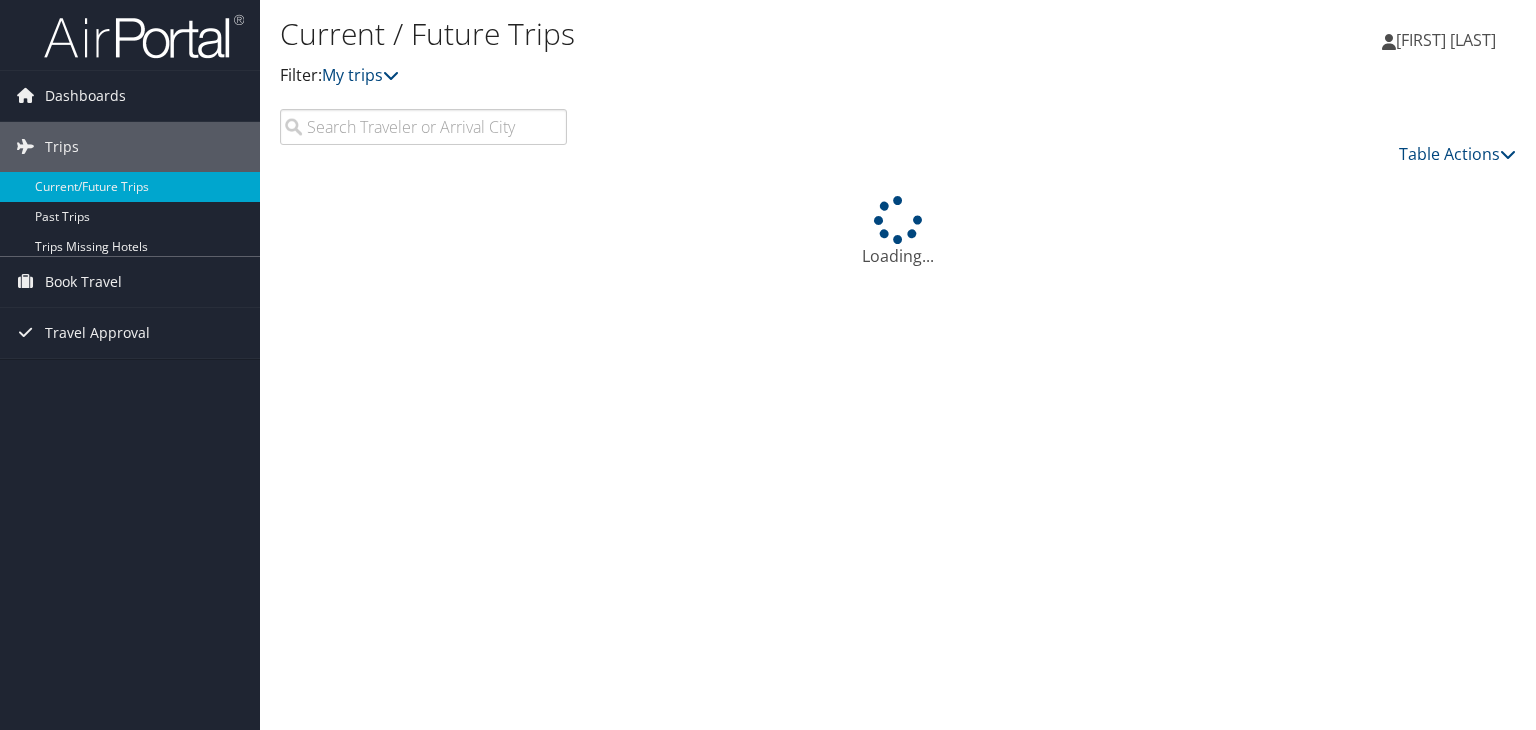 scroll, scrollTop: 0, scrollLeft: 0, axis: both 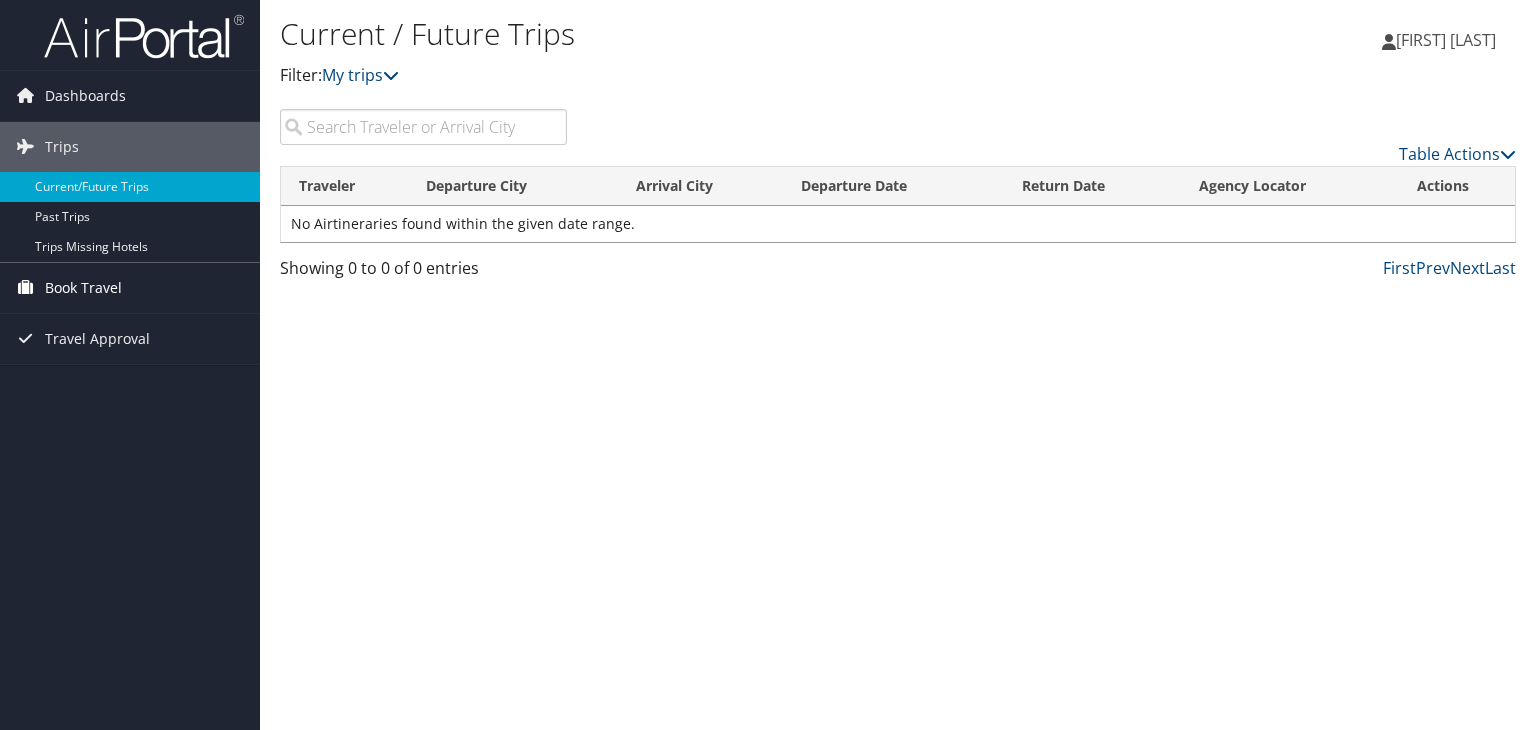 click on "Book Travel" at bounding box center (83, 288) 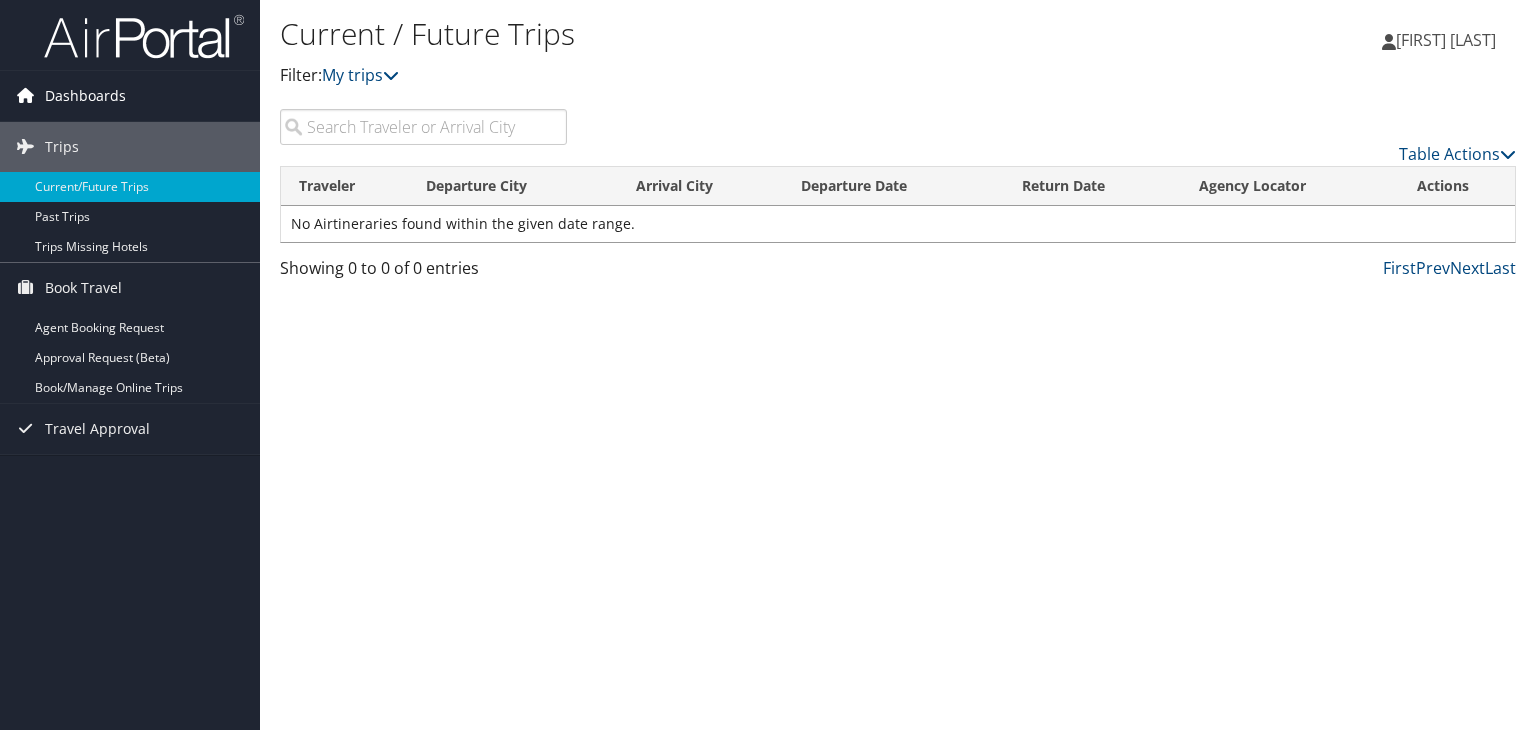 click on "Dashboards" at bounding box center [85, 96] 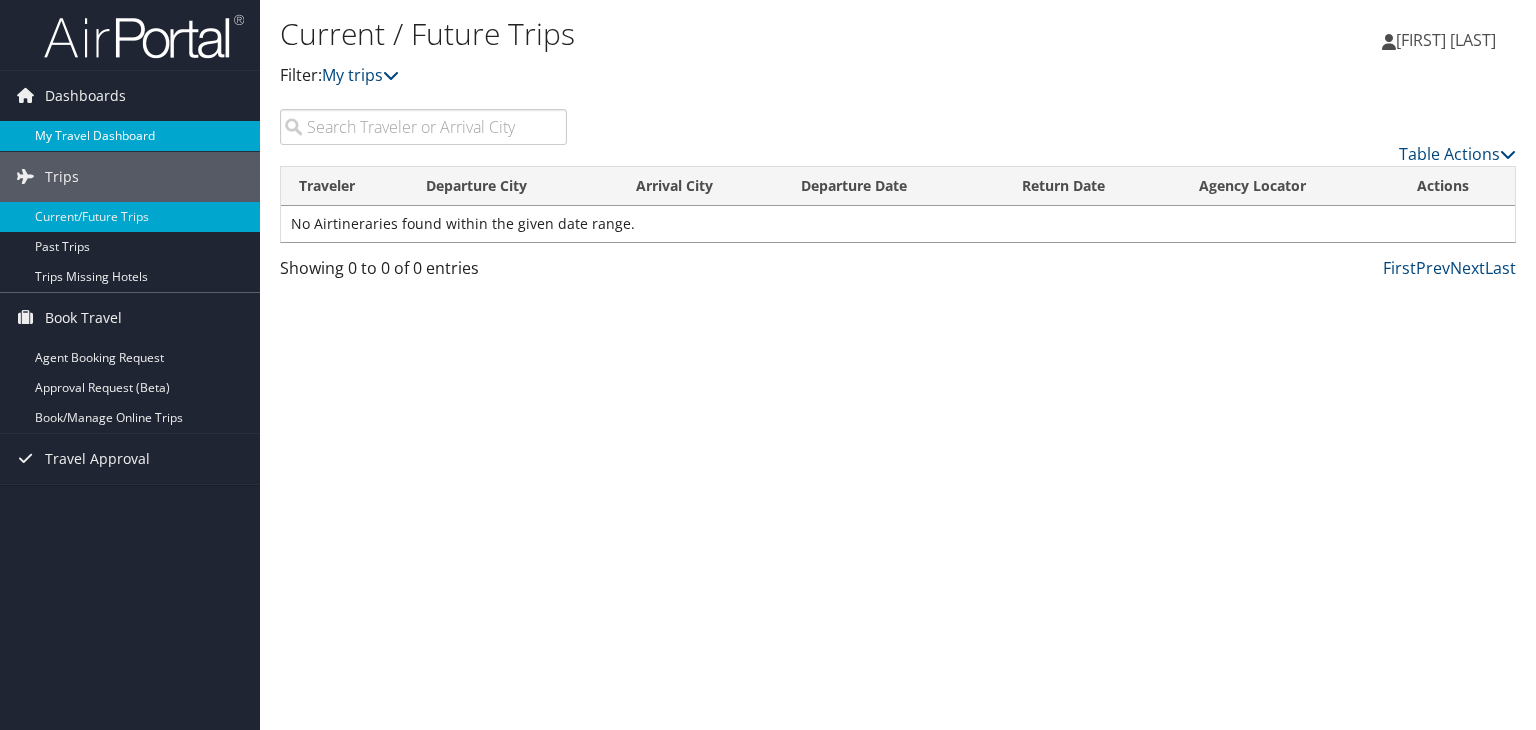 click on "My Travel Dashboard" at bounding box center (130, 136) 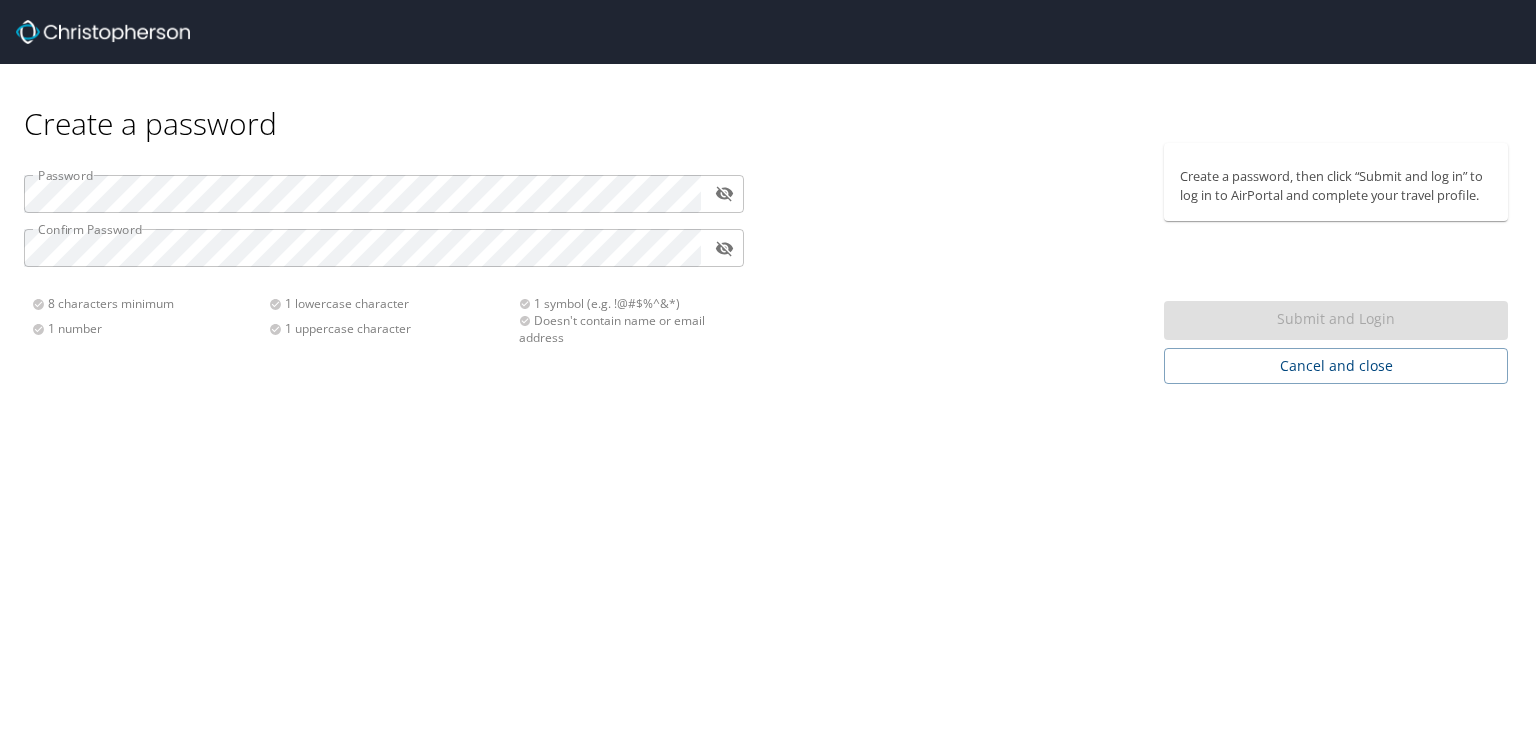 scroll, scrollTop: 0, scrollLeft: 0, axis: both 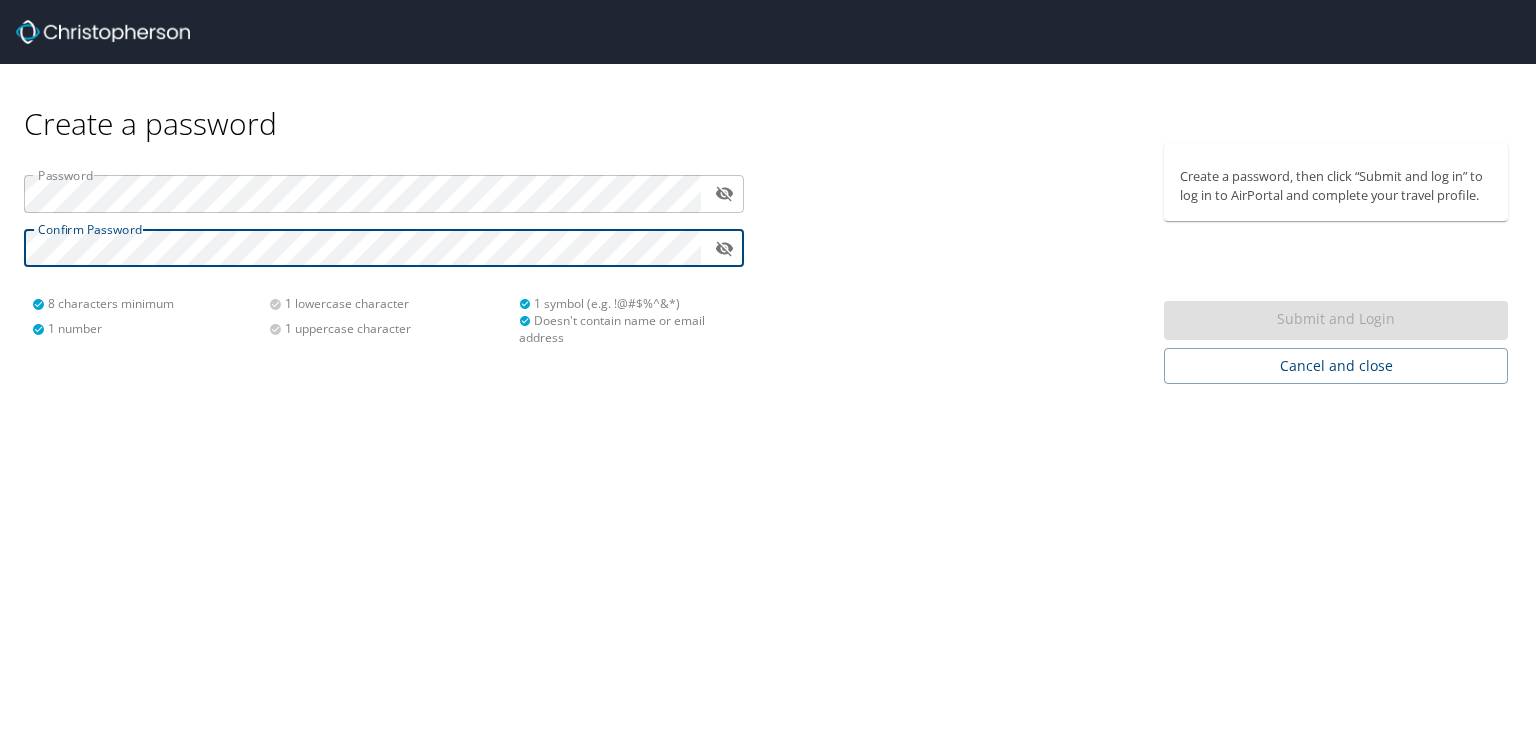 click 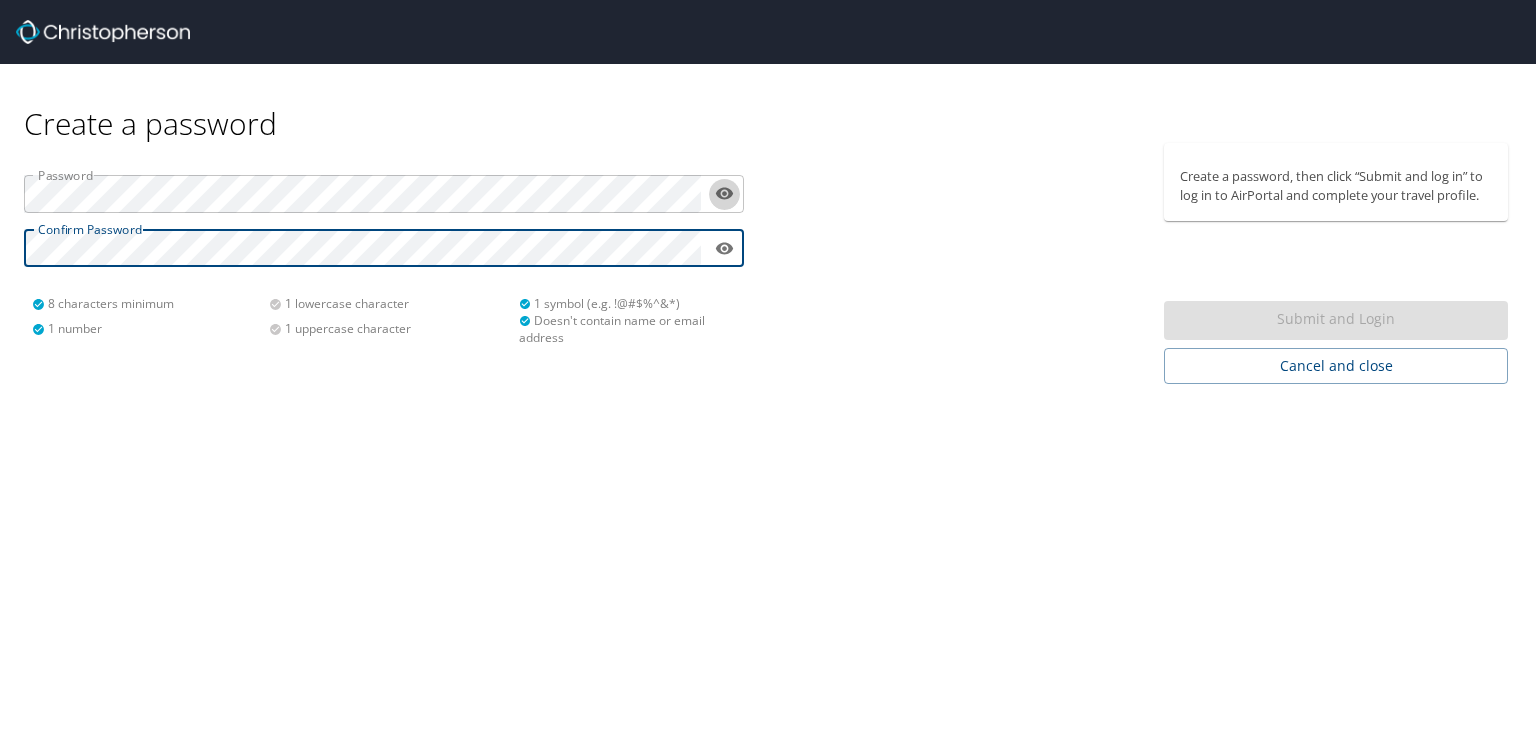 click 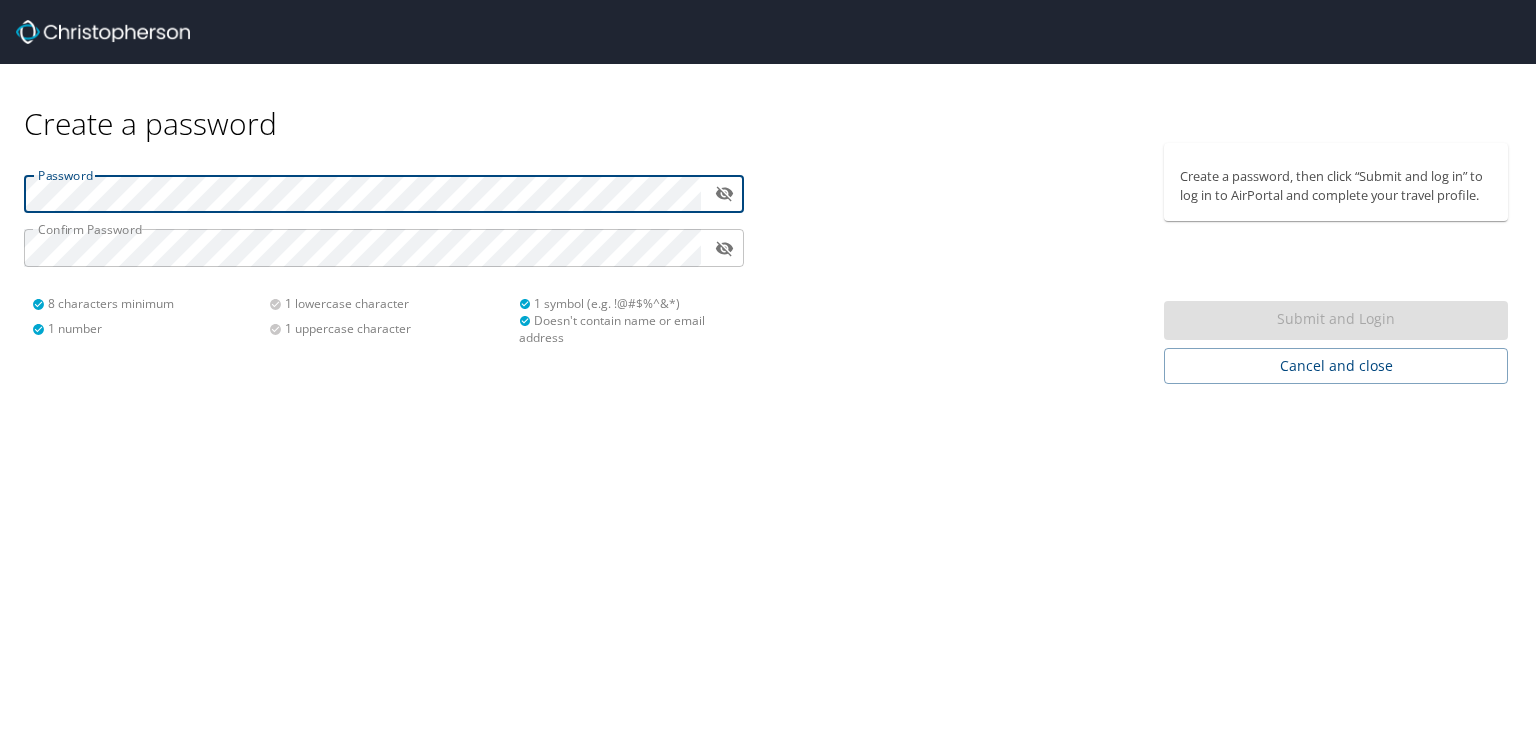 click on "Password ​ Confirm Password ​ 8 characters minimum 1 number 1 lowercase character 1 uppercase character 1 symbol (e.g. !@#$%^&*) Doesn't contain name or email address" at bounding box center (384, 263) 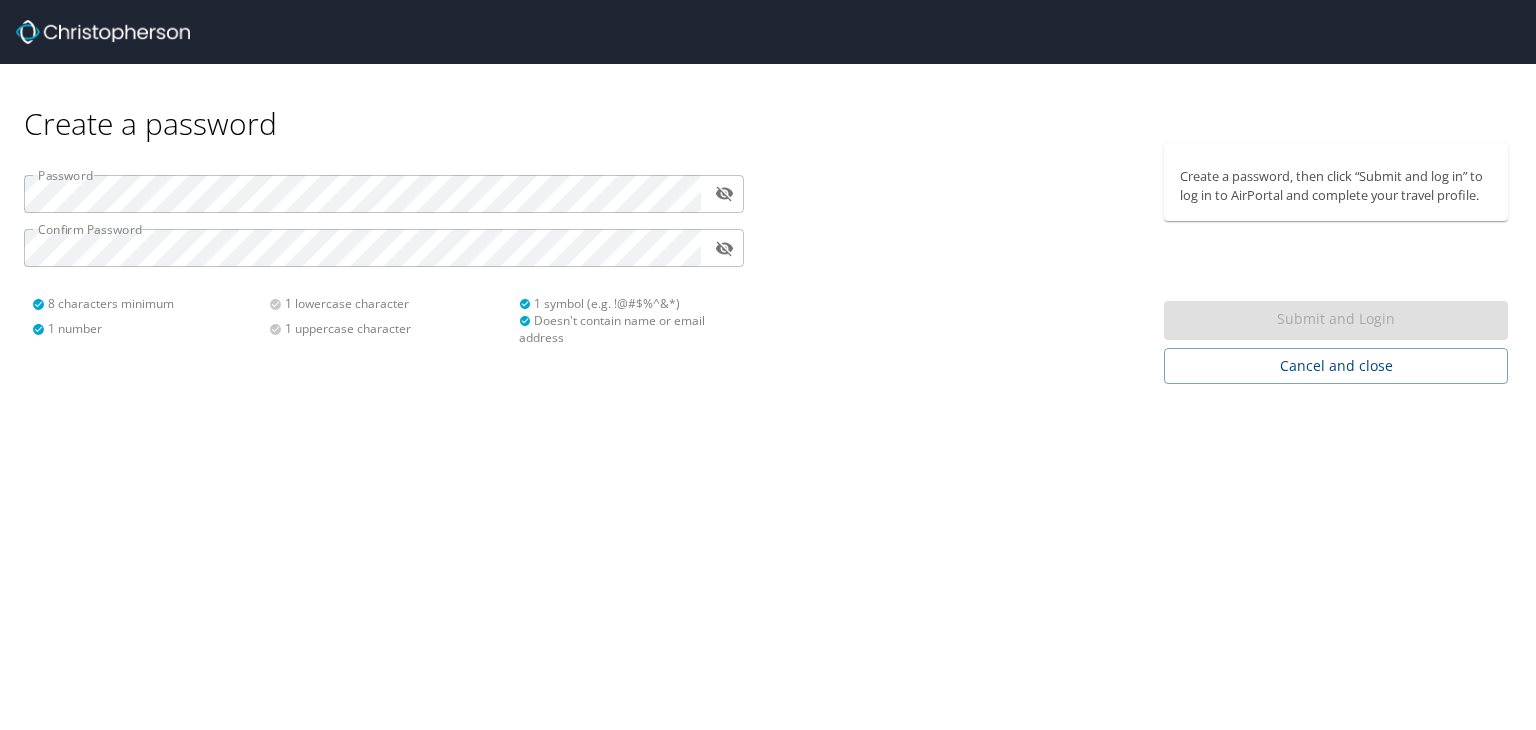 click on "Create a password" at bounding box center [768, 103] 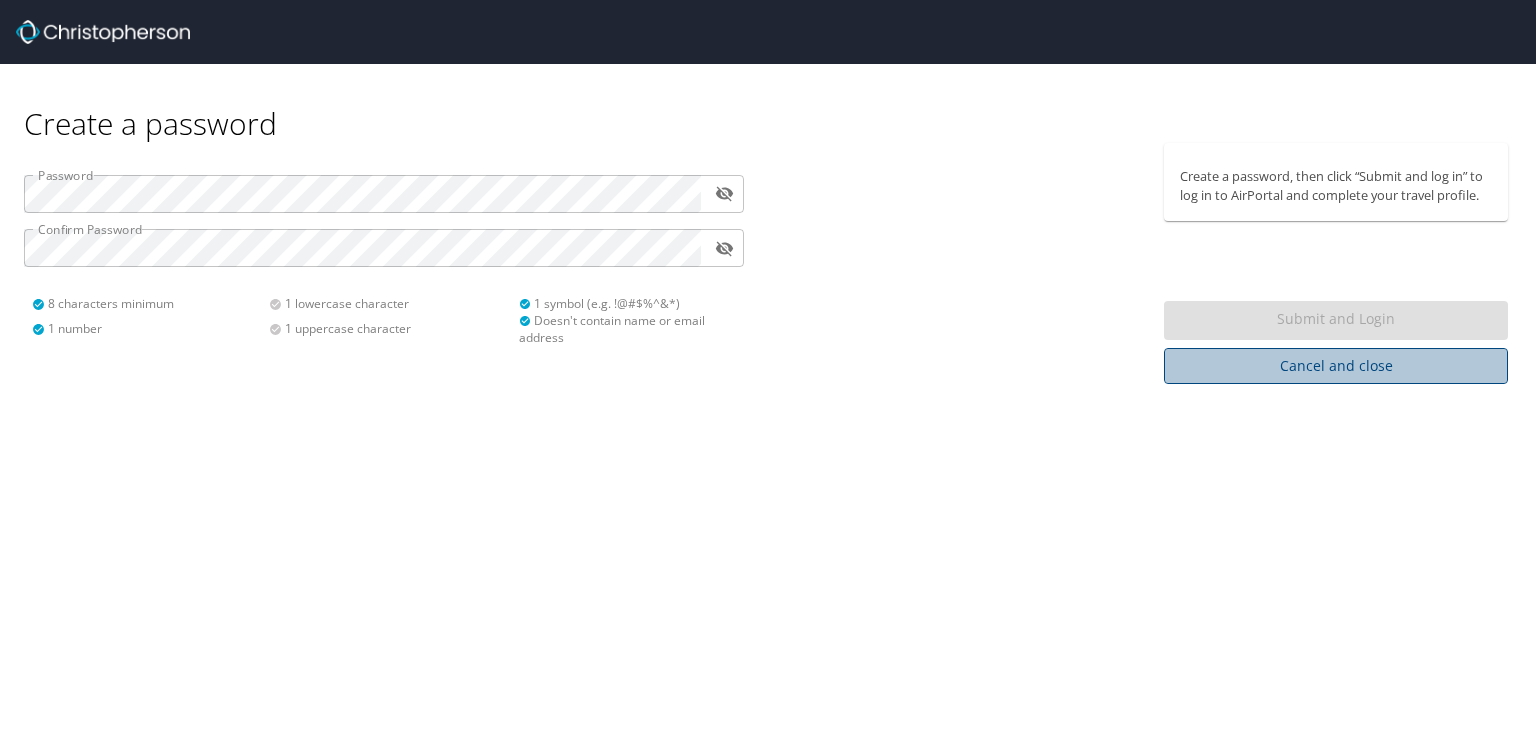 click on "Cancel and close" at bounding box center (1336, 366) 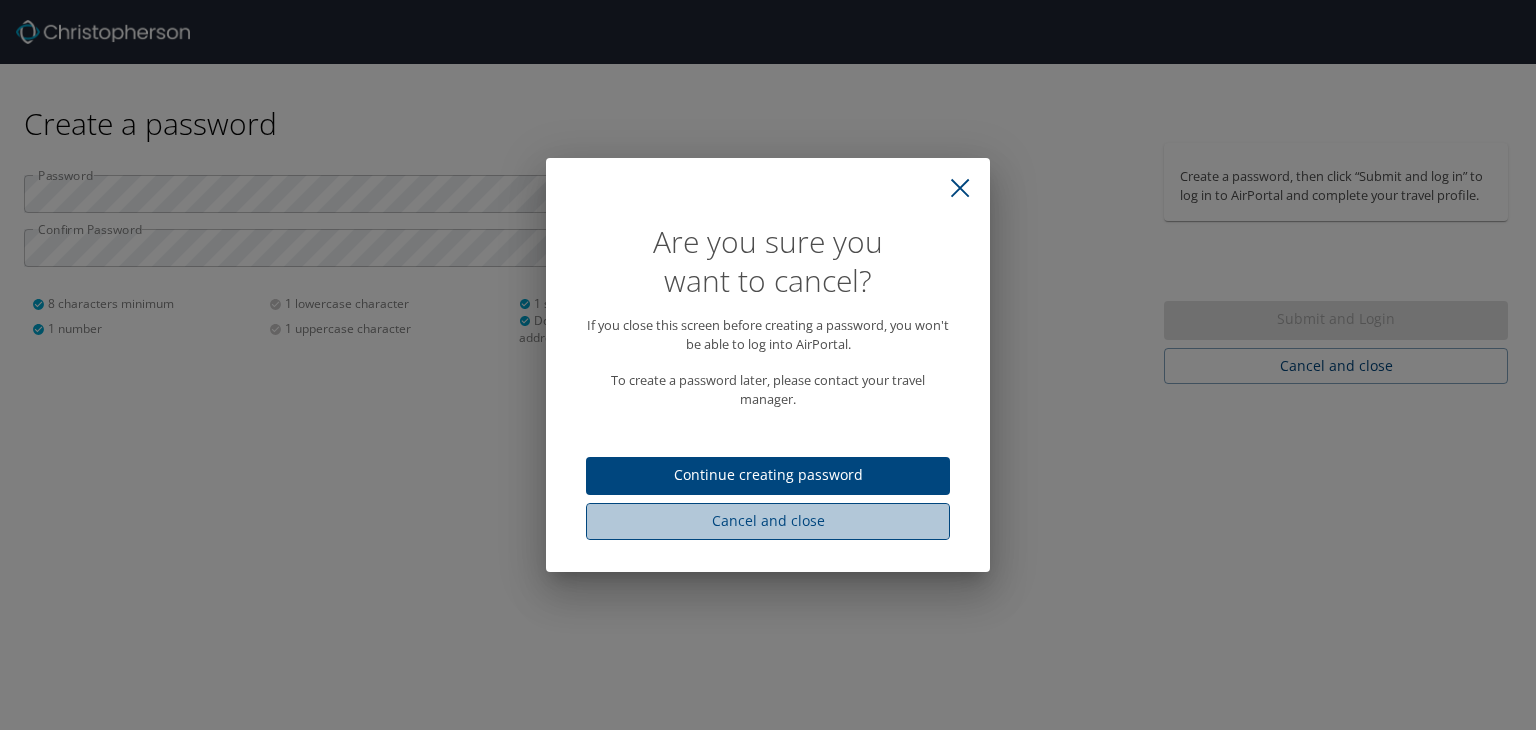 click on "Cancel and close" at bounding box center [768, 521] 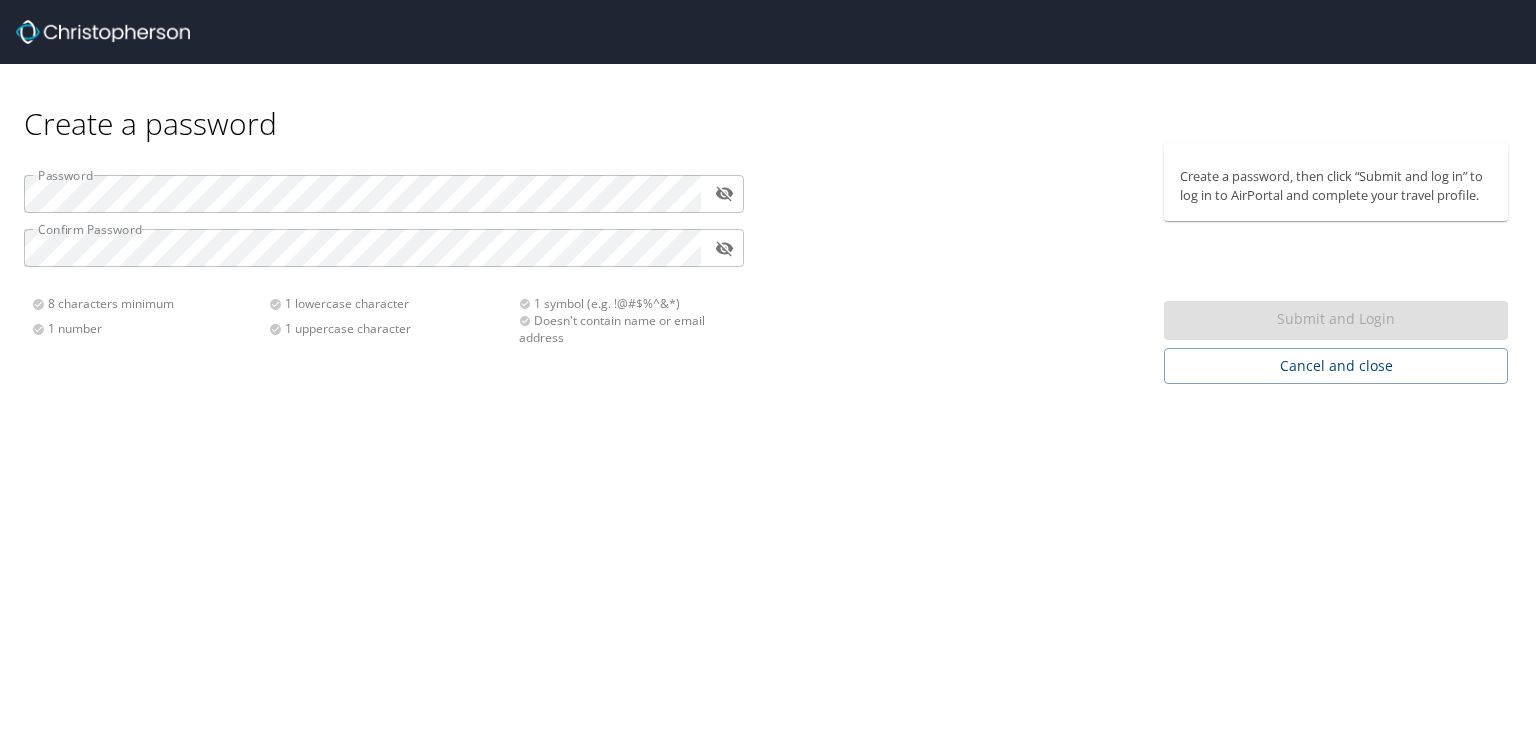 scroll, scrollTop: 0, scrollLeft: 0, axis: both 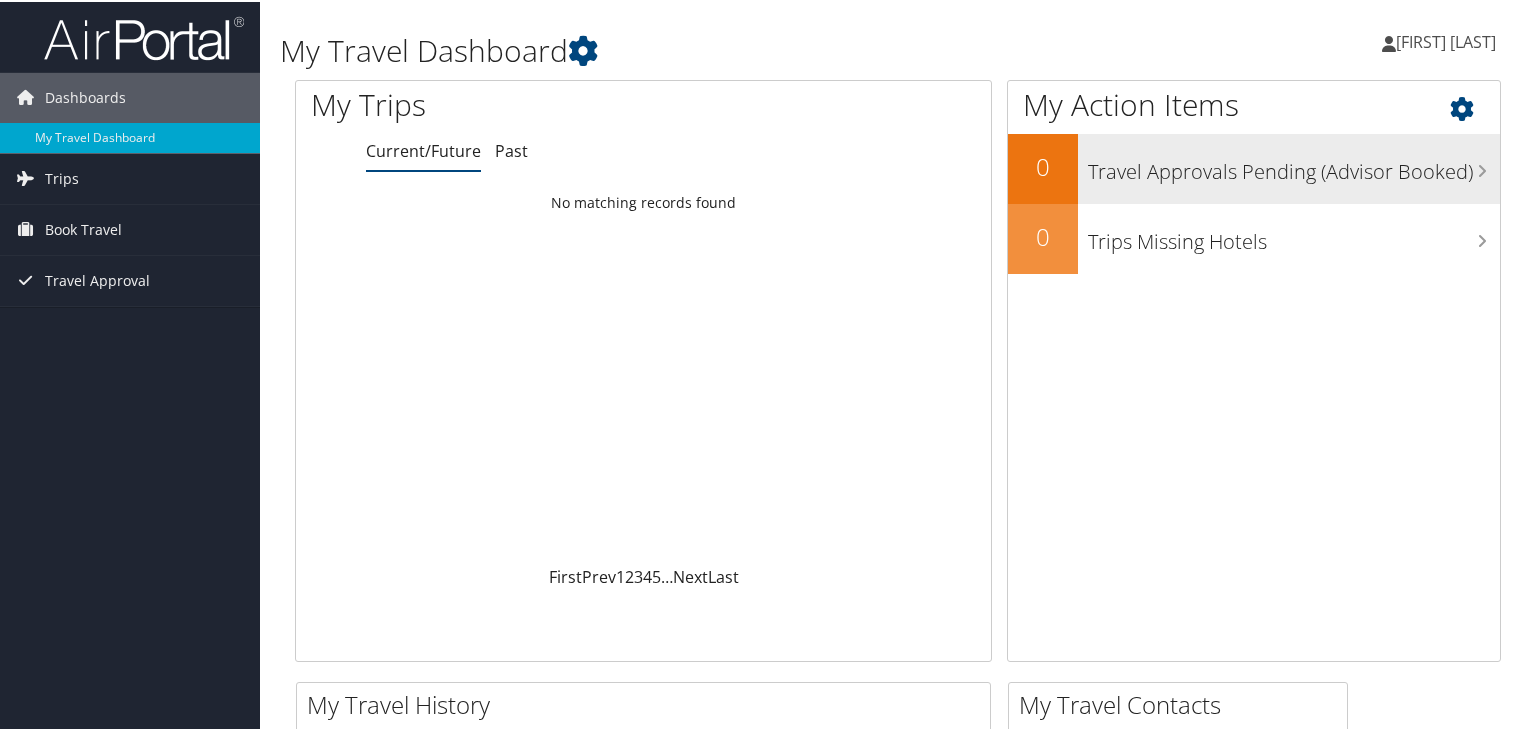 click on "Travel Approvals Pending (Advisor Booked)" at bounding box center [1294, 165] 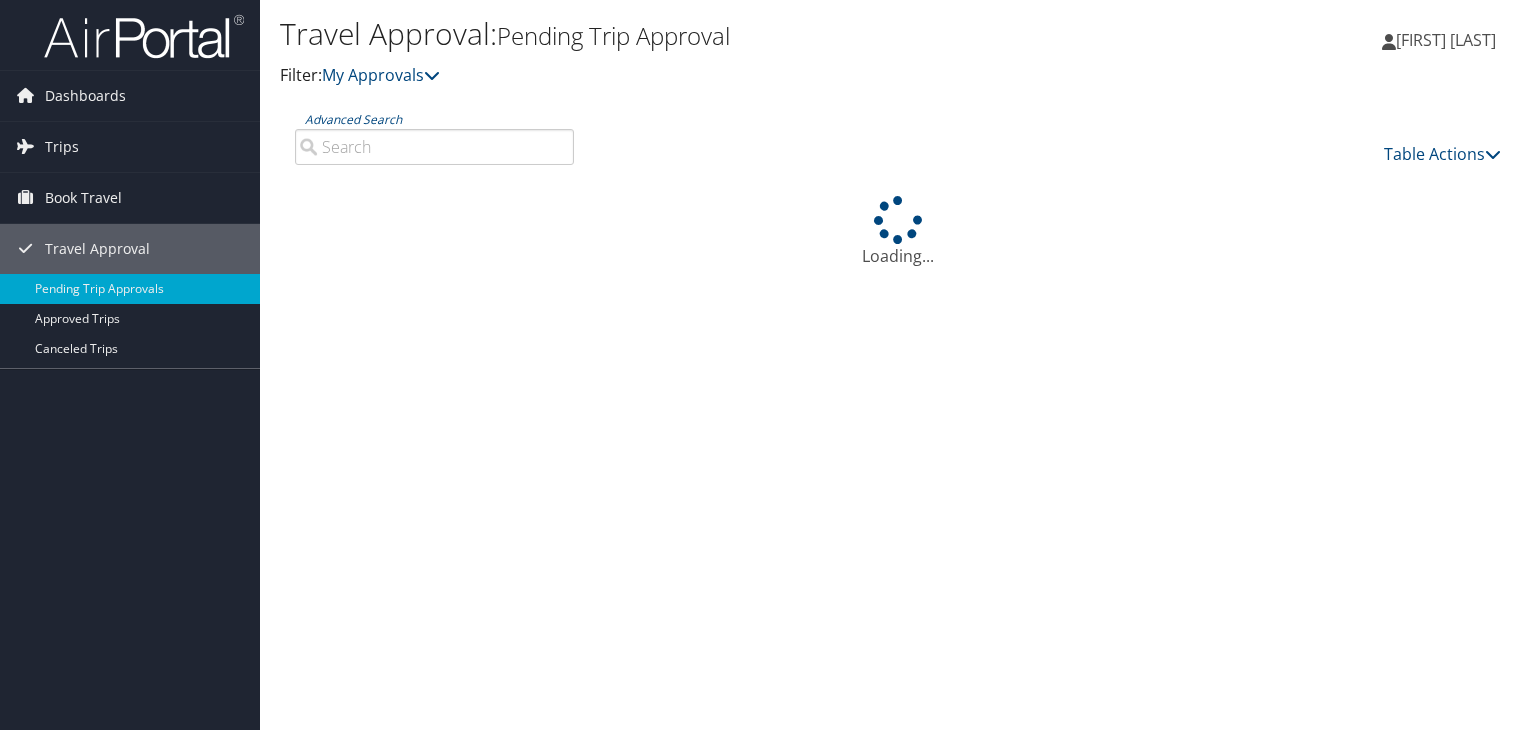 scroll, scrollTop: 0, scrollLeft: 0, axis: both 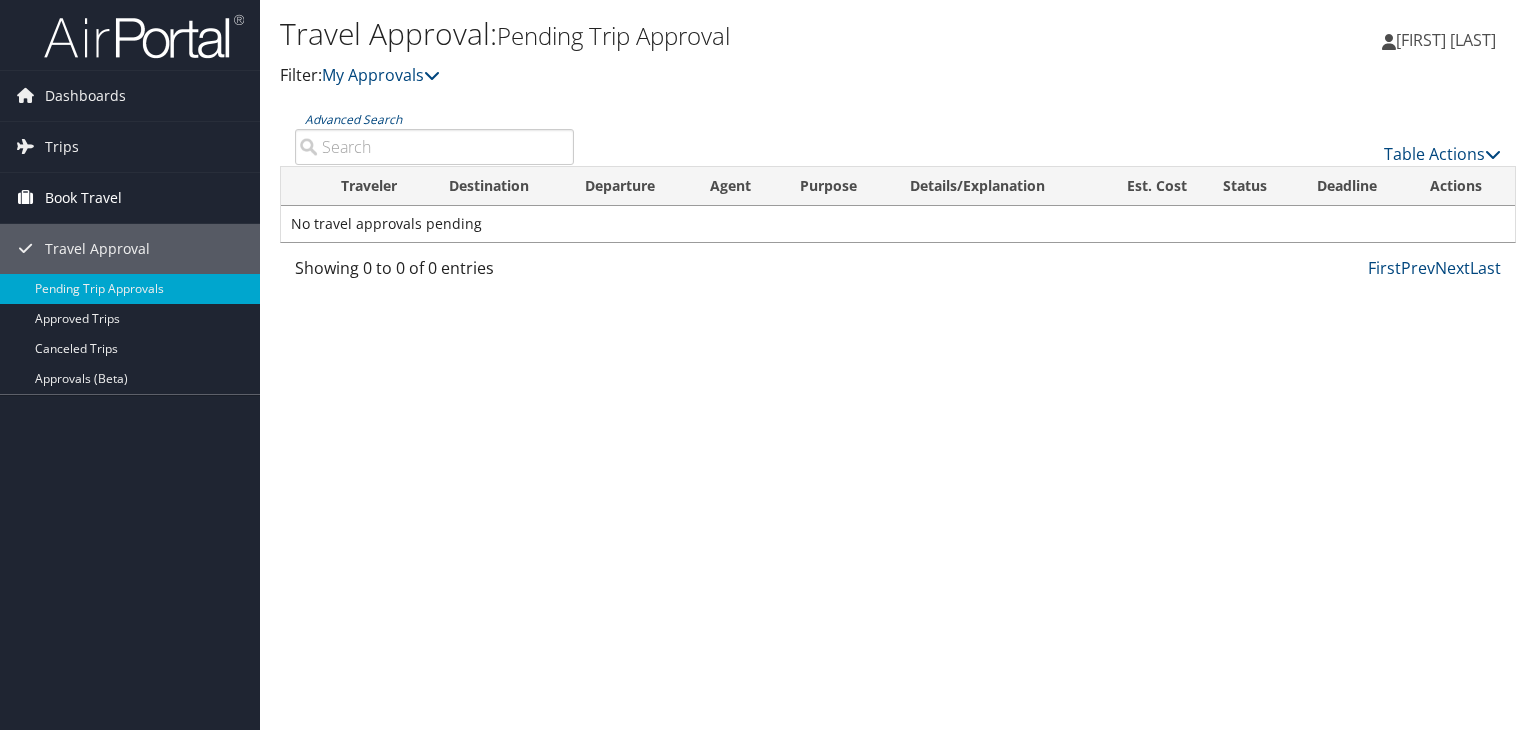 click on "Book Travel" at bounding box center (83, 198) 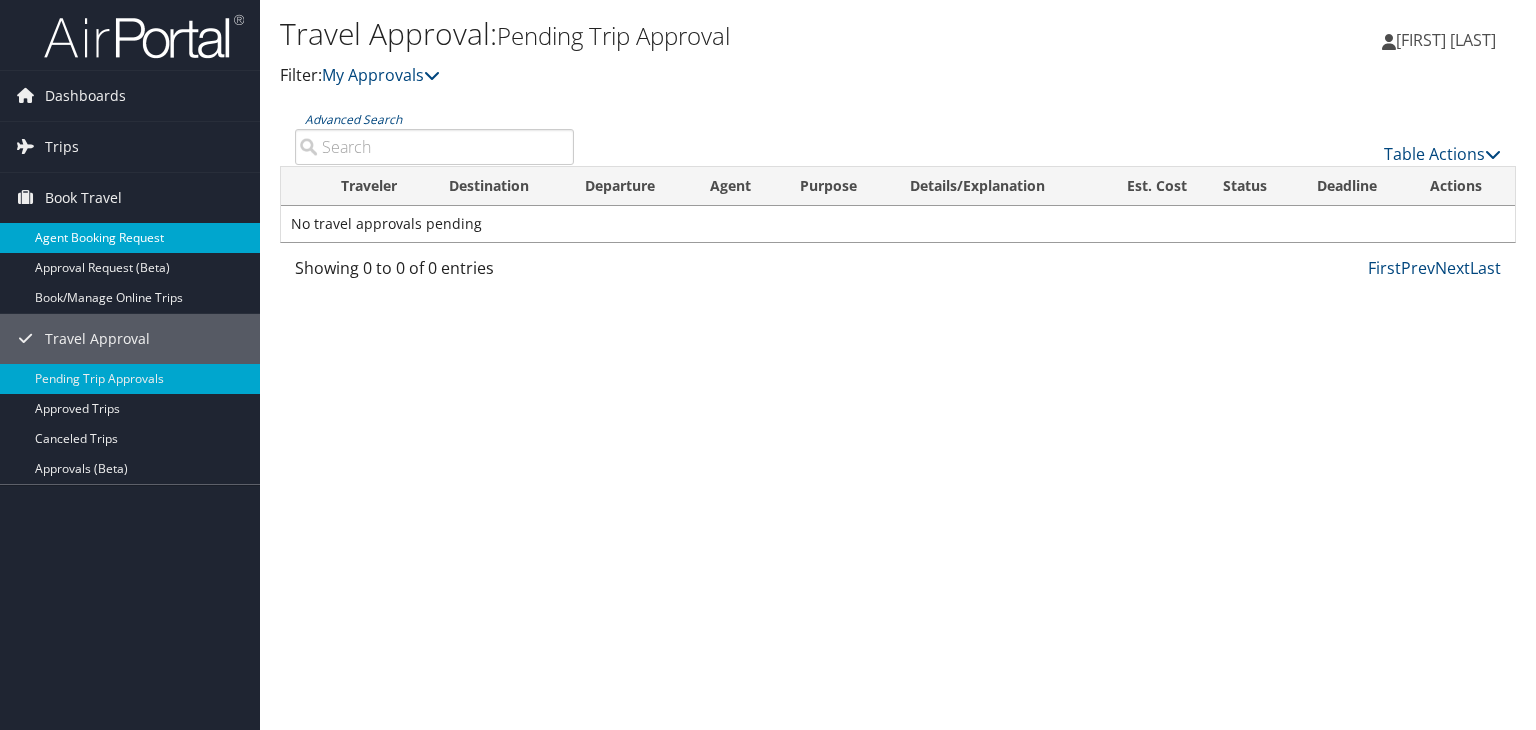 click on "Agent Booking Request" at bounding box center (130, 238) 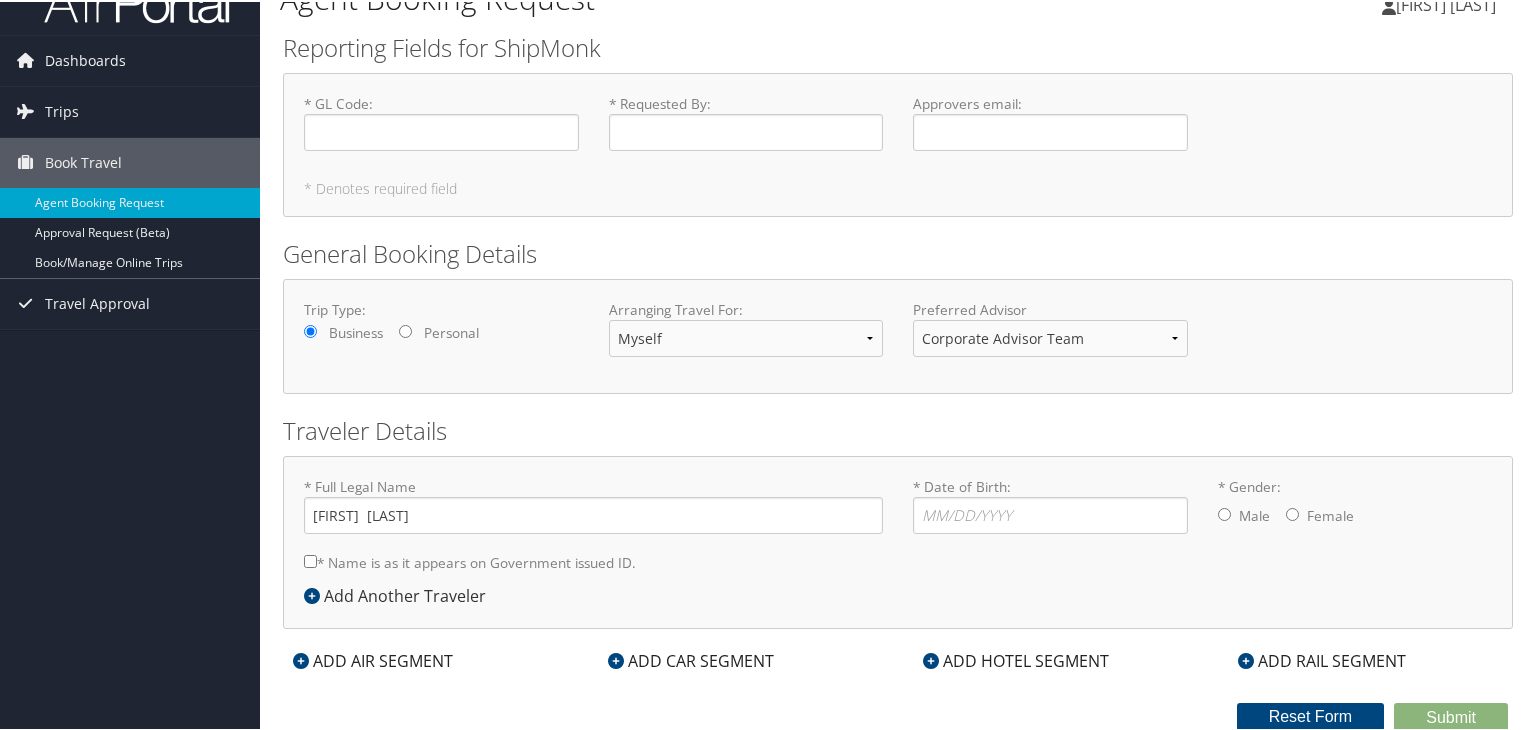 scroll, scrollTop: 0, scrollLeft: 0, axis: both 